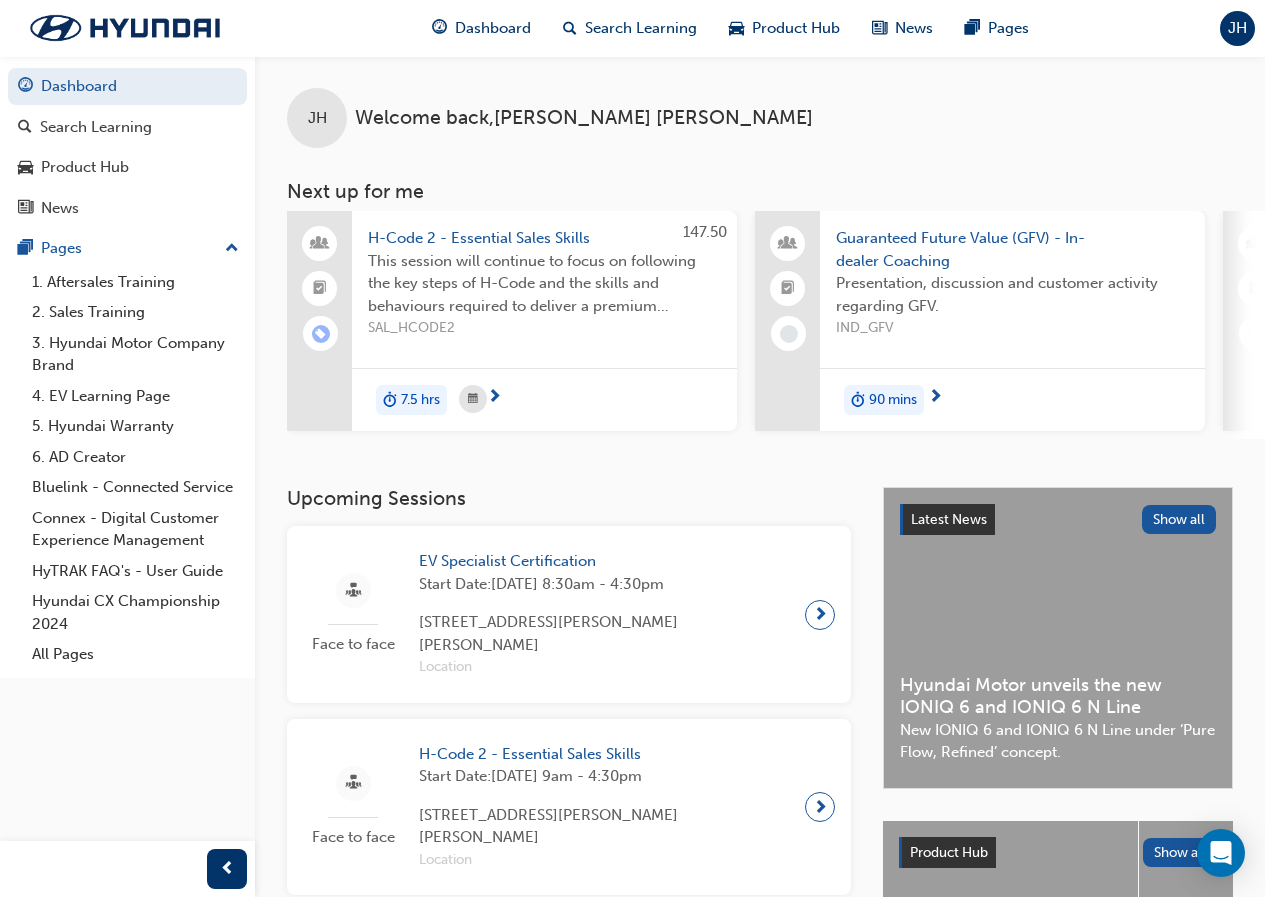 scroll, scrollTop: 0, scrollLeft: 0, axis: both 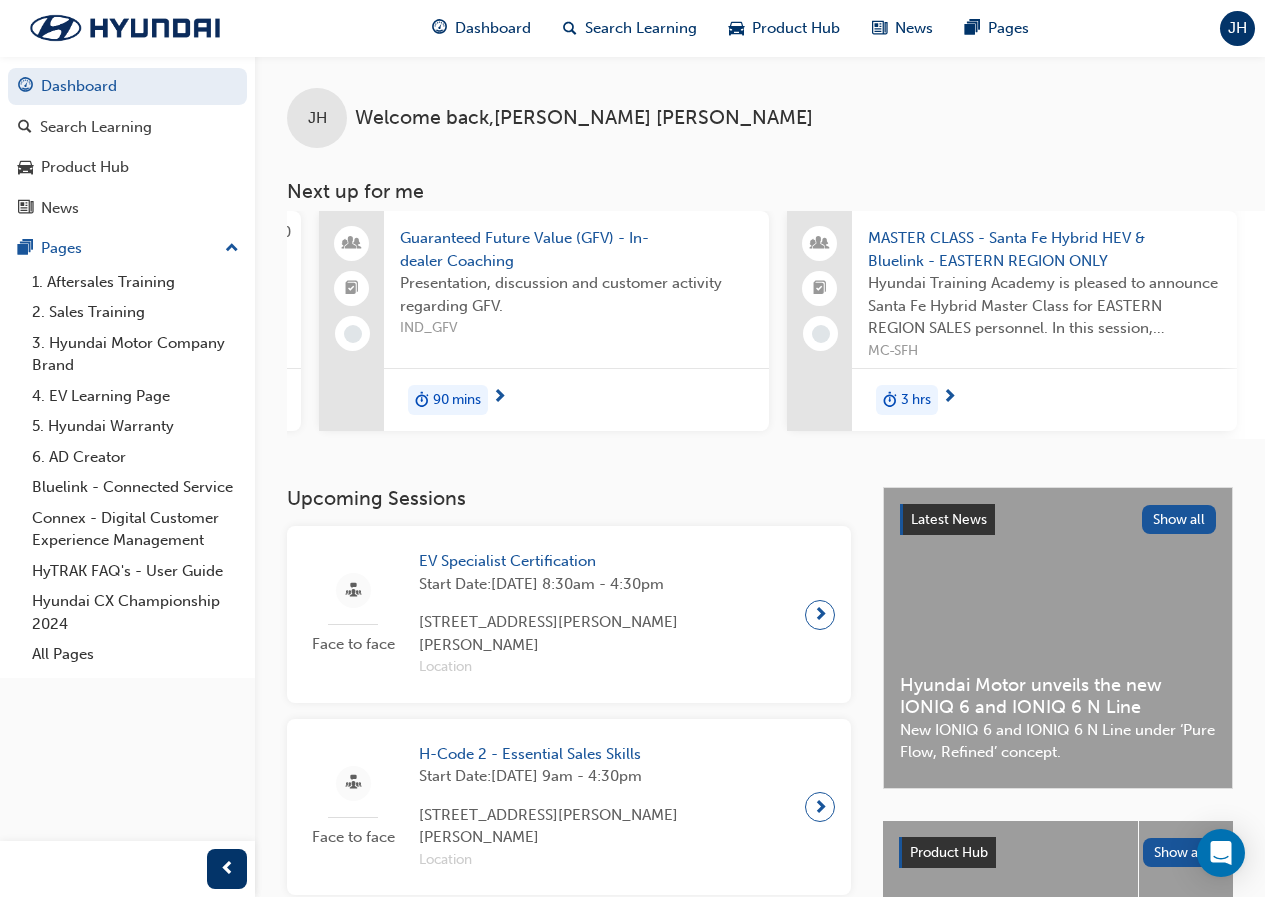 click on "Guaranteed Future Value (GFV) - In-dealer Coaching" at bounding box center [576, 249] 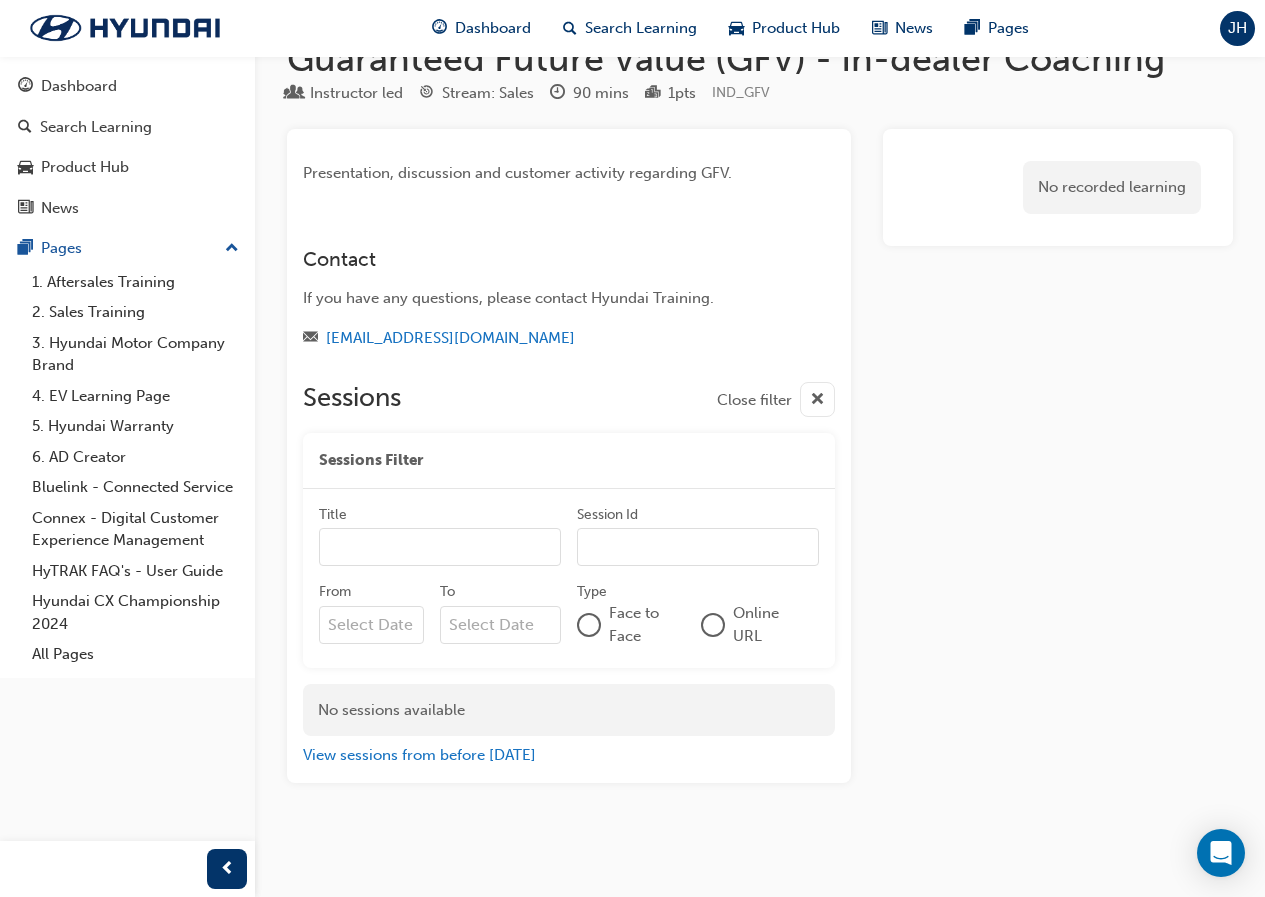 scroll, scrollTop: 0, scrollLeft: 0, axis: both 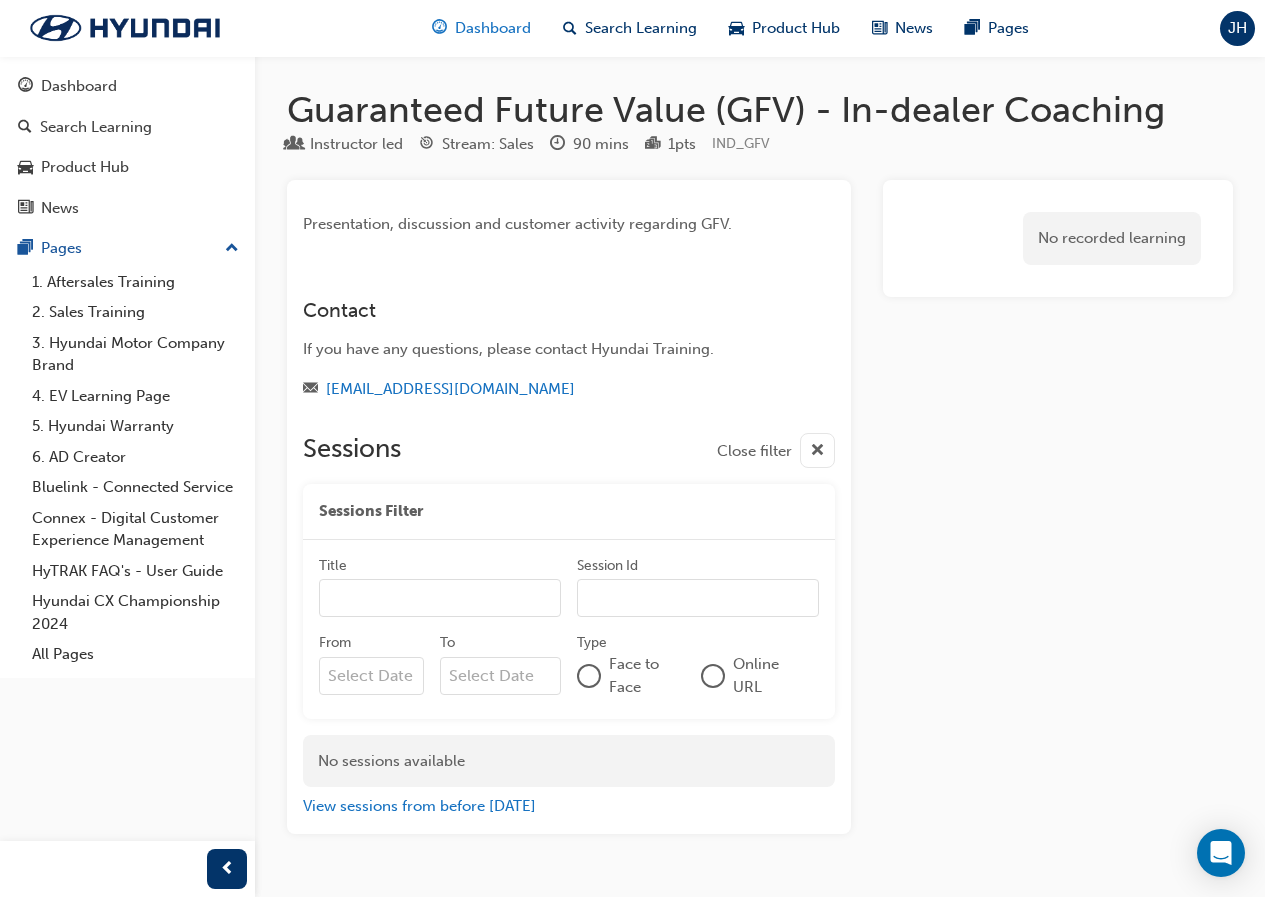 click on "Dashboard" at bounding box center (493, 28) 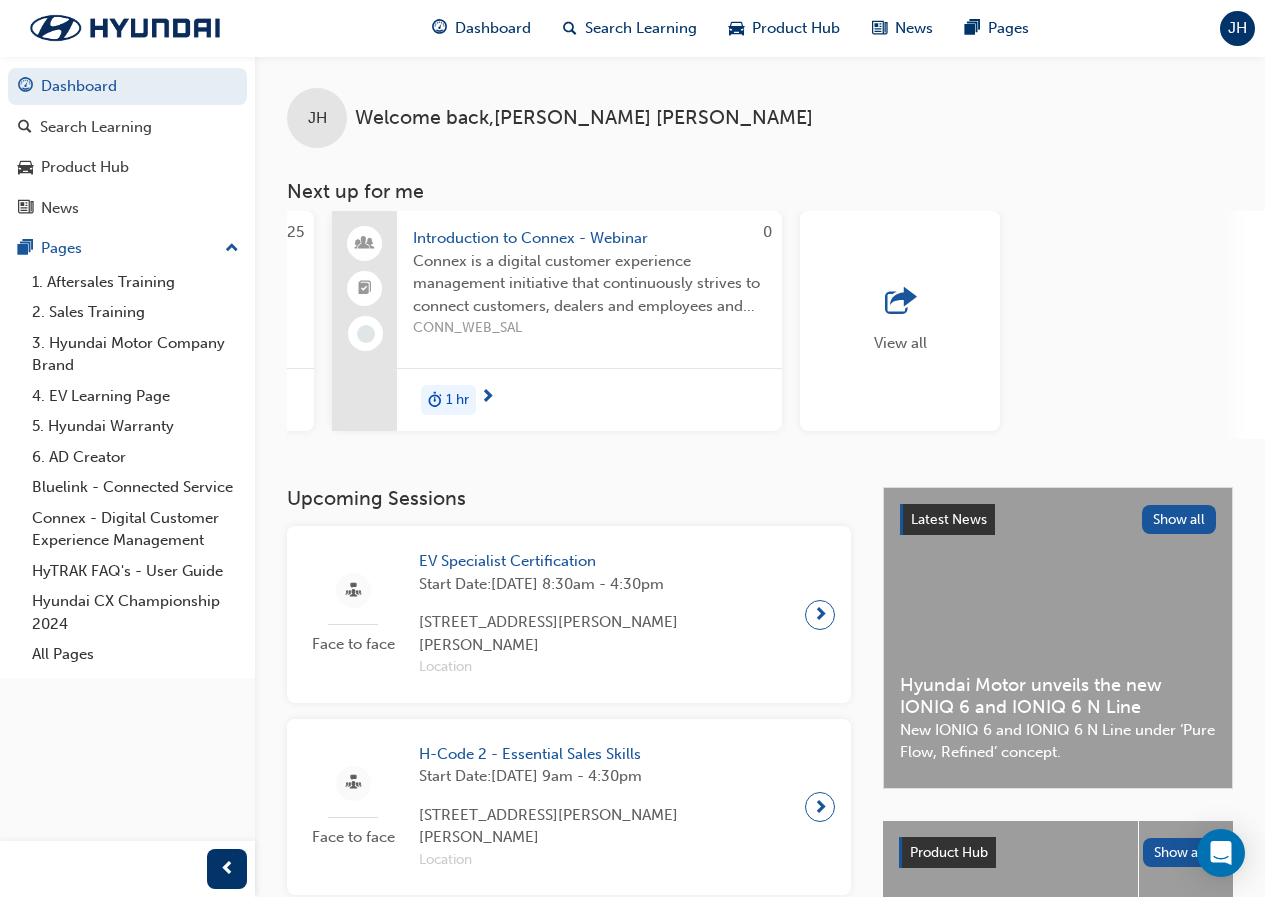 scroll, scrollTop: 0, scrollLeft: 0, axis: both 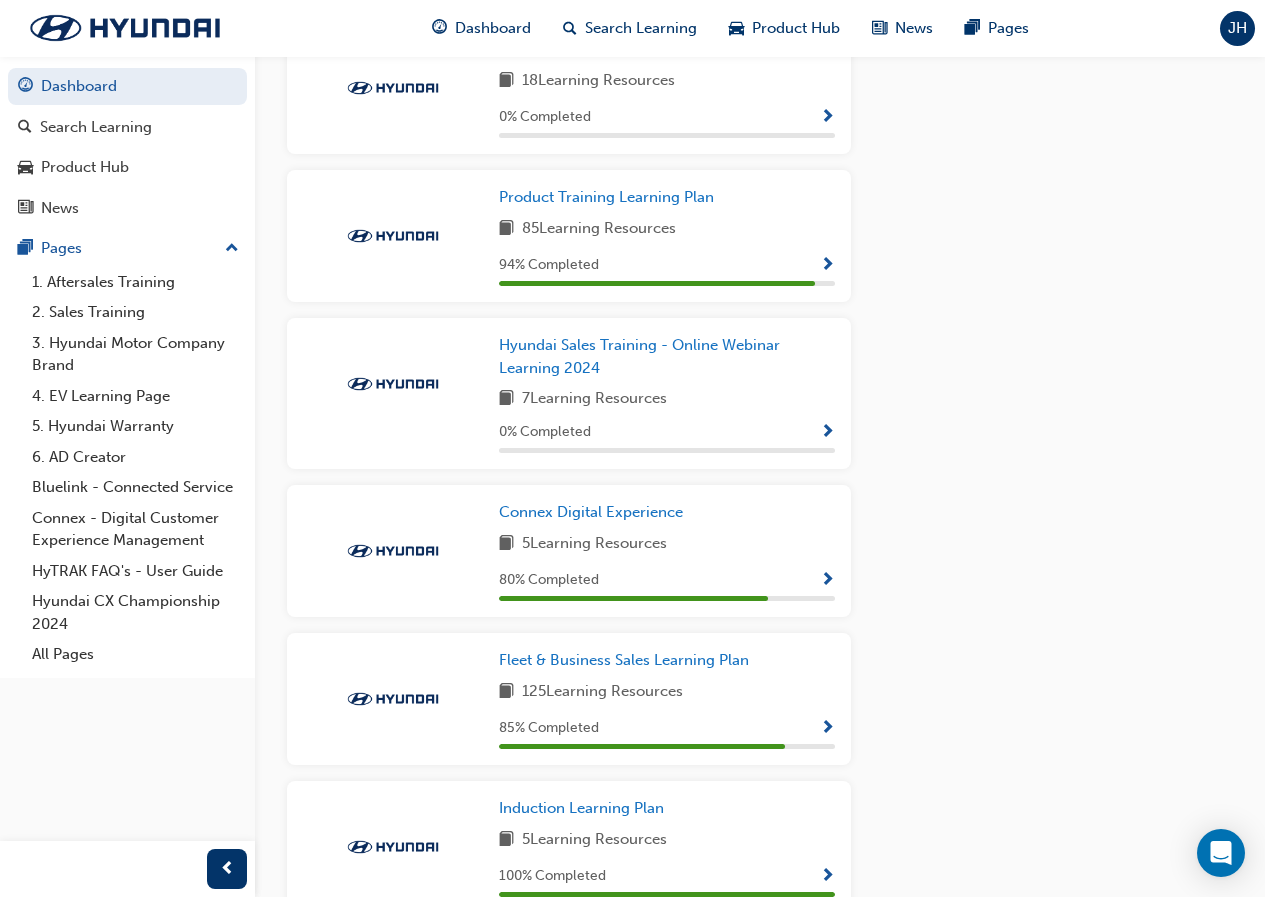 click at bounding box center (827, 729) 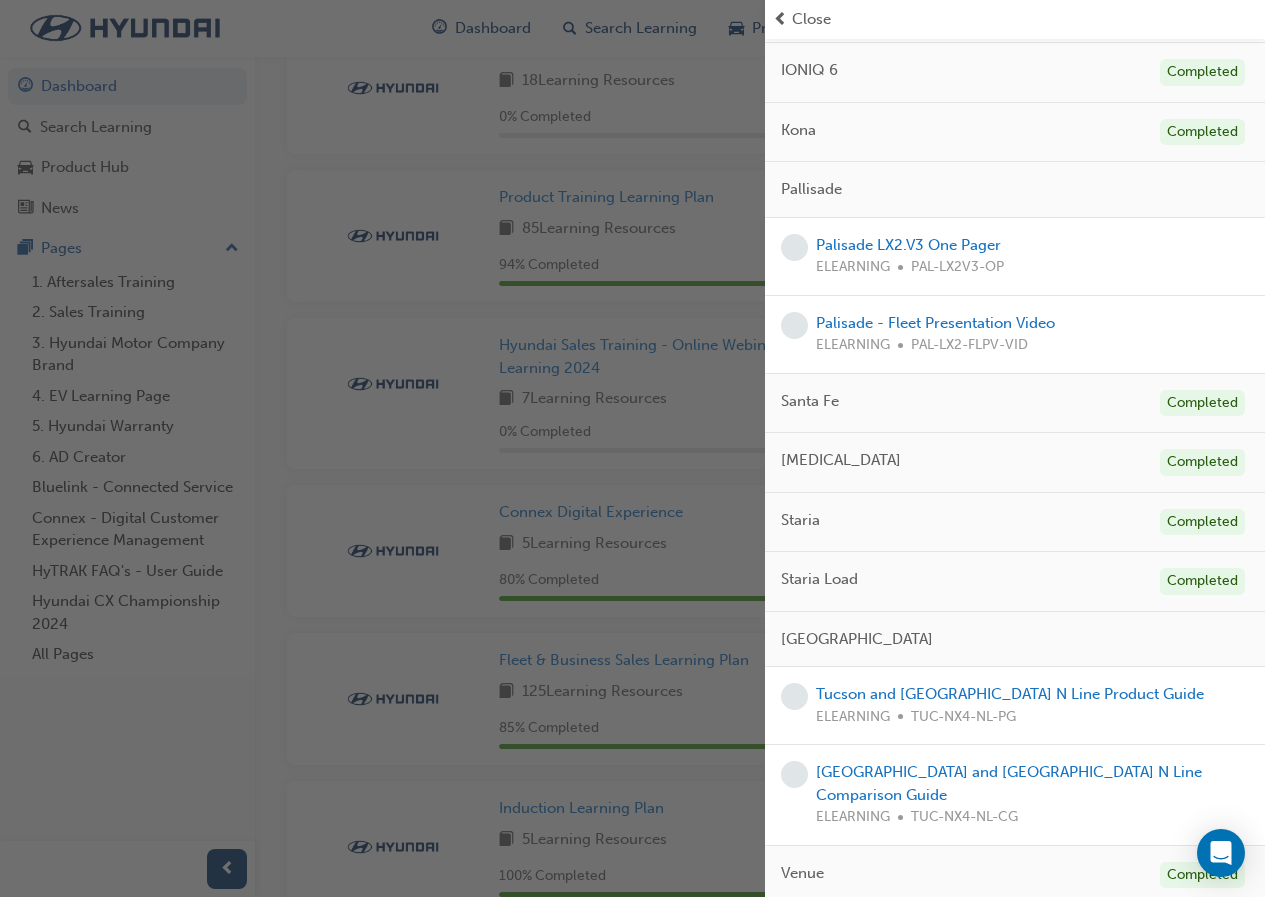 scroll, scrollTop: 2038, scrollLeft: 0, axis: vertical 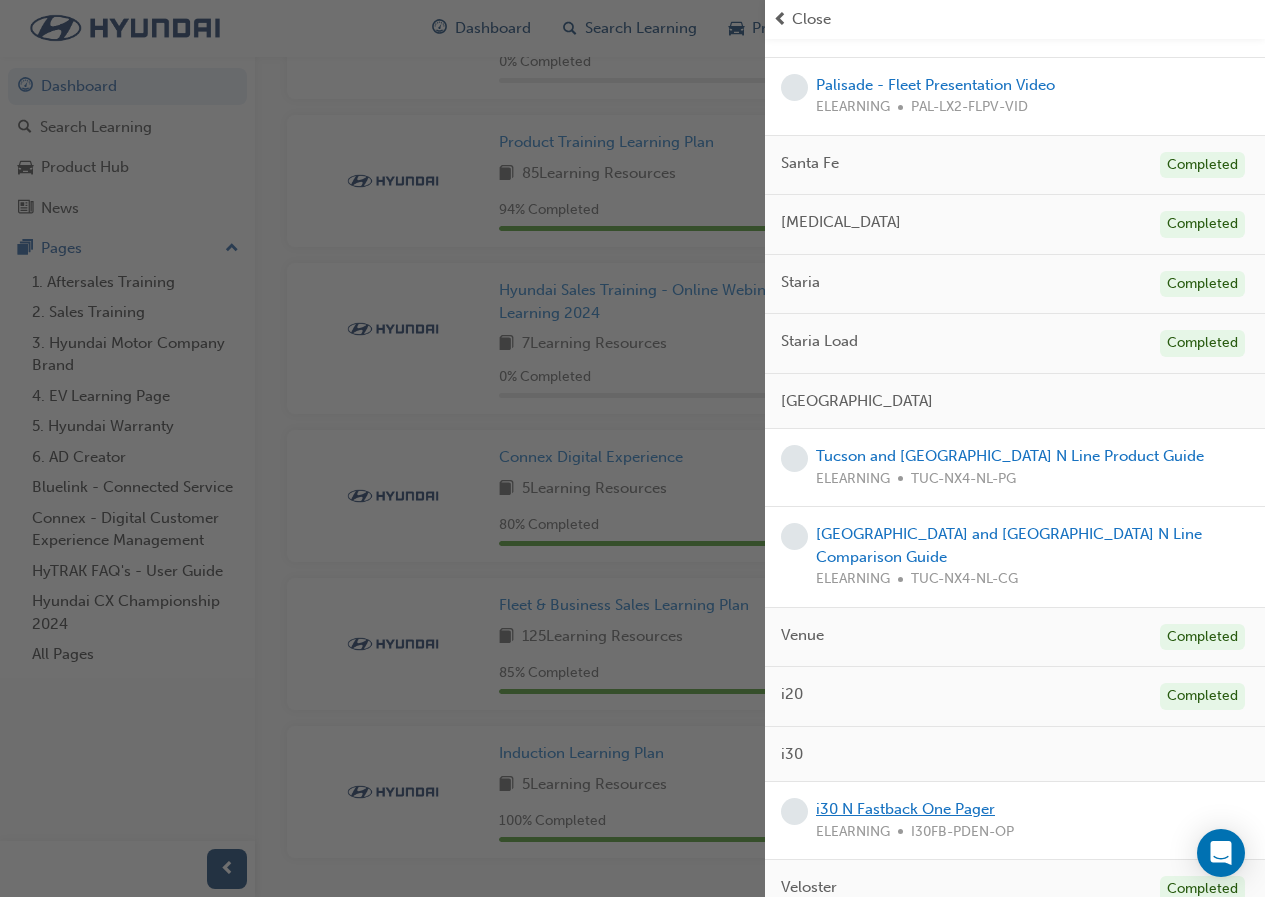 click on "i30 N Fastback One Pager" at bounding box center [905, 809] 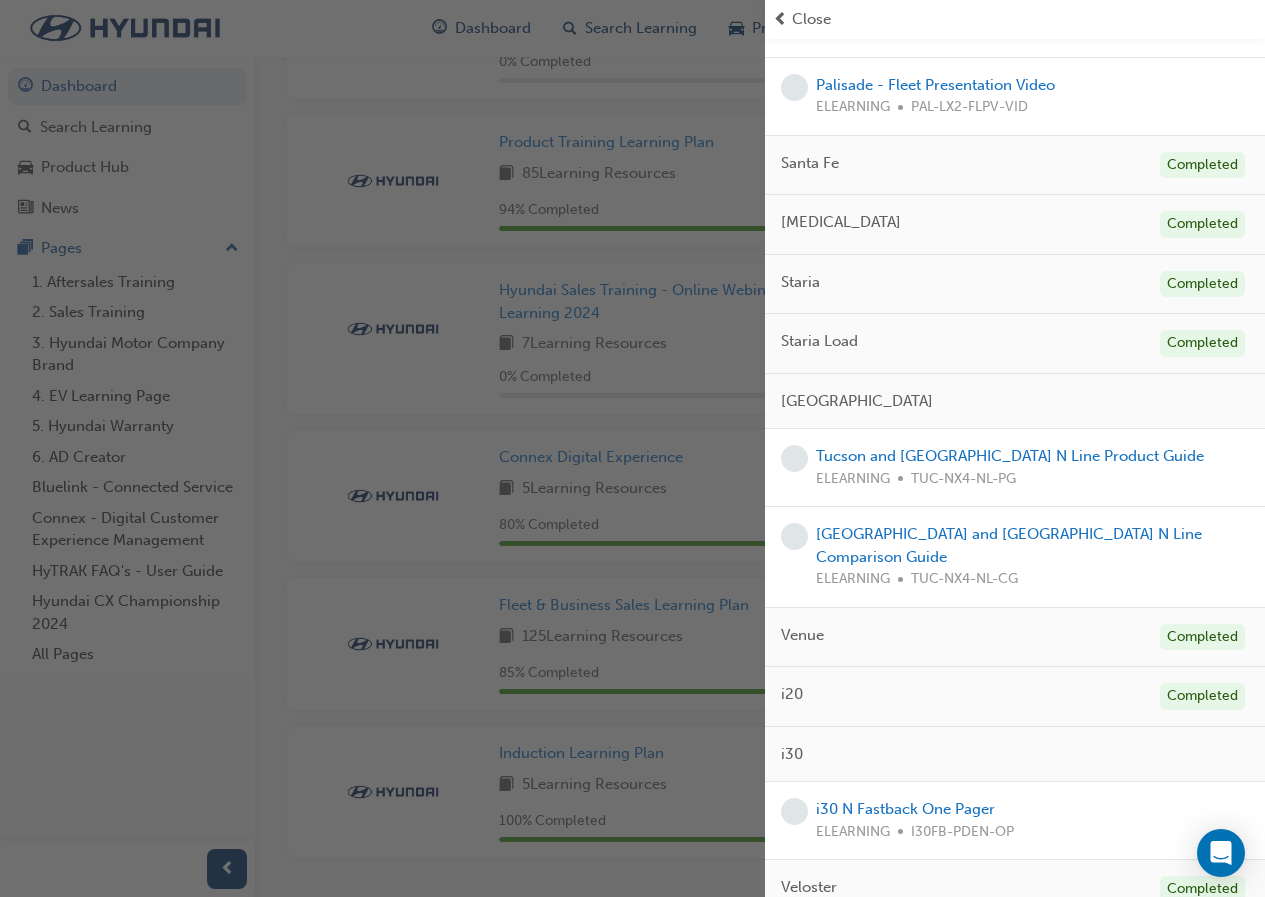 scroll, scrollTop: 0, scrollLeft: 0, axis: both 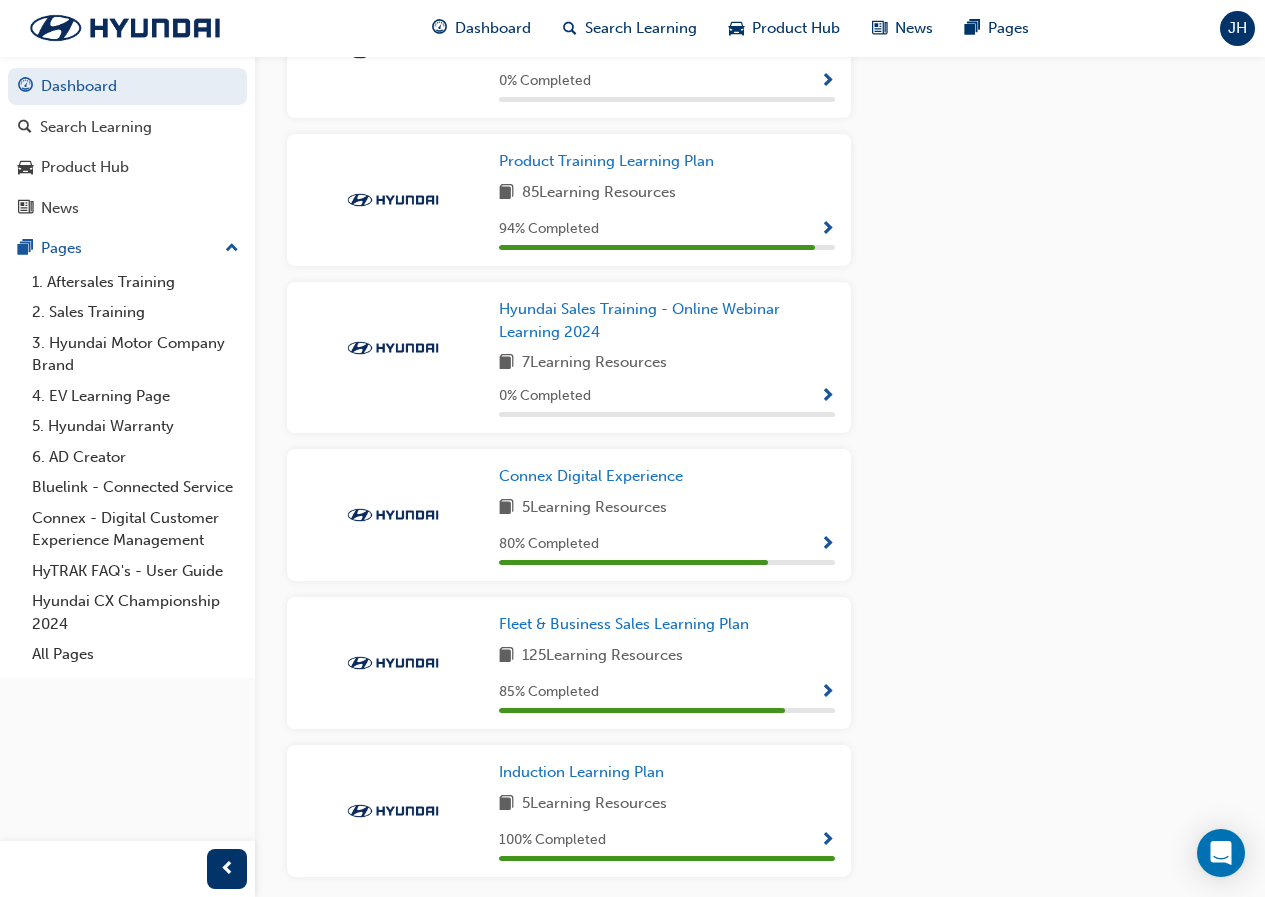 click at bounding box center (827, 693) 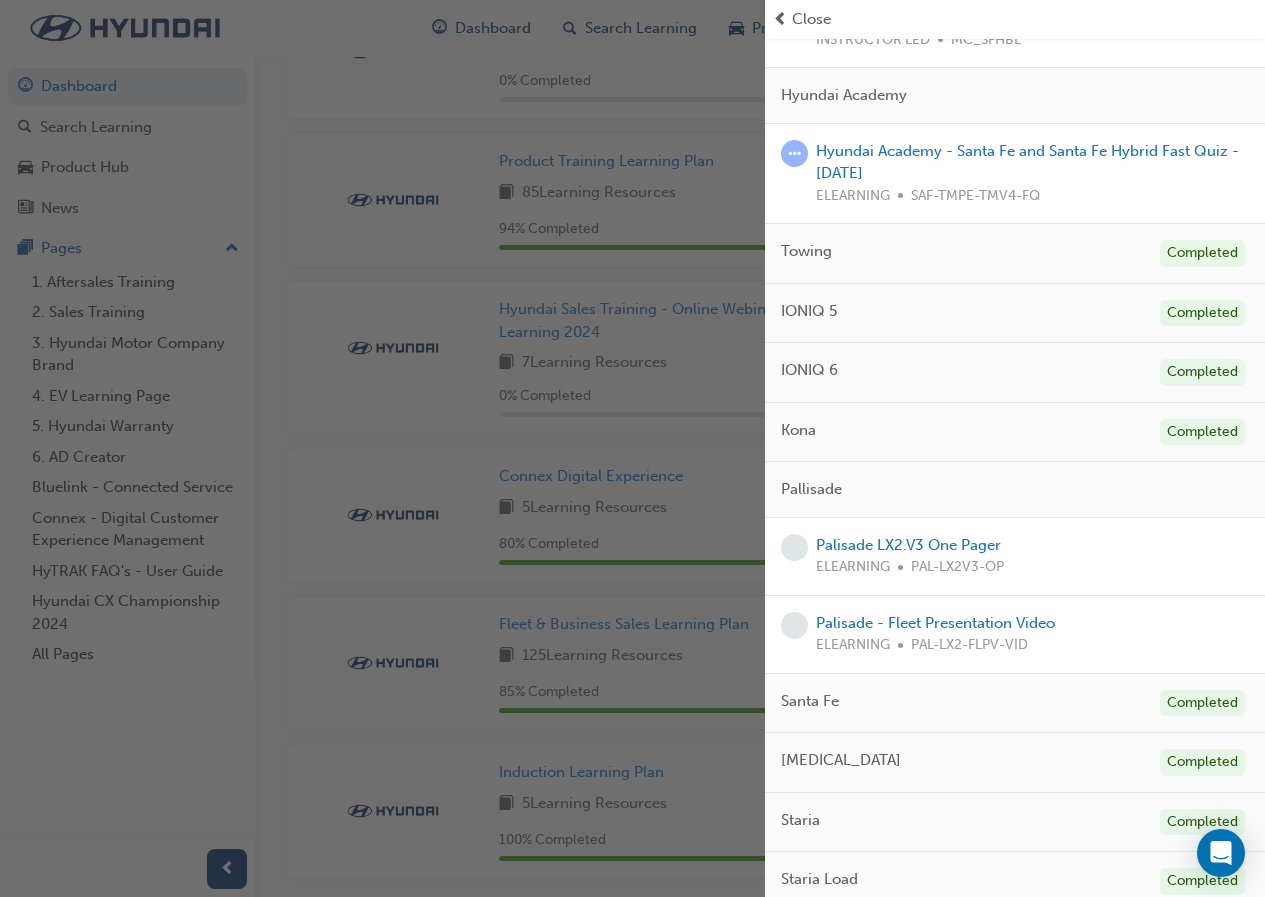 scroll, scrollTop: 2038, scrollLeft: 0, axis: vertical 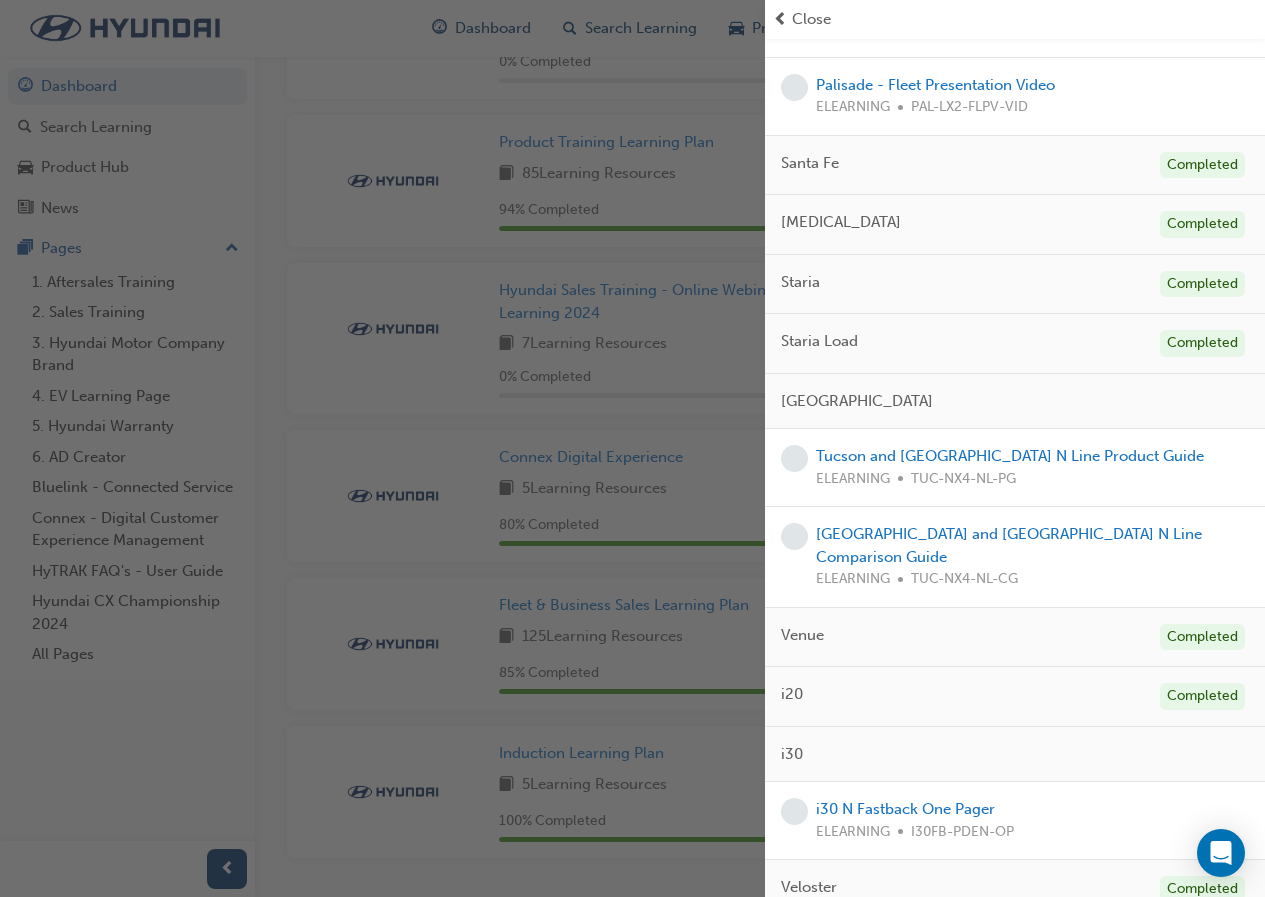 click on "Tucson and Tucson N Line Product Guide ELEARNING TUC-NX4-NL-PG" at bounding box center (1015, 468) 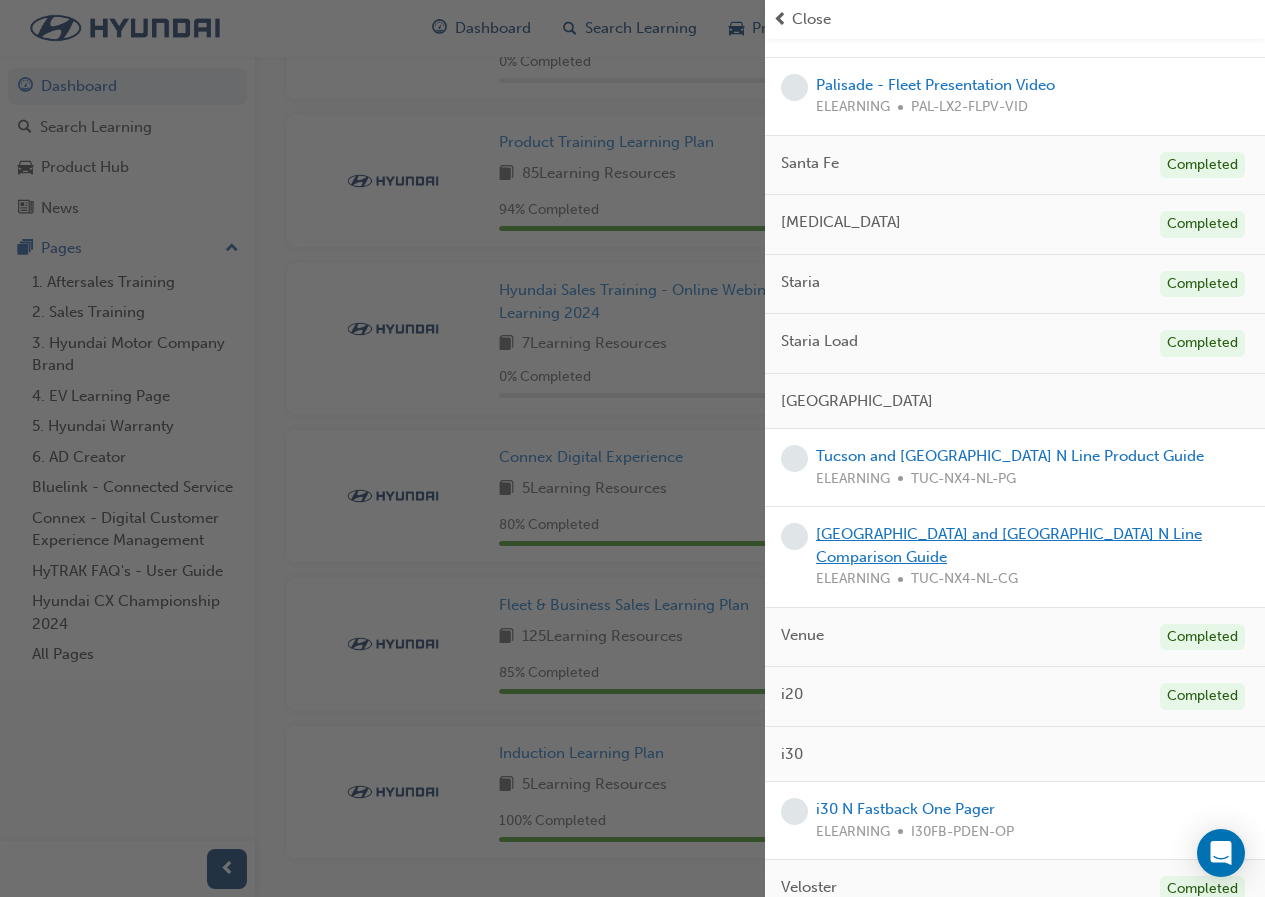click on "[GEOGRAPHIC_DATA] and [GEOGRAPHIC_DATA] N Line Comparison Guide" at bounding box center [1009, 545] 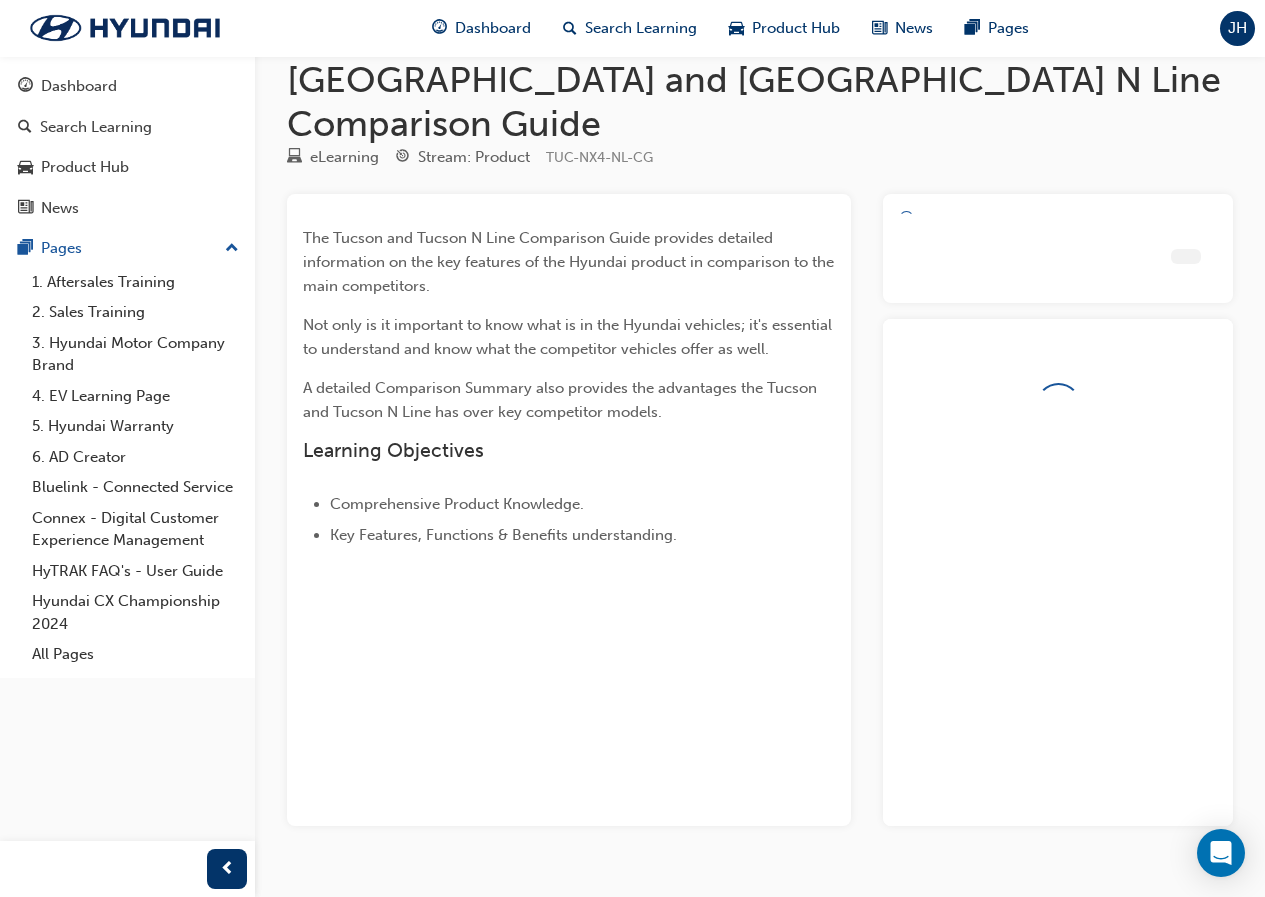 scroll, scrollTop: 87, scrollLeft: 0, axis: vertical 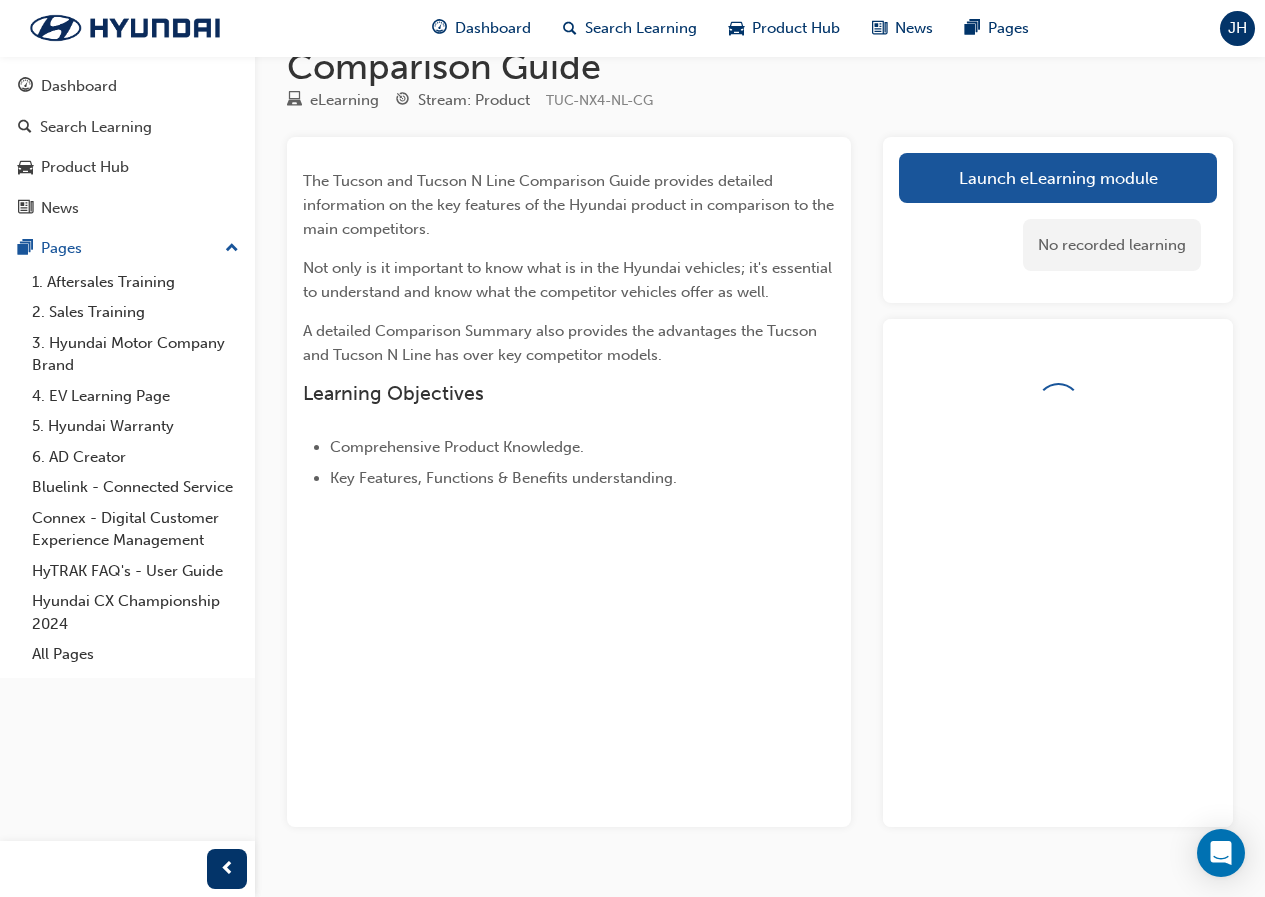 click on "No recorded learning" at bounding box center [1058, 245] 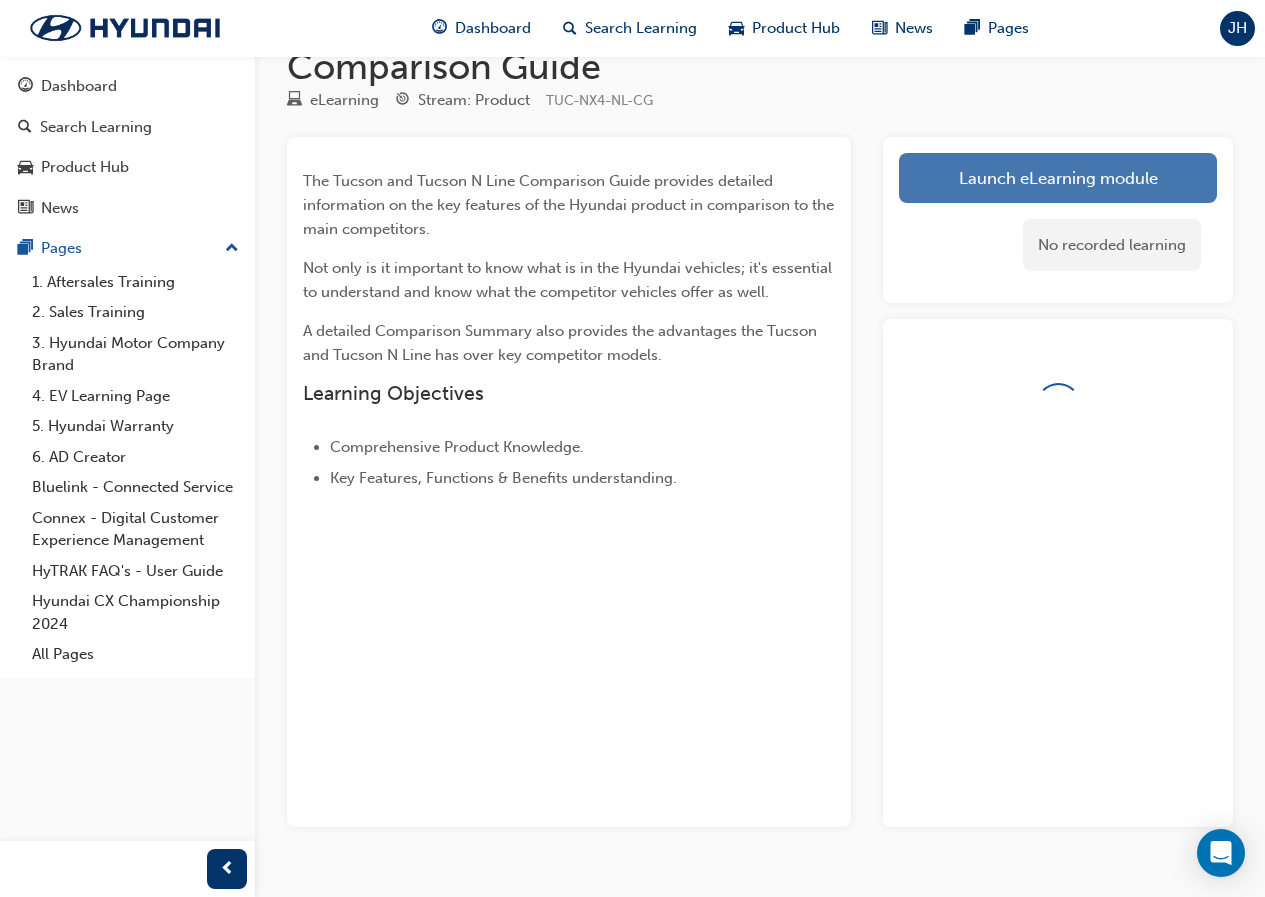 click on "Launch eLearning module" at bounding box center (1058, 178) 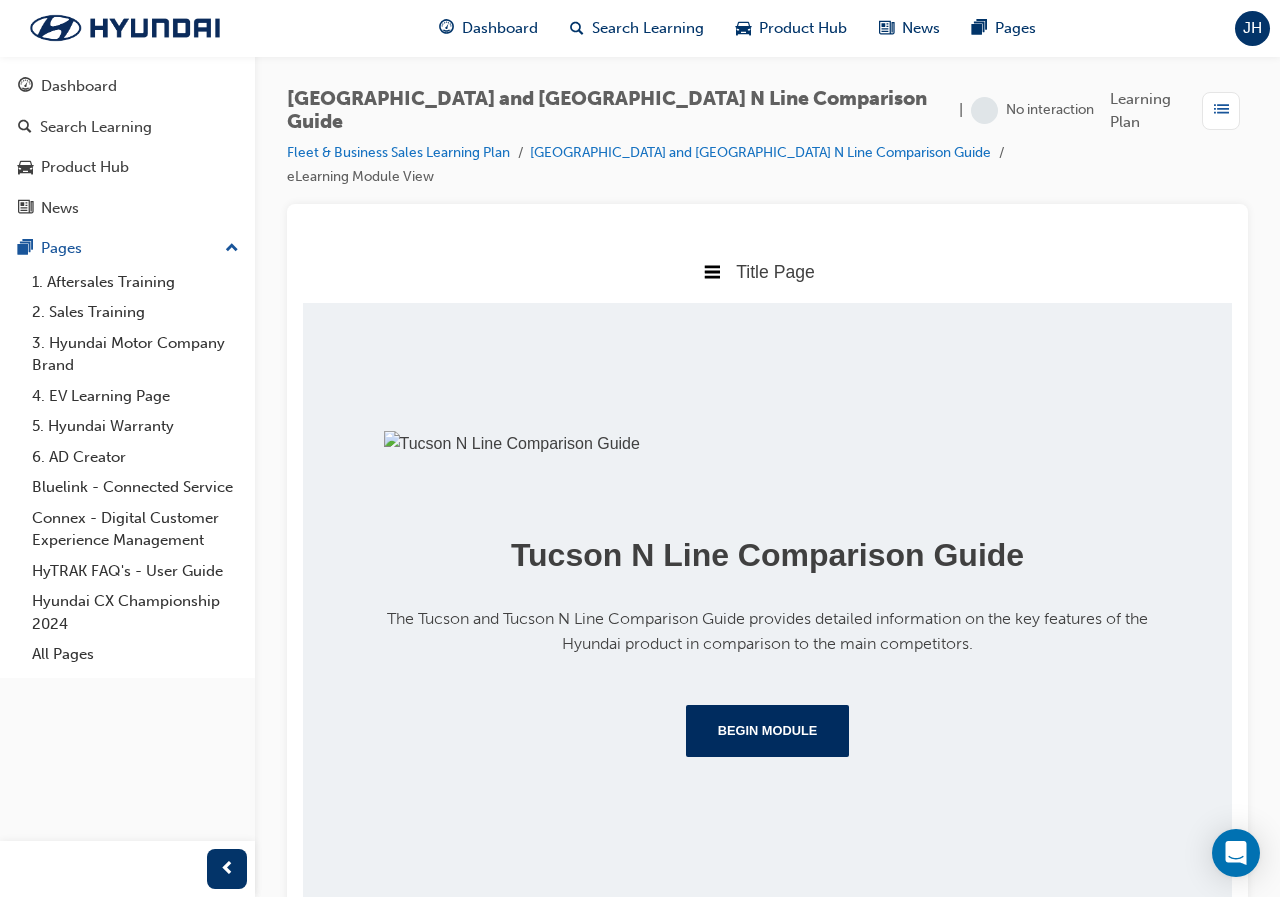 scroll, scrollTop: 230, scrollLeft: 0, axis: vertical 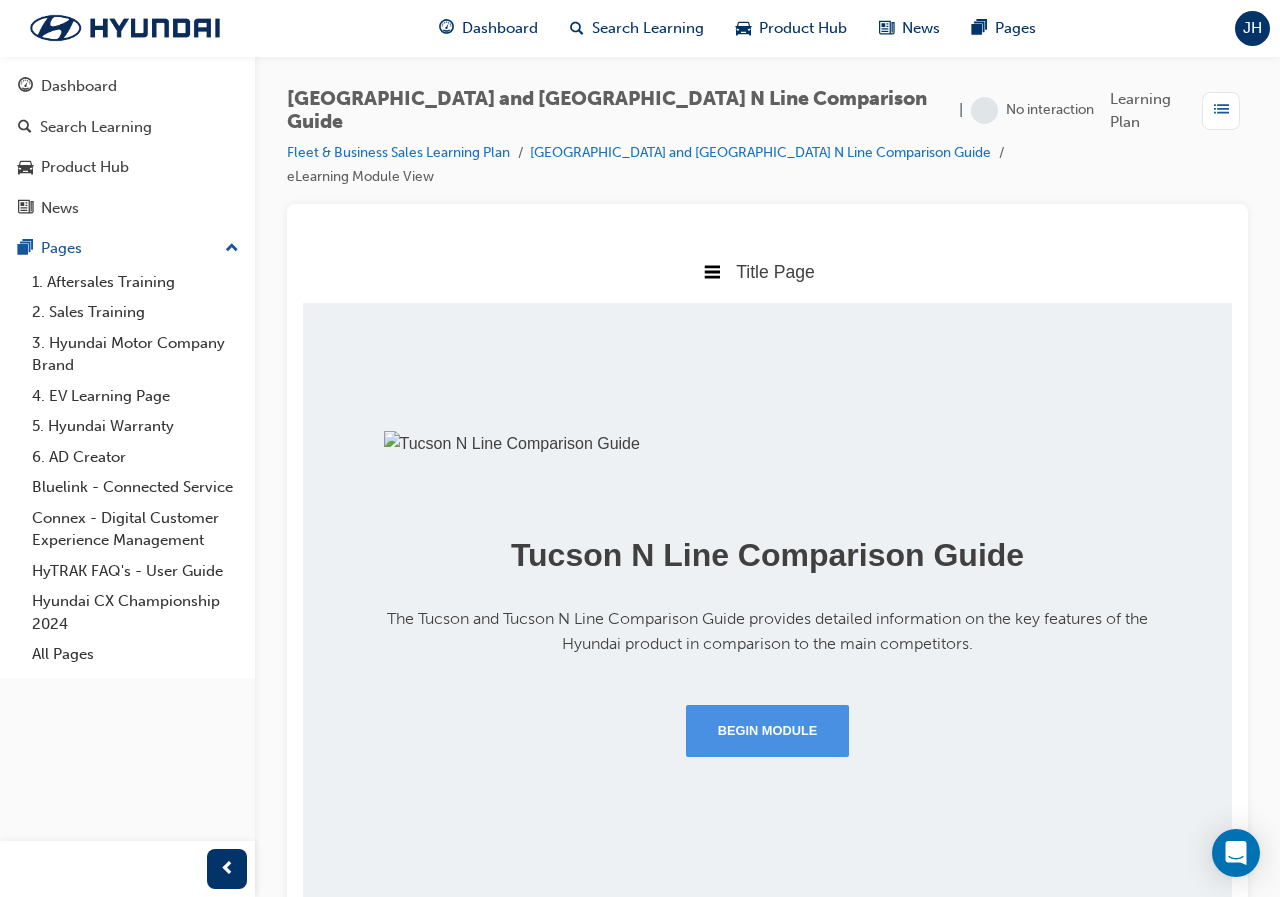 click on "Begin Module" at bounding box center (768, 731) 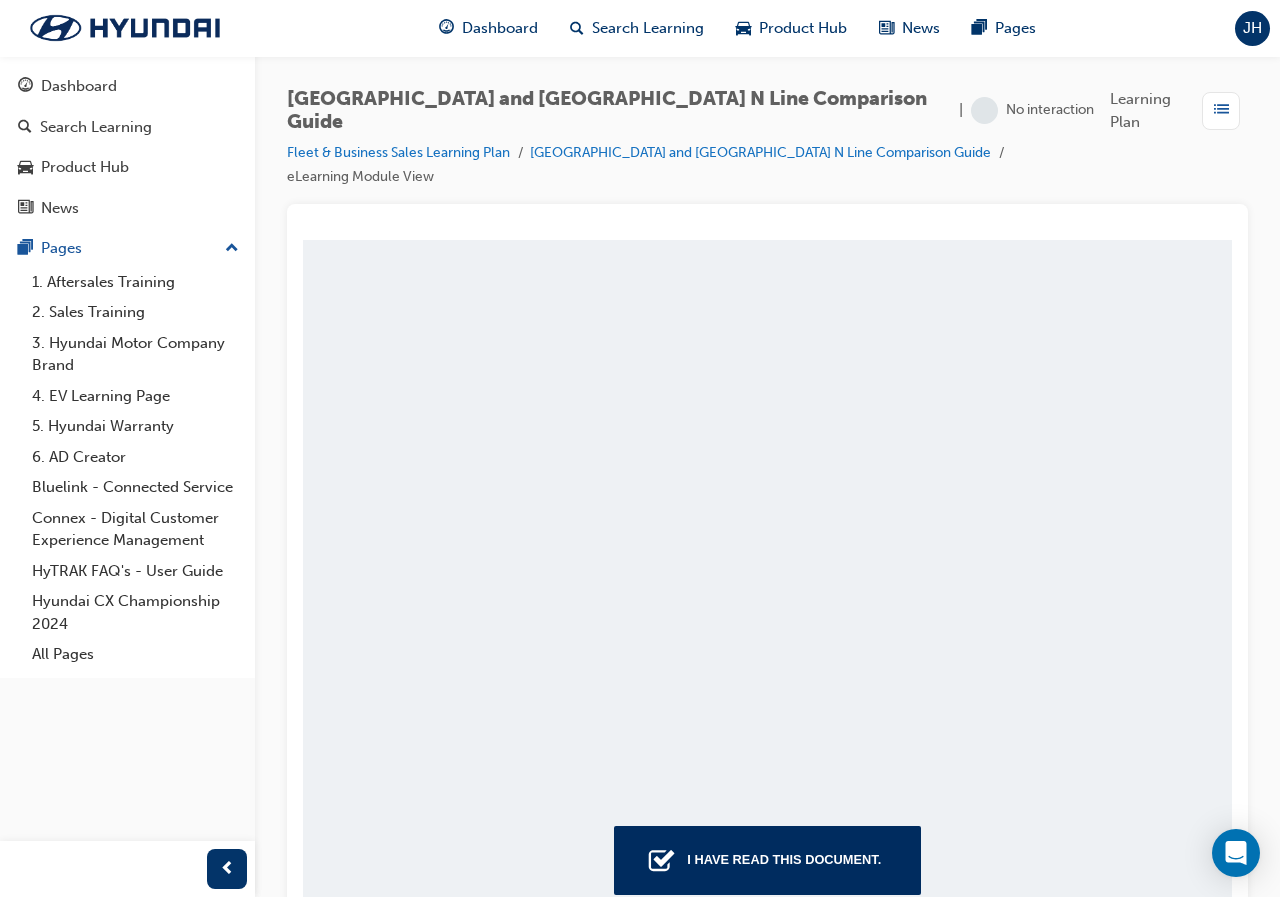 scroll, scrollTop: 0, scrollLeft: 0, axis: both 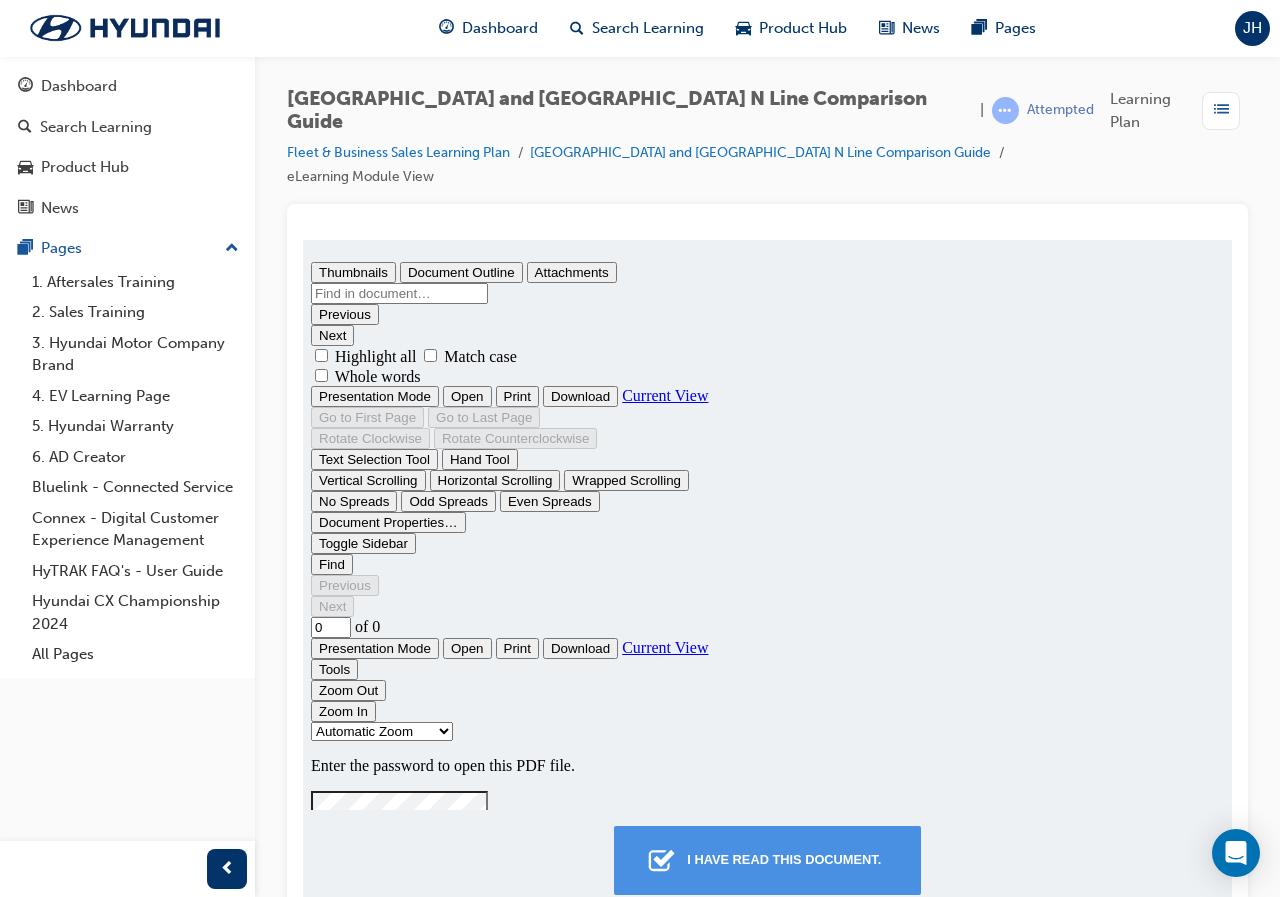 click on "I have read this document." at bounding box center [784, 860] 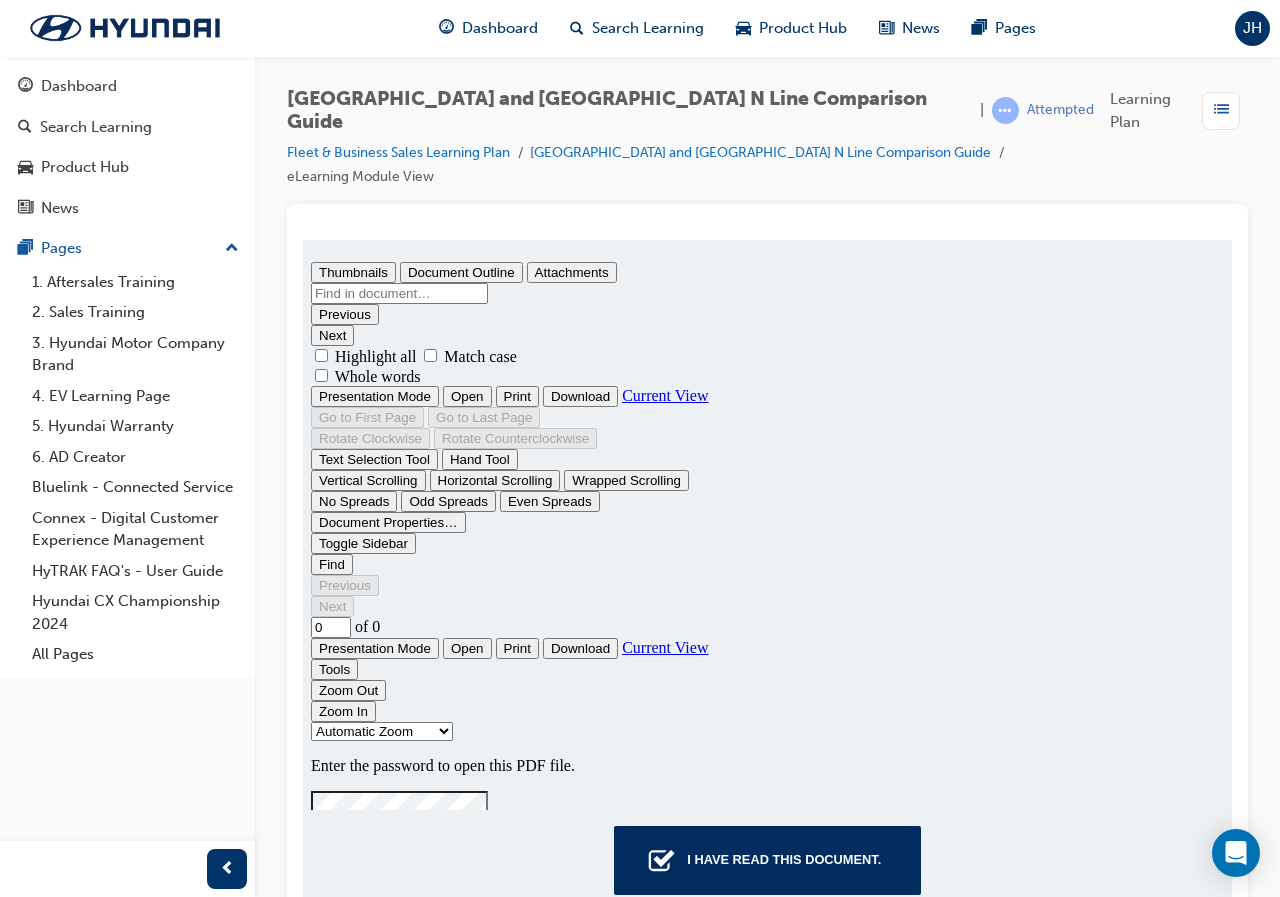 scroll, scrollTop: 0, scrollLeft: 0, axis: both 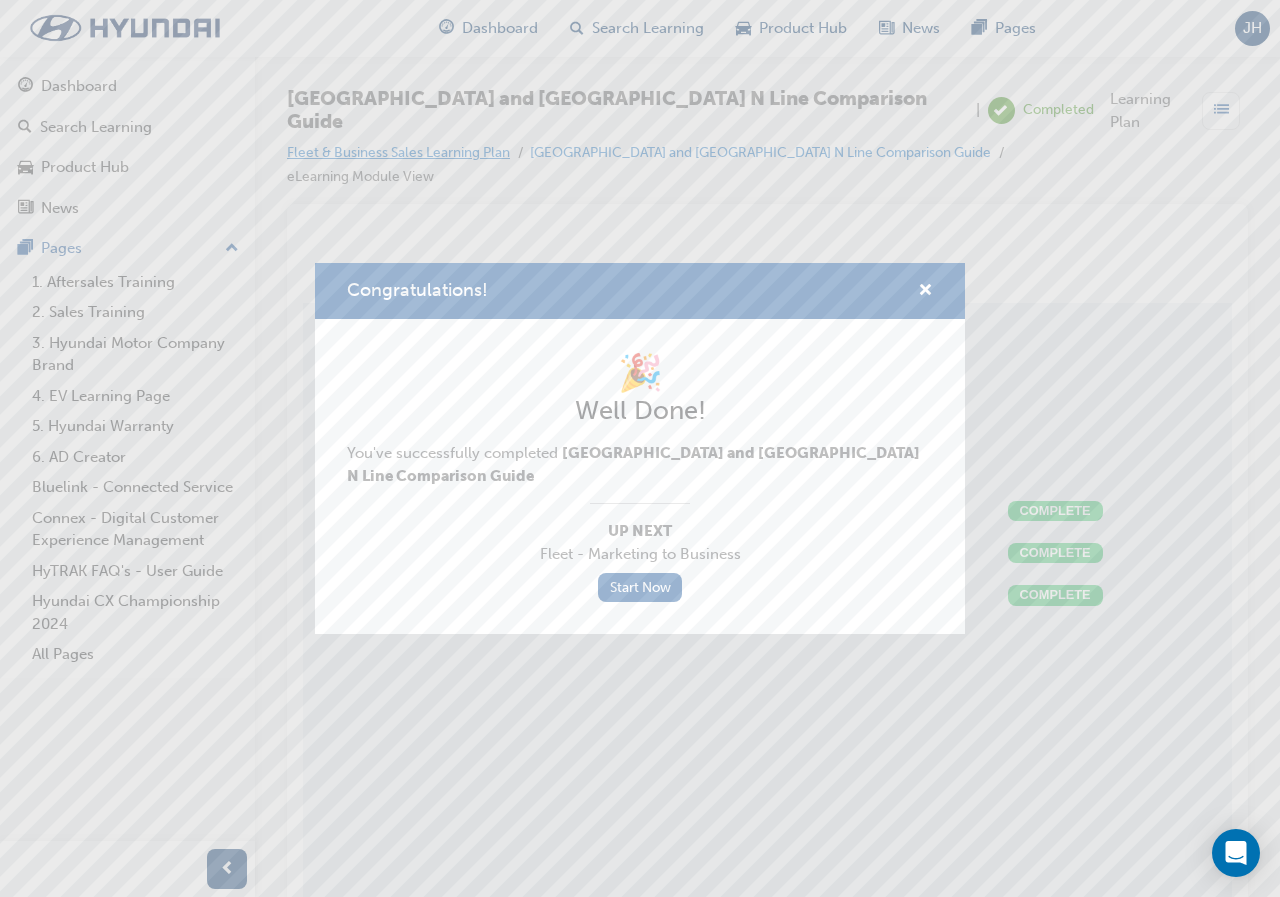 click on "Congratulations! 🎉 Well Done! You've successfully completed   Tucson and Tucson N Line Comparison Guide Up Next Fleet - Marketing to Business Start Now" at bounding box center [640, 448] 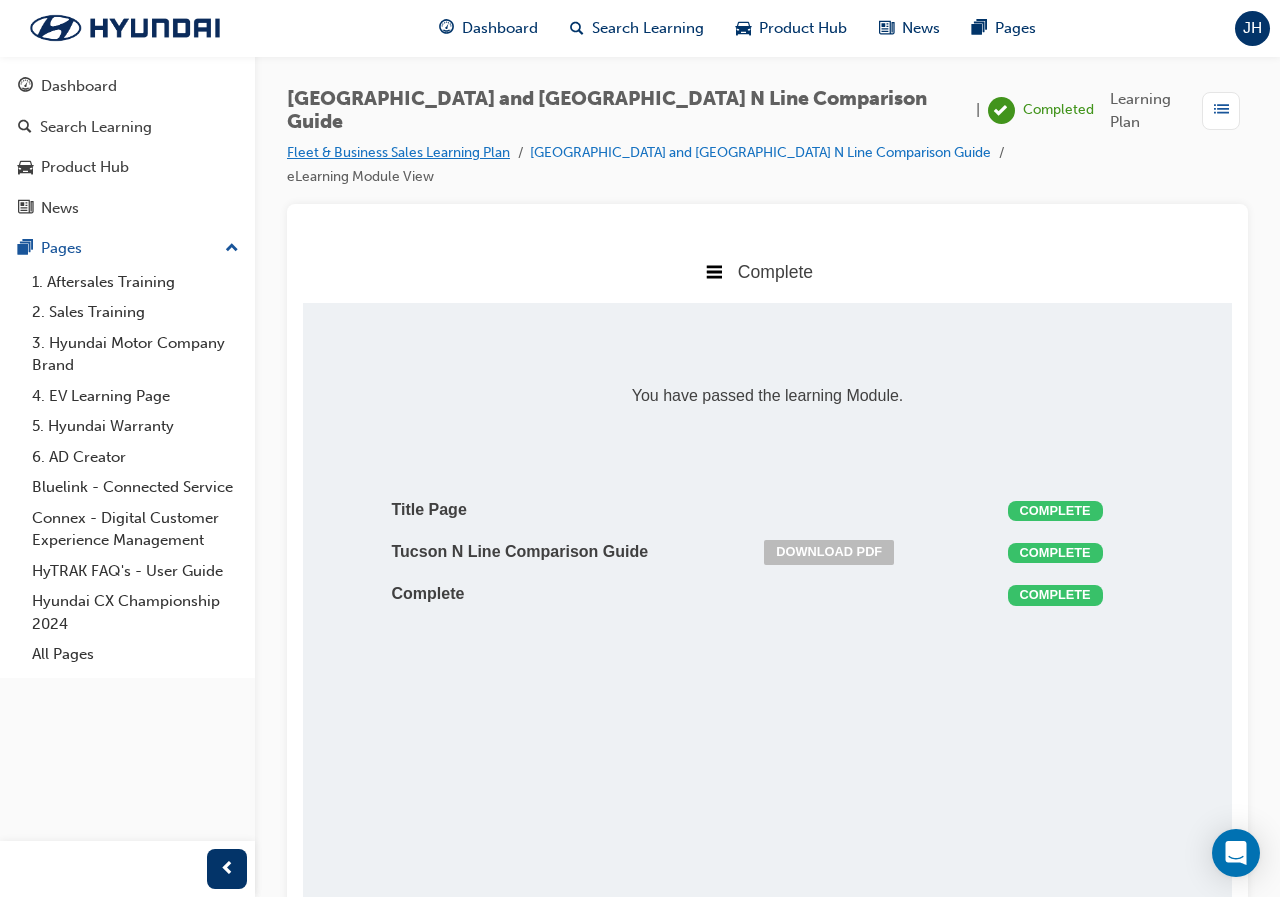click on "Fleet & Business Sales Learning Plan" at bounding box center [398, 152] 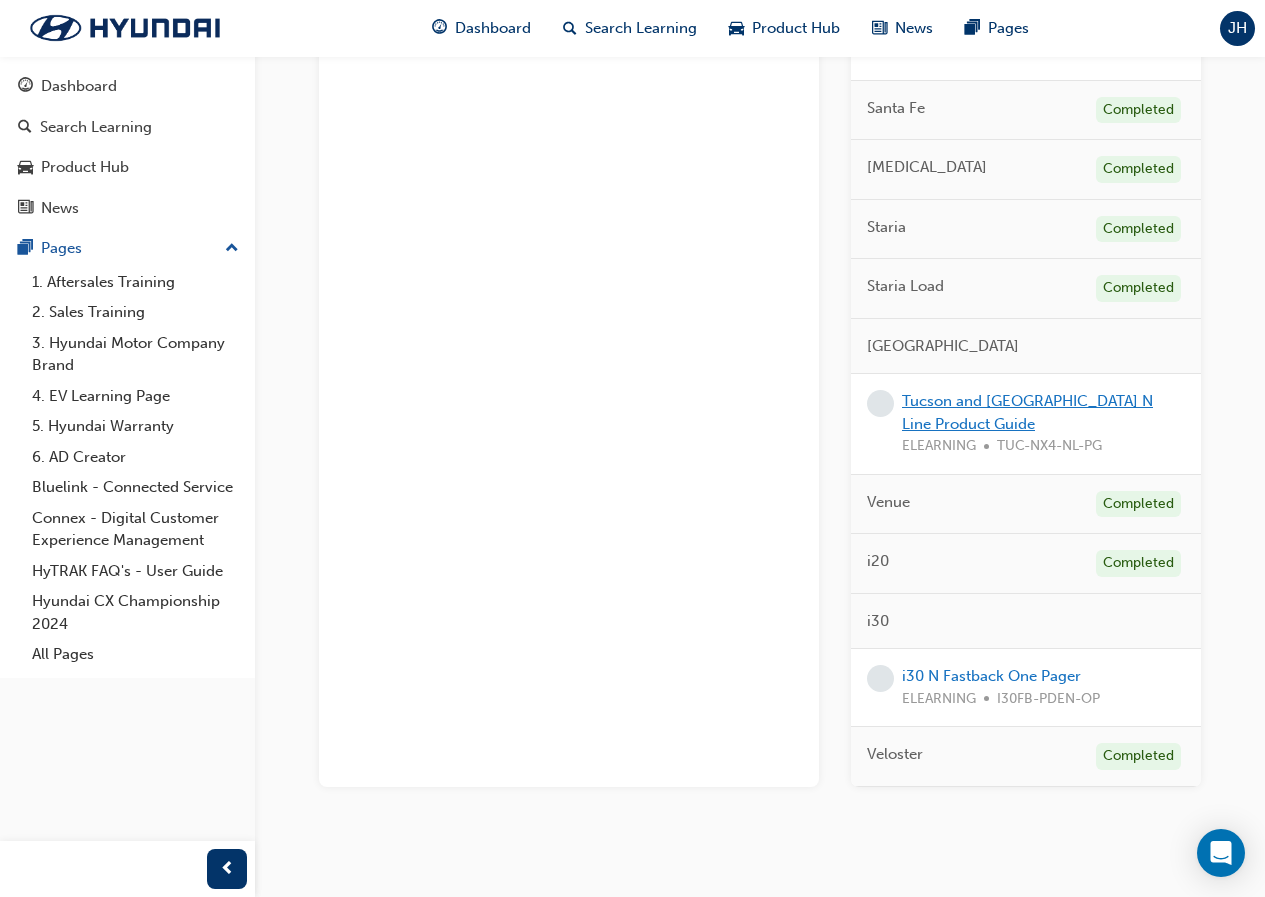 click on "Tucson and [GEOGRAPHIC_DATA] N Line Product Guide" at bounding box center [1027, 412] 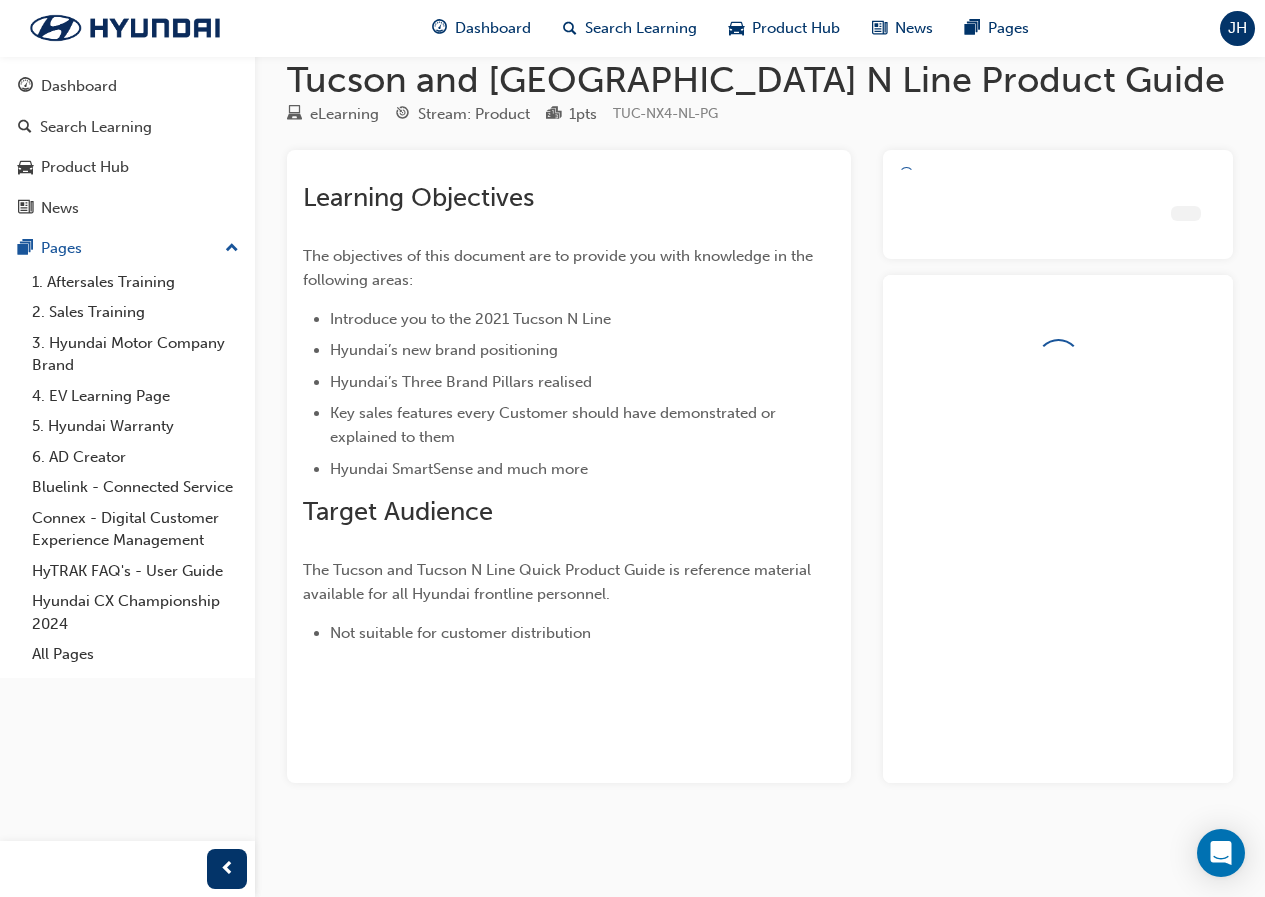 scroll, scrollTop: 60, scrollLeft: 0, axis: vertical 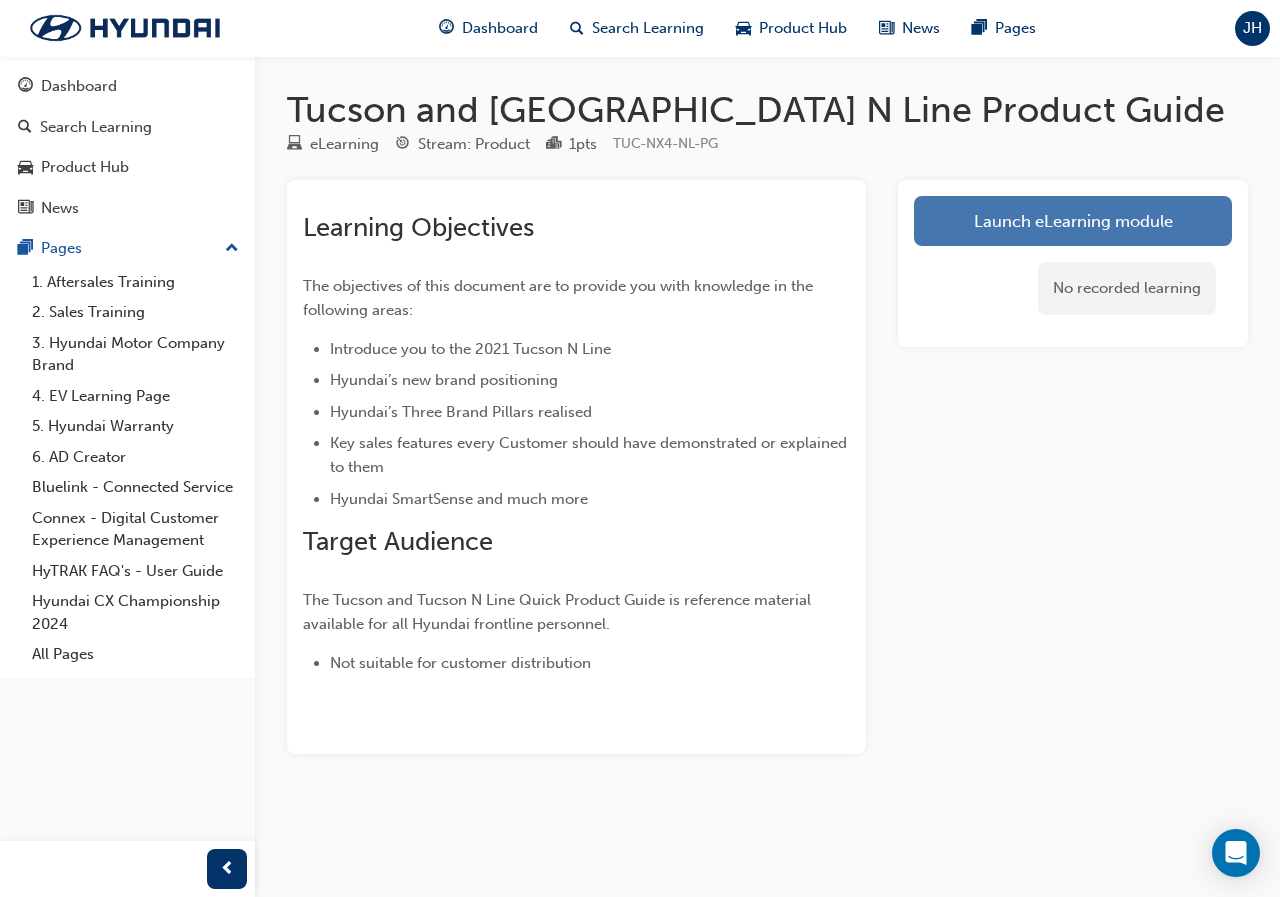 click on "Launch eLearning module" at bounding box center [1073, 221] 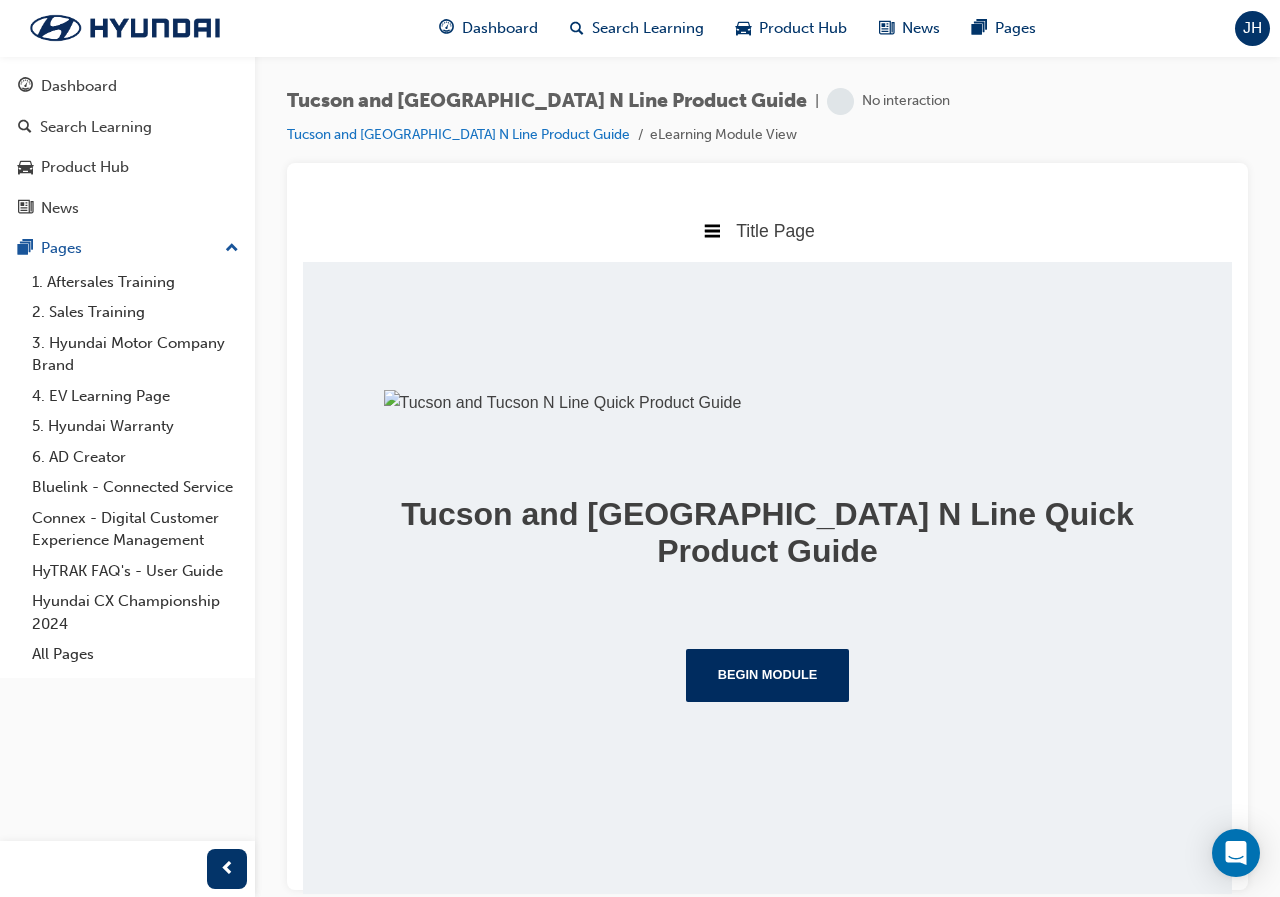 scroll, scrollTop: 215, scrollLeft: 0, axis: vertical 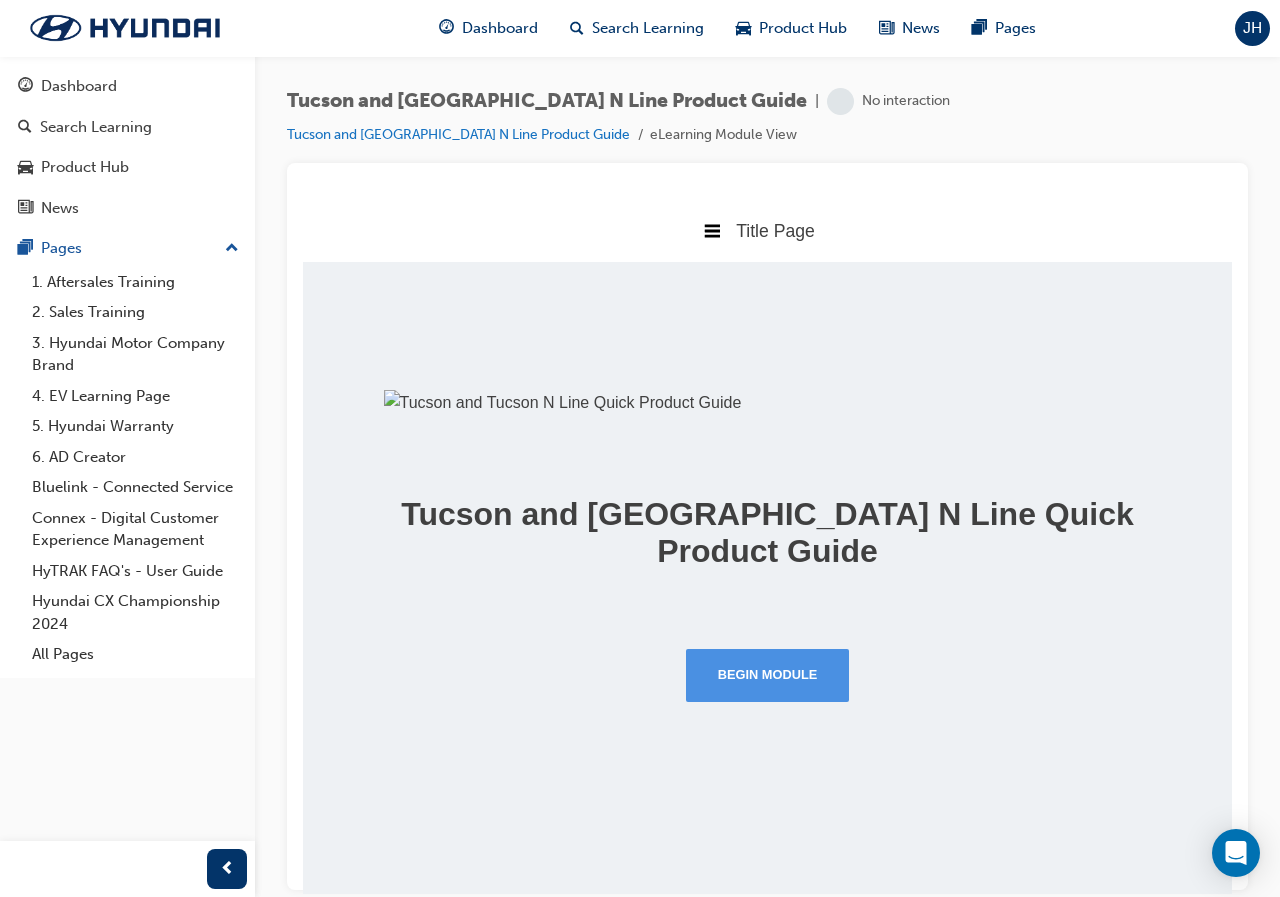 click on "Begin Module" at bounding box center [768, 674] 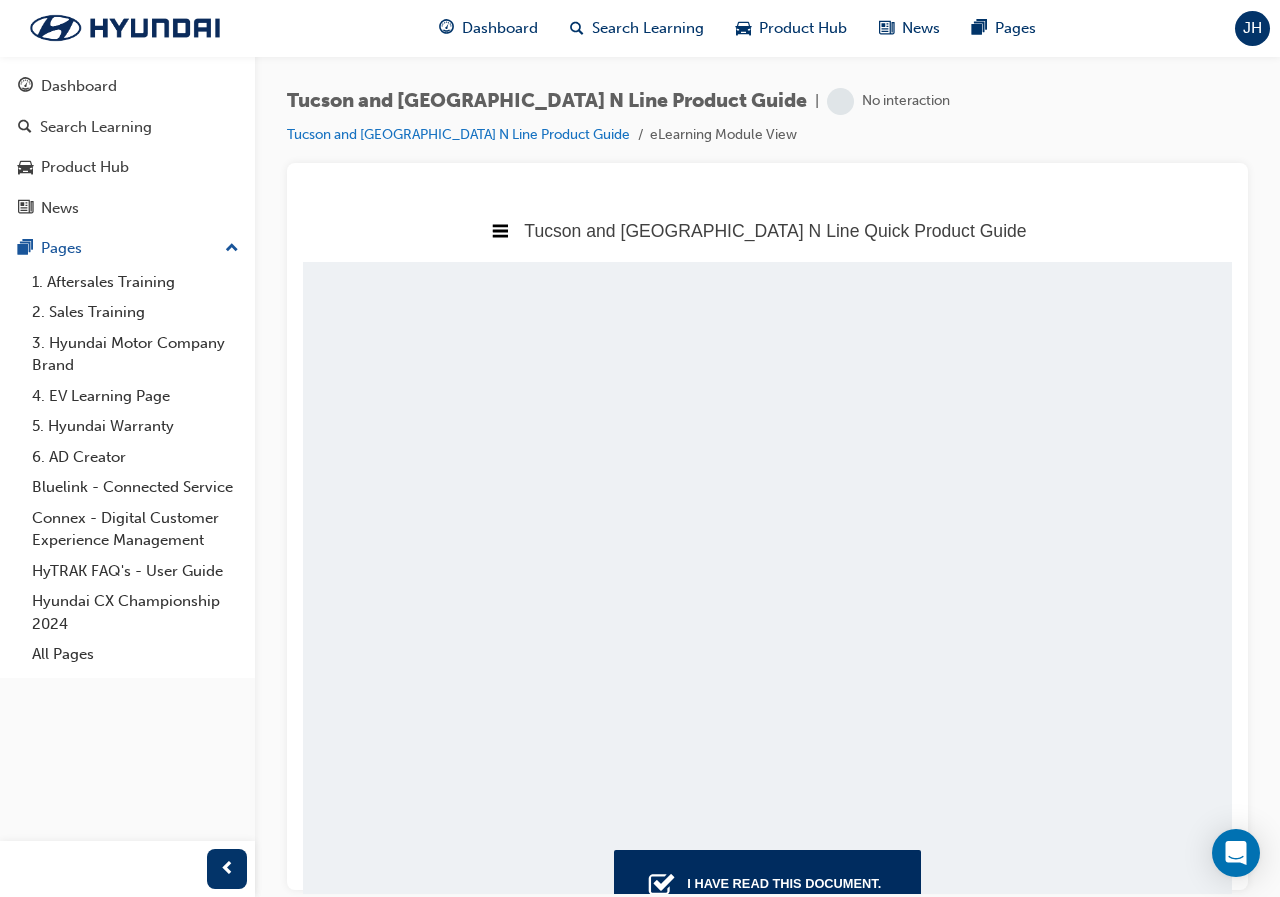 scroll, scrollTop: 10, scrollLeft: 10, axis: both 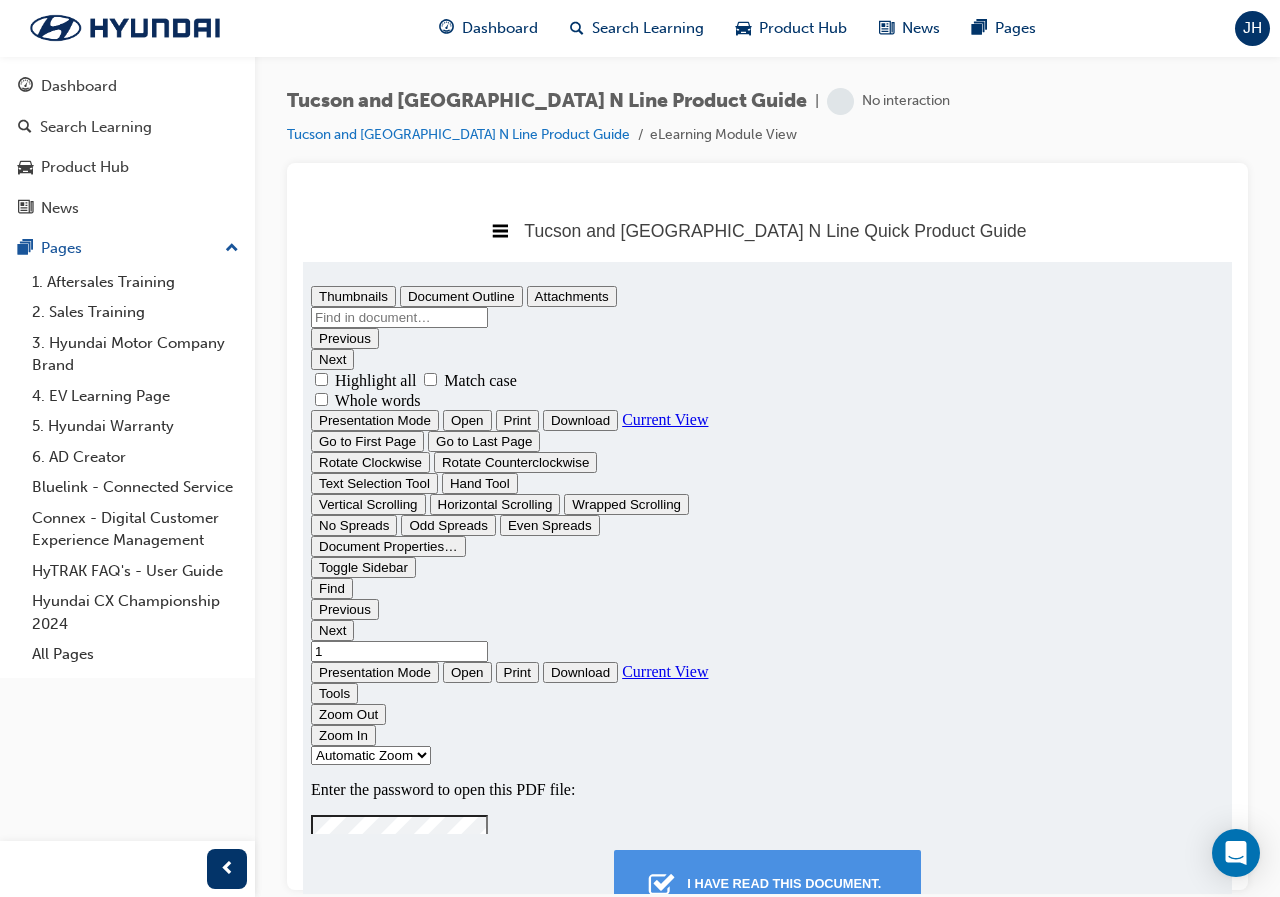 type on "0" 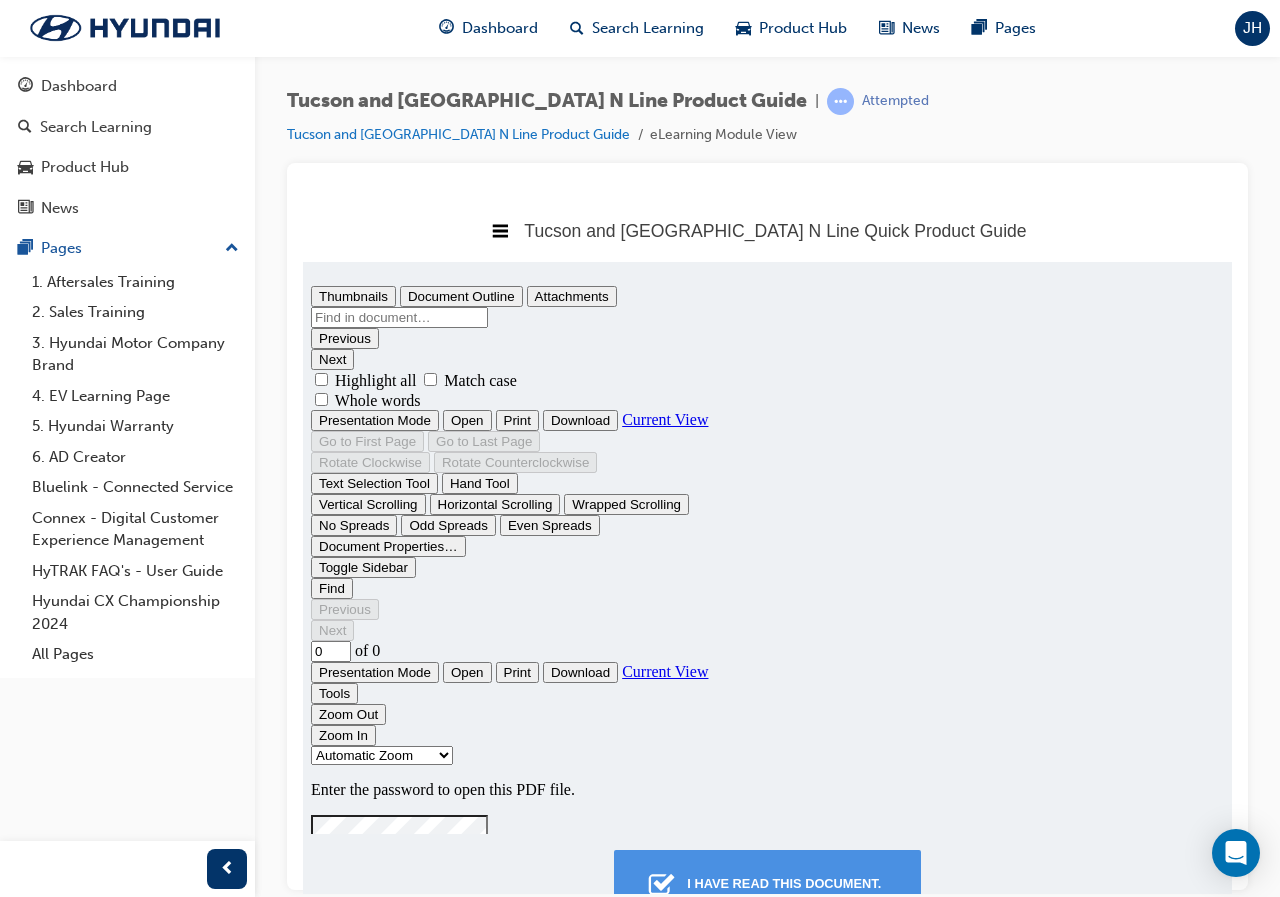 click on "I have read this document." at bounding box center [784, 883] 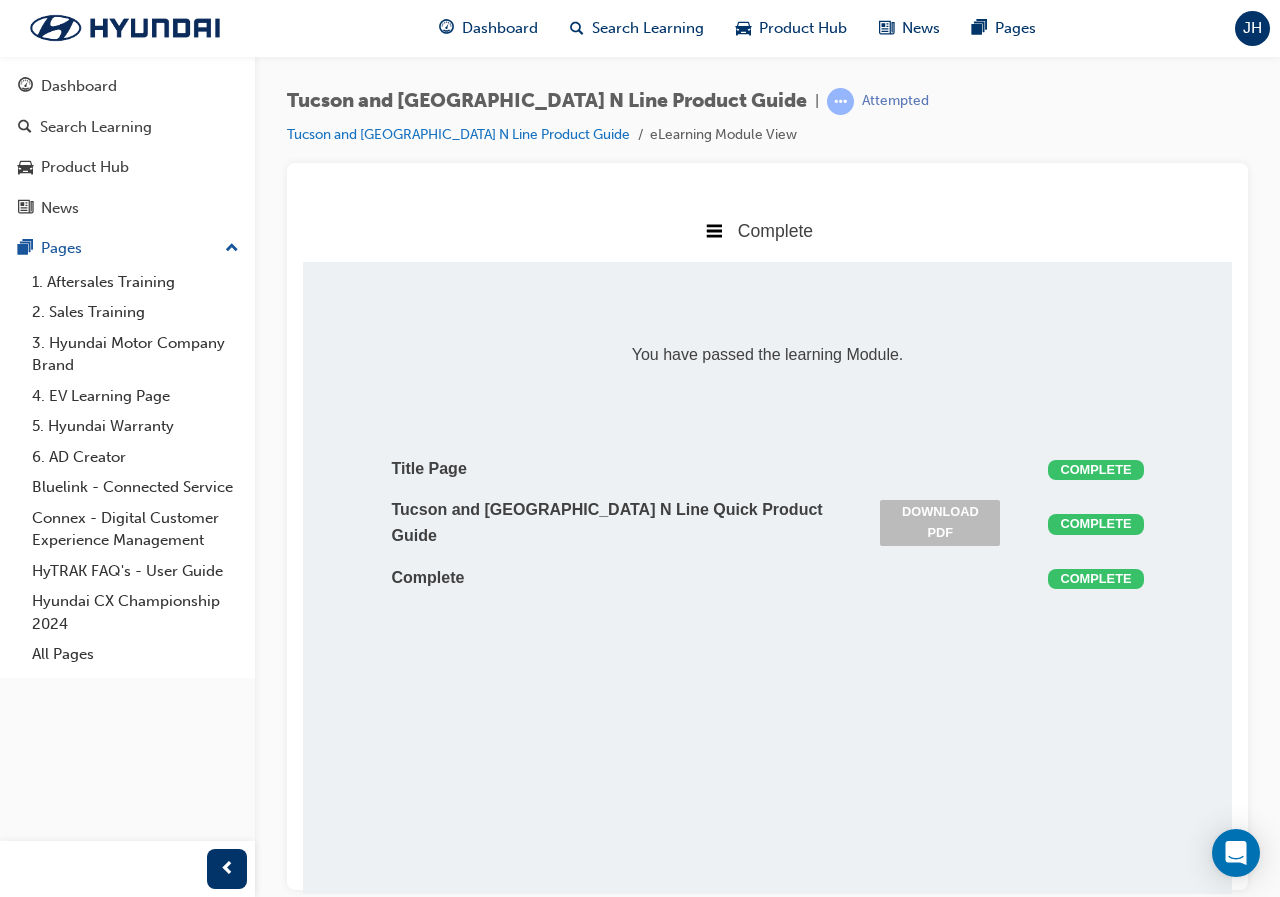 scroll, scrollTop: 425, scrollLeft: 960, axis: both 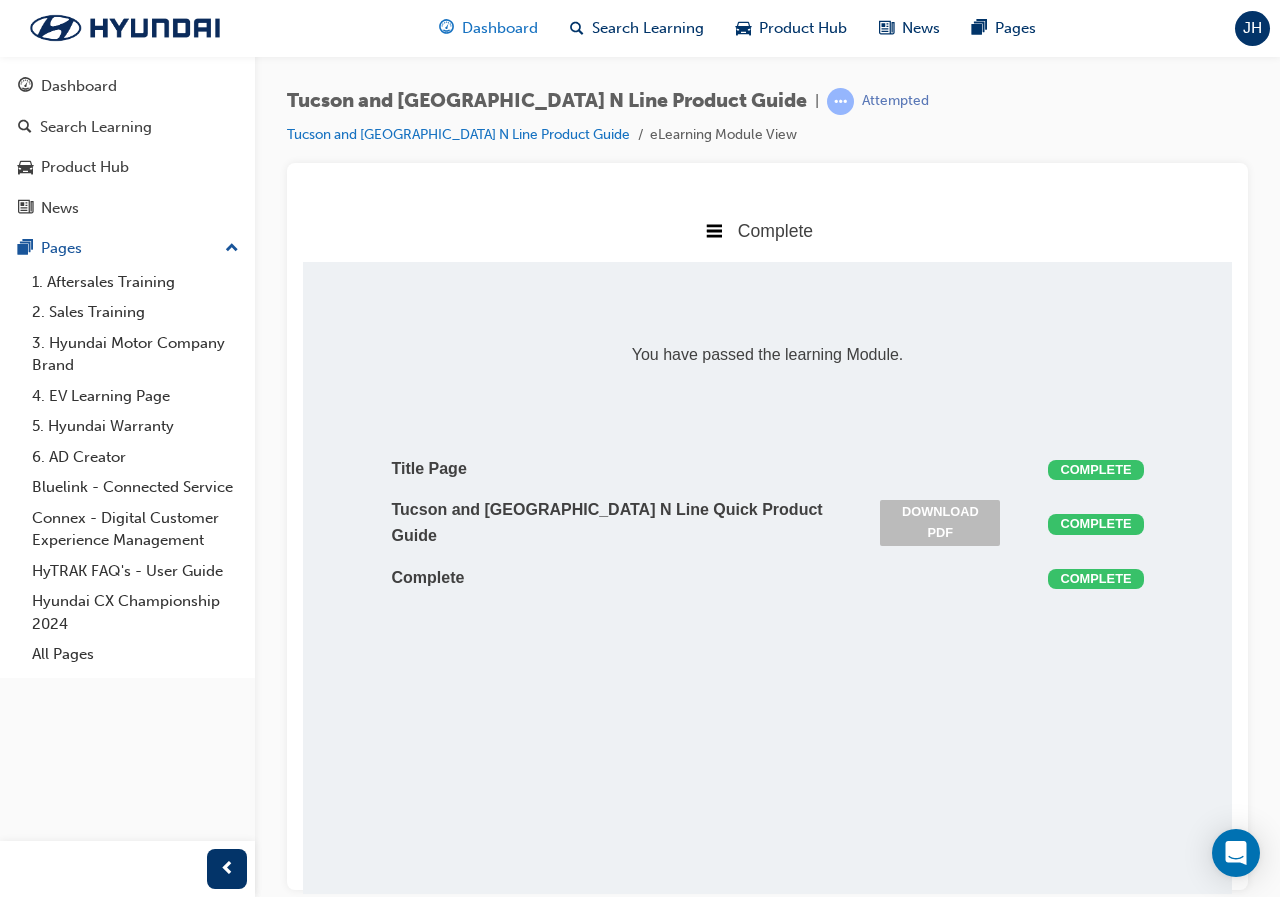 click on "Your version of Internet Explorer is outdated and not supported. Please upgrade to a  modern browser . Dashboard Search Learning Product Hub News Pages JH Dashboard Search Learning Product Hub News Pages Pages 1. Aftersales Training 2. Sales Training  3. Hyundai Motor Company Brand 4. EV Learning Page 5. Hyundai Warranty 6. AD Creator Bluelink - Connected Service Connex - Digital Customer Experience Management  HyTRAK FAQ's - User Guide Hyundai CX Championship 2024 All Pages [GEOGRAPHIC_DATA] and [GEOGRAPHIC_DATA] N Line Product Guide | Attempted [GEOGRAPHIC_DATA] and [GEOGRAPHIC_DATA] N Line Product Guide eLearning Module View" at bounding box center (640, 448) 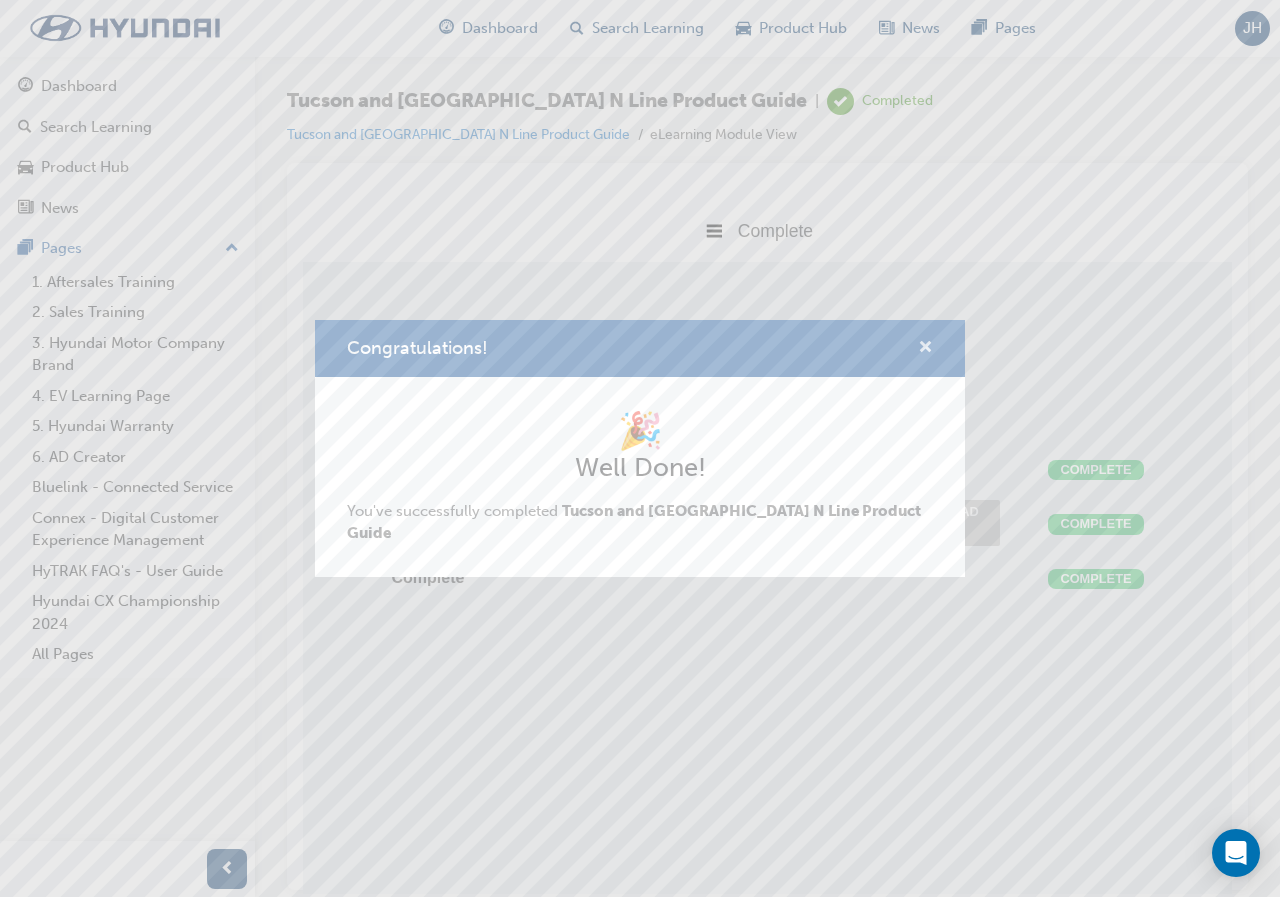 drag, startPoint x: 930, startPoint y: 350, endPoint x: 521, endPoint y: 88, distance: 485.7211 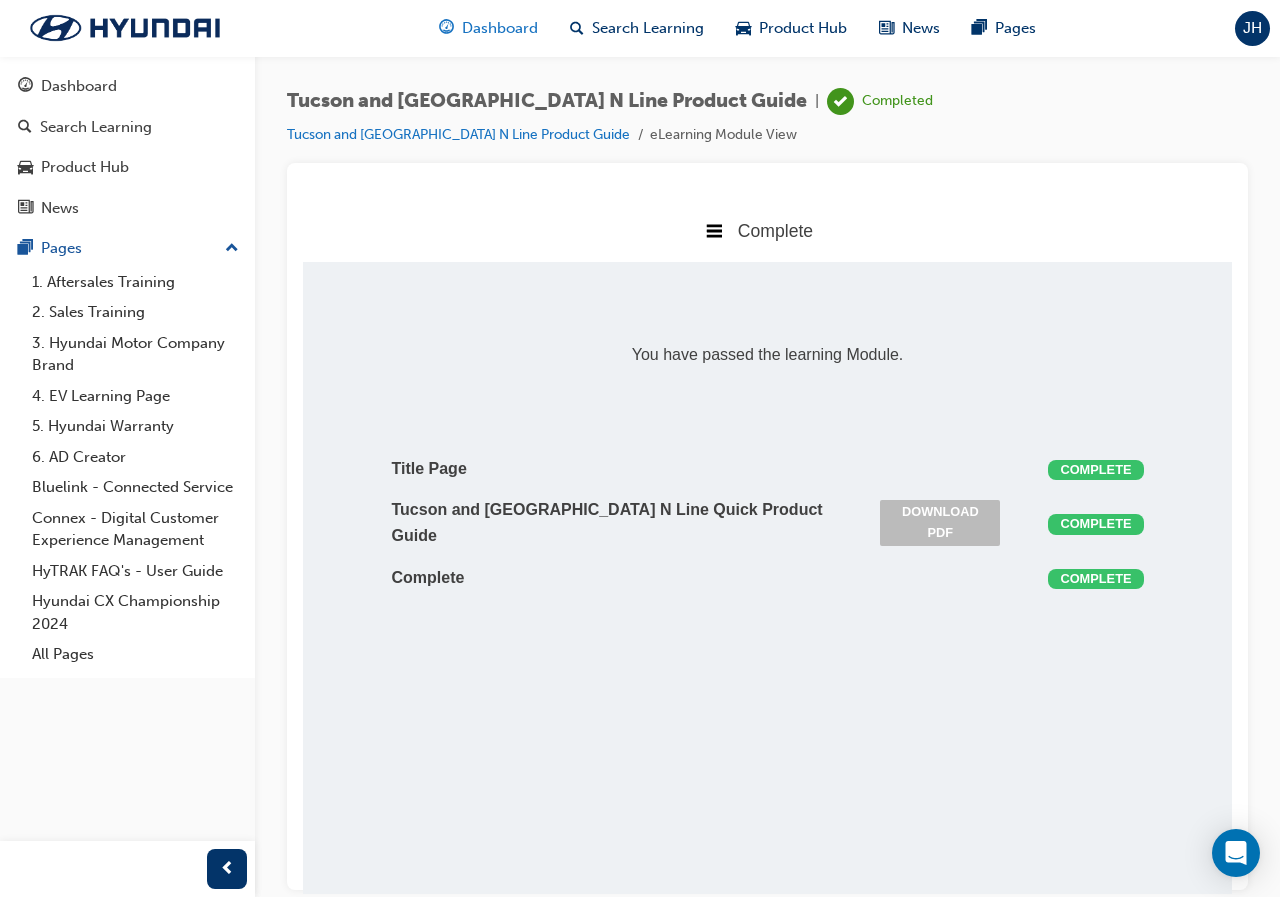 click on "Dashboard" at bounding box center (500, 28) 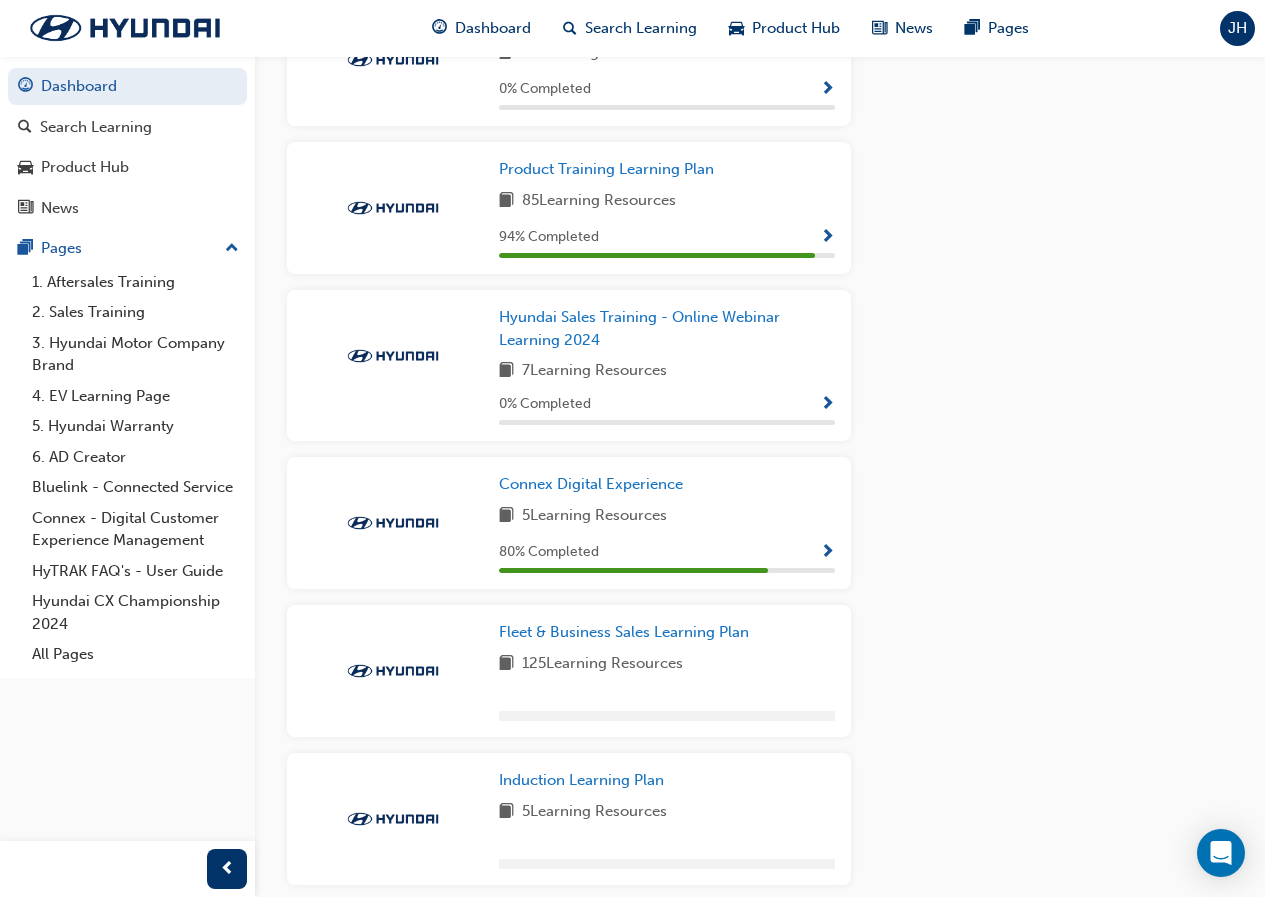 scroll, scrollTop: 1636, scrollLeft: 0, axis: vertical 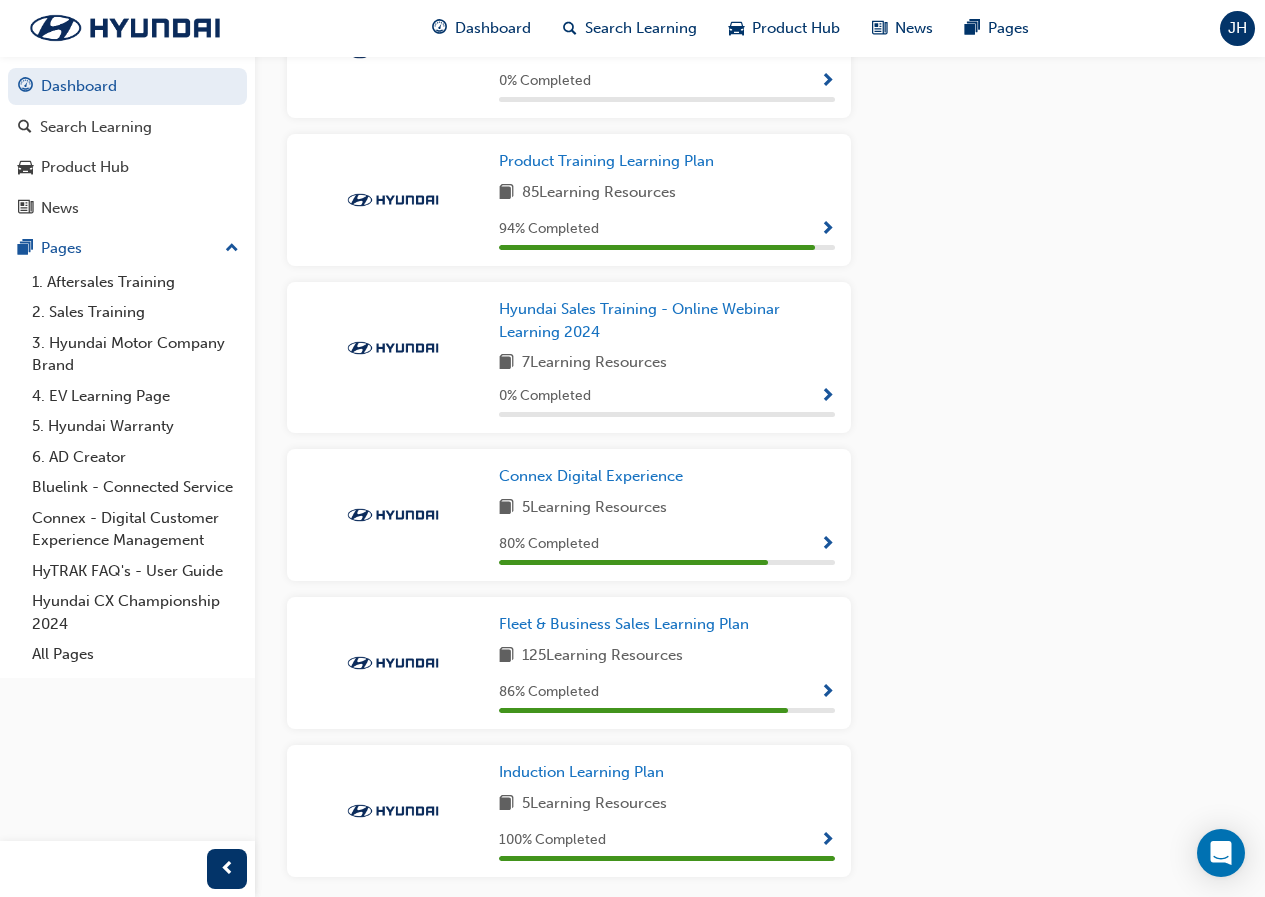 click at bounding box center [827, 693] 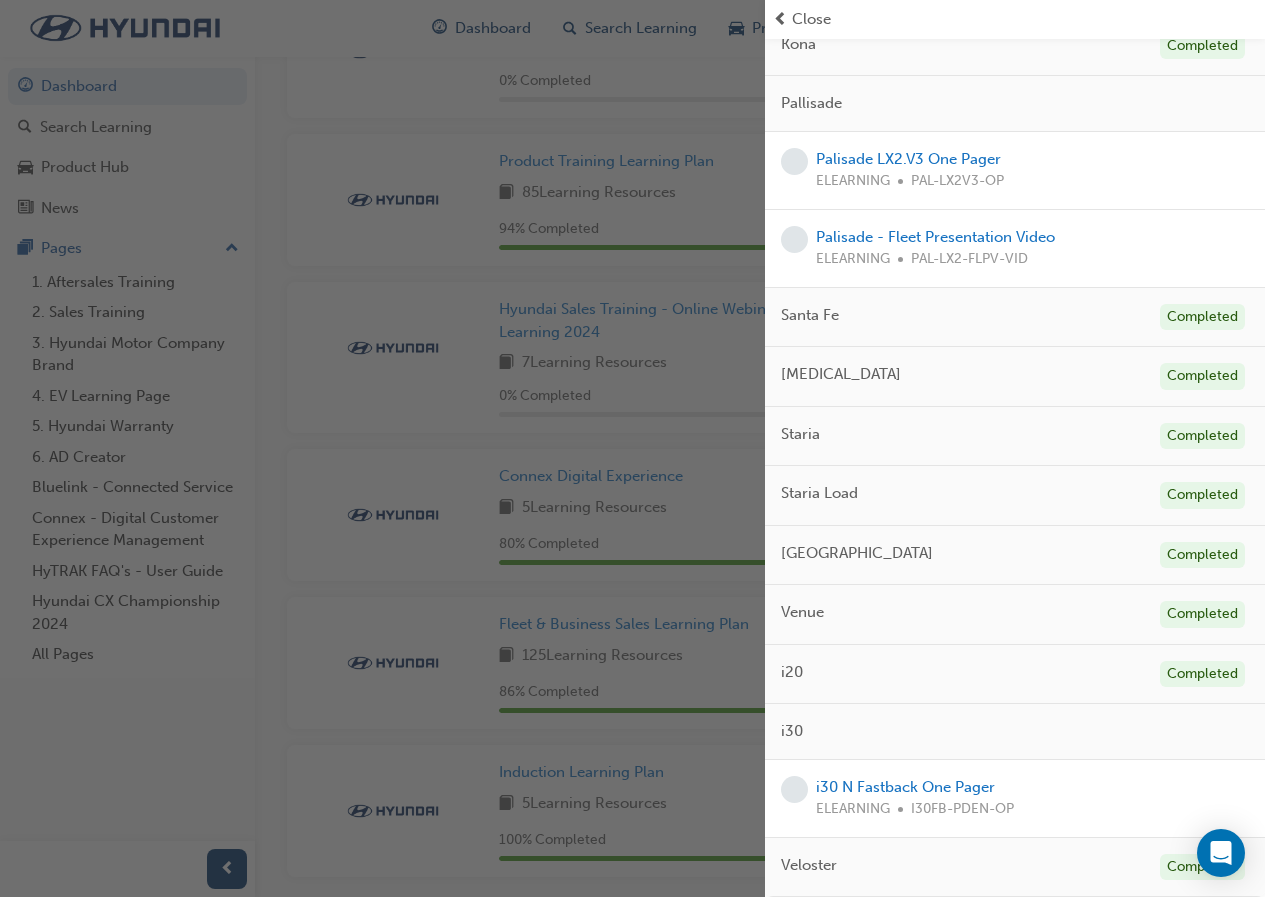 scroll, scrollTop: 1786, scrollLeft: 0, axis: vertical 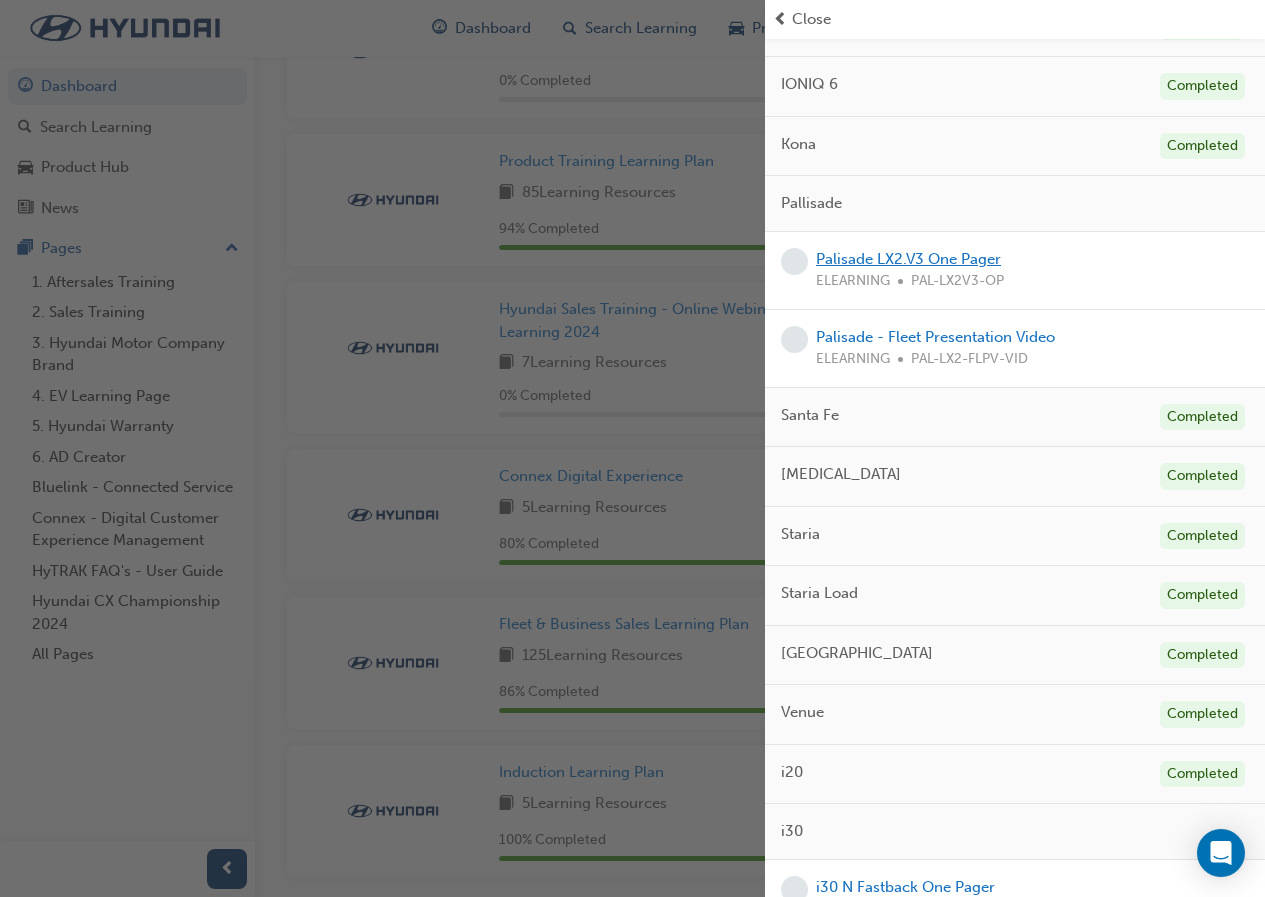 click on "Palisade LX2.V3 One Pager" at bounding box center [908, 259] 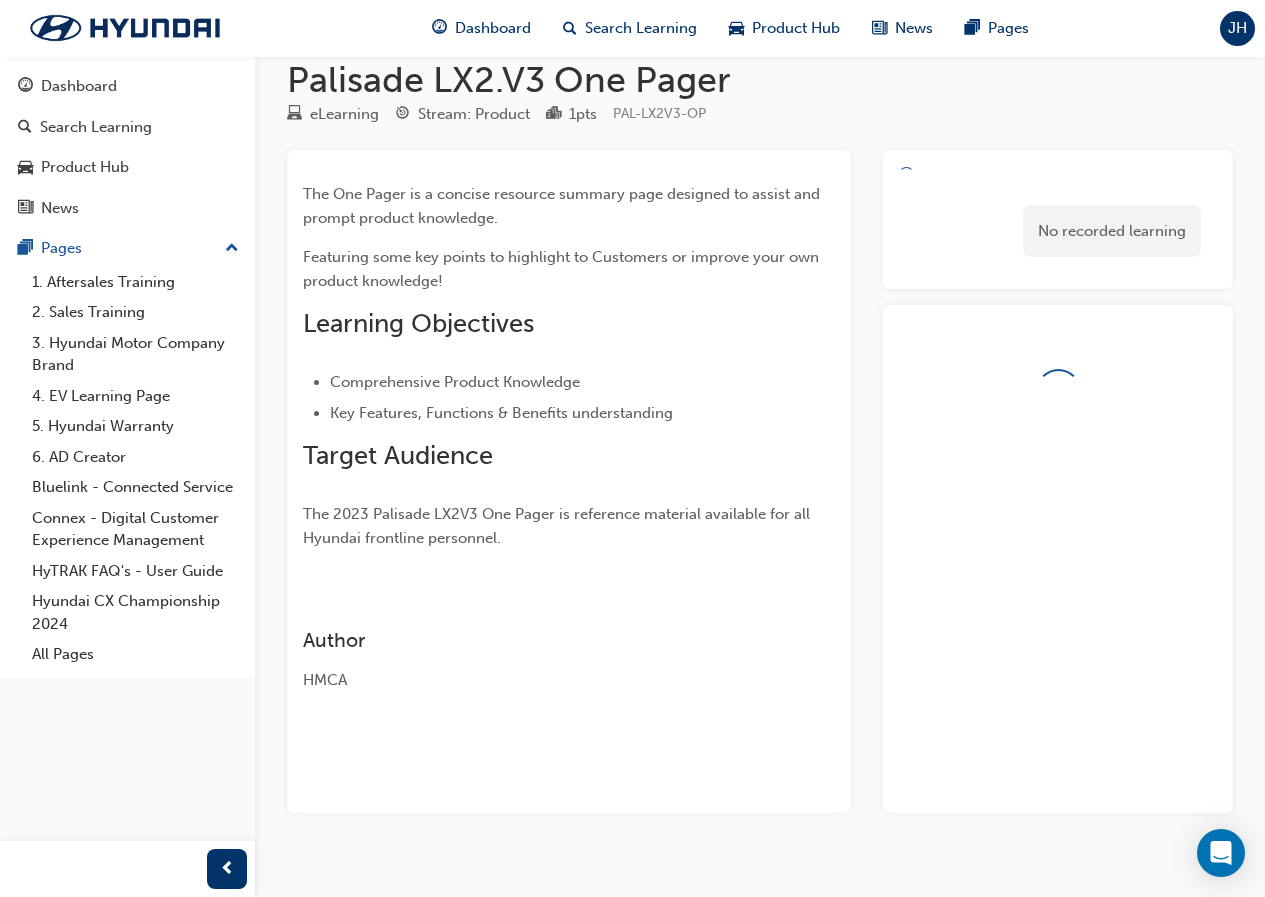 scroll, scrollTop: 60, scrollLeft: 0, axis: vertical 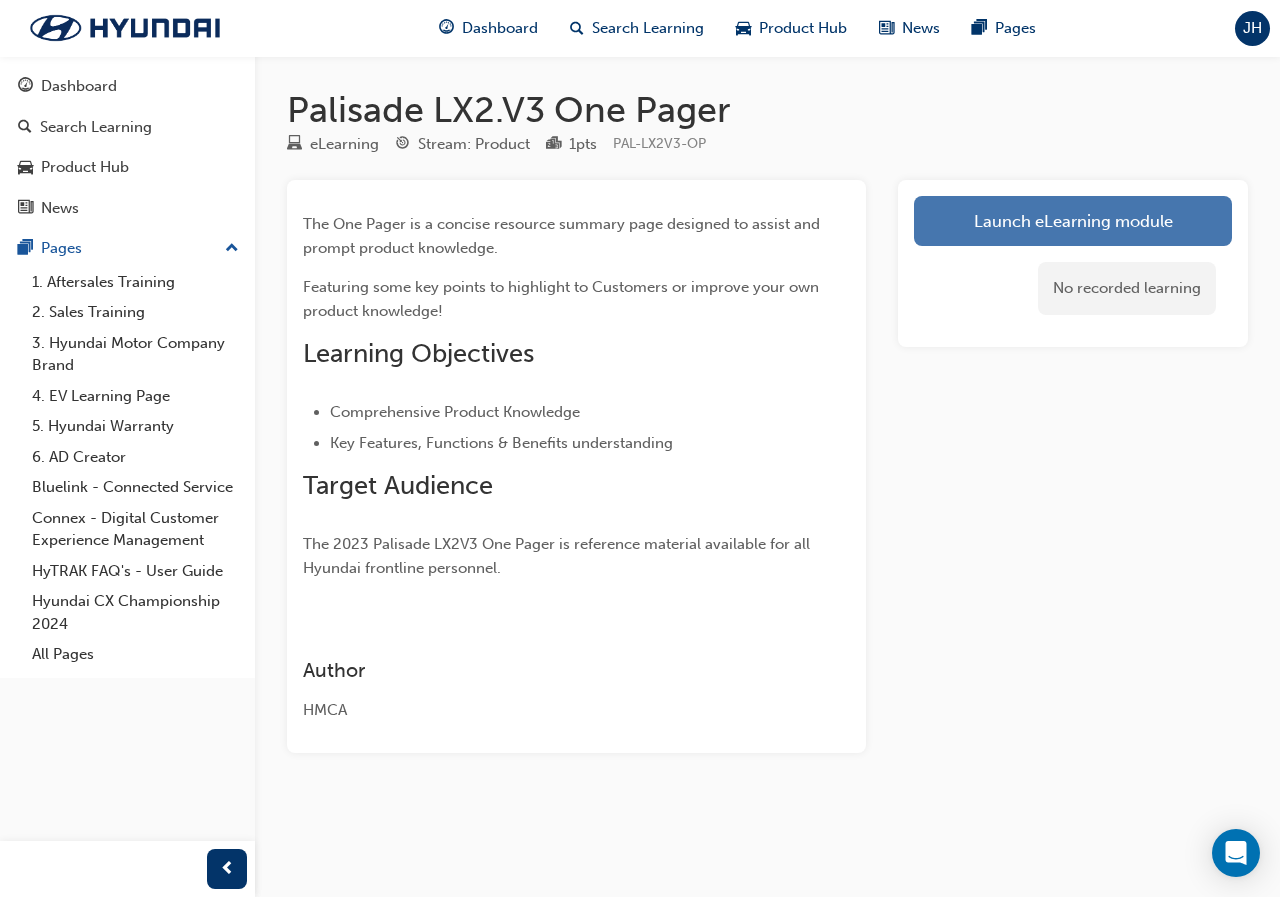 click on "Launch eLearning module" at bounding box center (1073, 221) 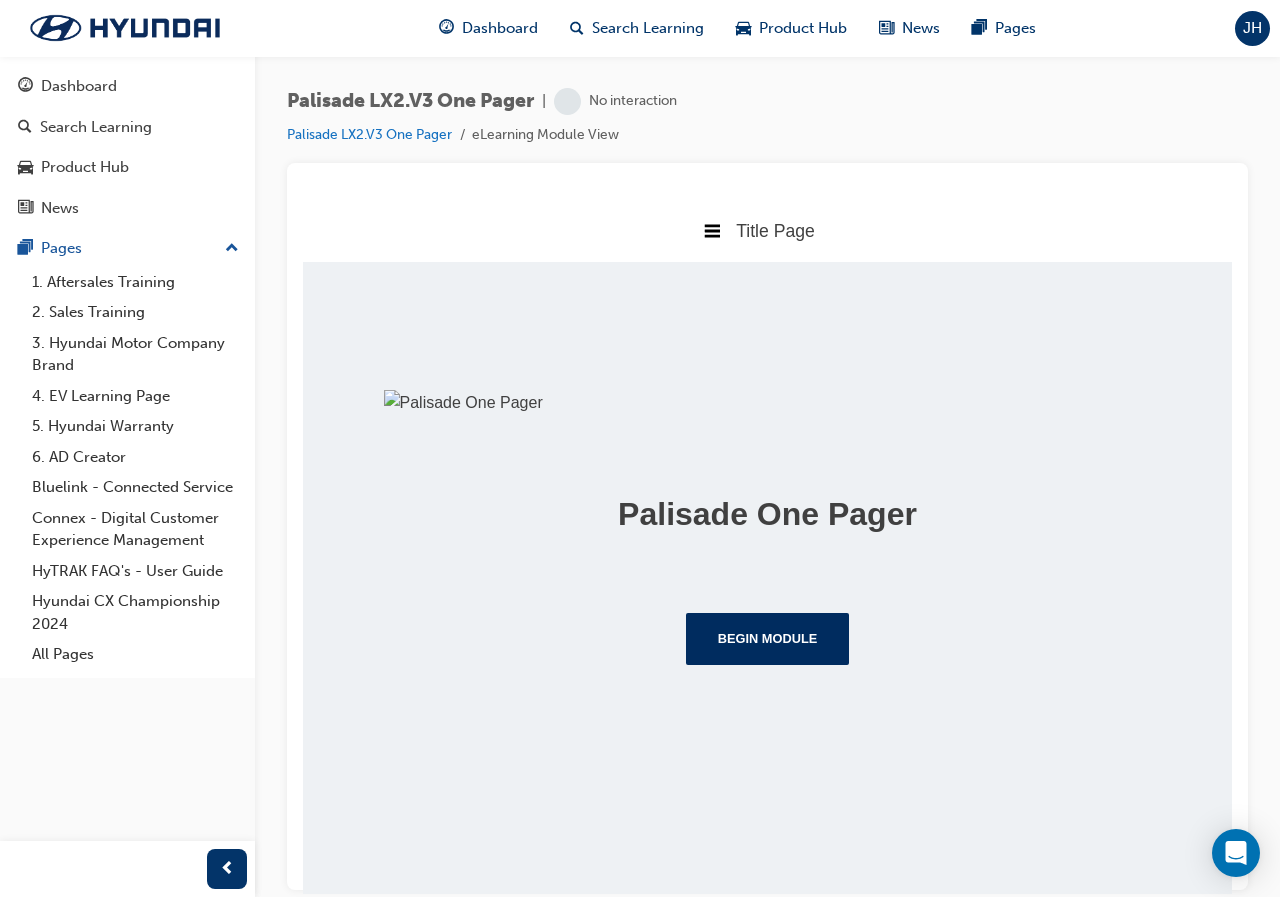 scroll, scrollTop: 178, scrollLeft: 0, axis: vertical 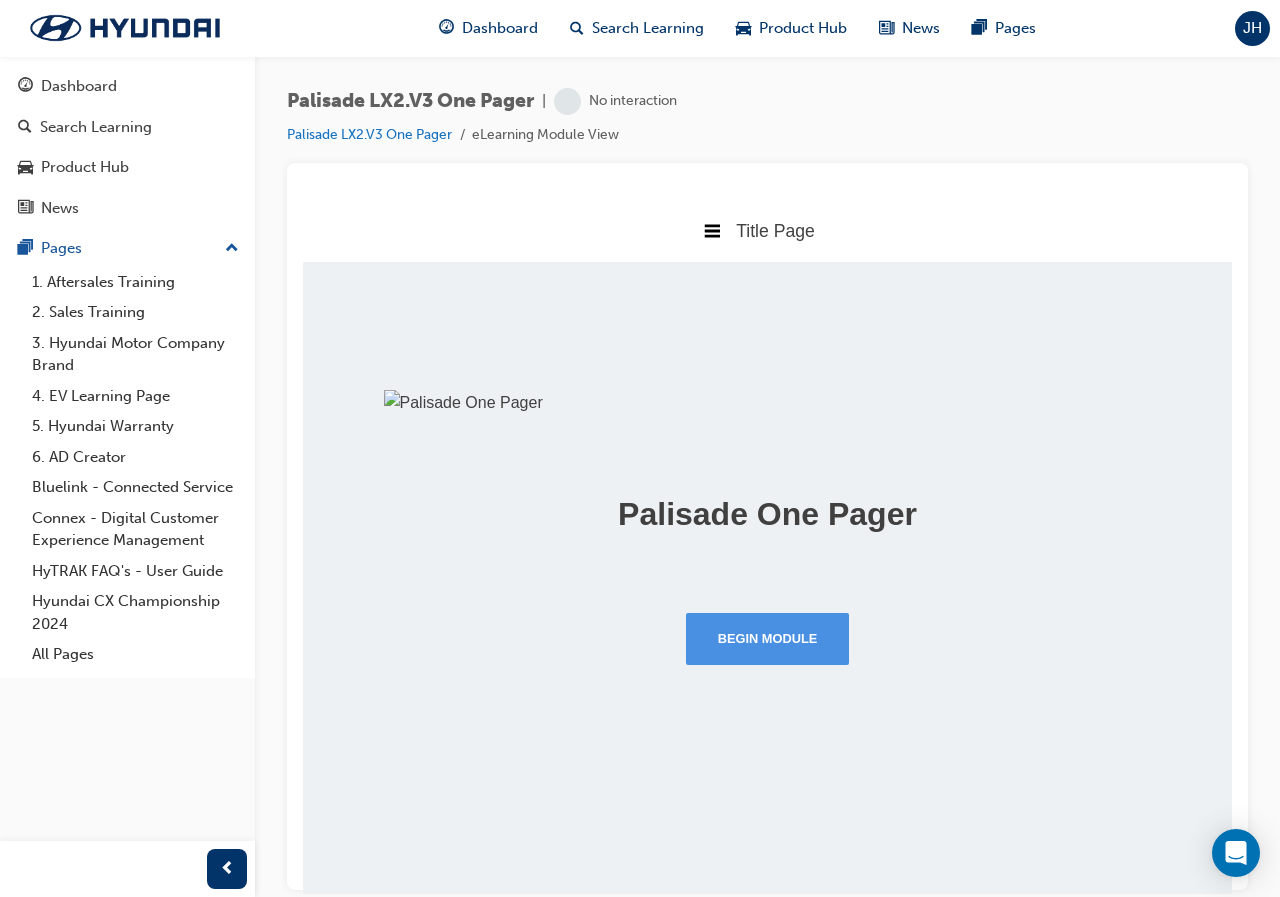click on "Begin Module" at bounding box center [768, 638] 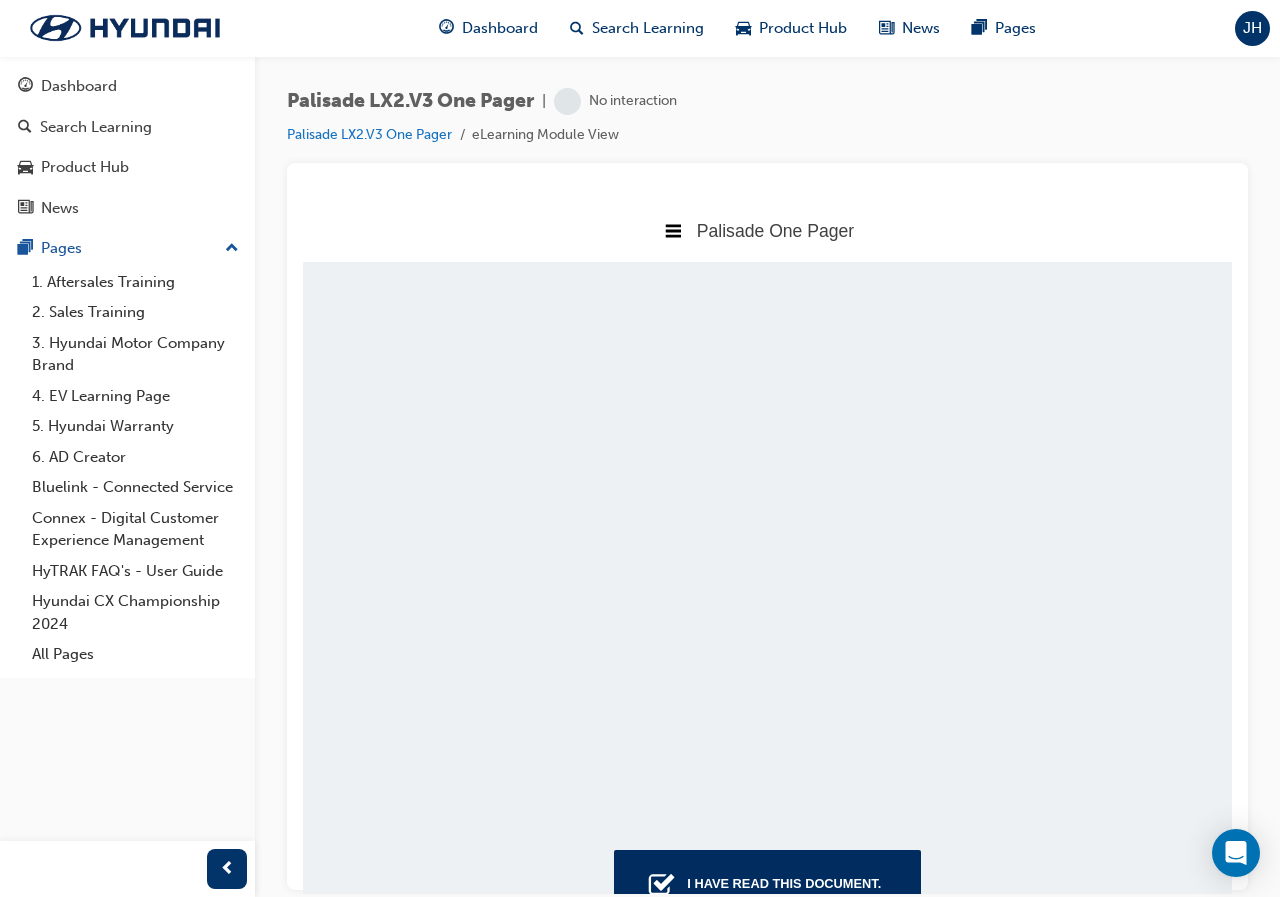 scroll, scrollTop: 10, scrollLeft: 10, axis: both 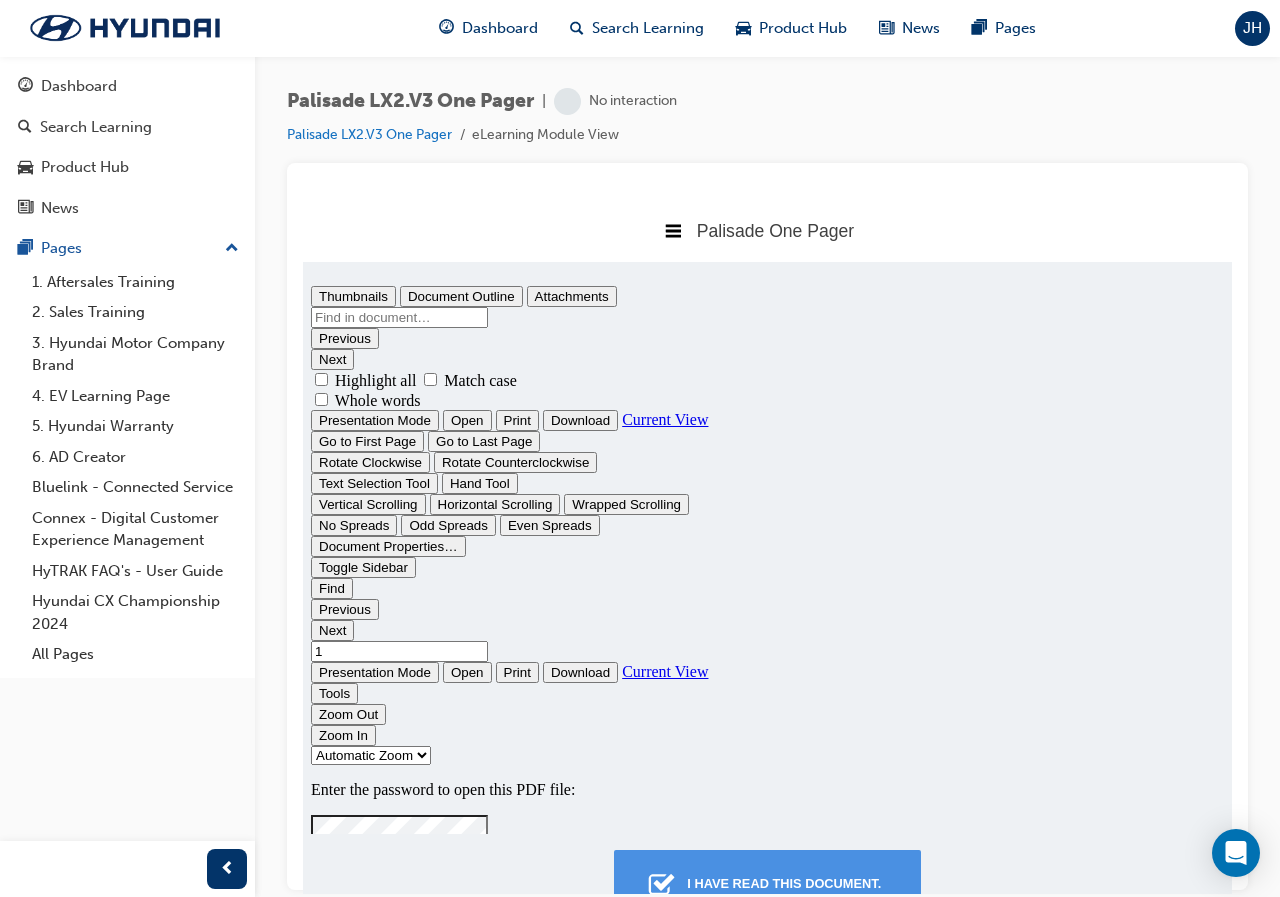 type on "0" 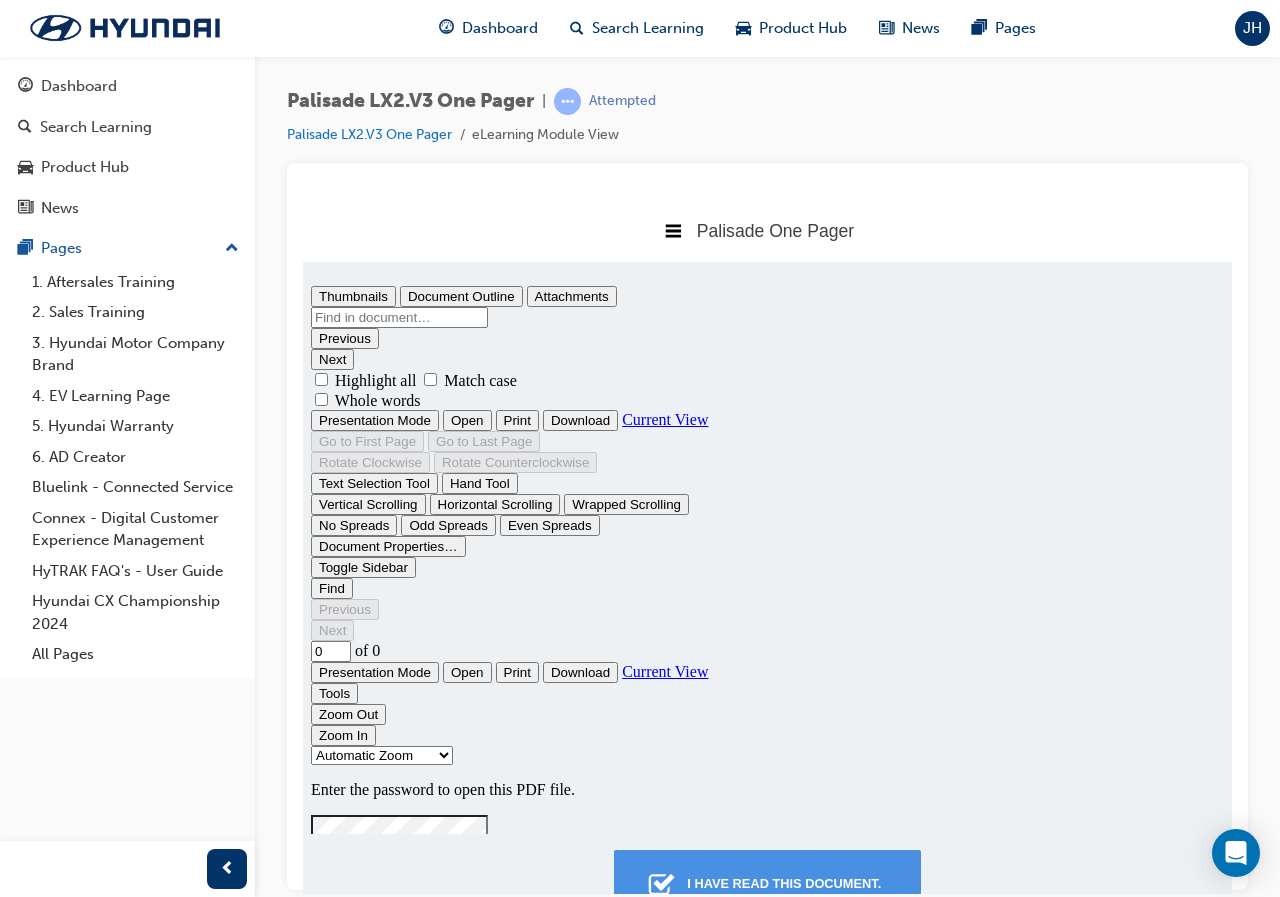 click on "I have read this document." at bounding box center [767, 883] 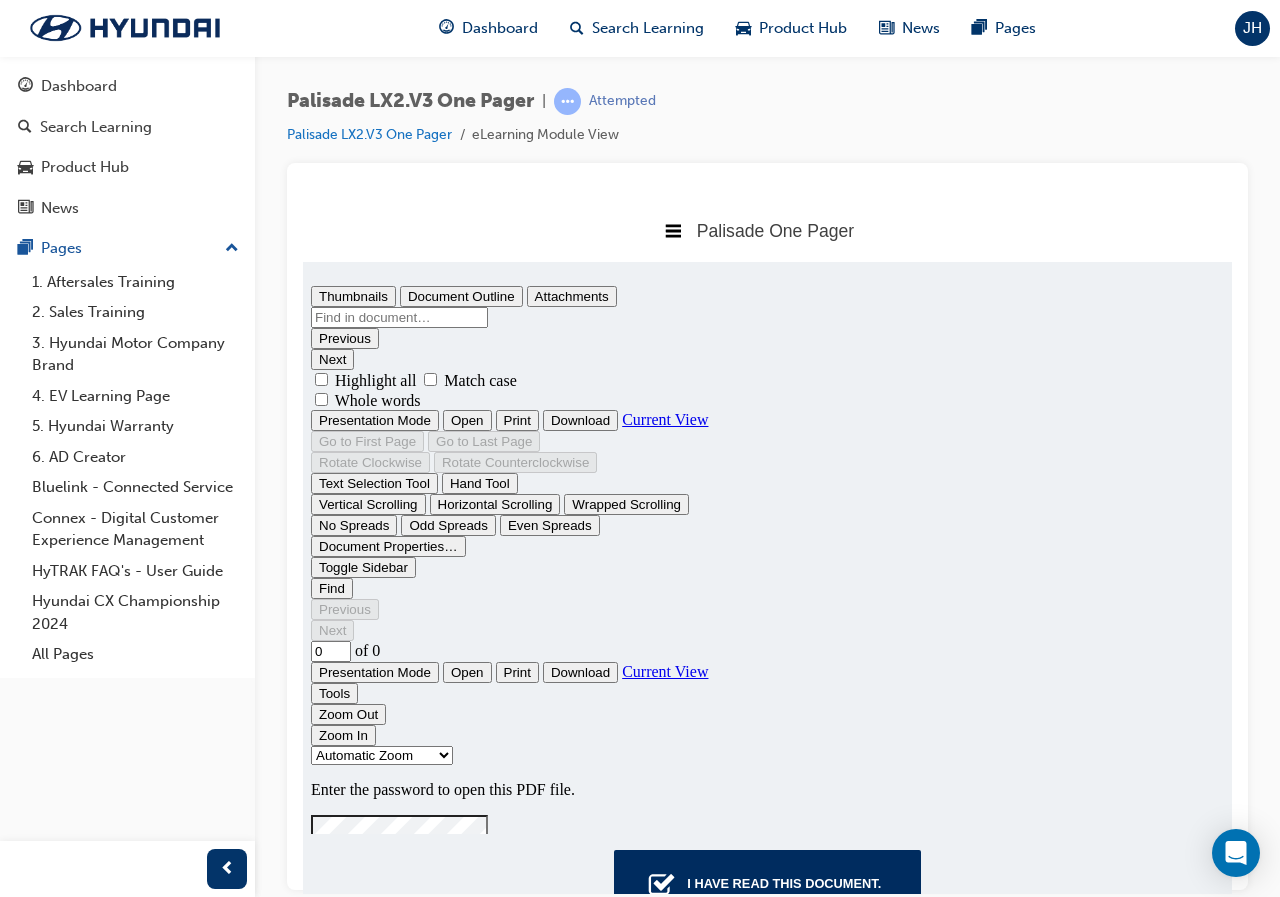 scroll, scrollTop: 425, scrollLeft: 960, axis: both 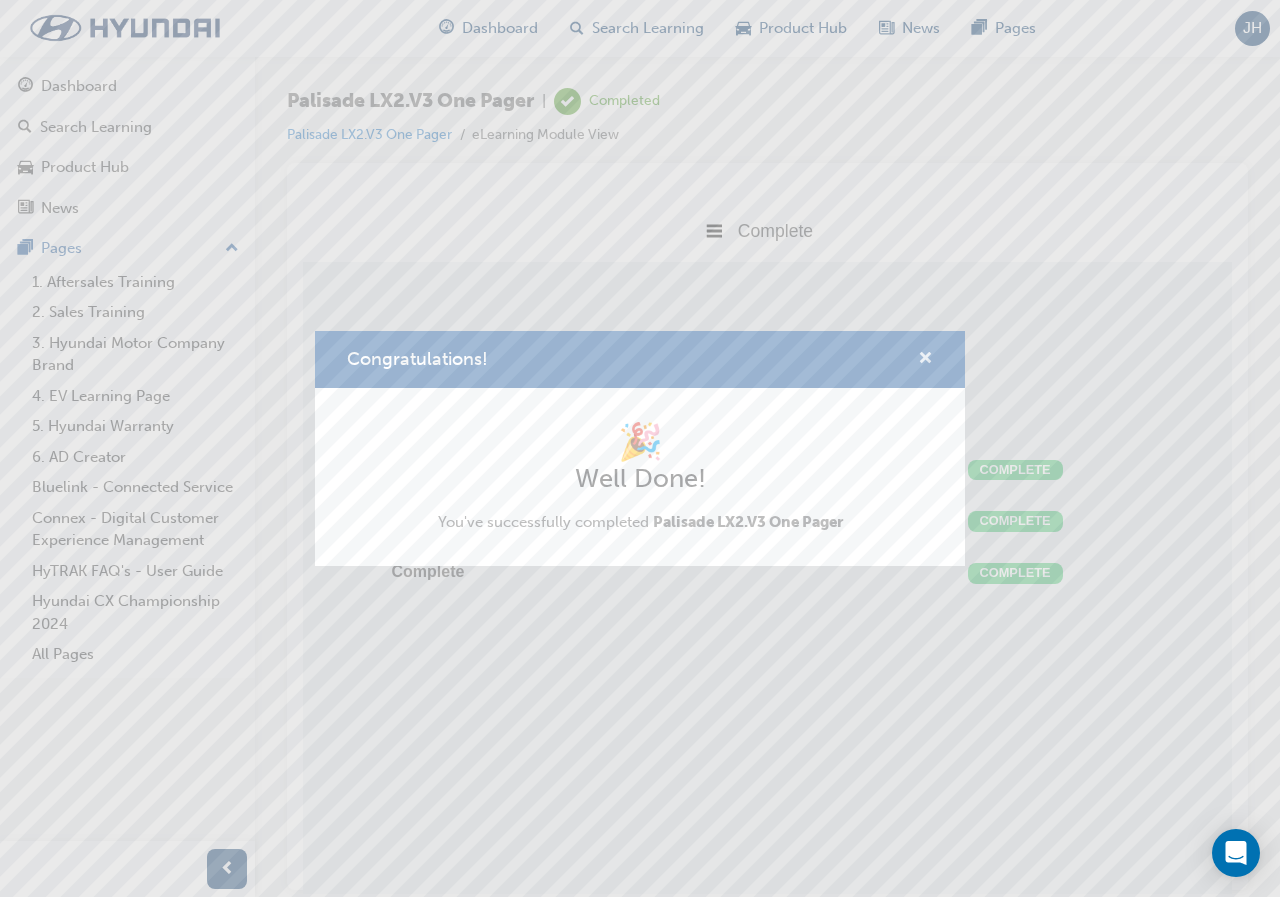 click at bounding box center (925, 360) 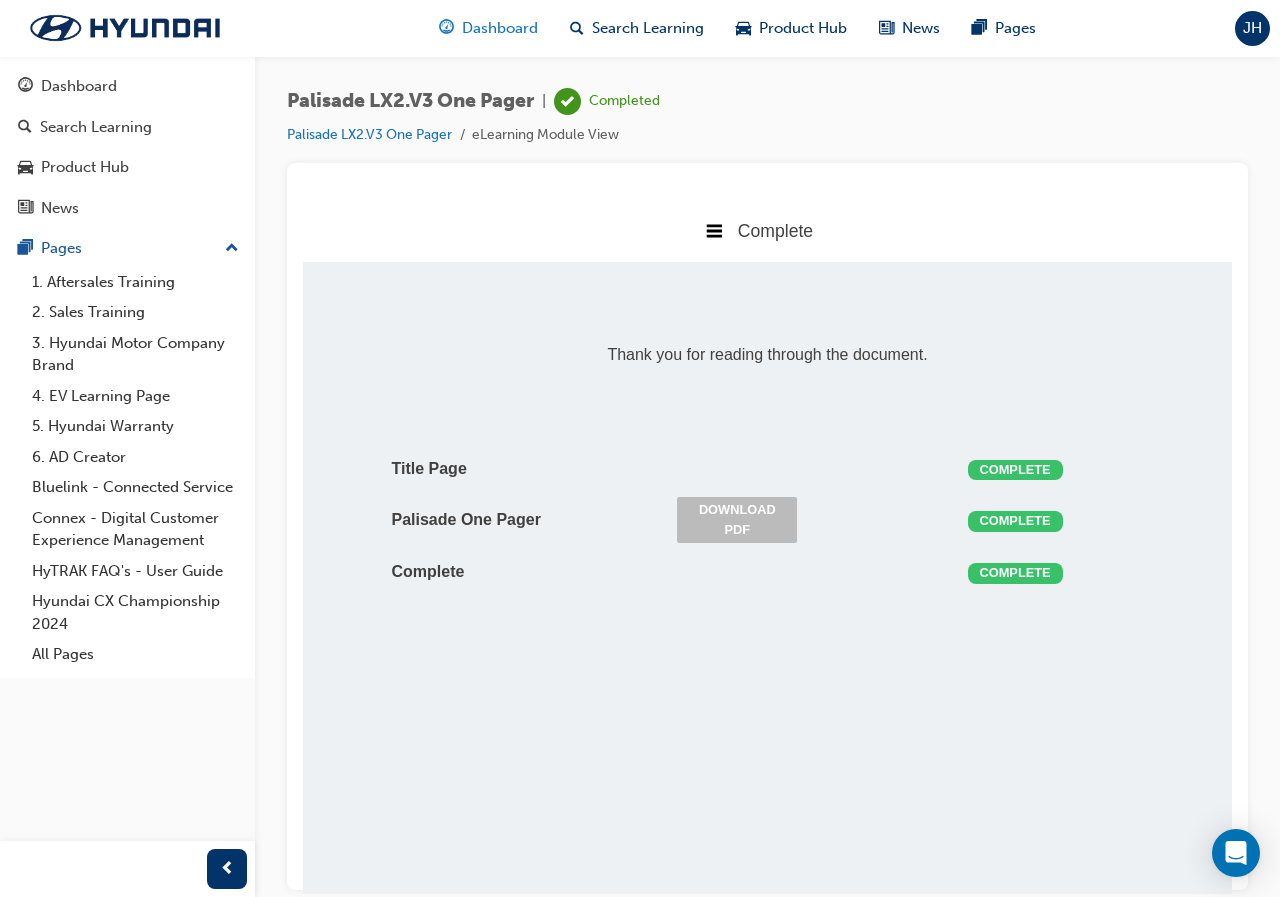 click on "Dashboard" at bounding box center (500, 28) 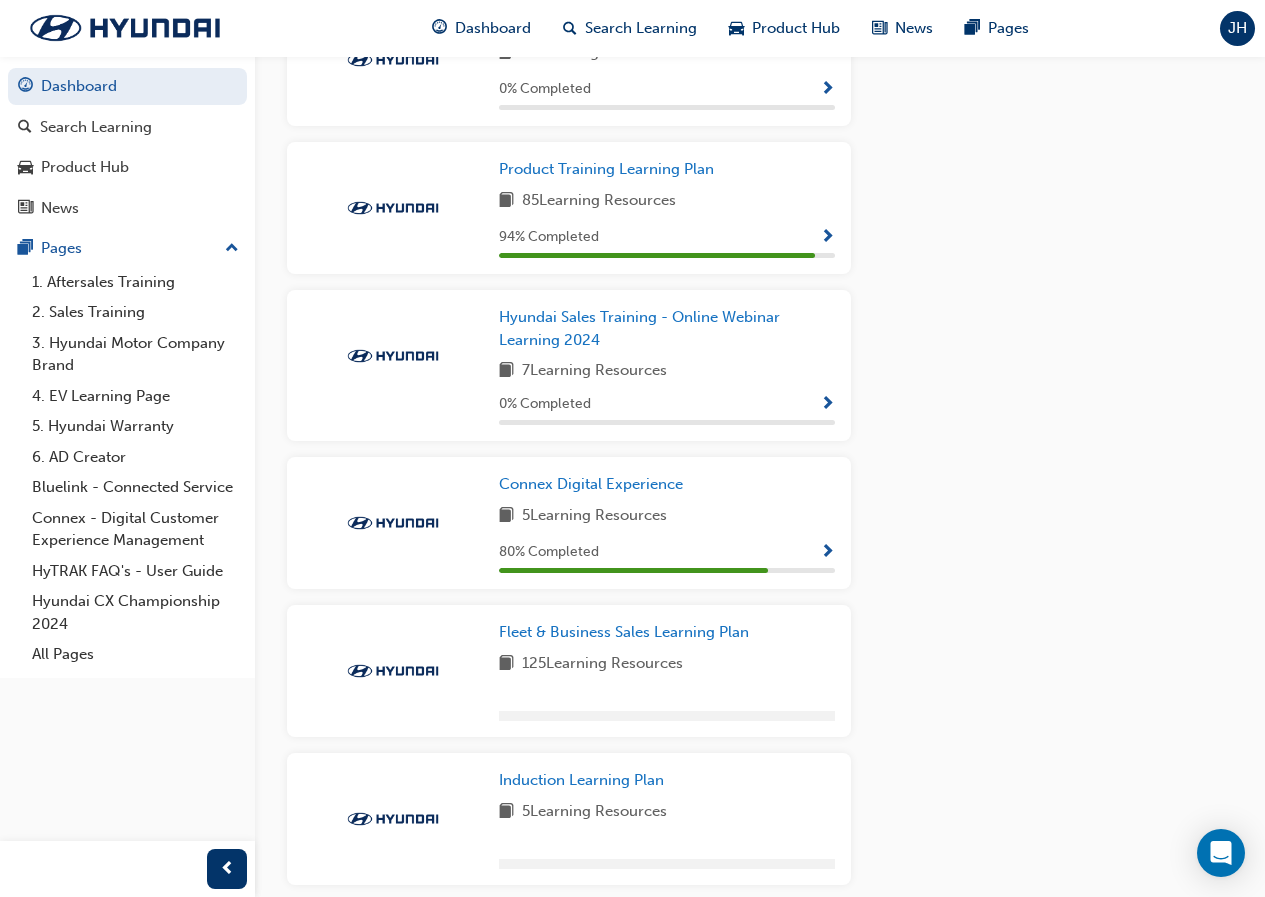 scroll, scrollTop: 1636, scrollLeft: 0, axis: vertical 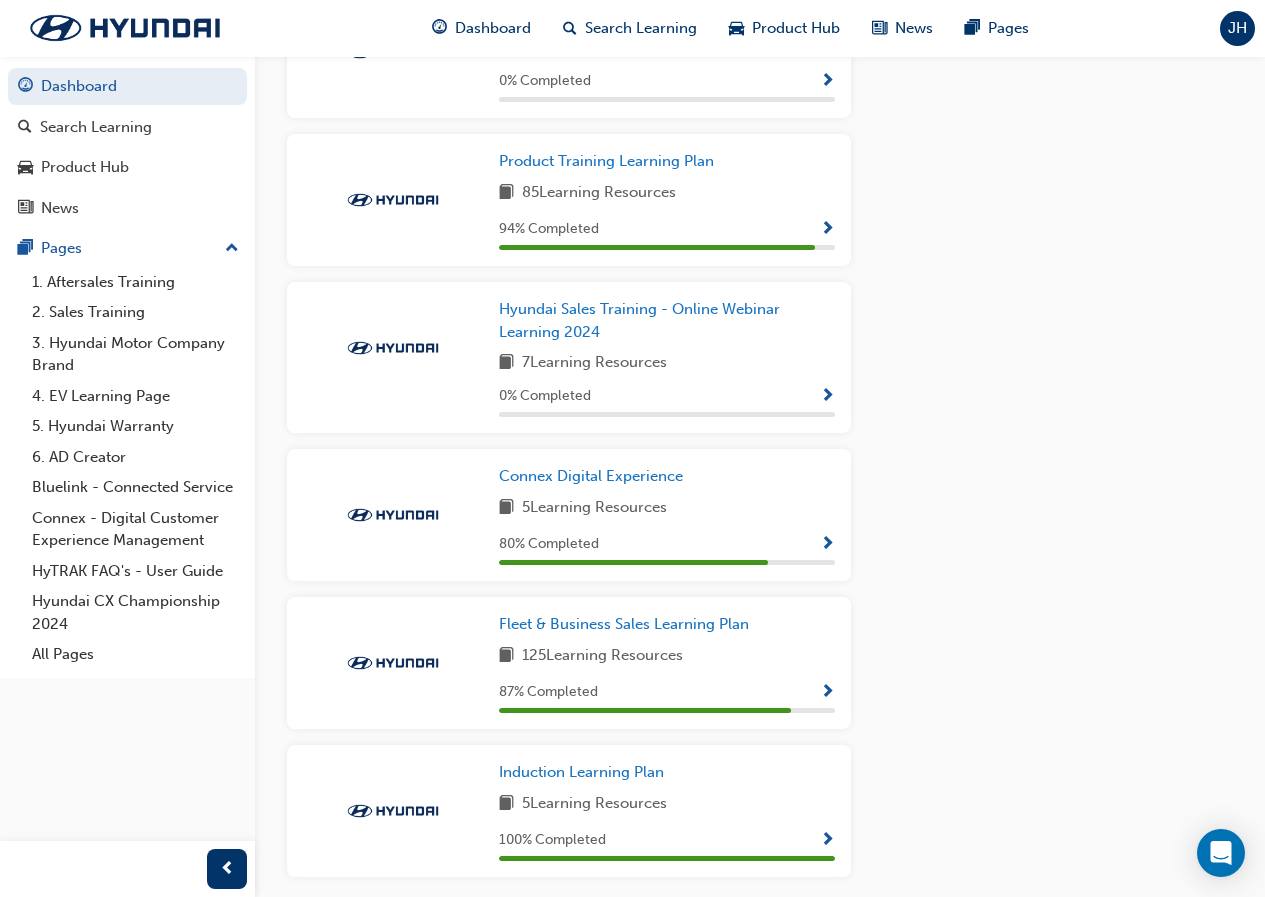 click at bounding box center [827, 693] 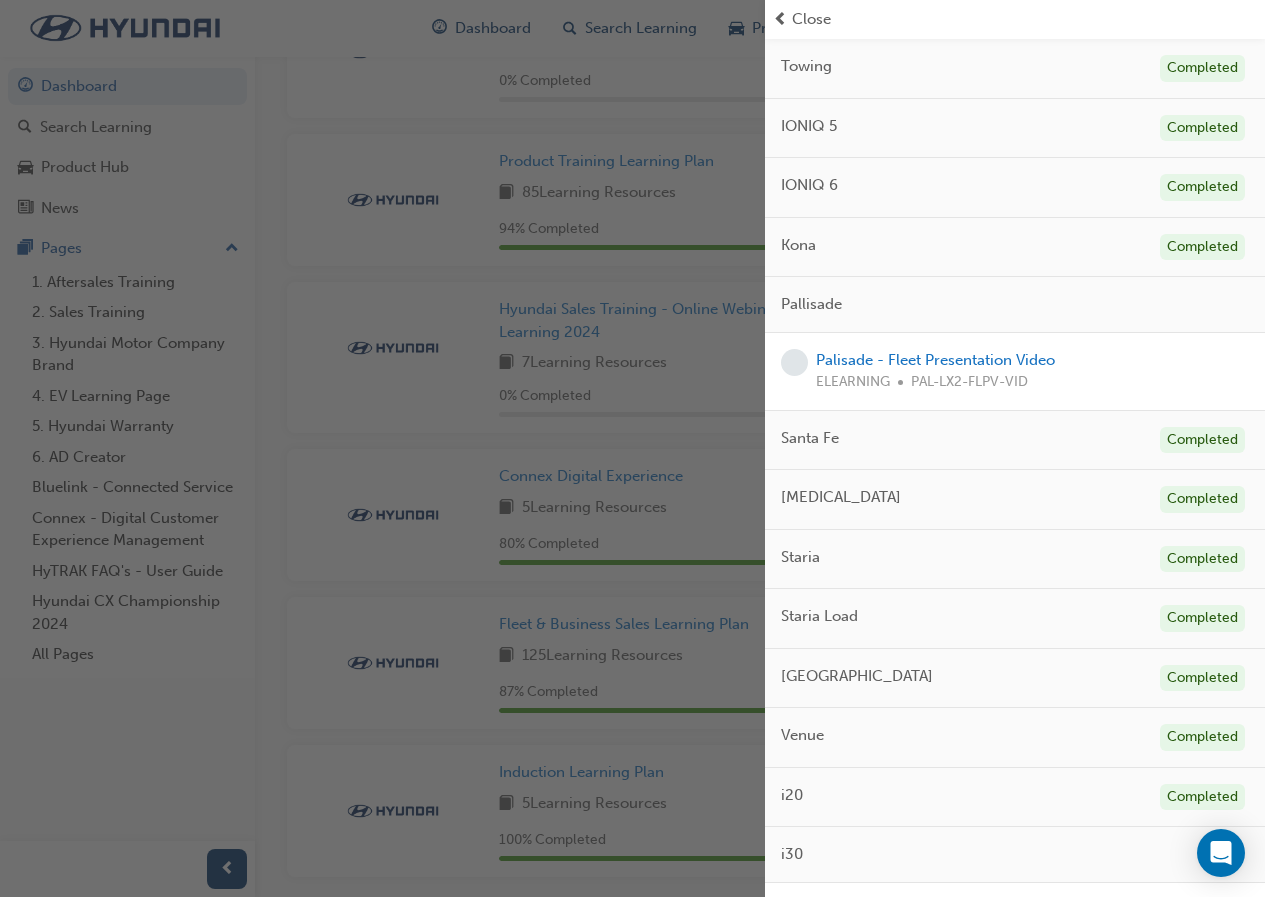 scroll, scrollTop: 1700, scrollLeft: 0, axis: vertical 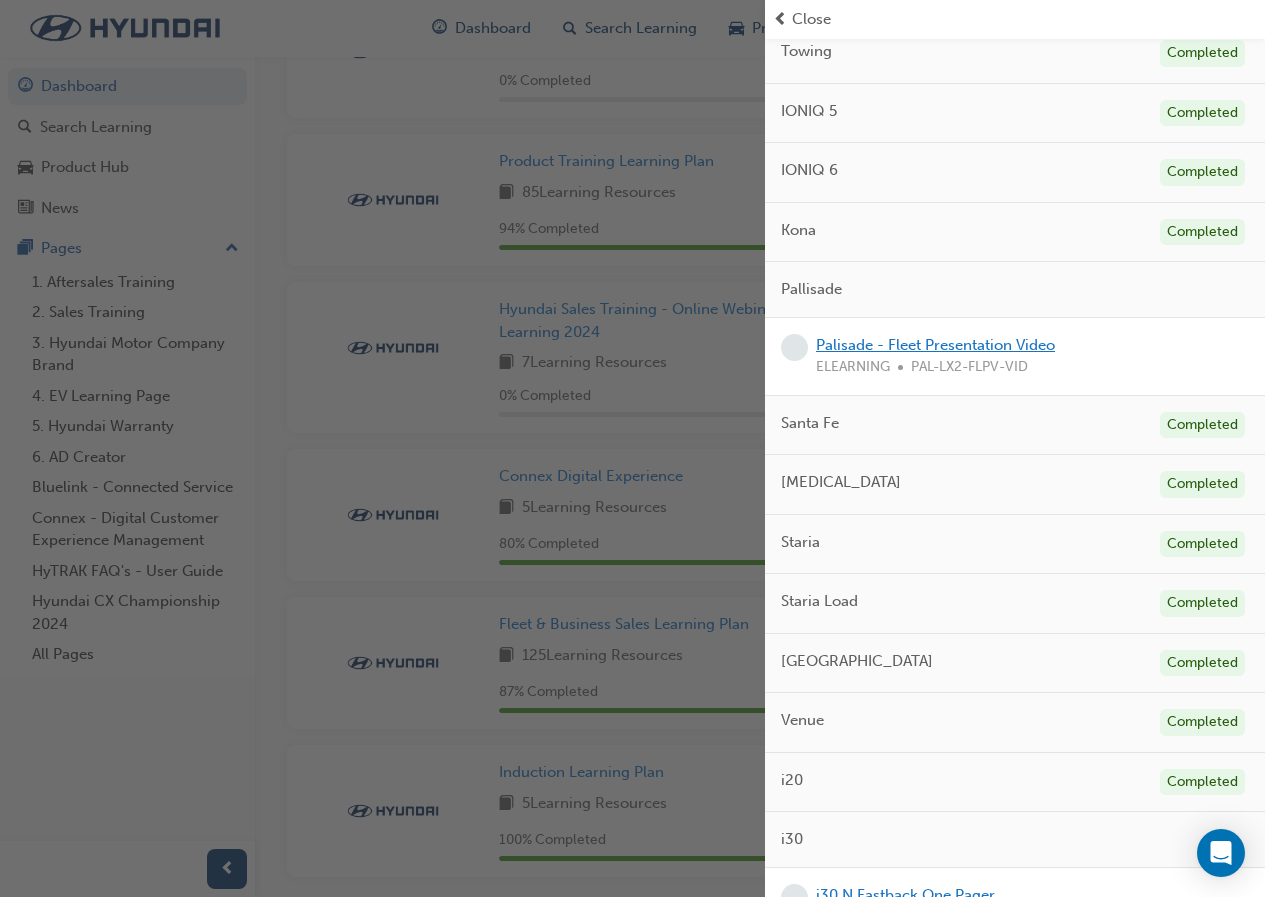 click on "Palisade - Fleet Presentation Video" at bounding box center (935, 345) 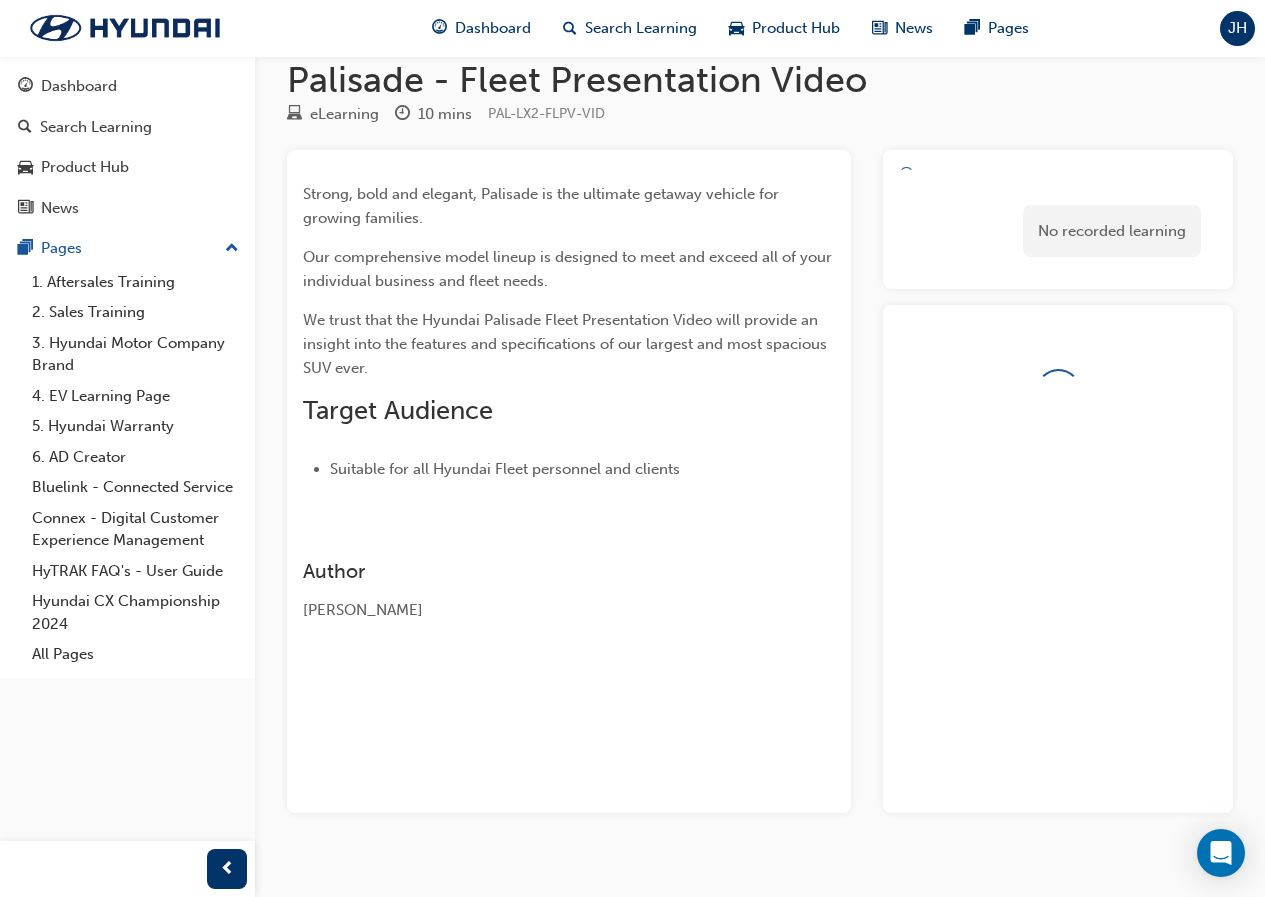 scroll, scrollTop: 60, scrollLeft: 0, axis: vertical 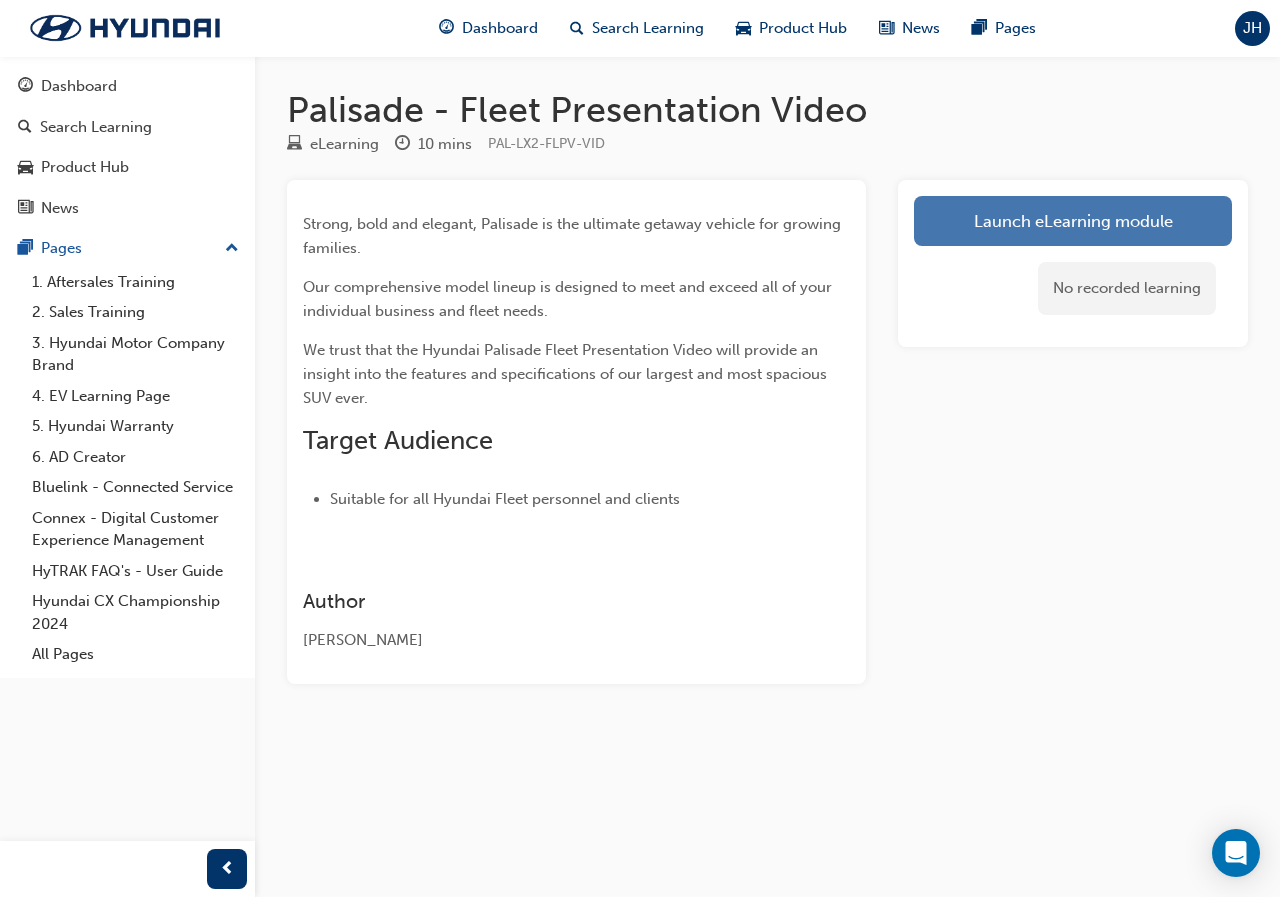 click on "Launch eLearning module" at bounding box center (1073, 221) 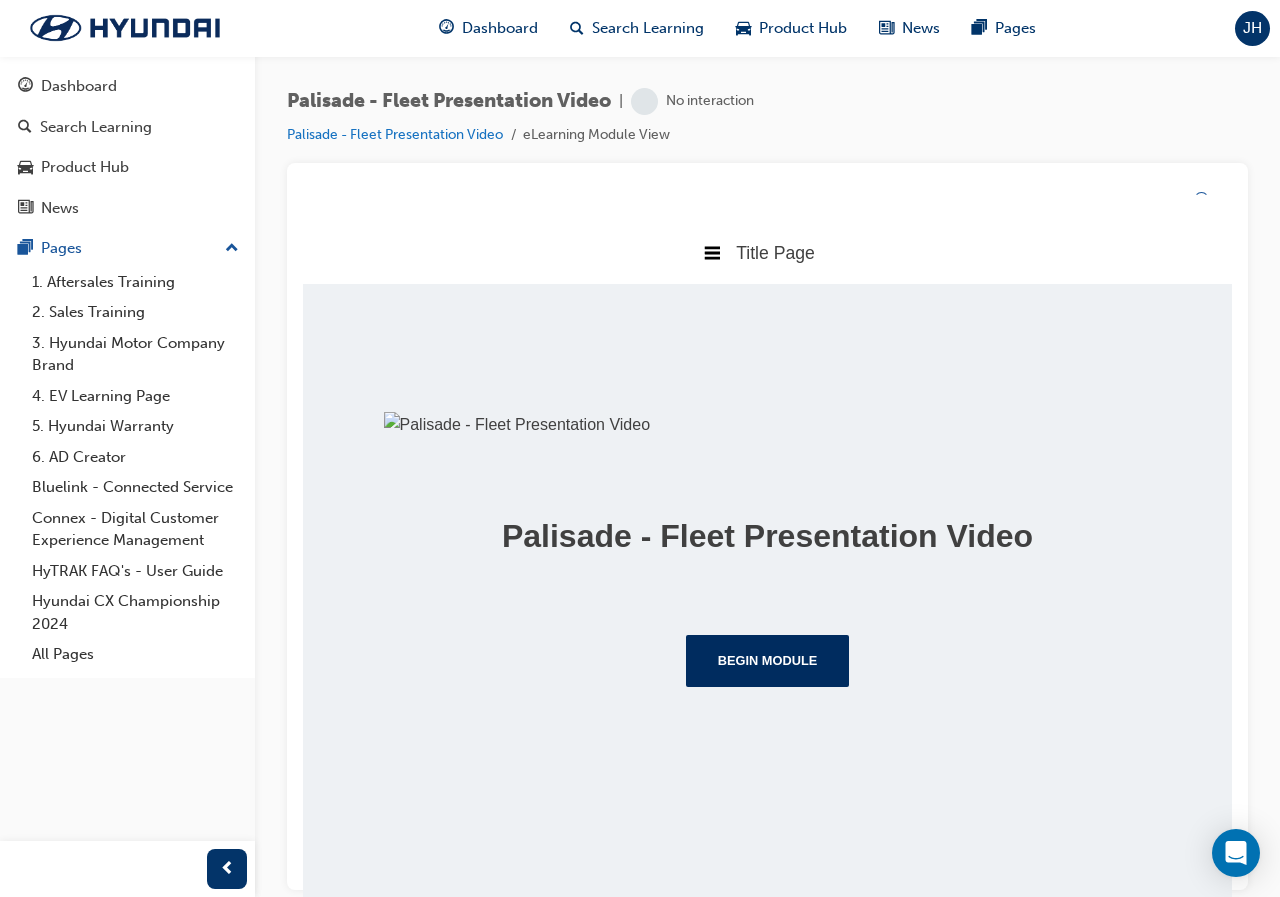 scroll, scrollTop: 178, scrollLeft: 0, axis: vertical 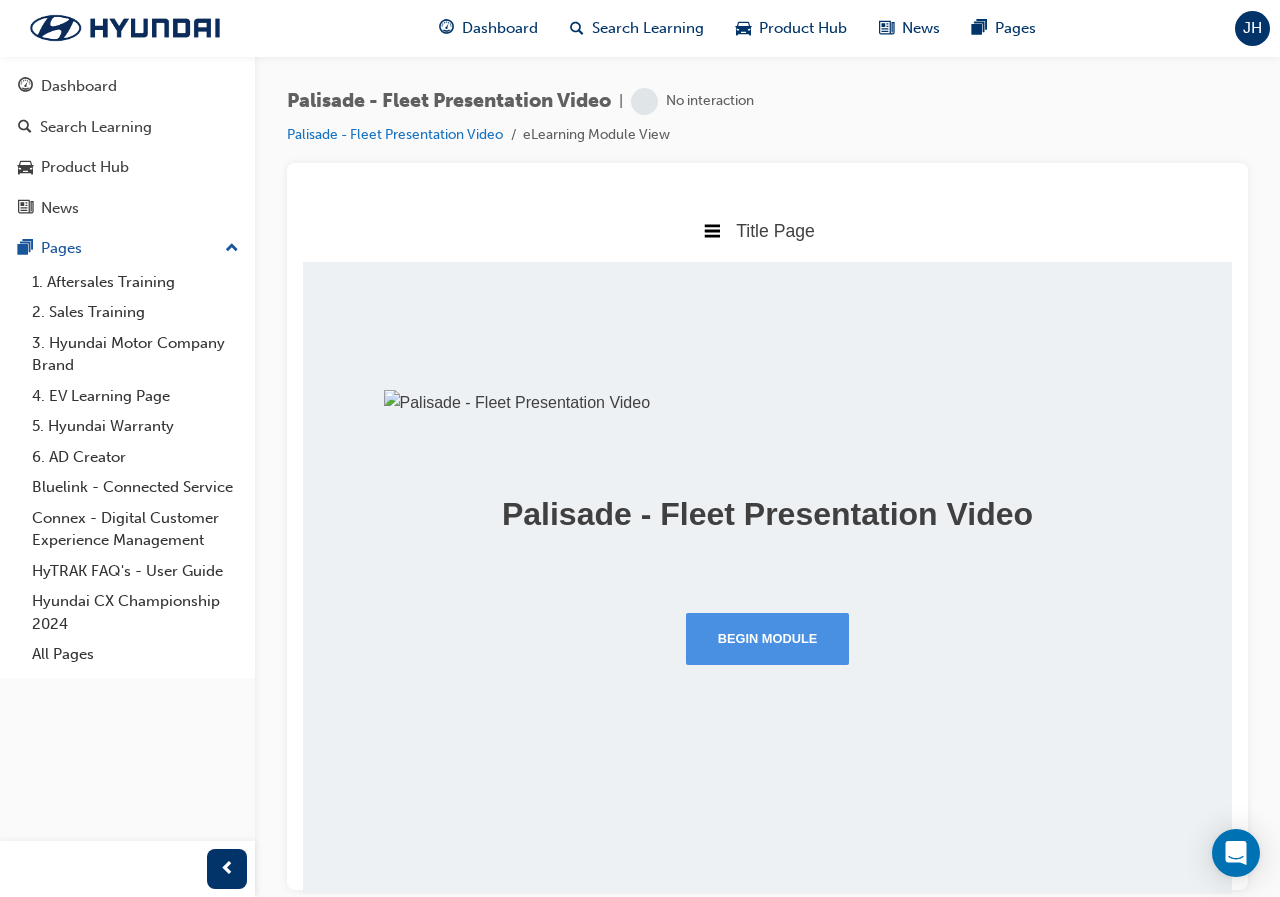 click on "Begin Module" at bounding box center [768, 638] 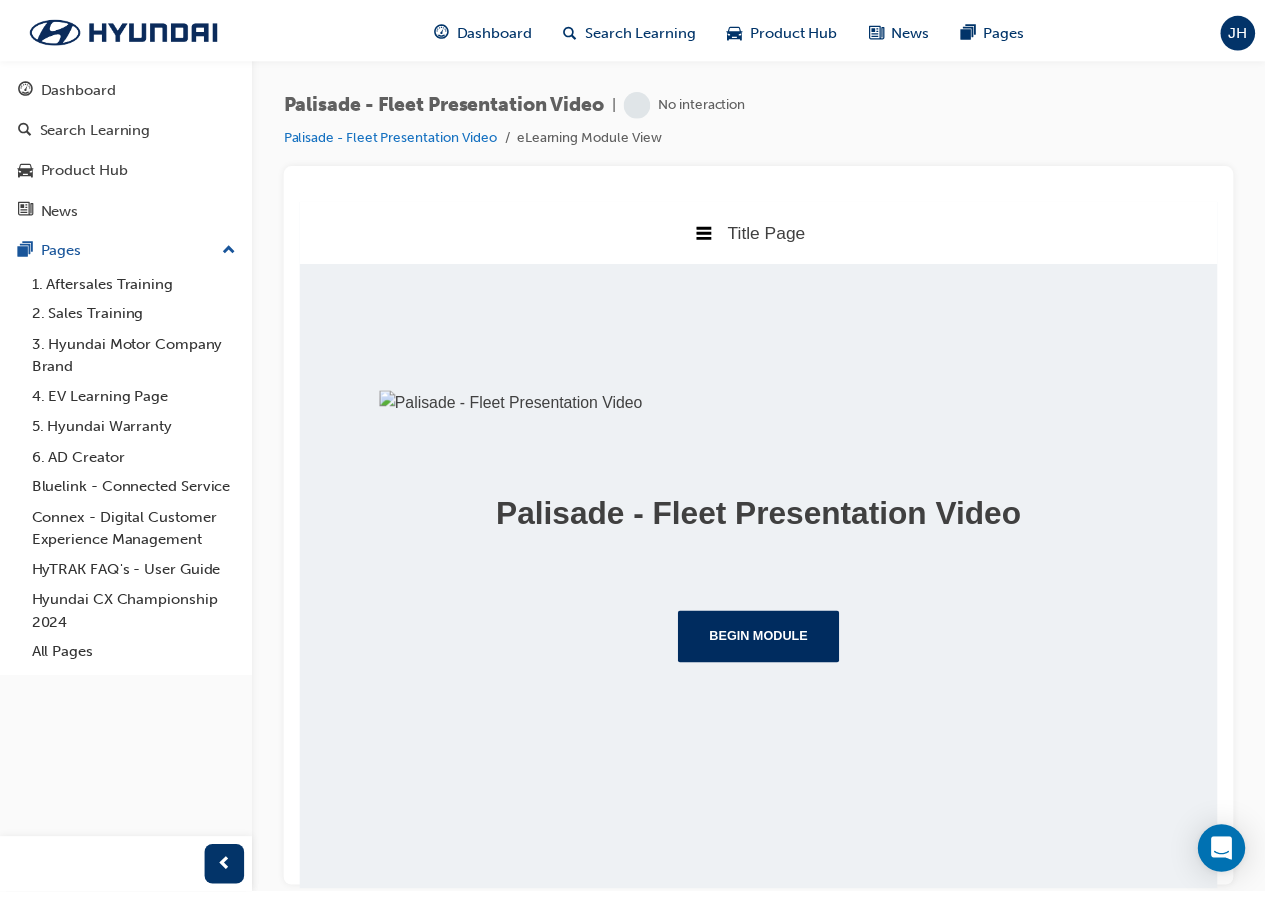 scroll, scrollTop: 0, scrollLeft: 0, axis: both 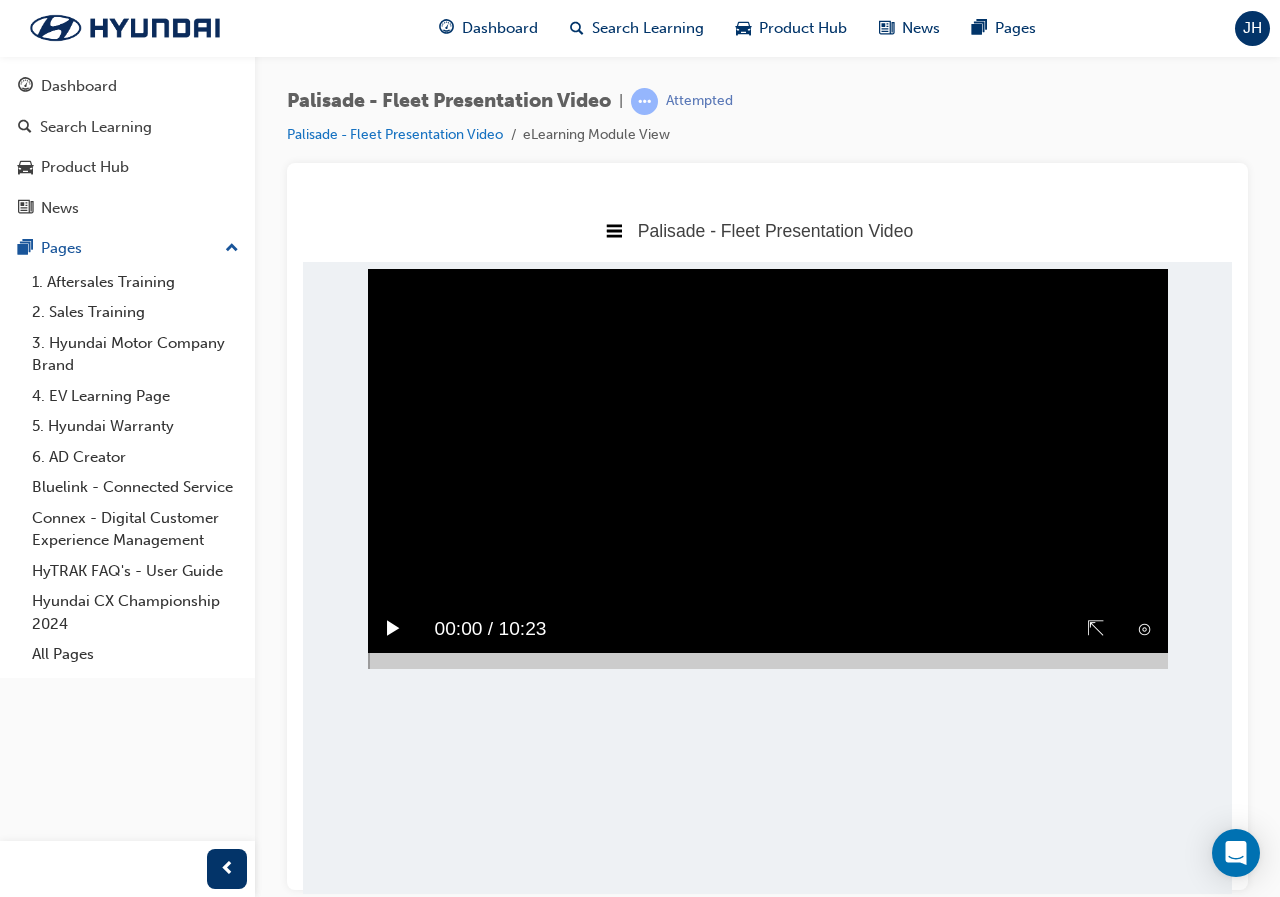 click on "▶︎" at bounding box center (393, 628) 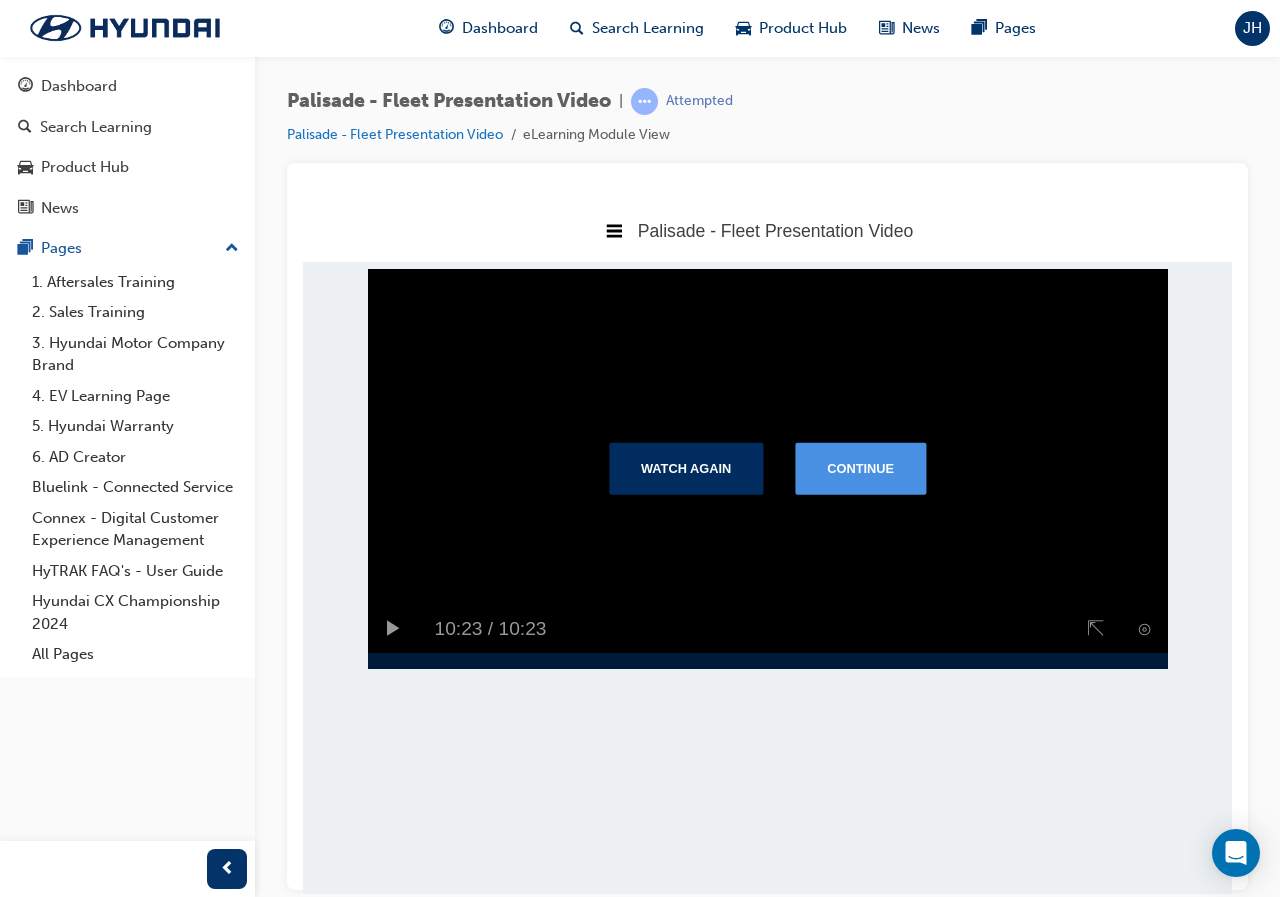 click on "Continue" at bounding box center [860, 467] 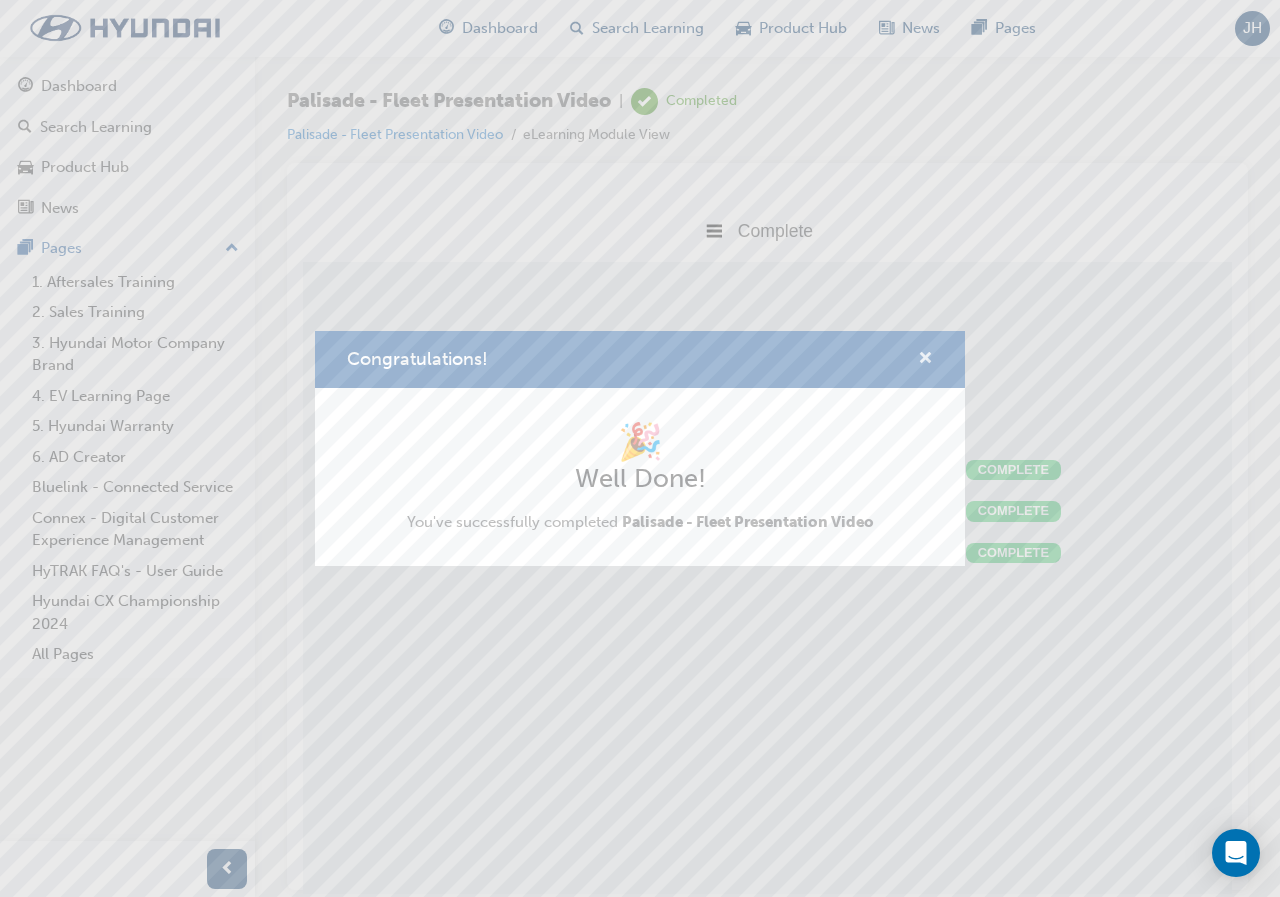click at bounding box center (925, 360) 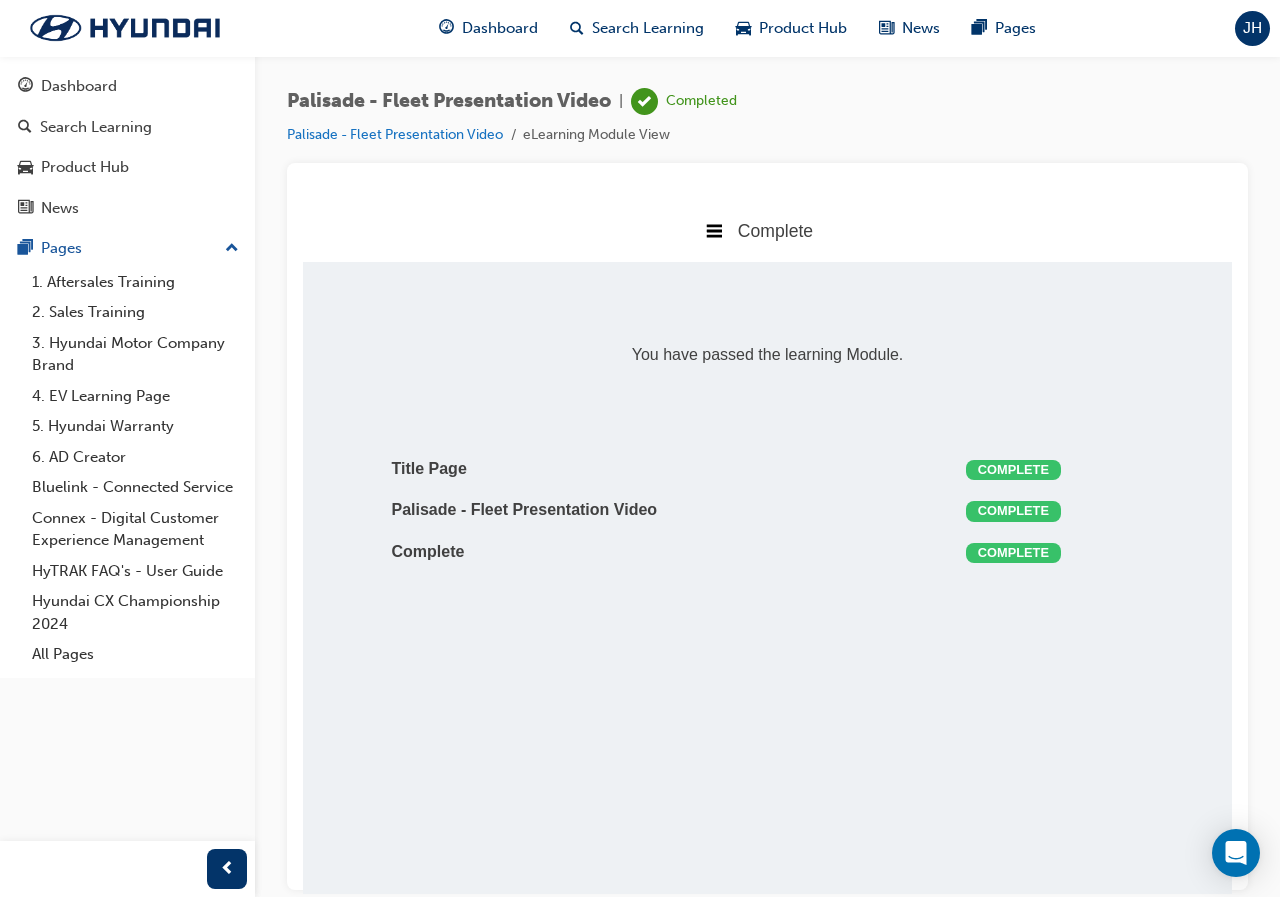 drag, startPoint x: 513, startPoint y: 42, endPoint x: 517, endPoint y: 55, distance: 13.601471 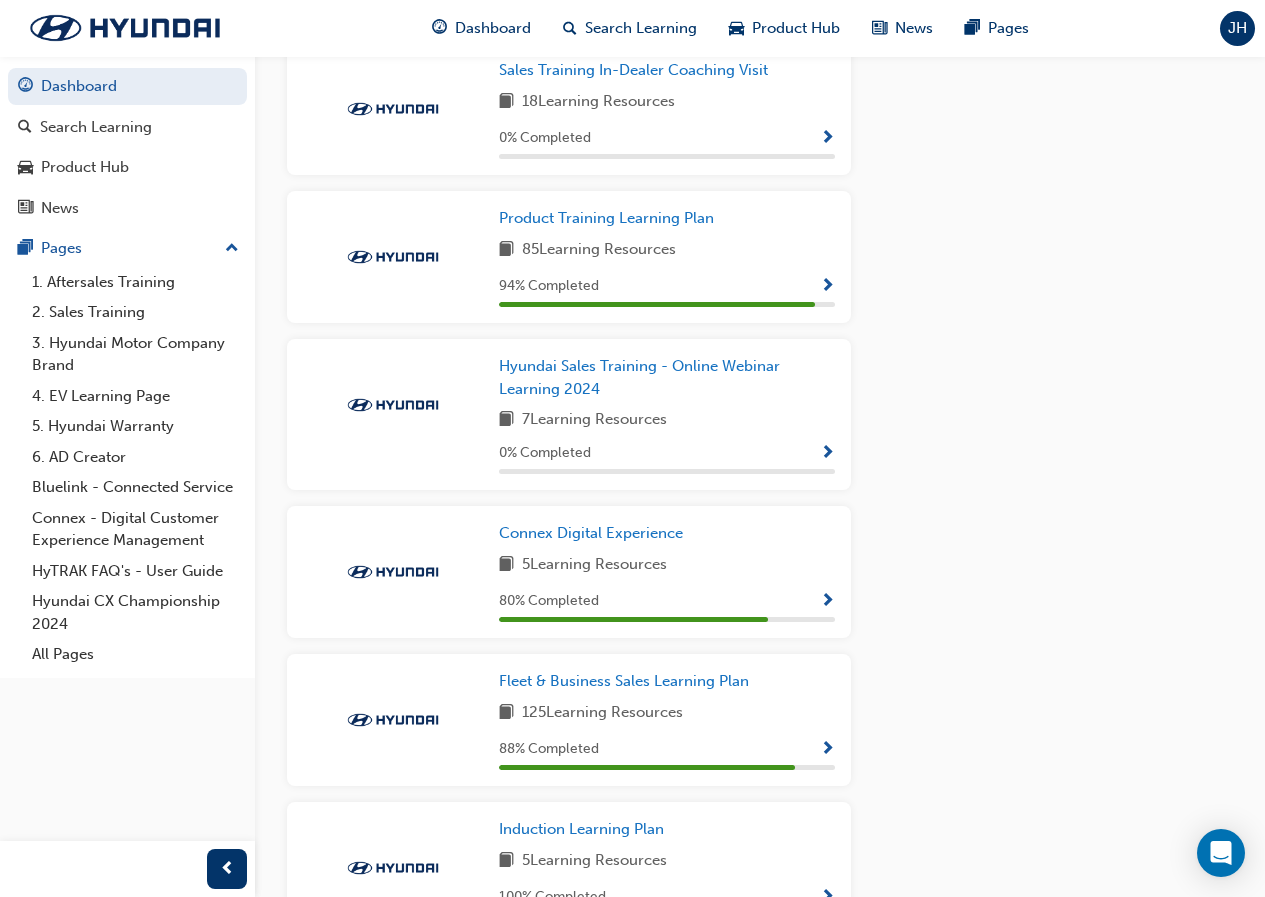 scroll, scrollTop: 1636, scrollLeft: 0, axis: vertical 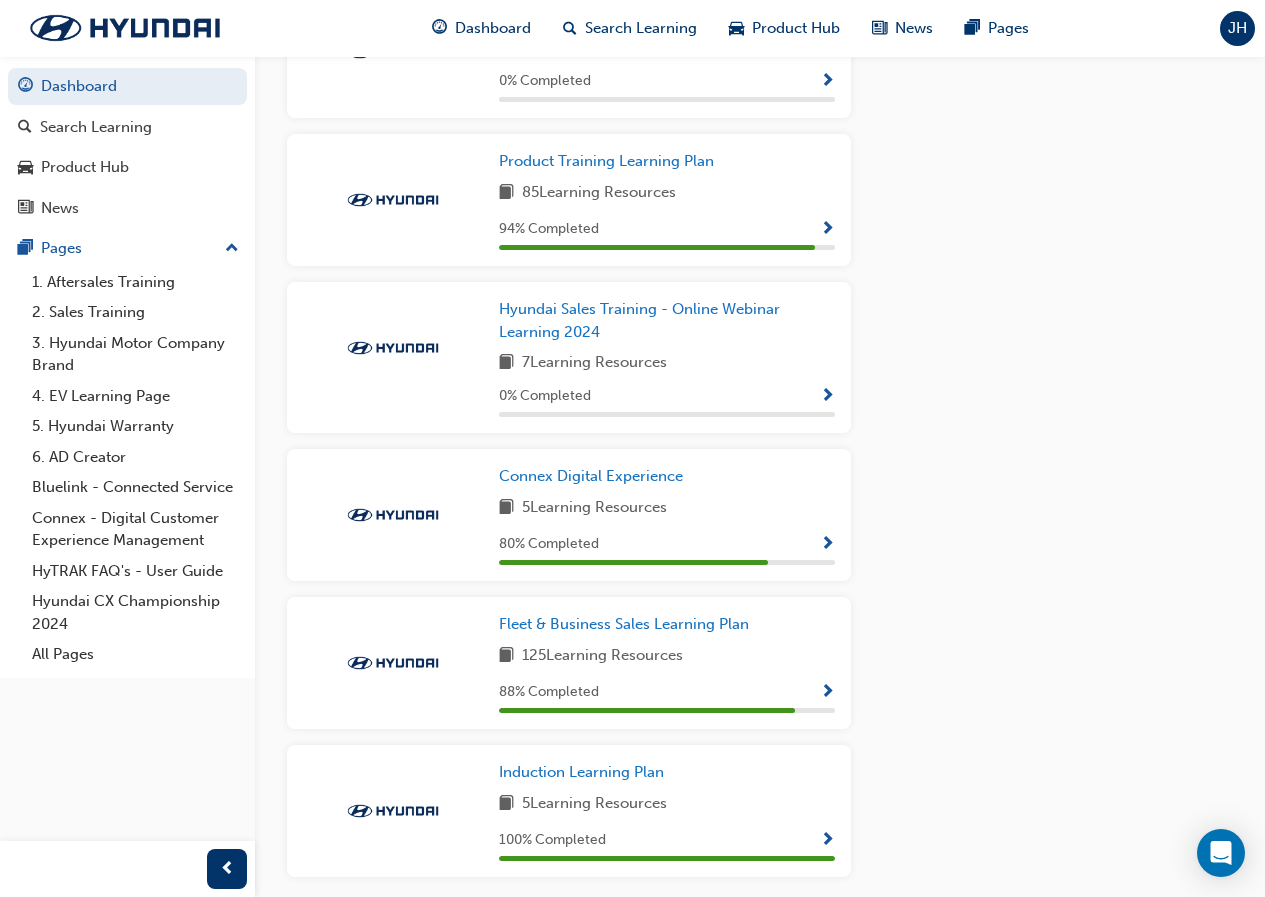 click at bounding box center [827, 693] 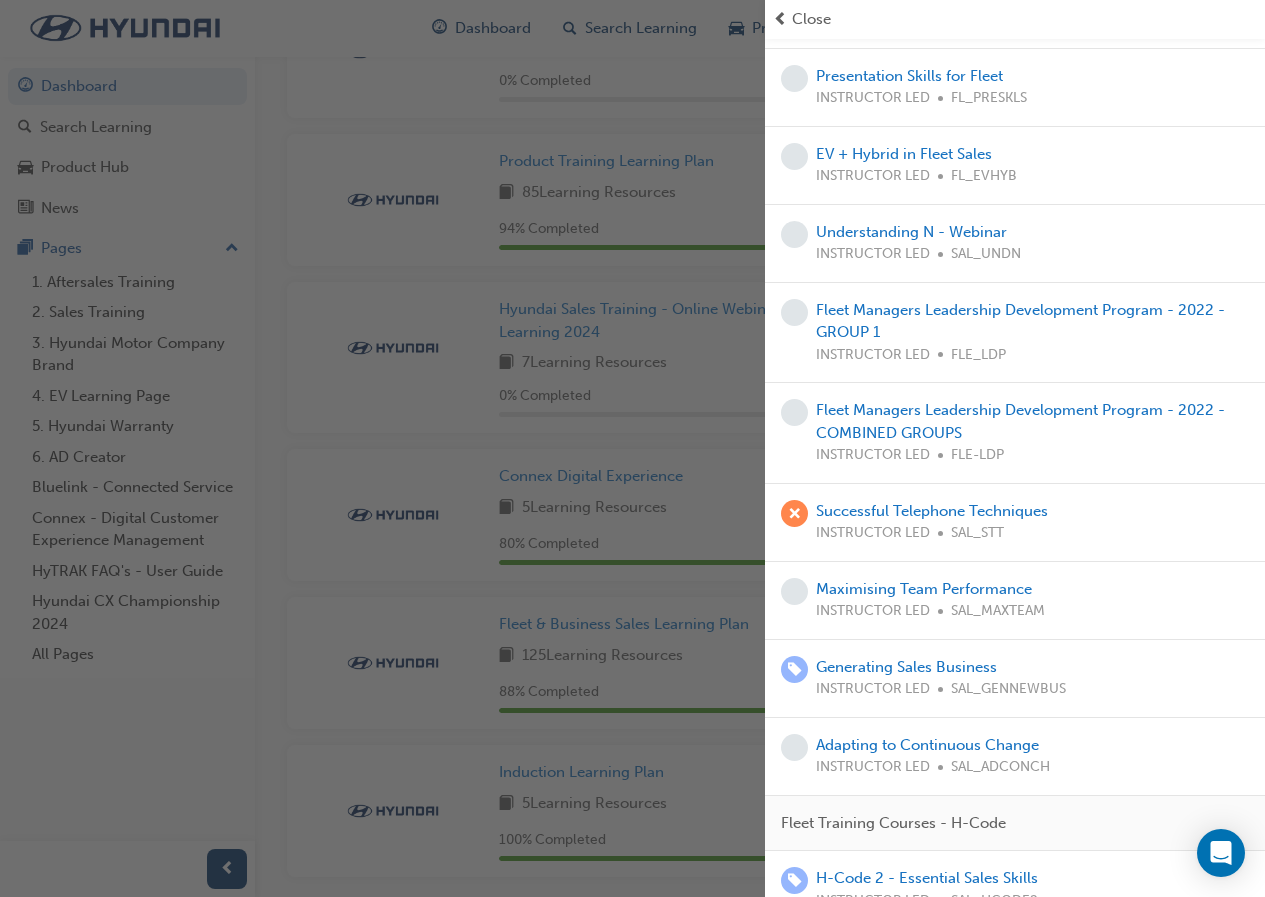 scroll, scrollTop: 500, scrollLeft: 0, axis: vertical 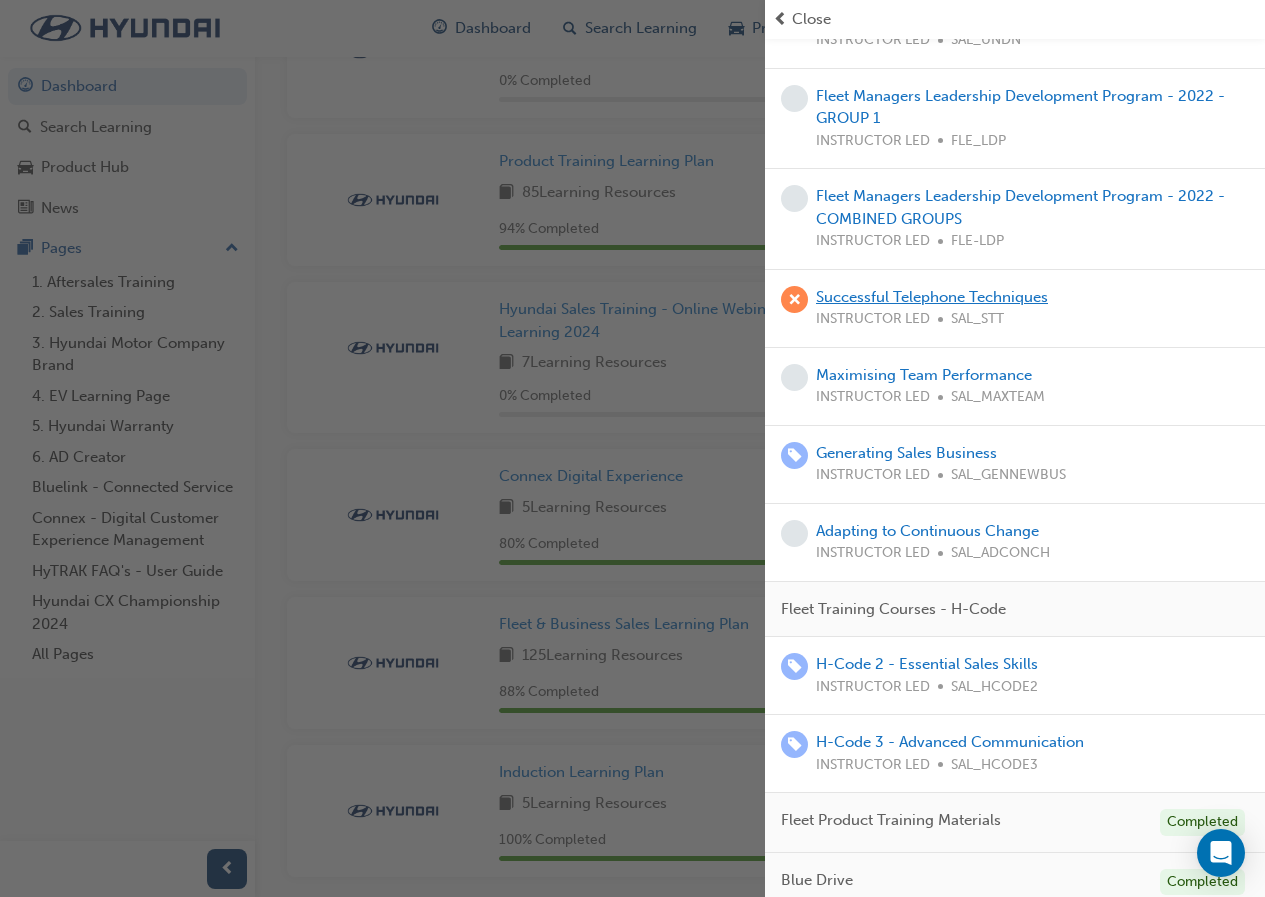 click on "Successful Telephone Techniques" at bounding box center [932, 297] 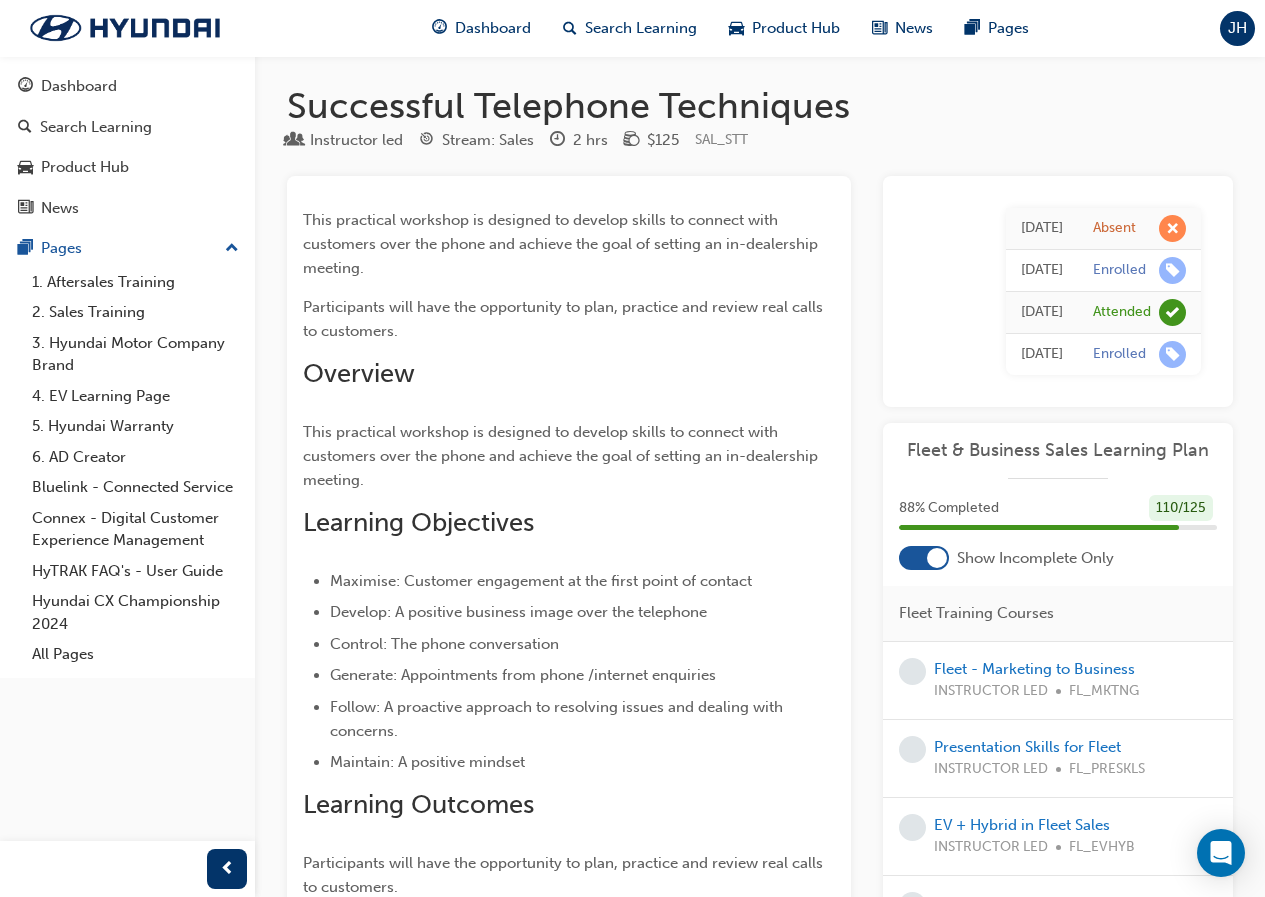 scroll, scrollTop: 0, scrollLeft: 0, axis: both 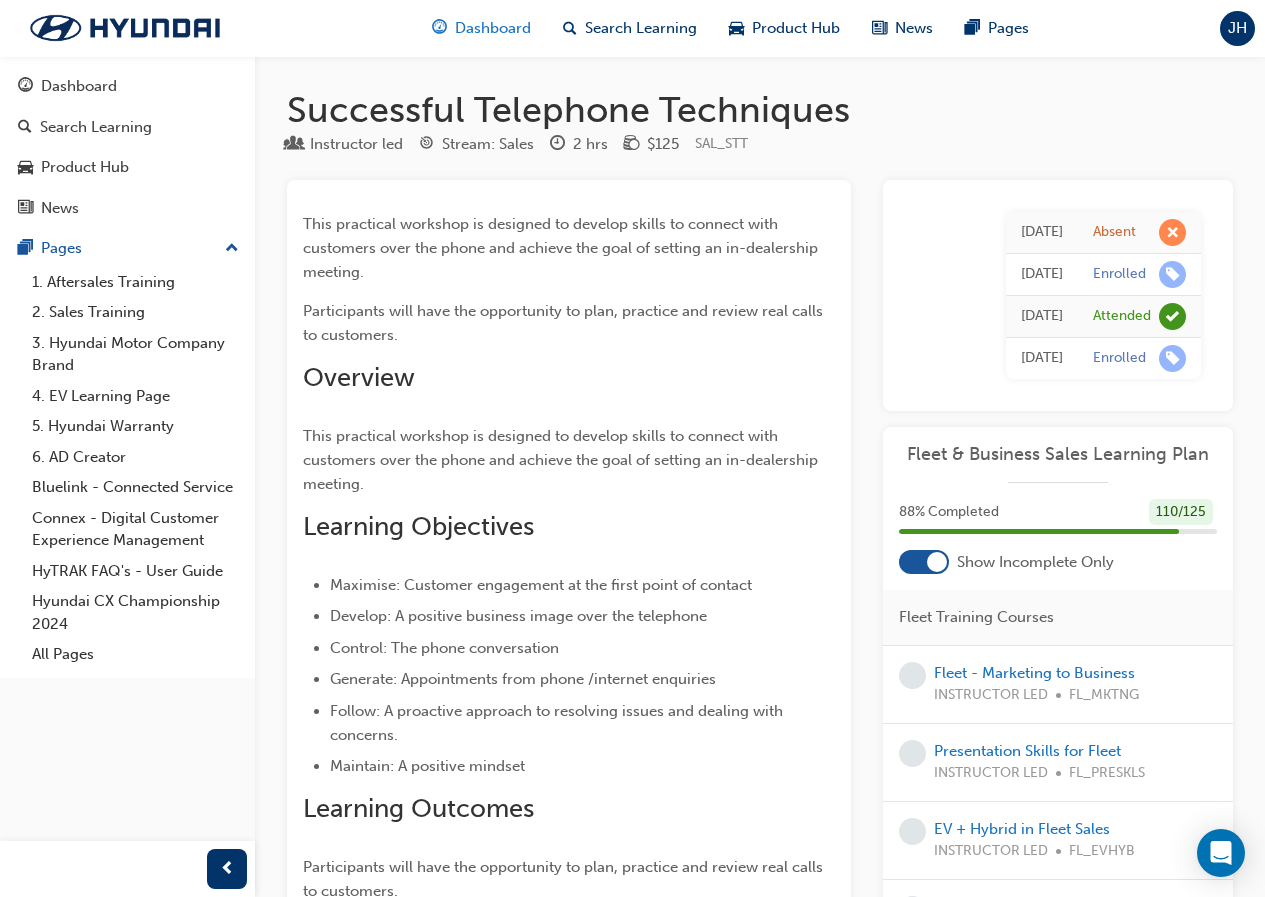 click on "Dashboard" at bounding box center [493, 28] 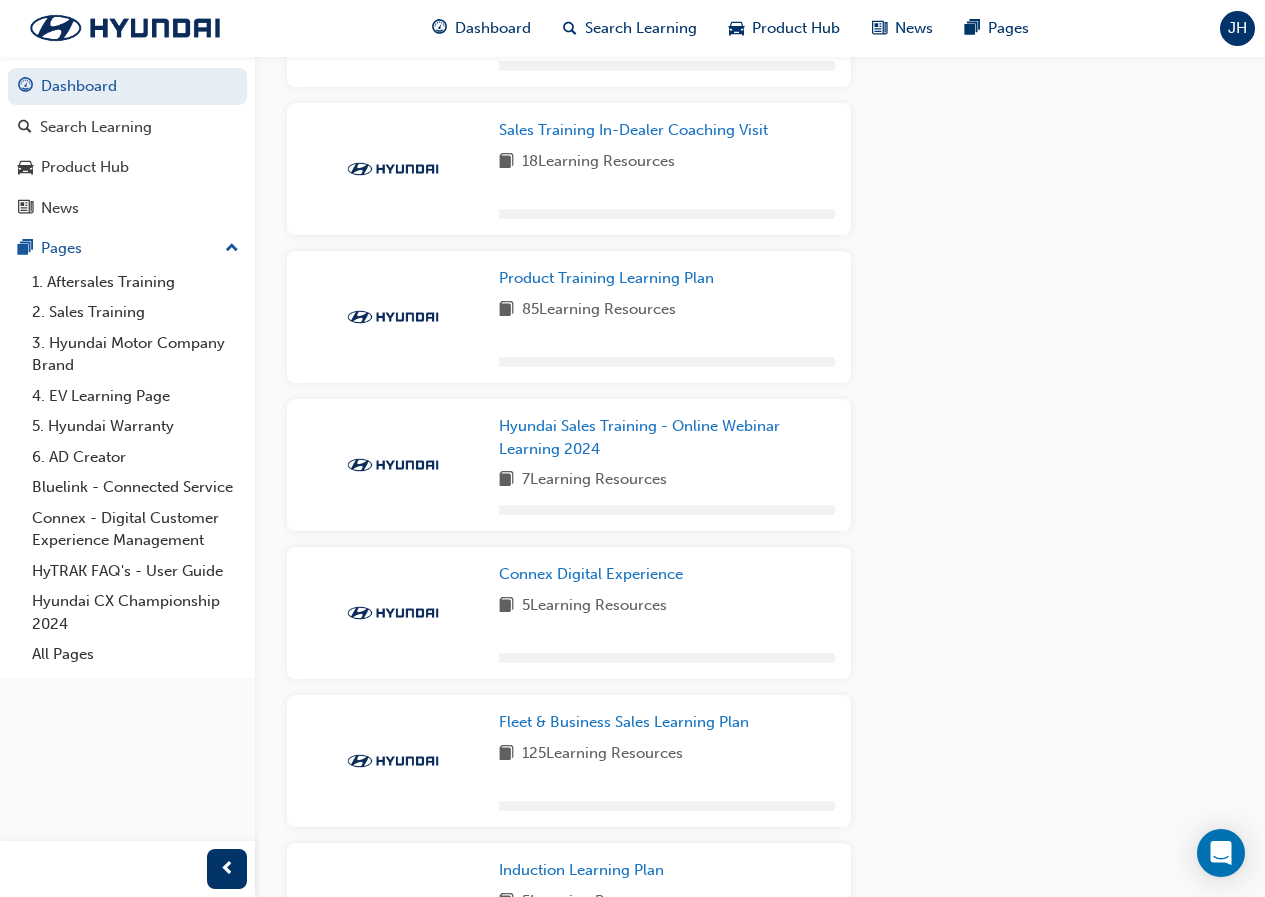 scroll, scrollTop: 1636, scrollLeft: 0, axis: vertical 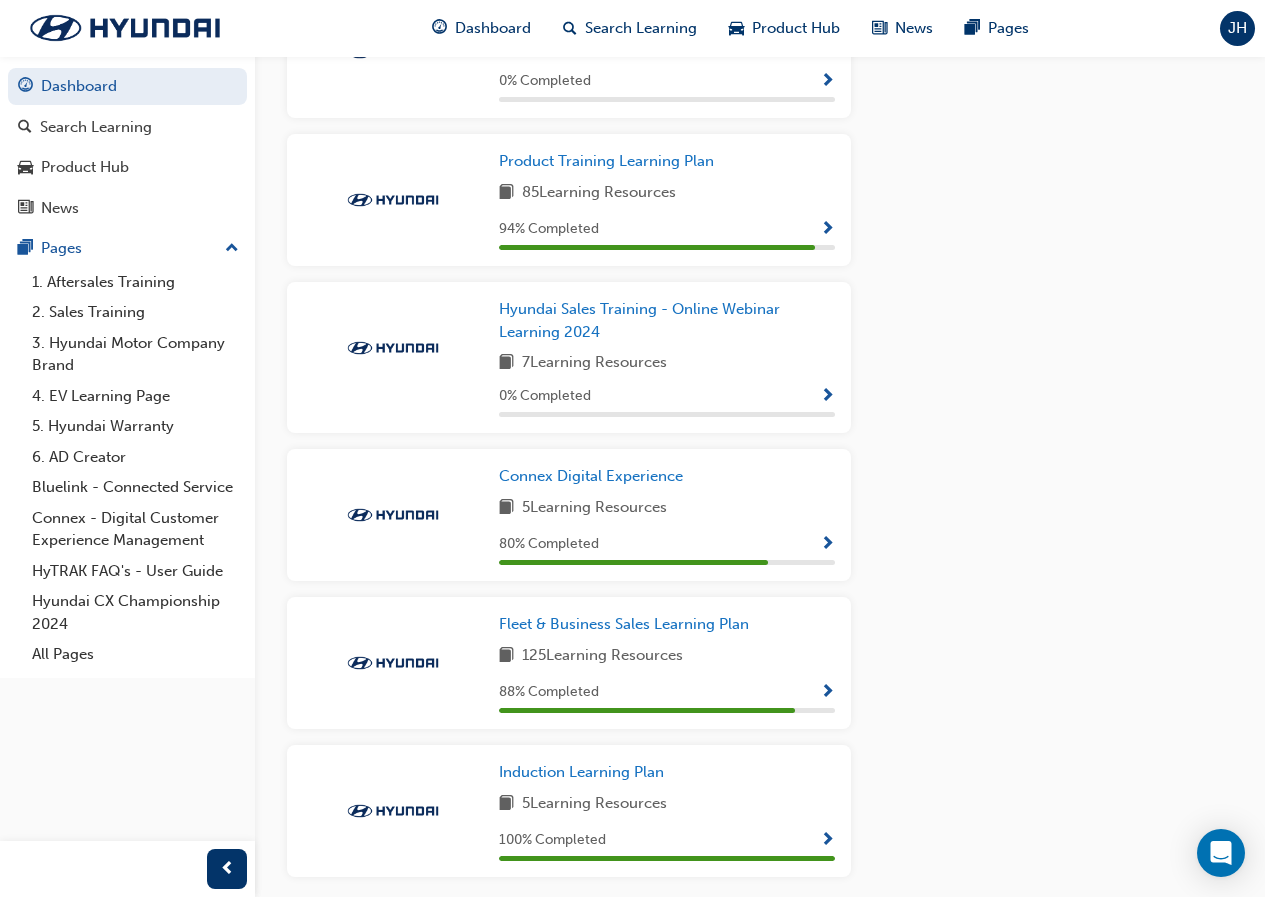 click at bounding box center [827, 693] 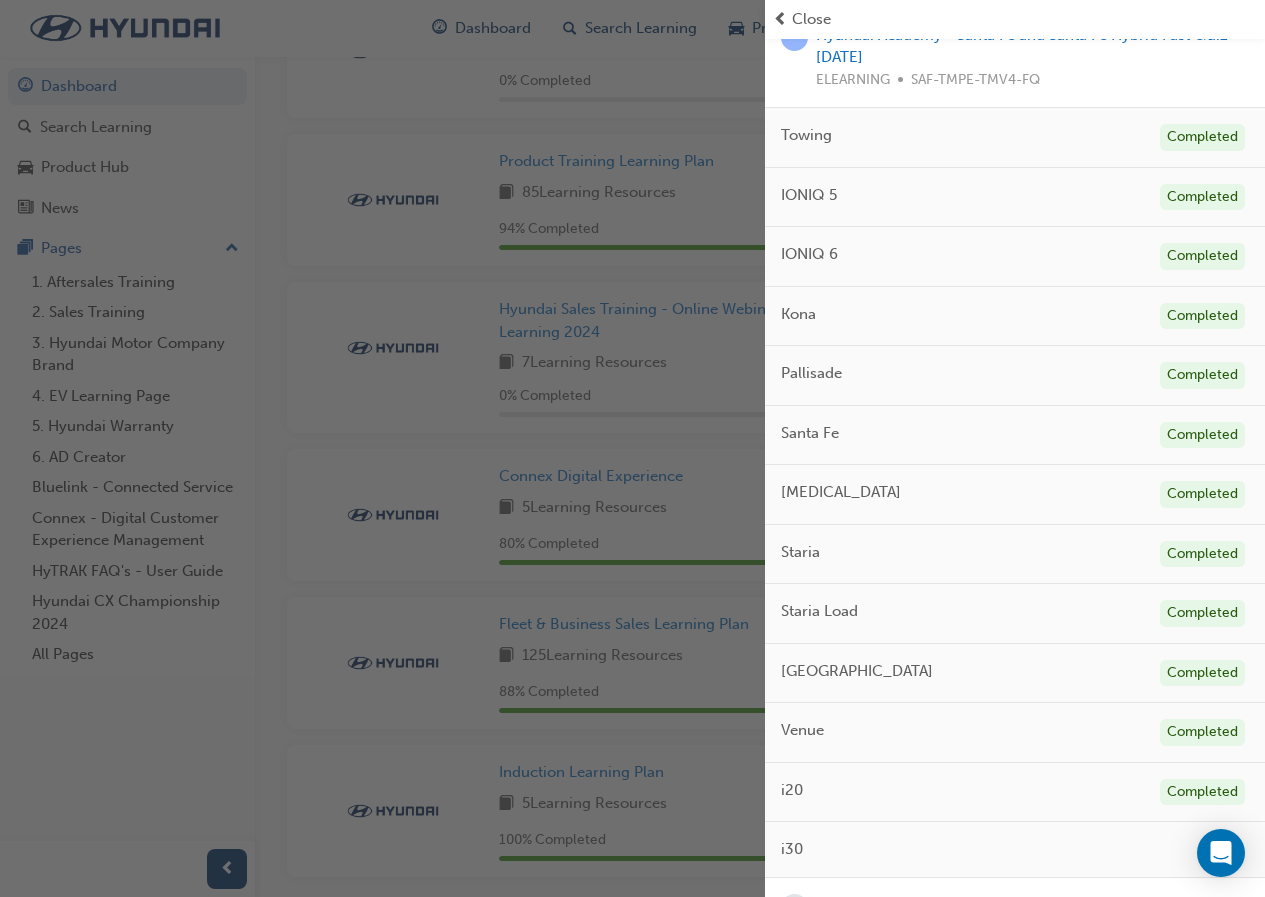 scroll, scrollTop: 1734, scrollLeft: 0, axis: vertical 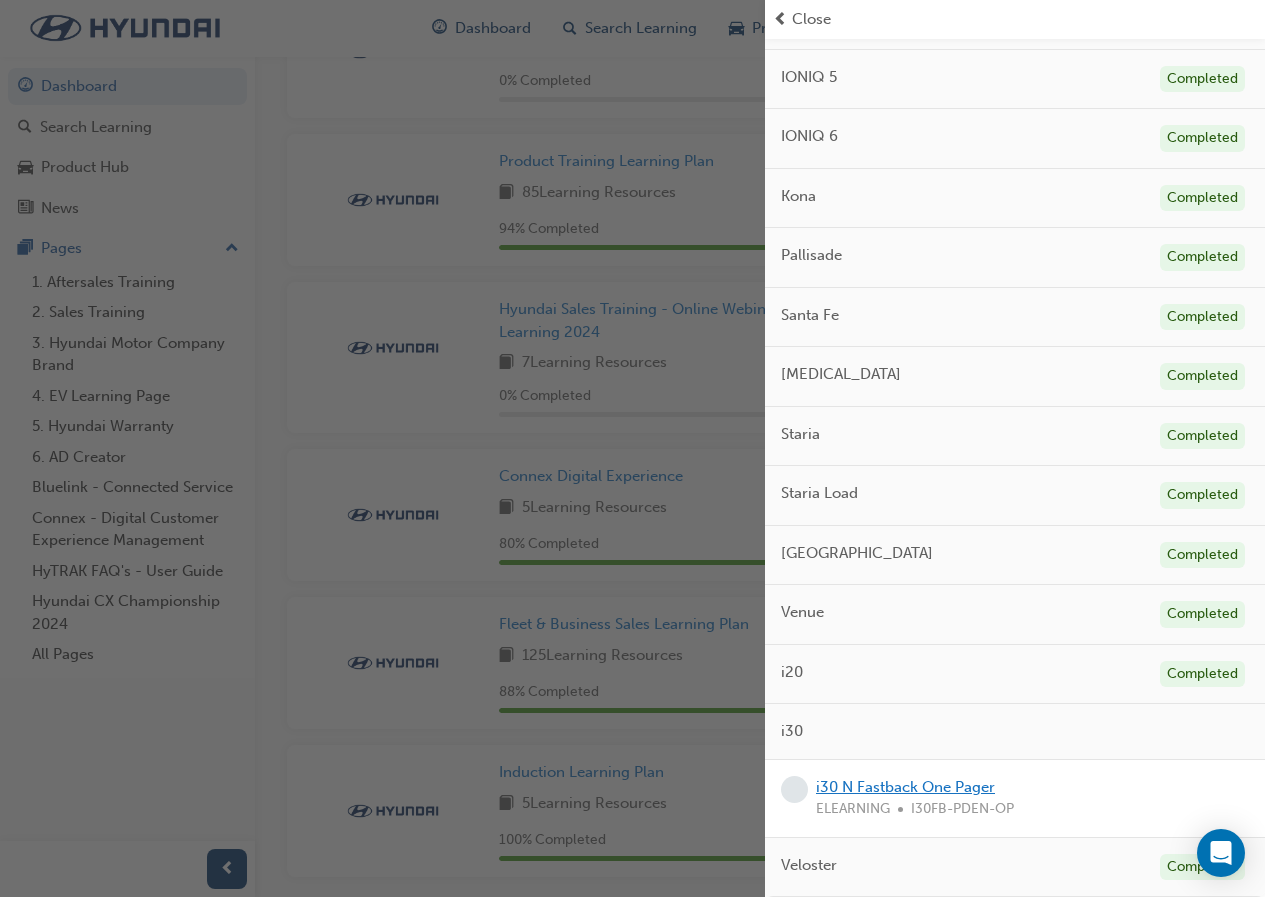 click on "i30 N Fastback One Pager" at bounding box center (905, 787) 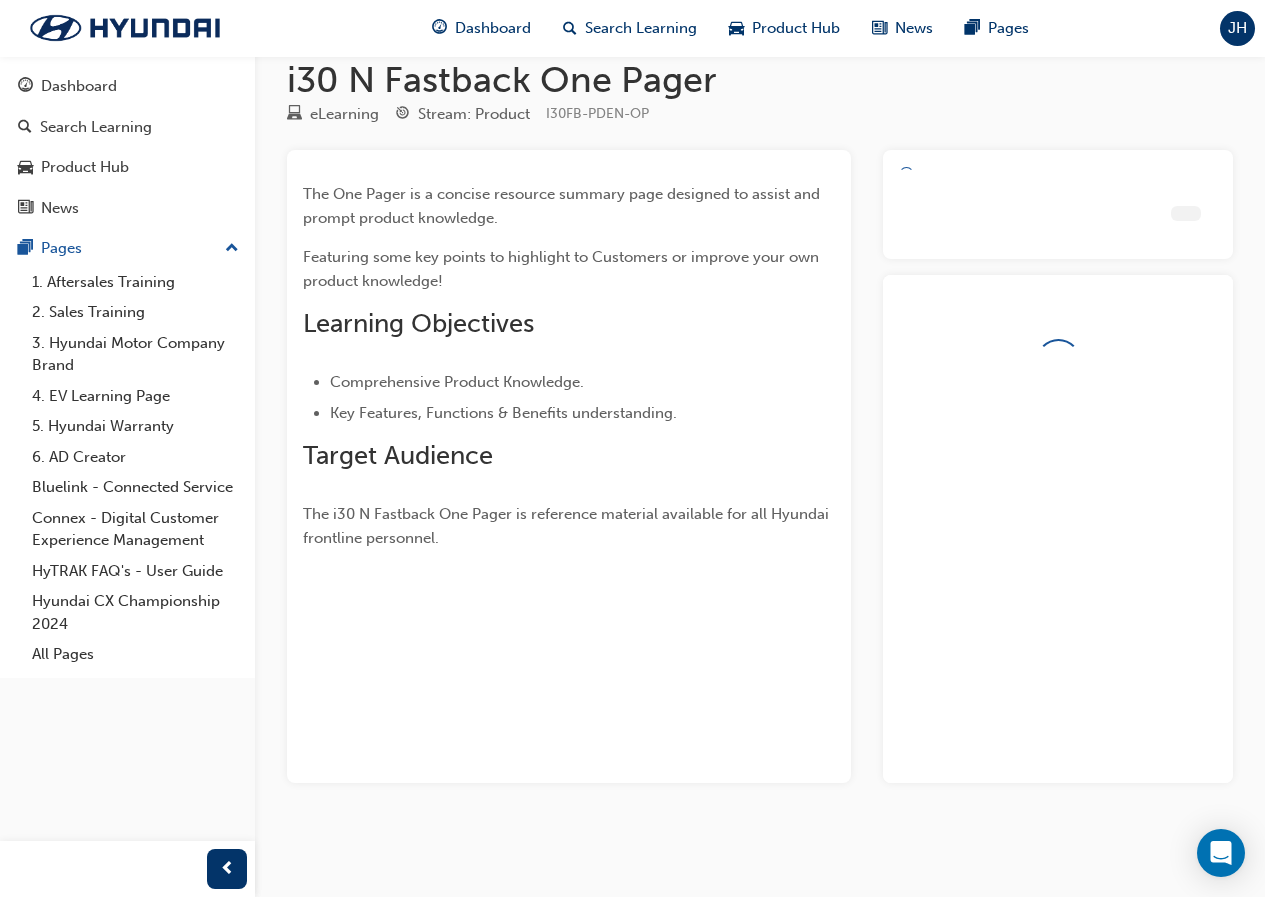 scroll, scrollTop: 60, scrollLeft: 0, axis: vertical 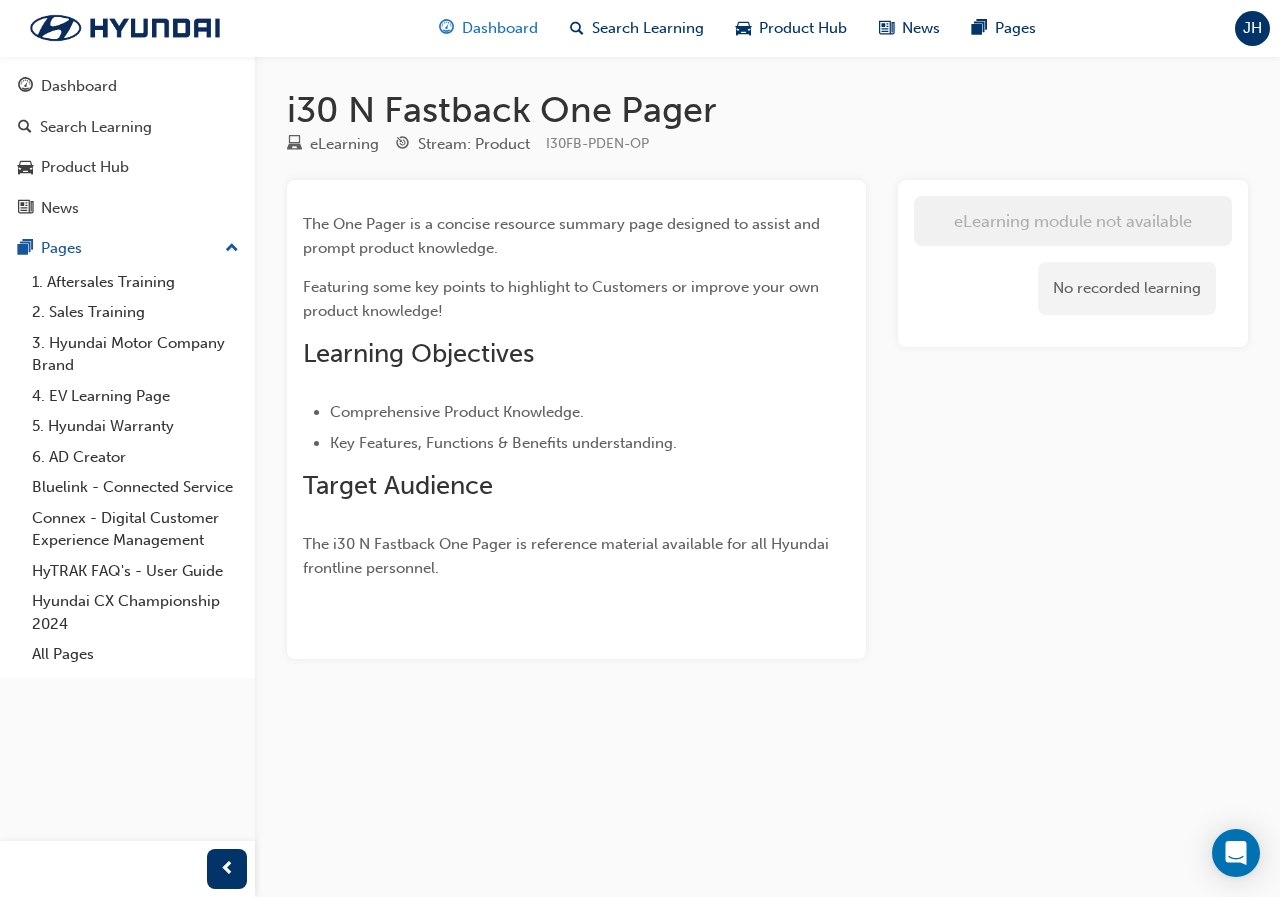 click on "Dashboard" at bounding box center [500, 28] 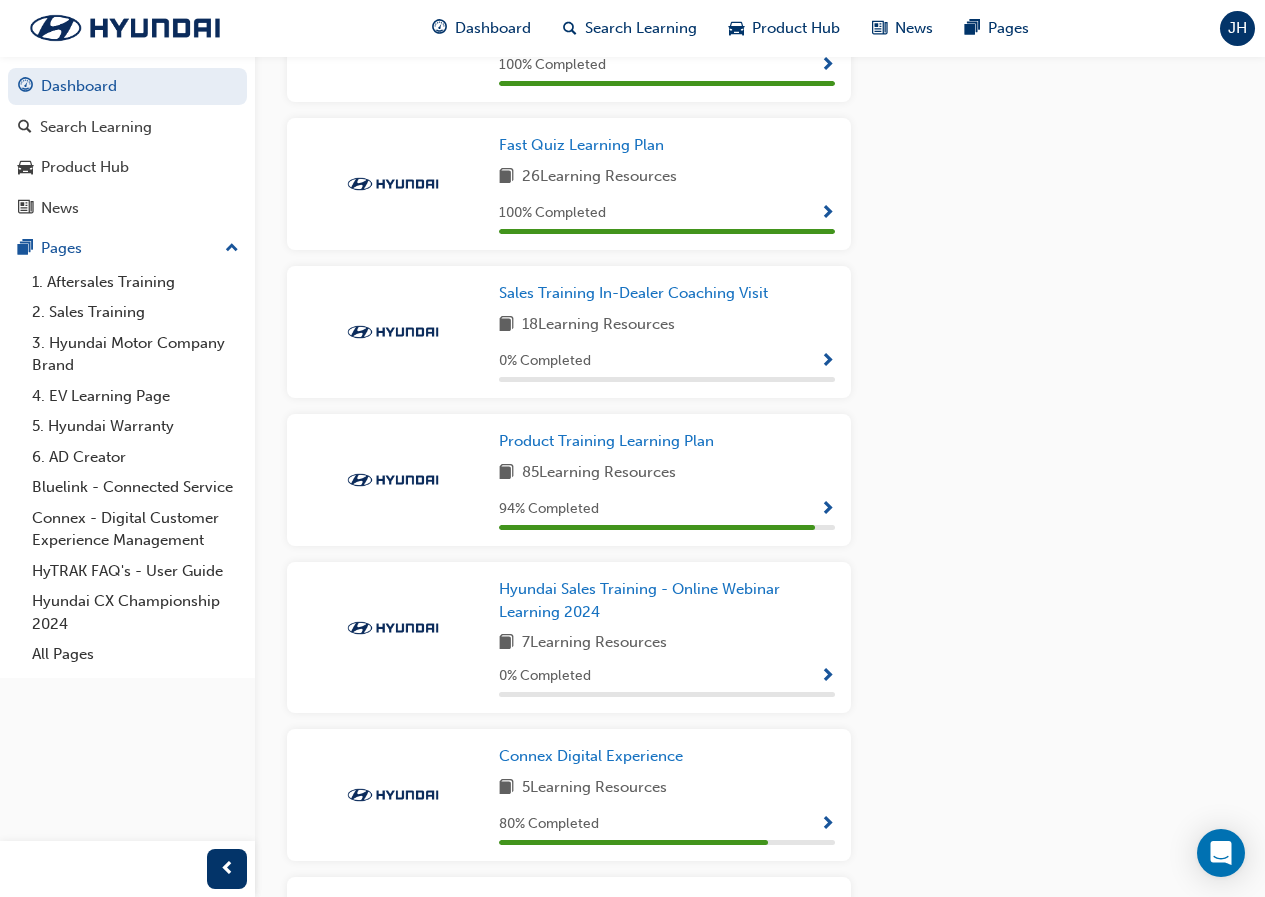 scroll, scrollTop: 1357, scrollLeft: 0, axis: vertical 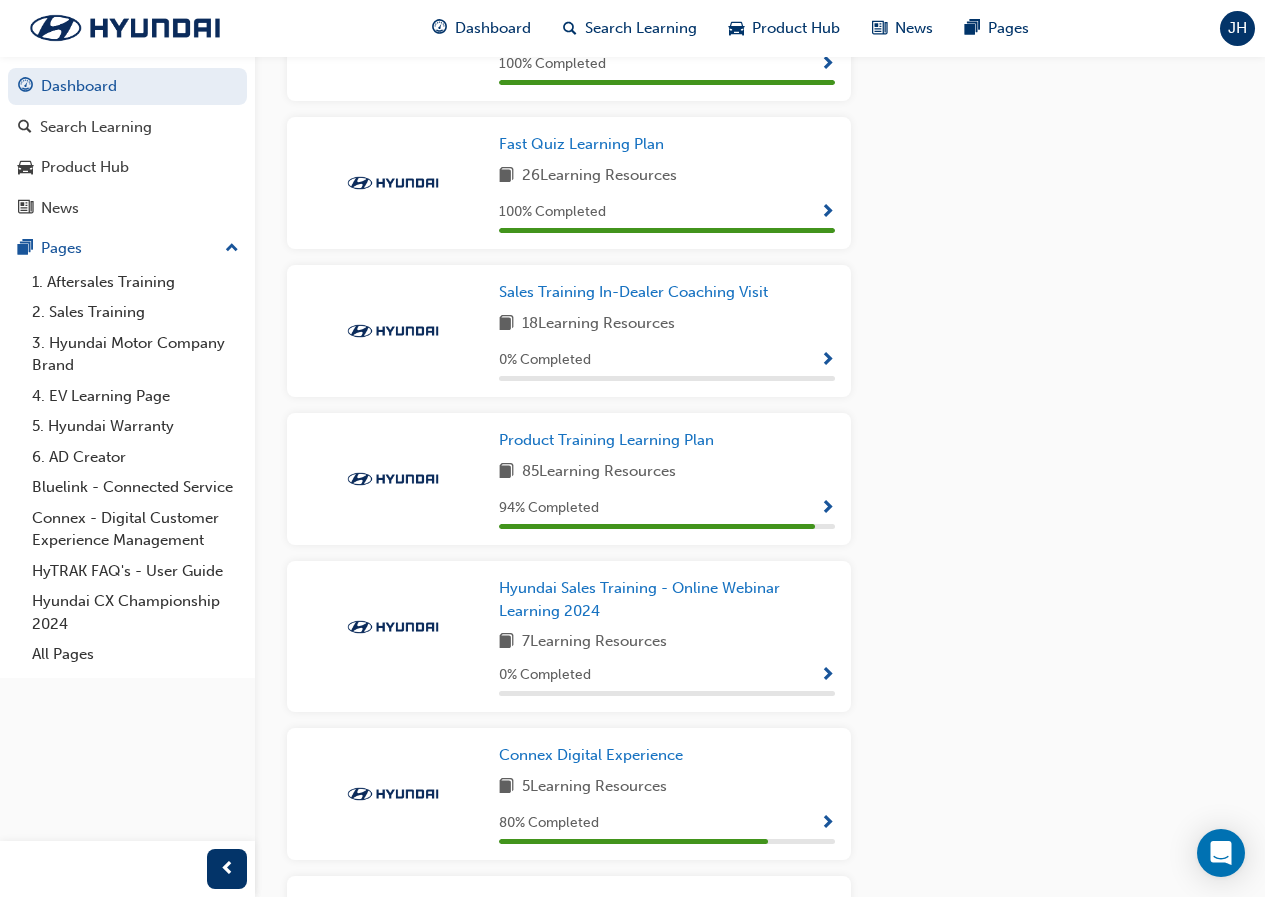 click at bounding box center (827, 509) 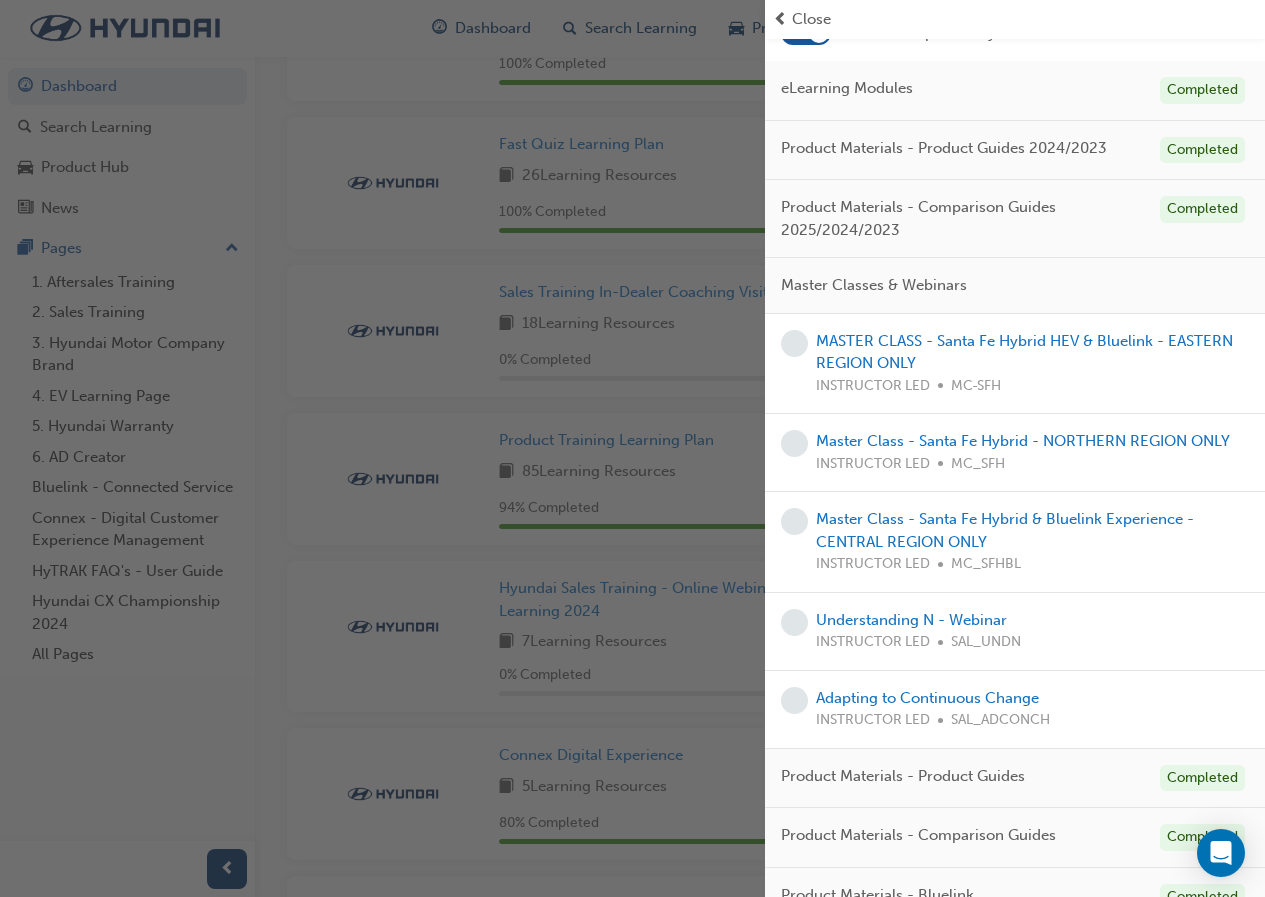 scroll, scrollTop: 289, scrollLeft: 0, axis: vertical 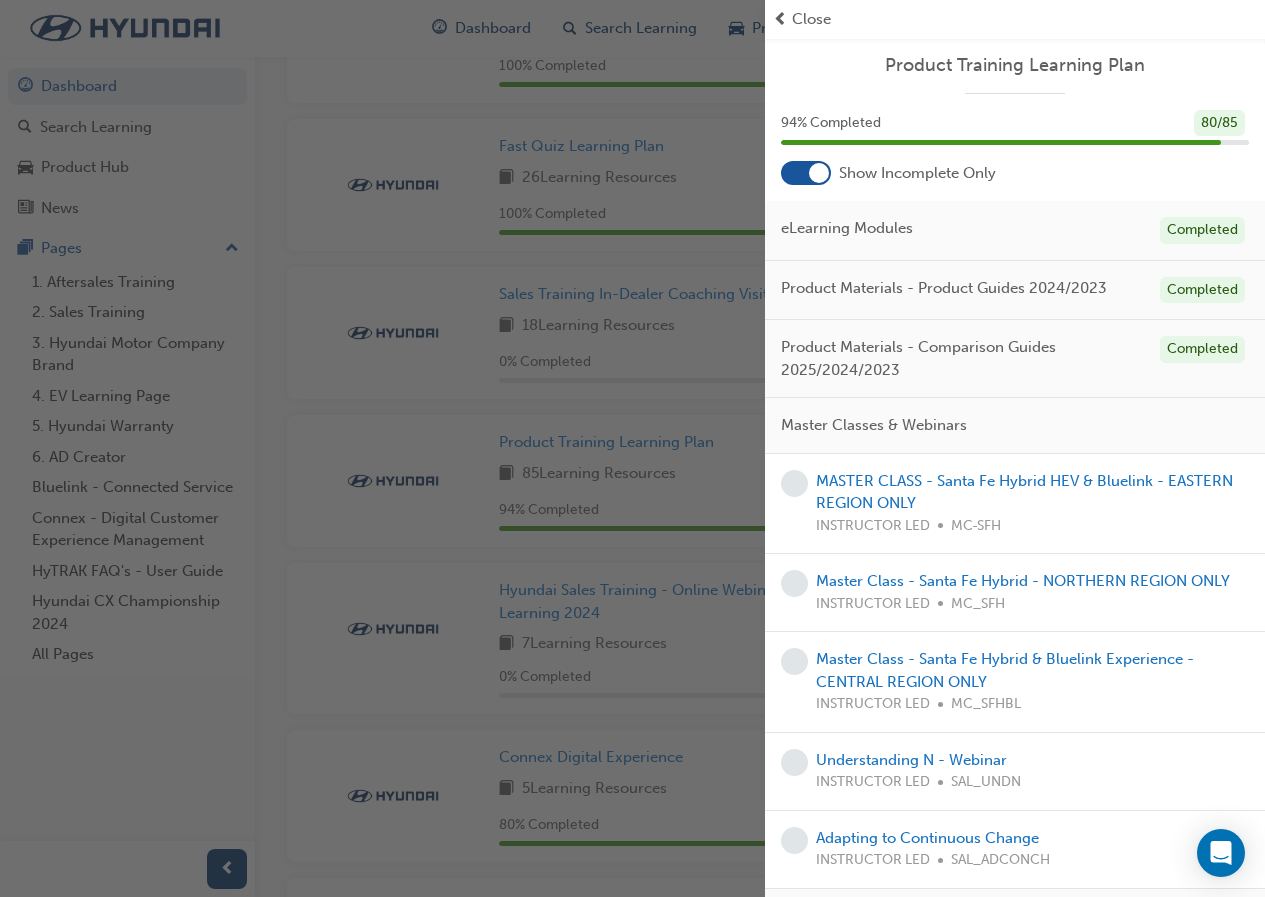 click at bounding box center (780, 19) 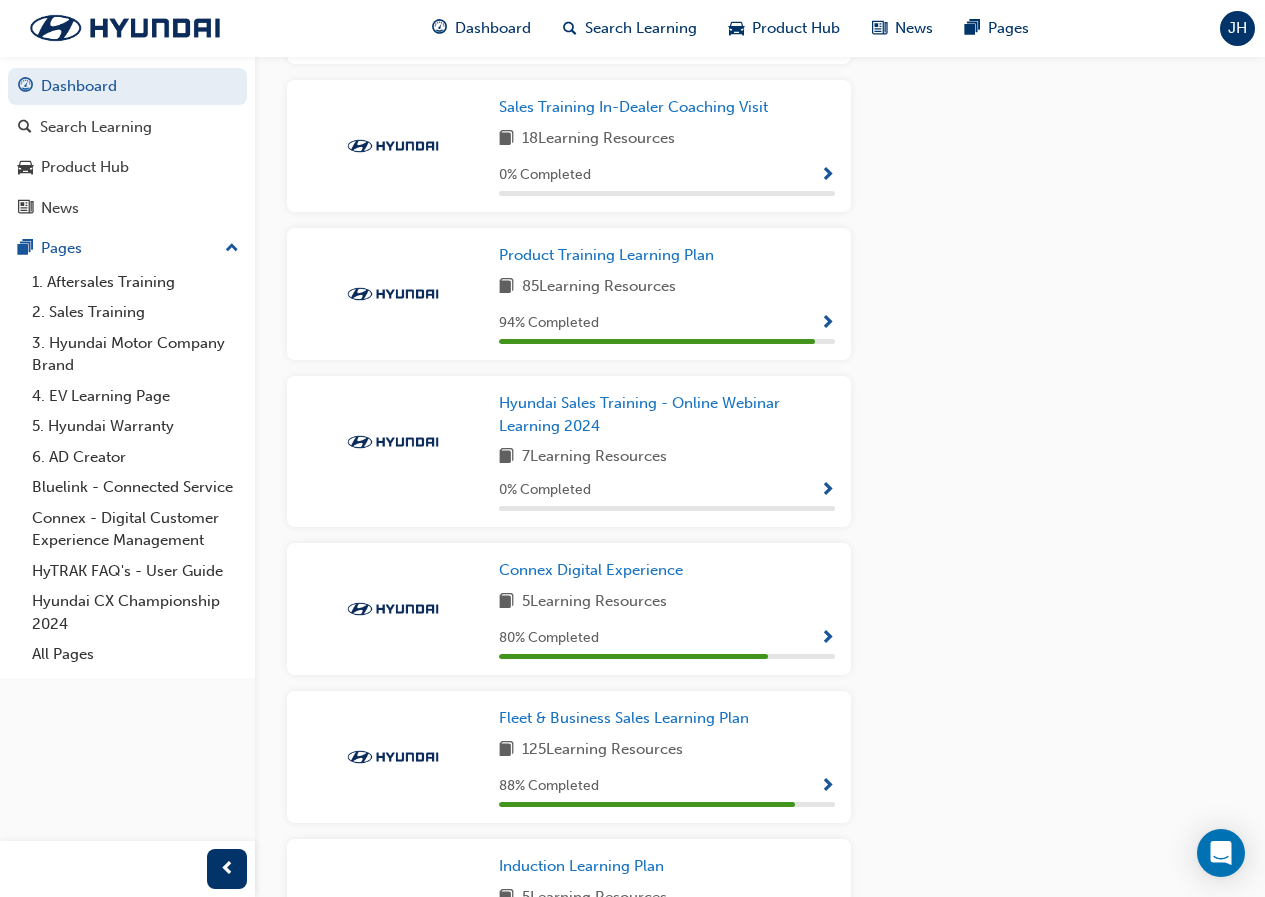 scroll, scrollTop: 1655, scrollLeft: 0, axis: vertical 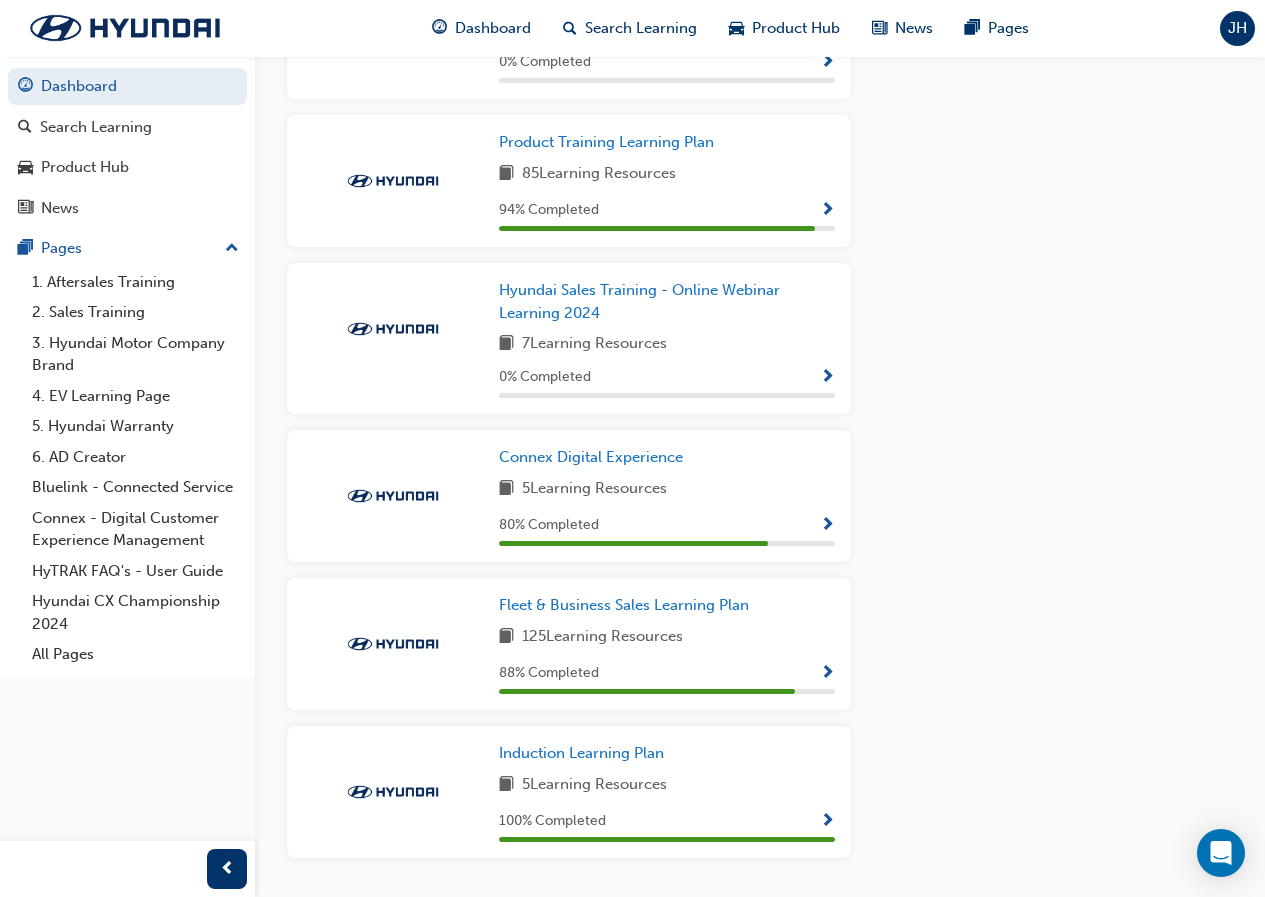 click at bounding box center [827, 674] 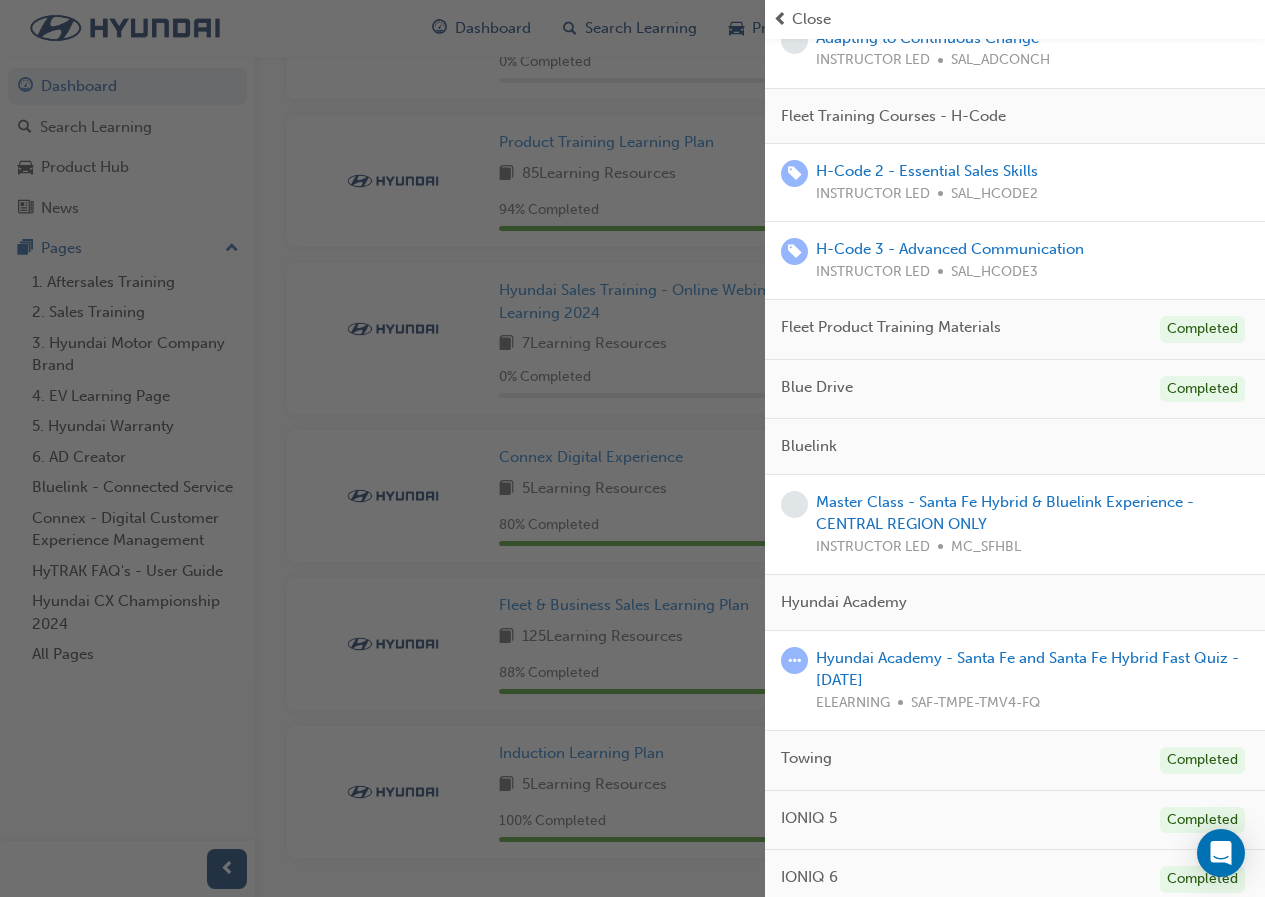 scroll, scrollTop: 1000, scrollLeft: 0, axis: vertical 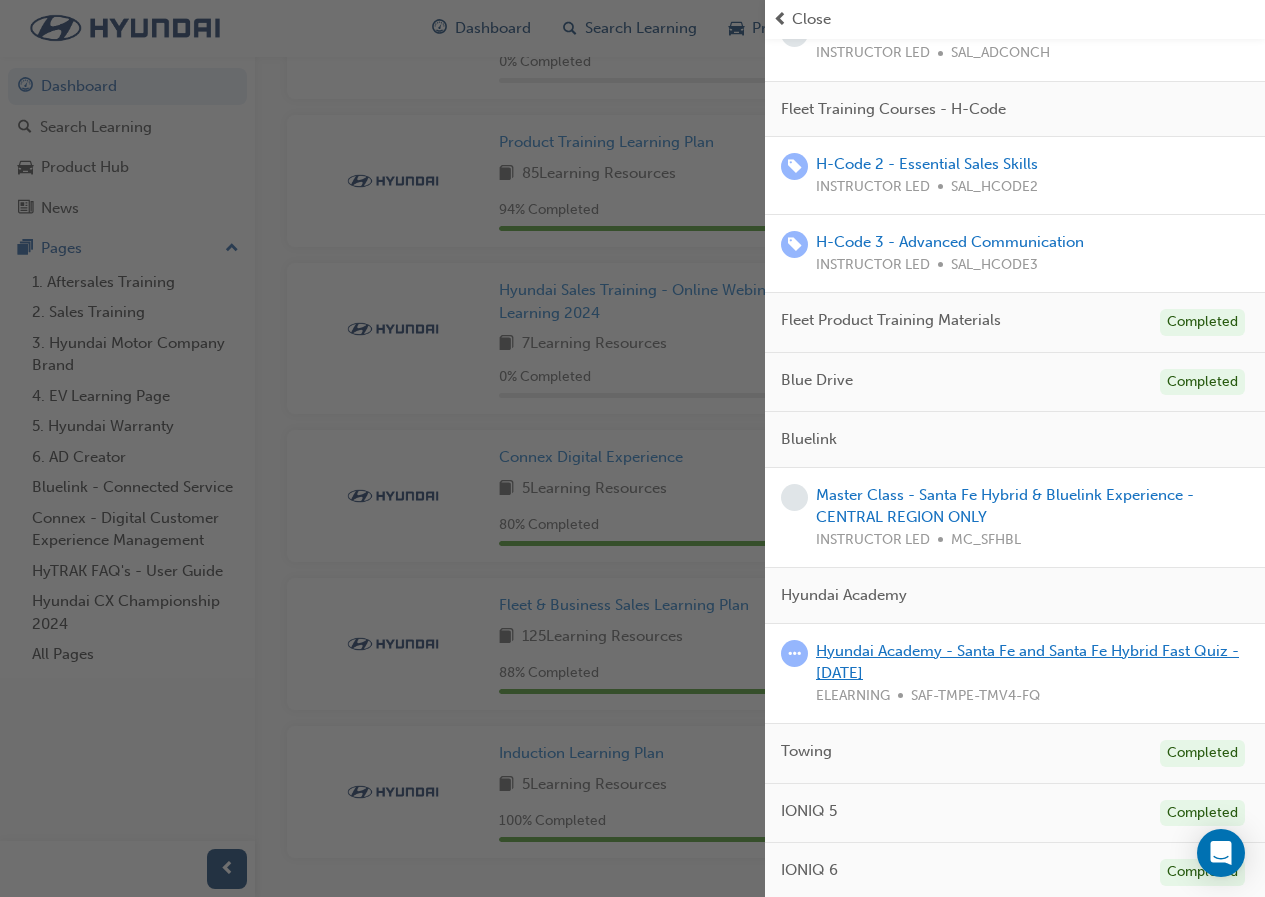 click on "Hyundai Academy - Santa Fe and Santa Fe Hybrid Fast Quiz - [DATE]" at bounding box center (1027, 662) 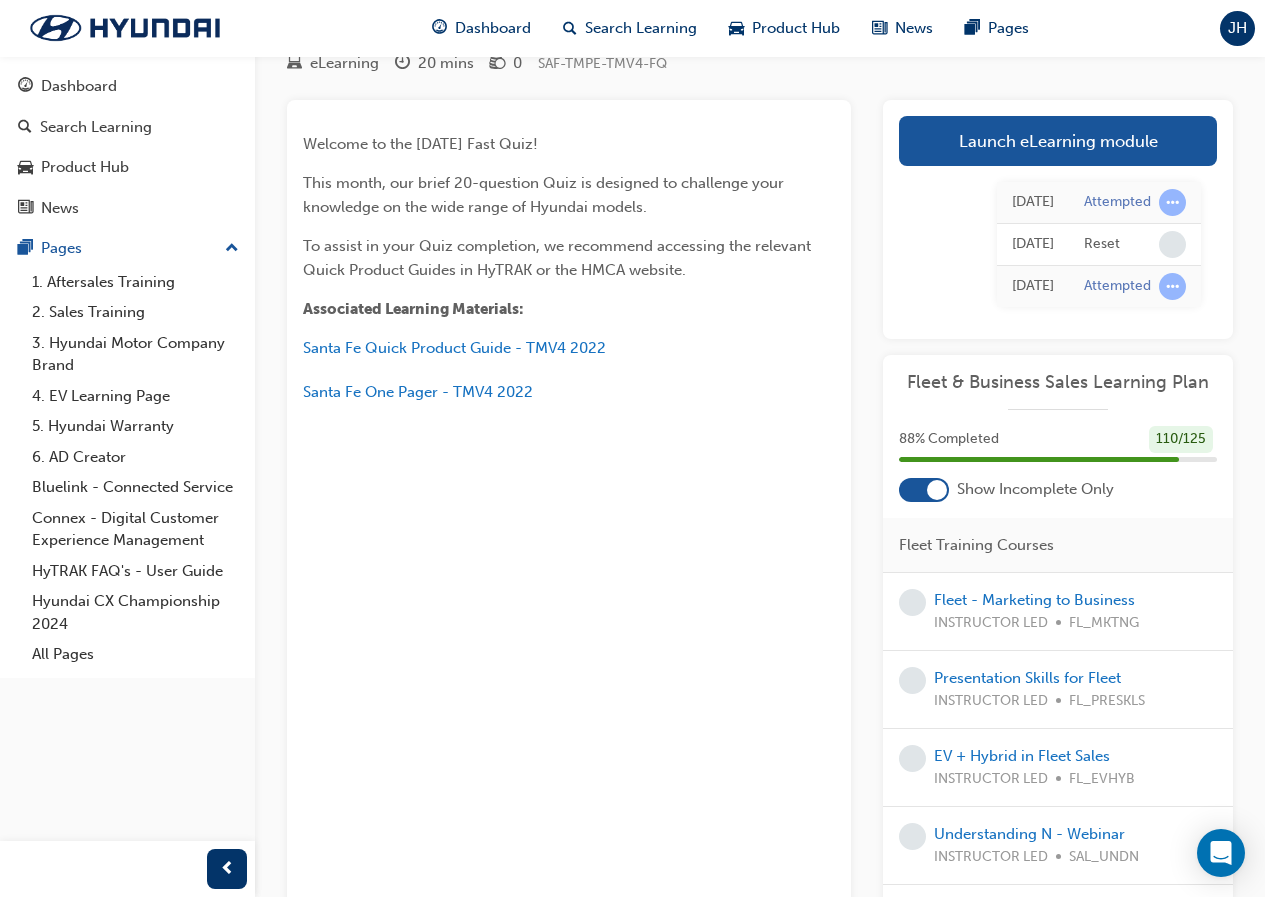 scroll, scrollTop: 0, scrollLeft: 0, axis: both 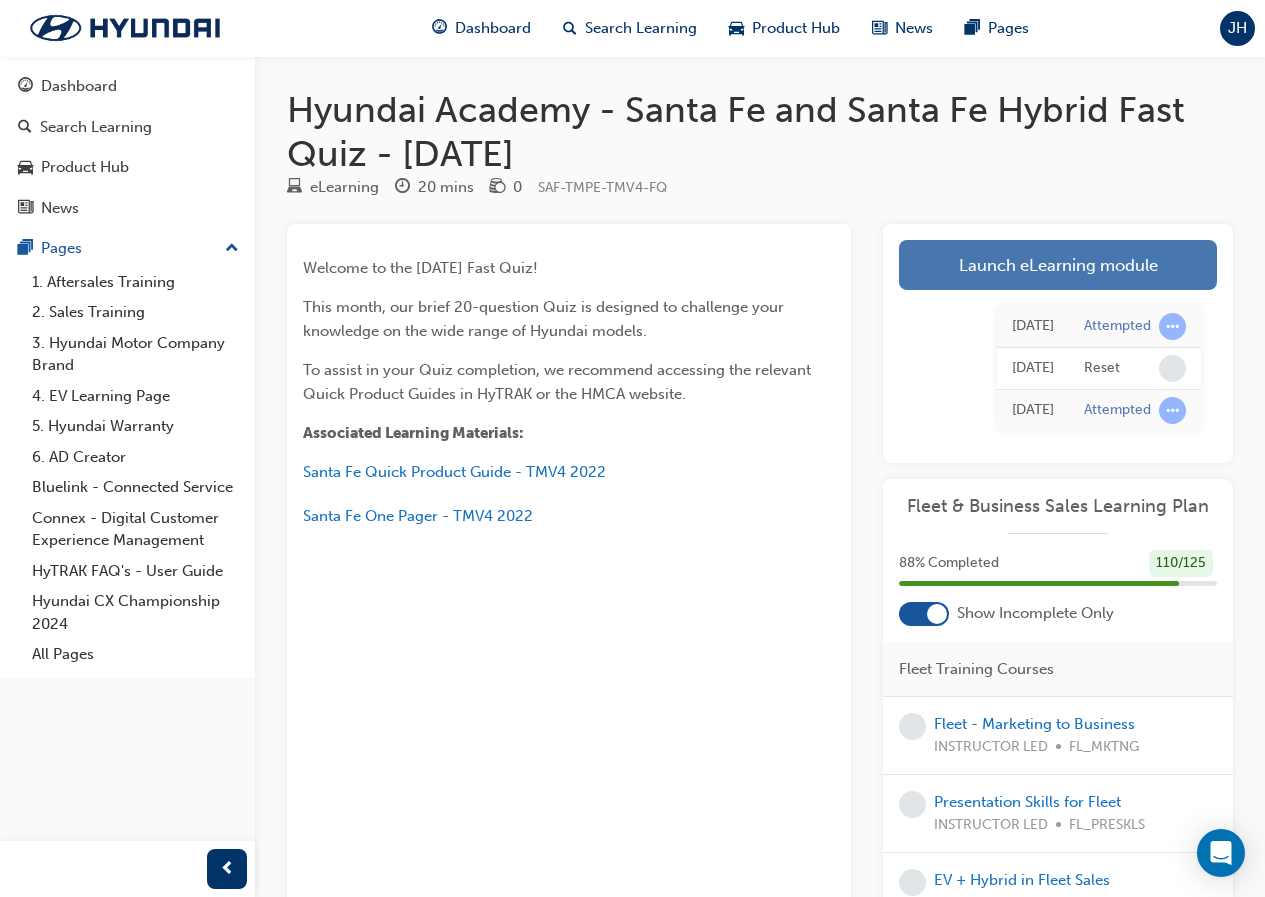 click on "Launch eLearning module" at bounding box center [1058, 265] 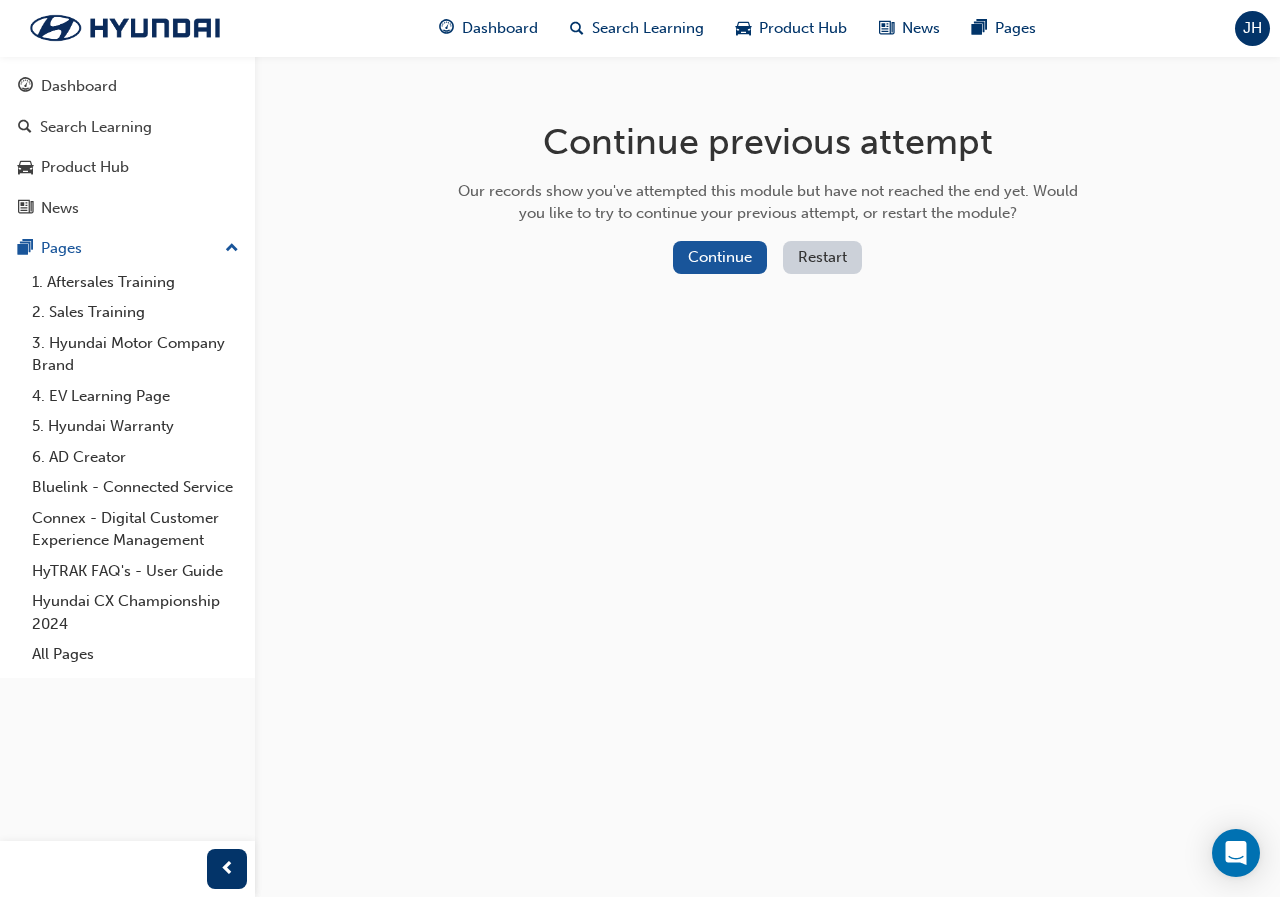 click on "Restart" at bounding box center (822, 257) 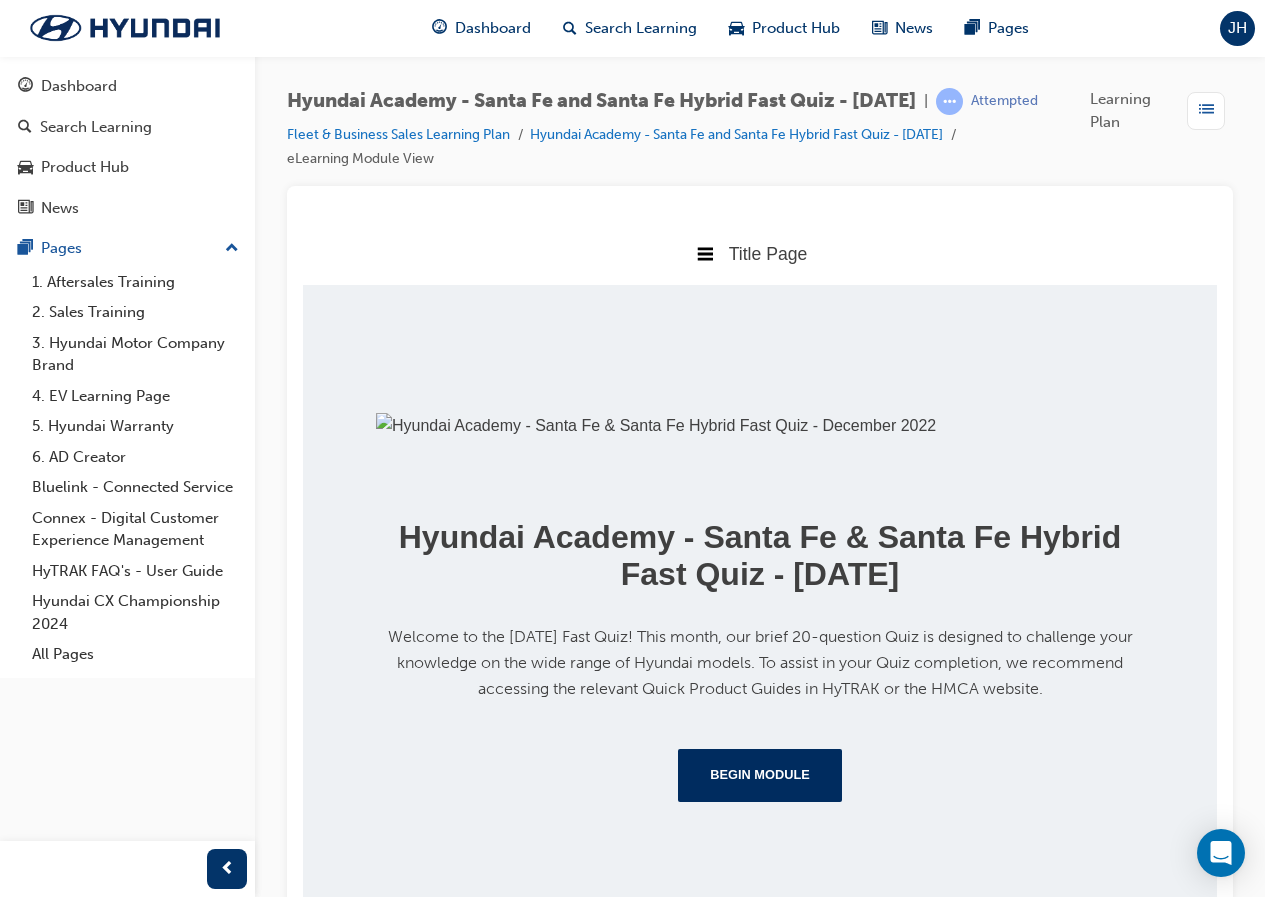 scroll, scrollTop: 366, scrollLeft: 0, axis: vertical 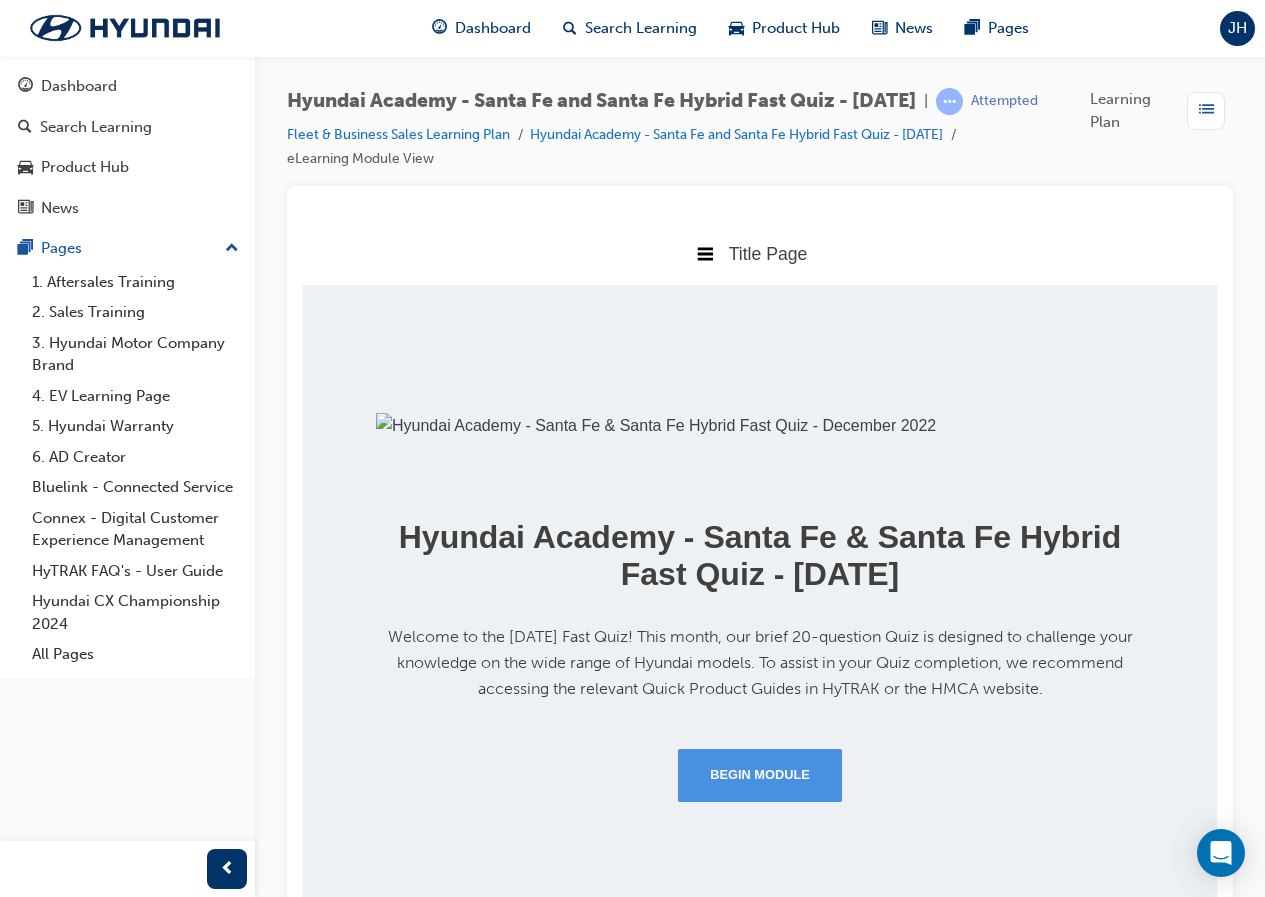 click on "Begin Module" at bounding box center (760, 775) 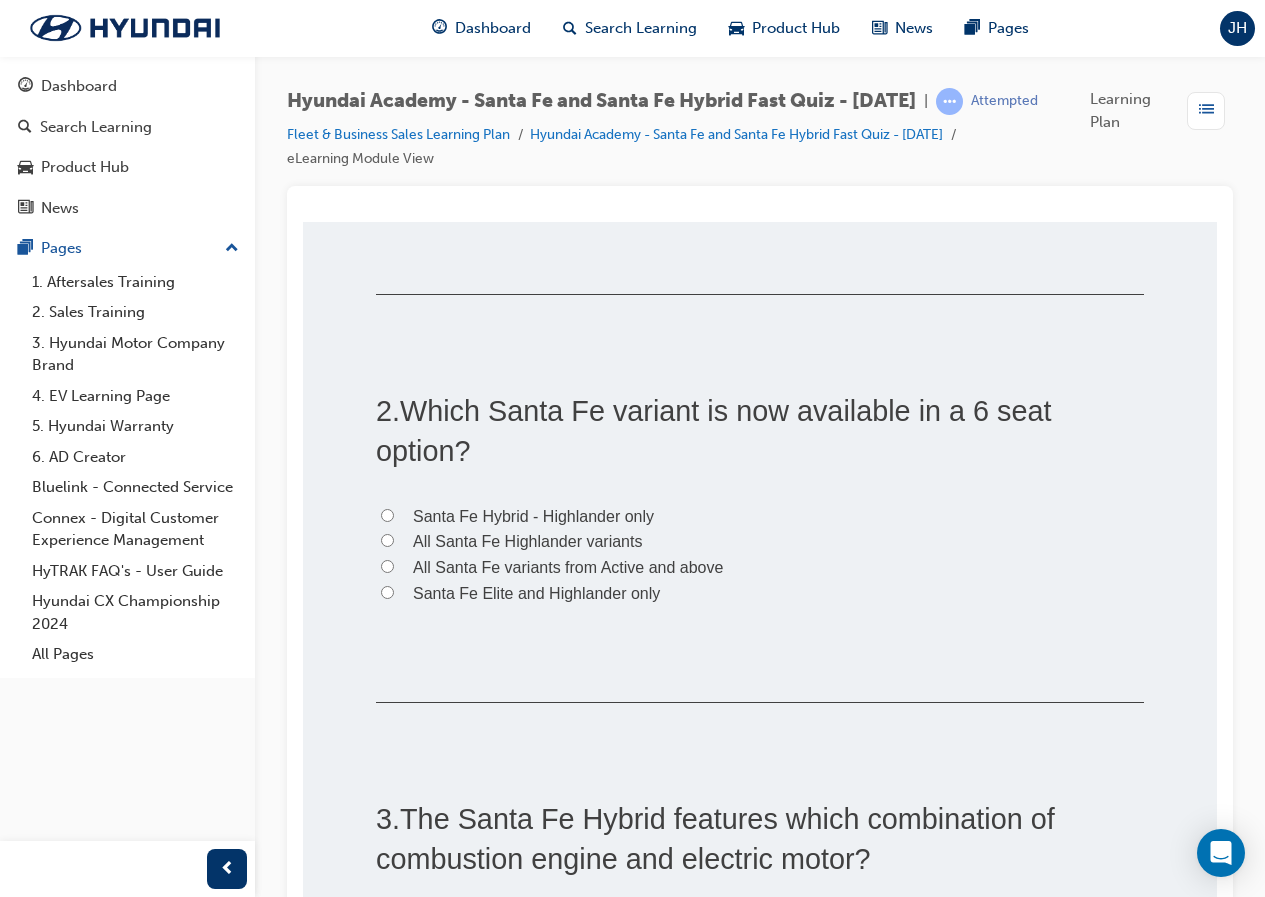 scroll, scrollTop: 0, scrollLeft: 0, axis: both 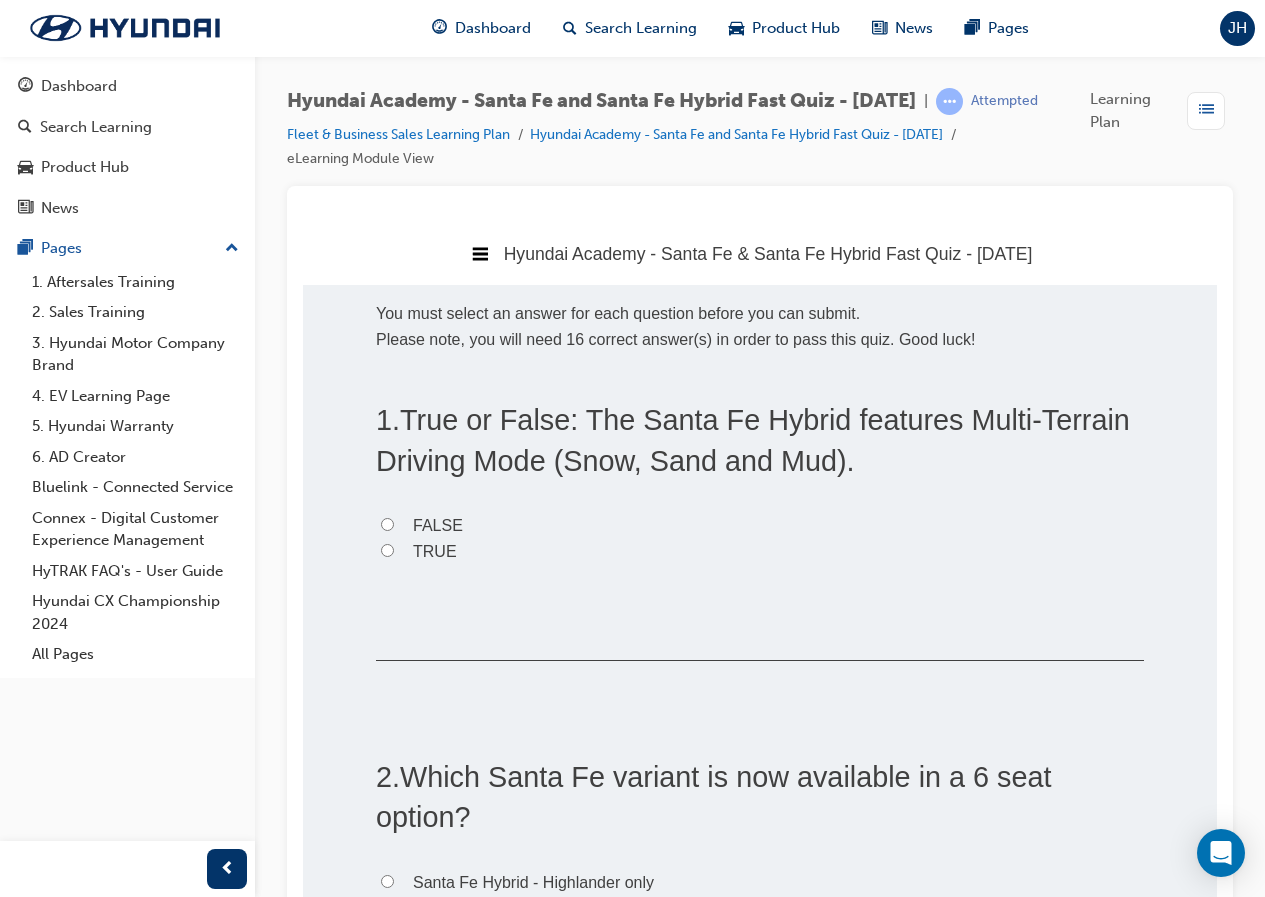 click on "TRUE" at bounding box center (435, 551) 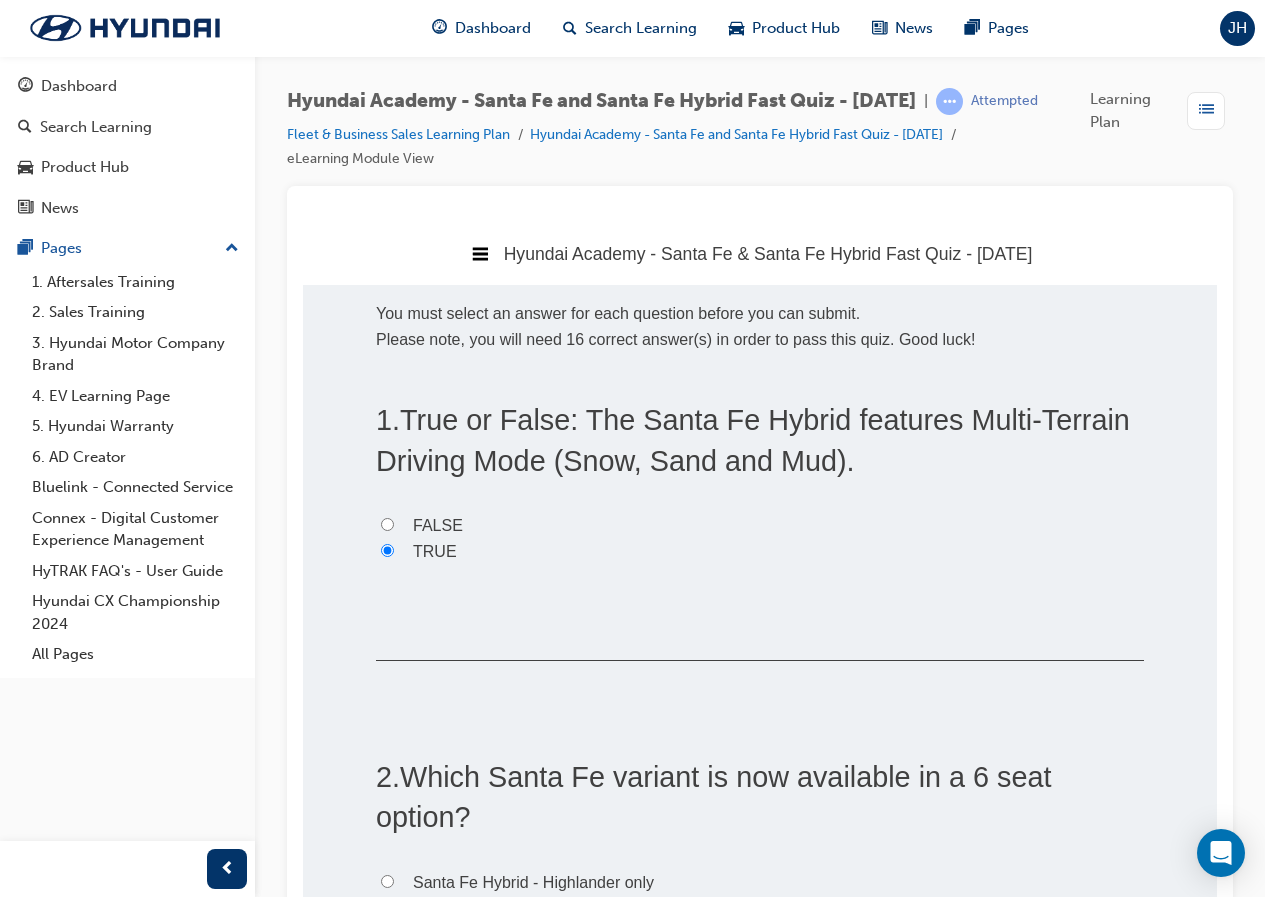 radio on "true" 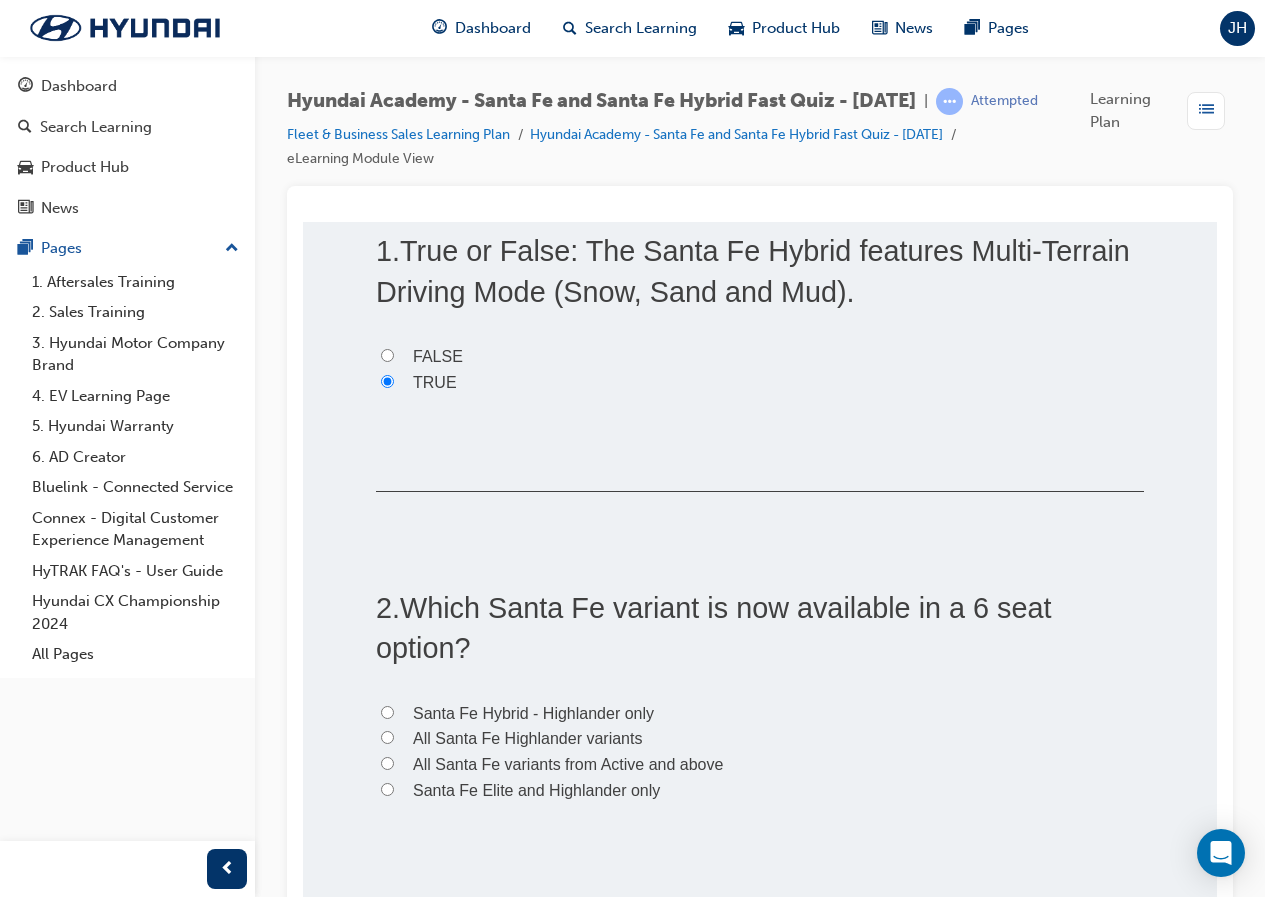 scroll, scrollTop: 400, scrollLeft: 0, axis: vertical 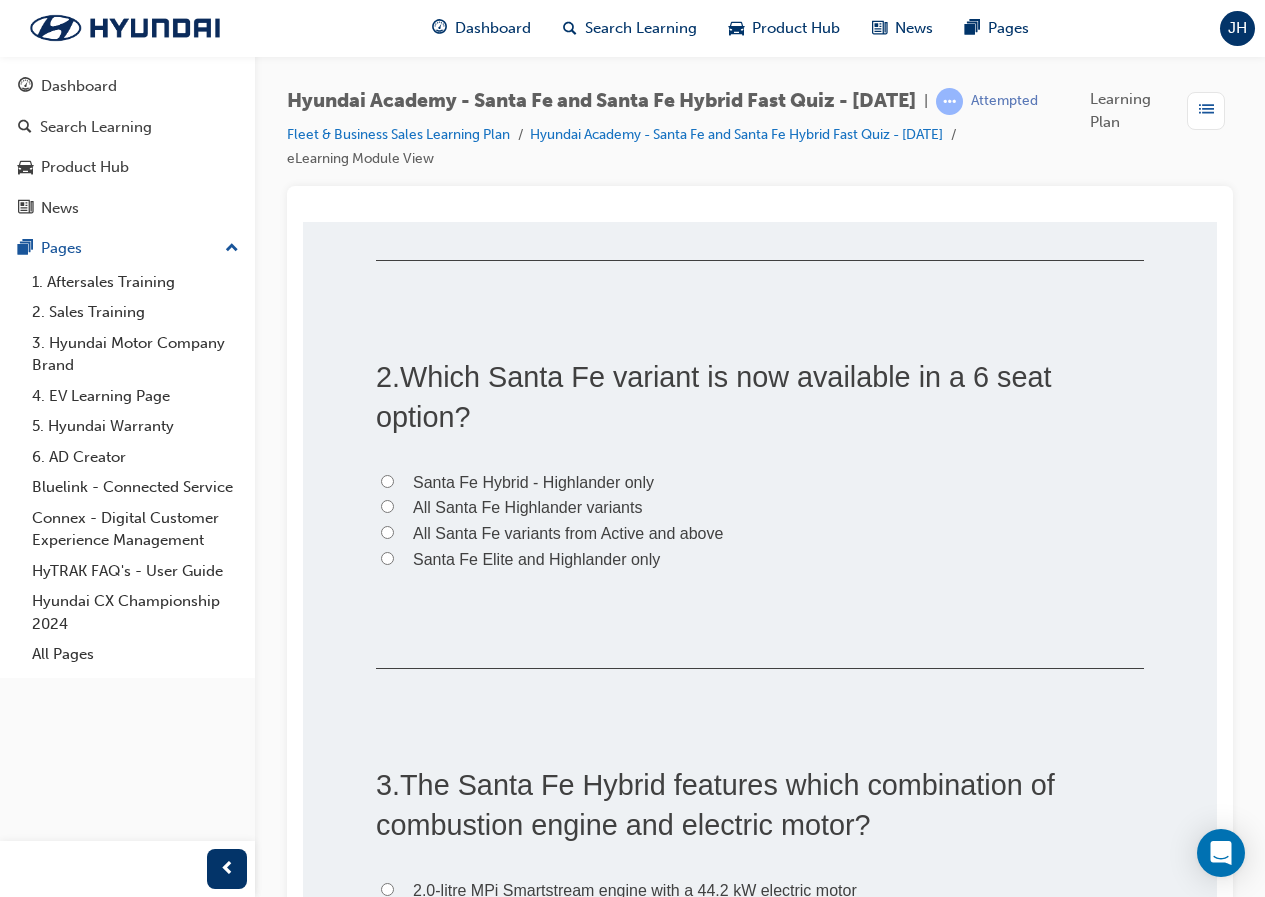 click on "Santa Fe Hybrid - Highlander only" at bounding box center (533, 482) 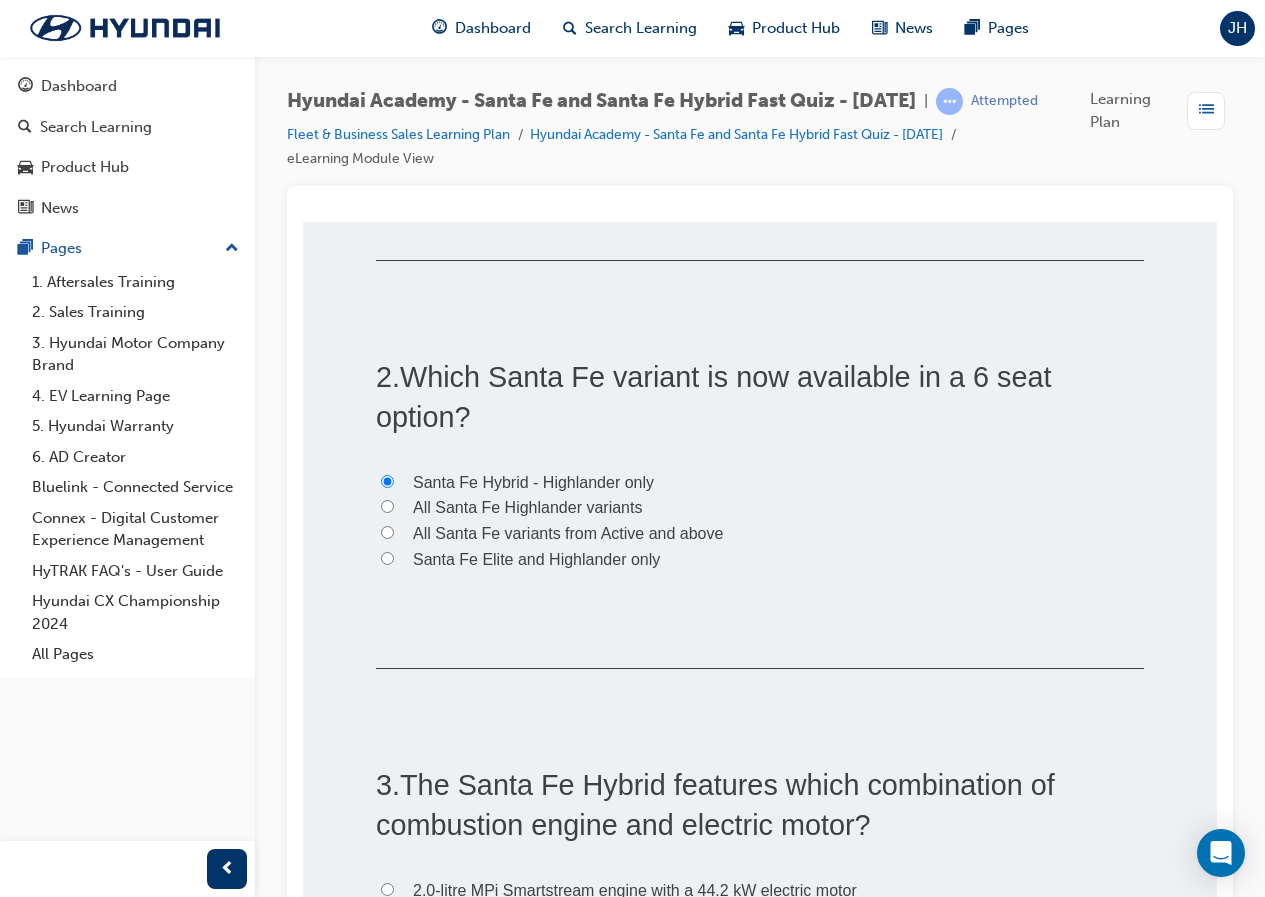 radio on "true" 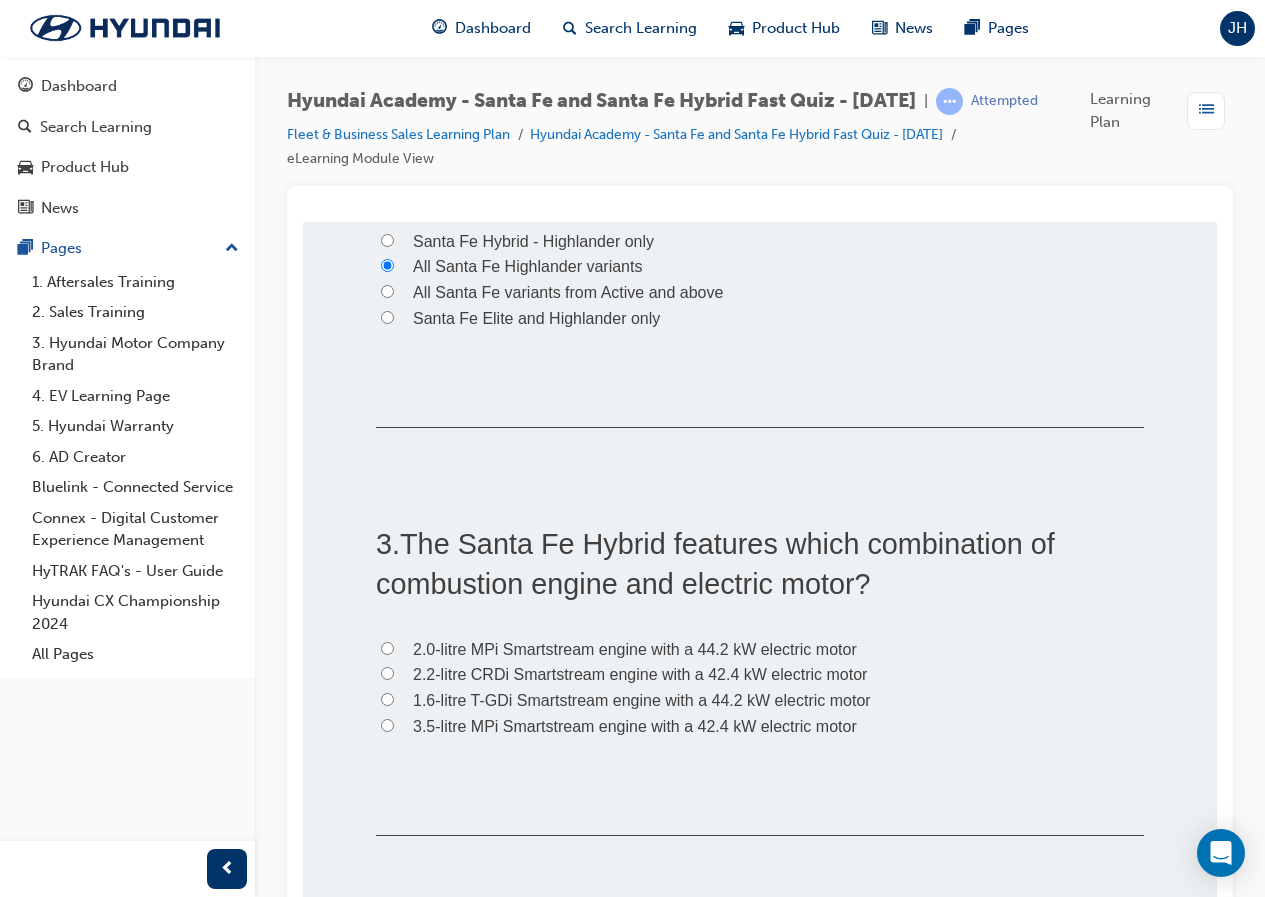 scroll, scrollTop: 700, scrollLeft: 0, axis: vertical 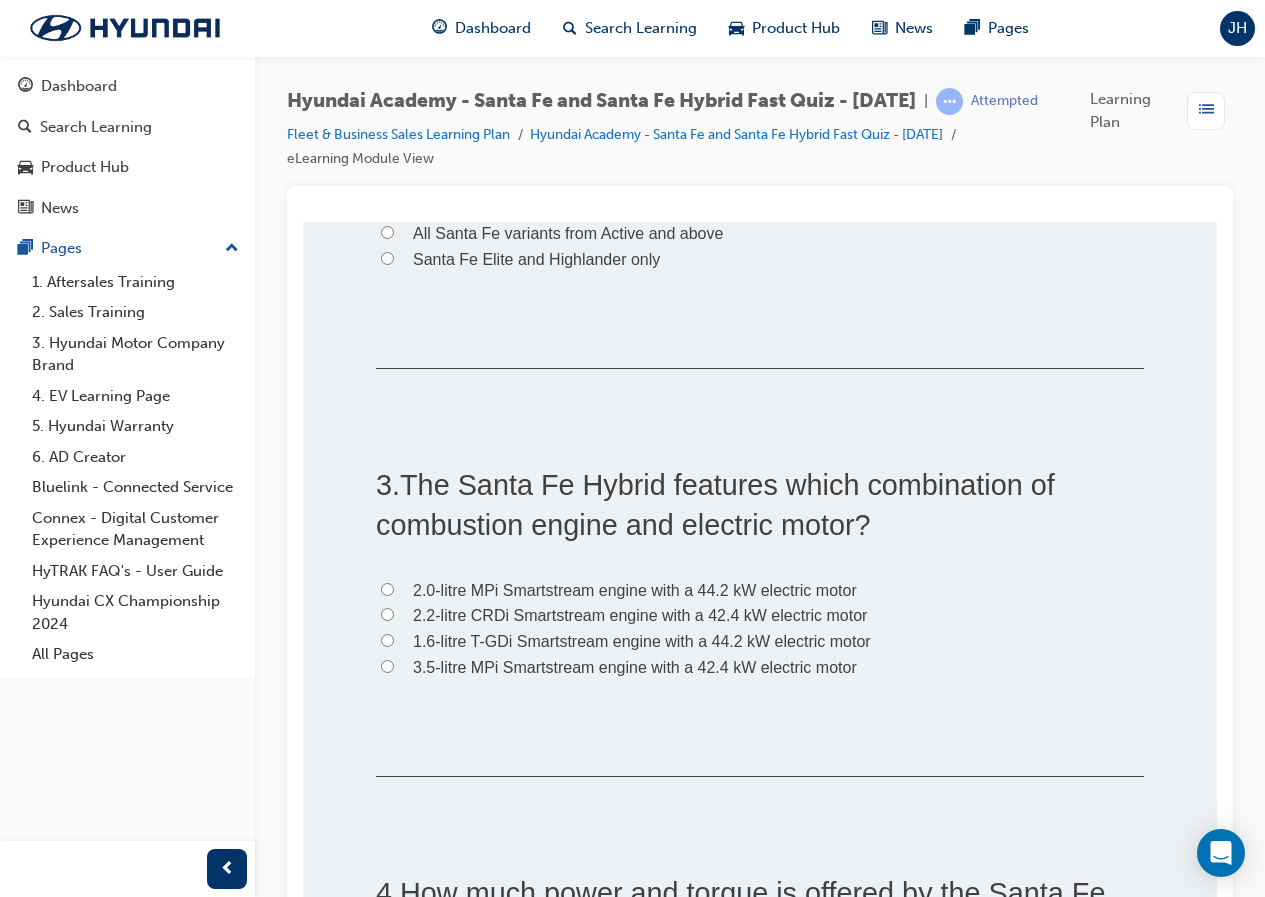 click on "1.6-litre T-GDi Smartstream engine with a 44.2 kW electric motor" at bounding box center (642, 641) 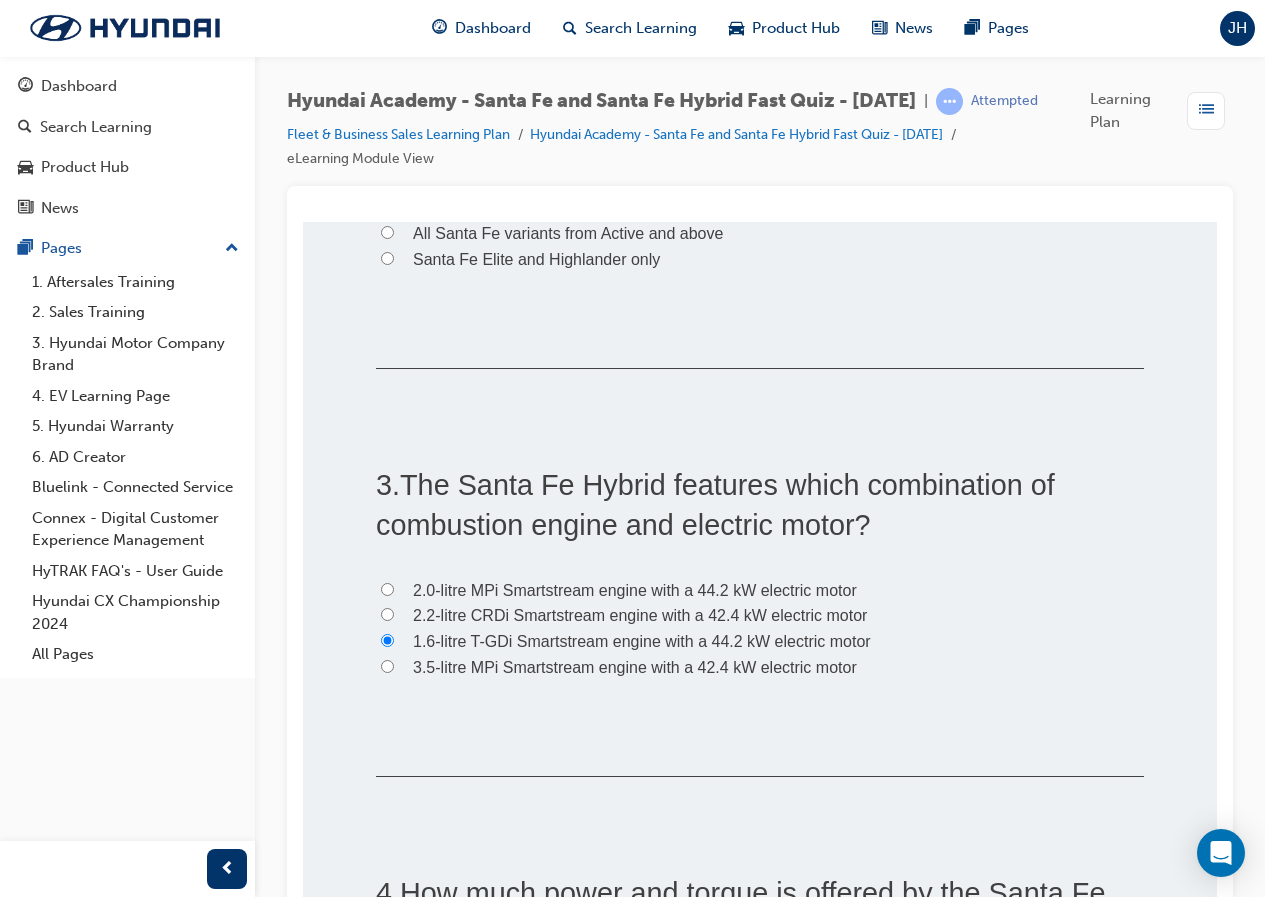radio on "true" 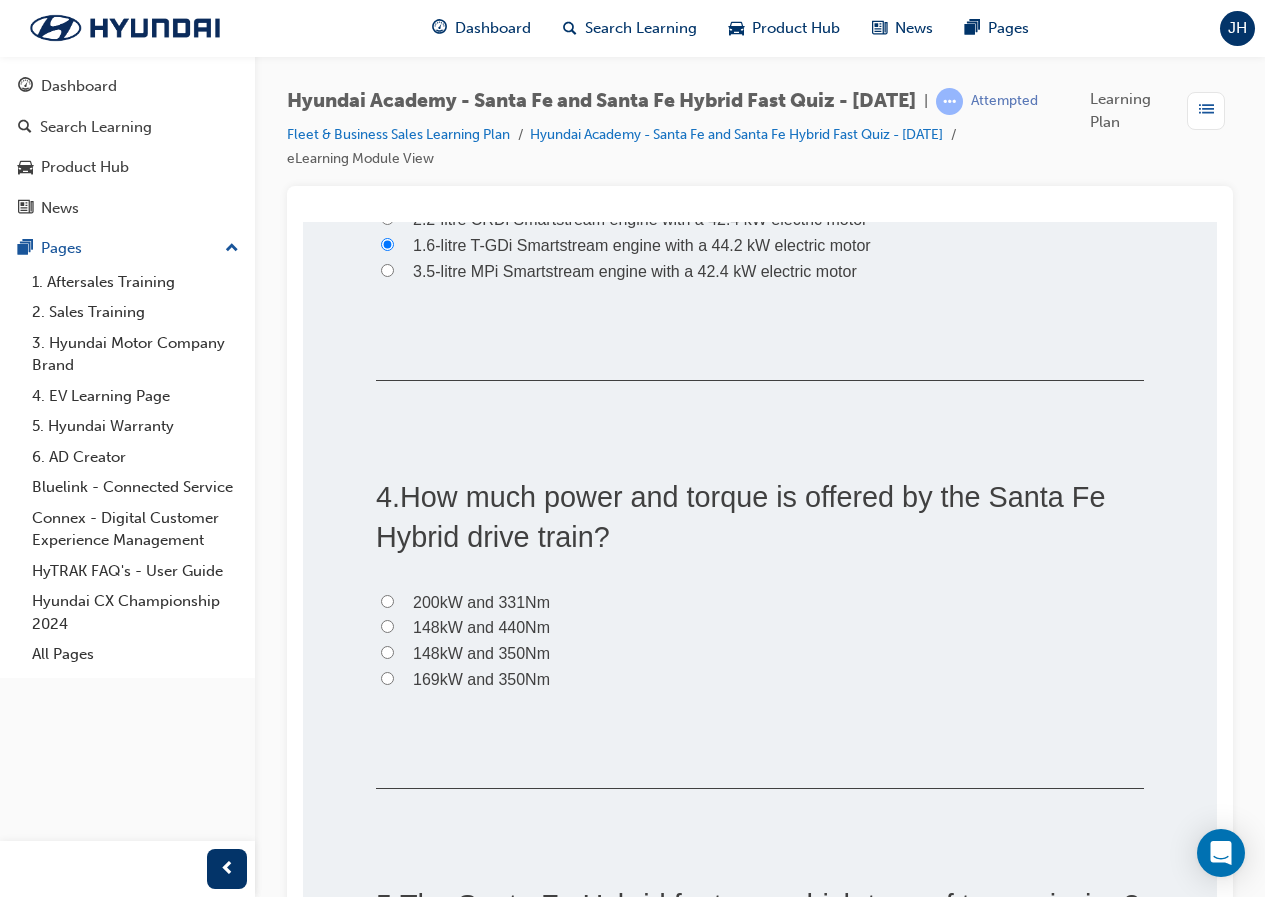 scroll, scrollTop: 1100, scrollLeft: 0, axis: vertical 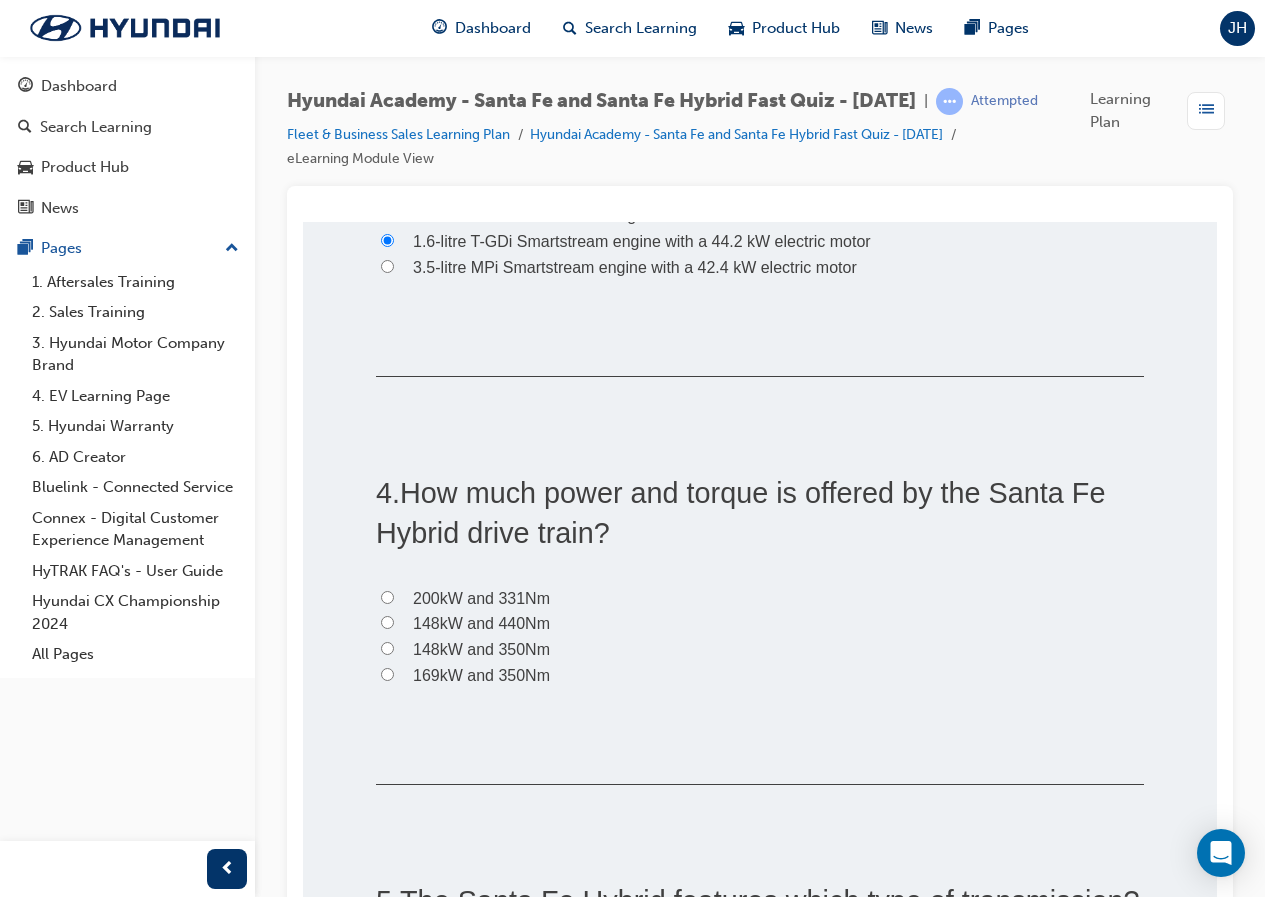 click on "148kW and 440Nm" at bounding box center (481, 623) 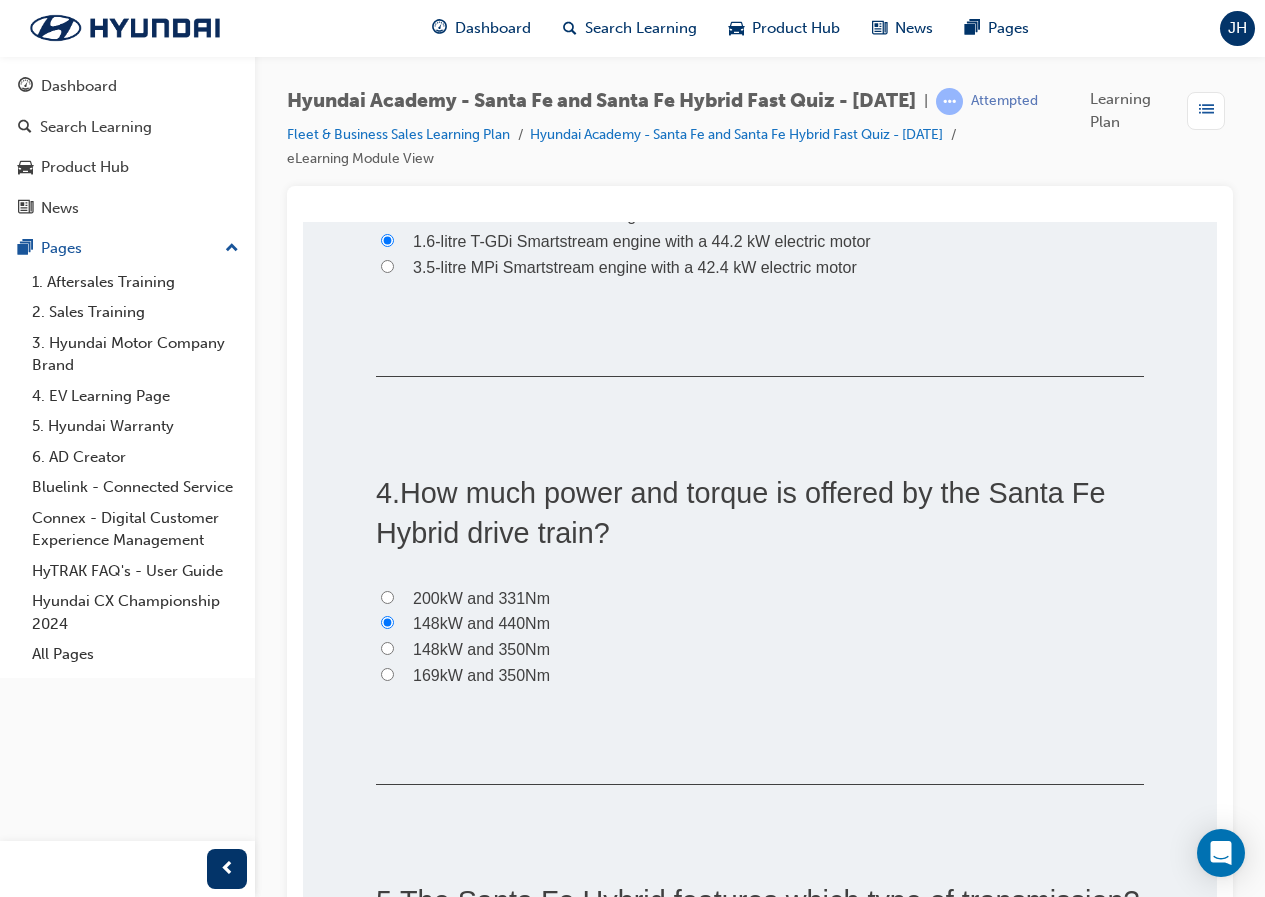 radio on "true" 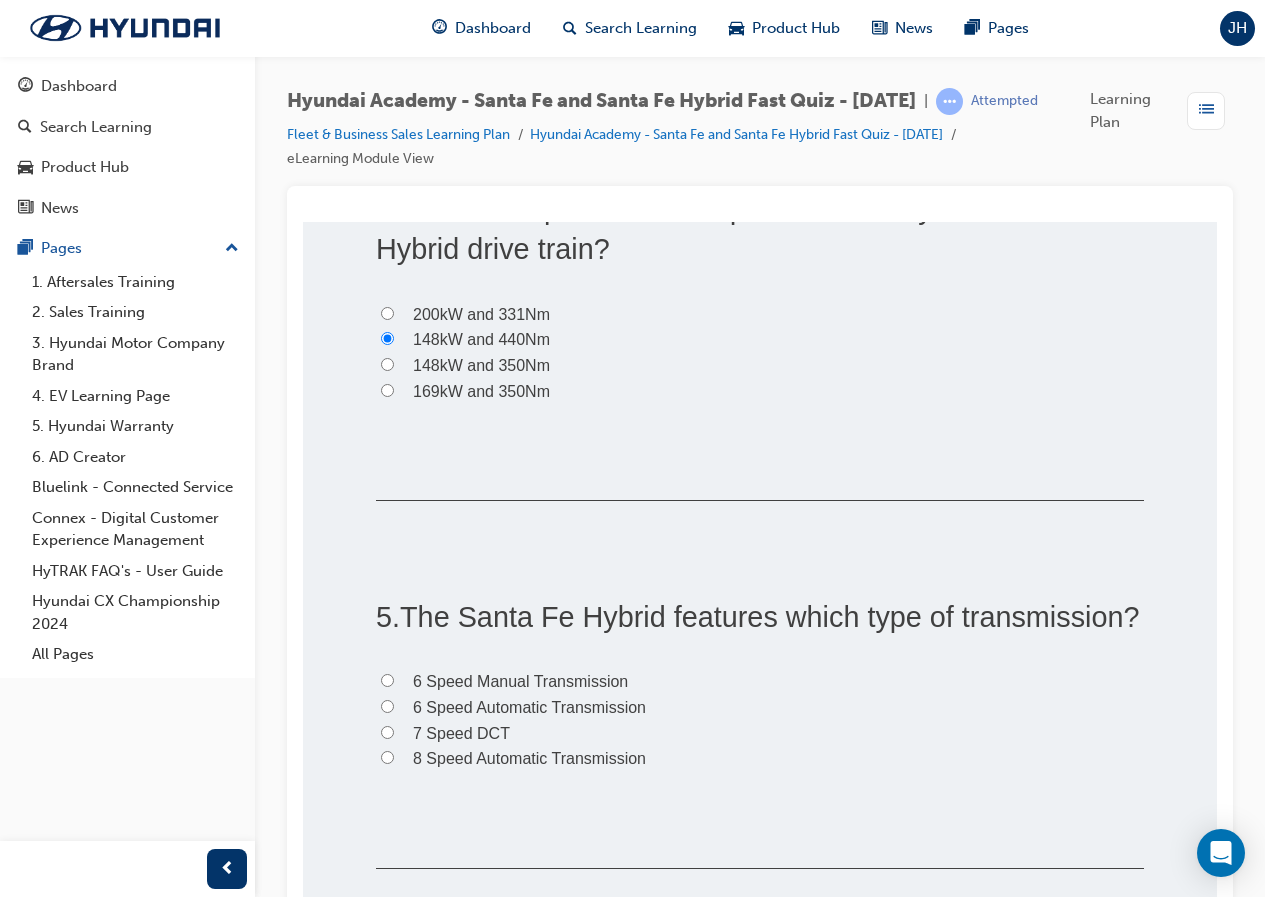scroll, scrollTop: 1600, scrollLeft: 0, axis: vertical 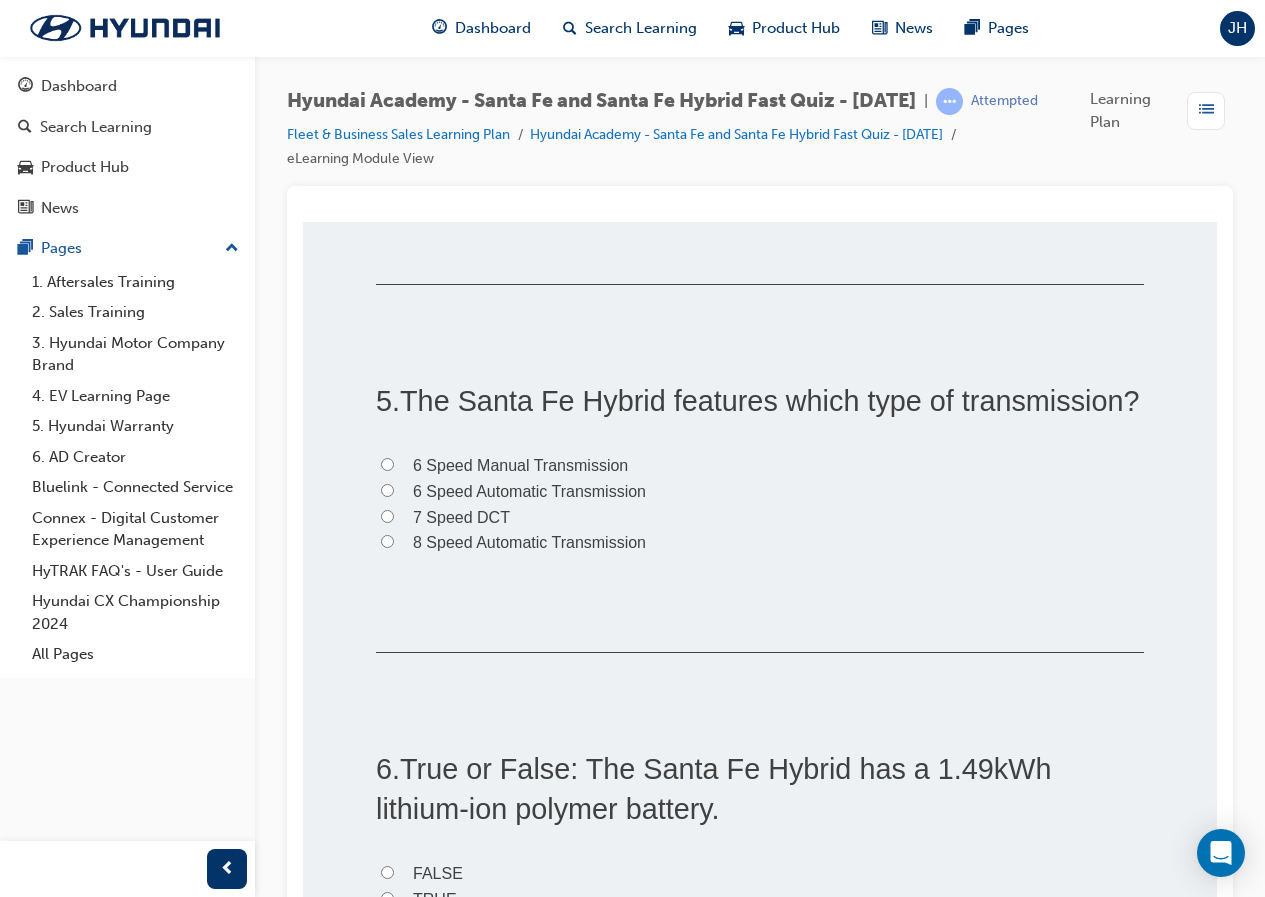 click on "6 Speed Manual Transmission" at bounding box center (520, 465) 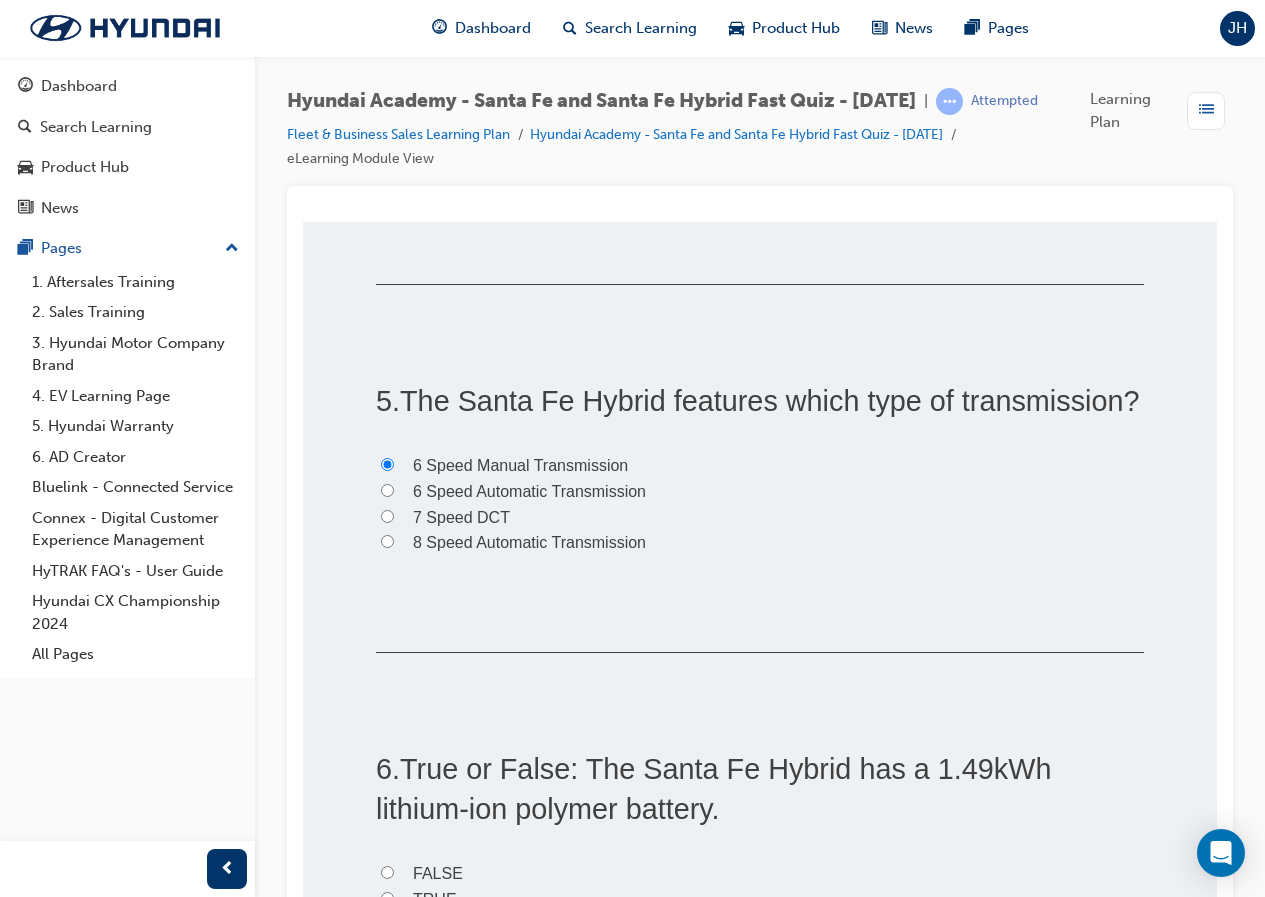 radio on "true" 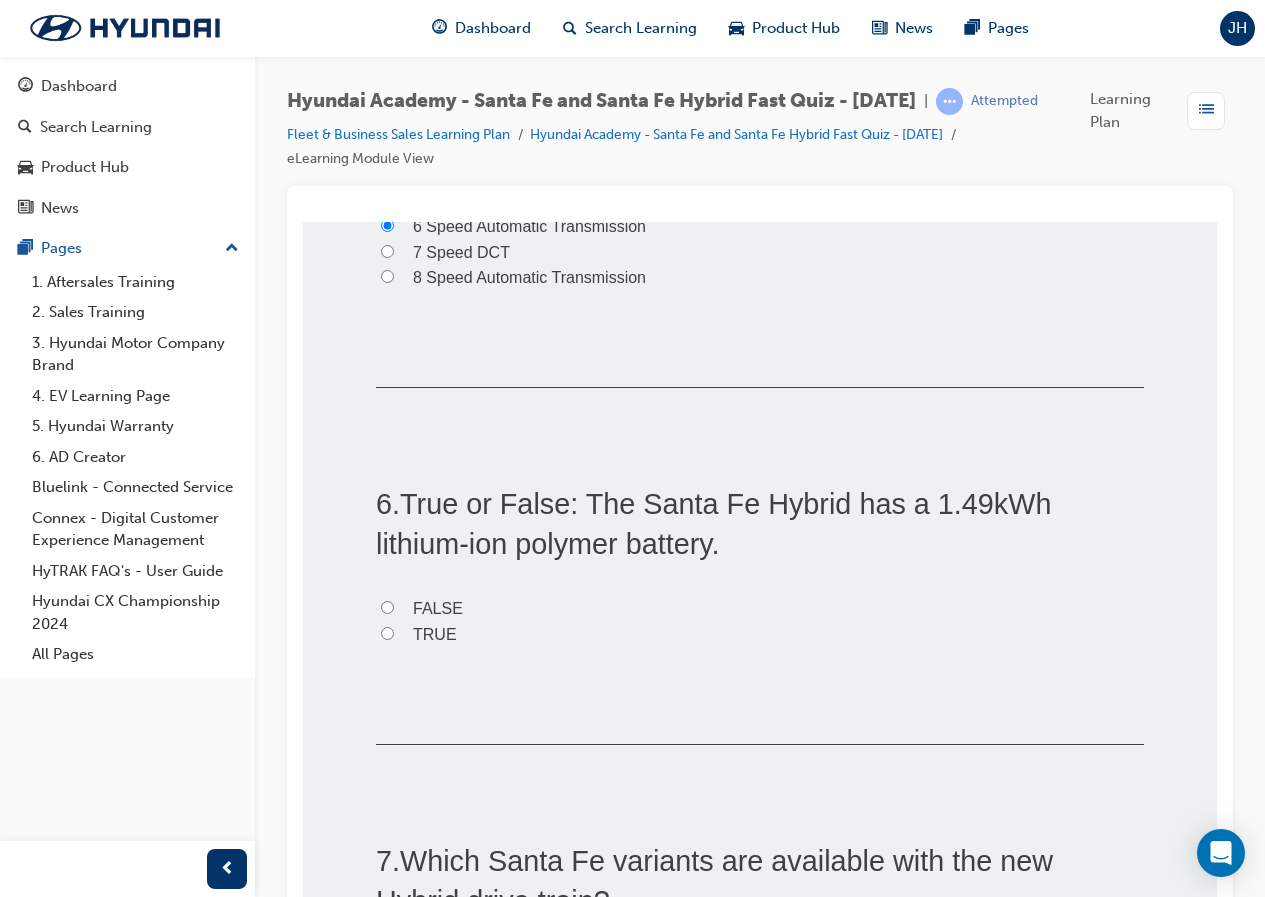 scroll, scrollTop: 1900, scrollLeft: 0, axis: vertical 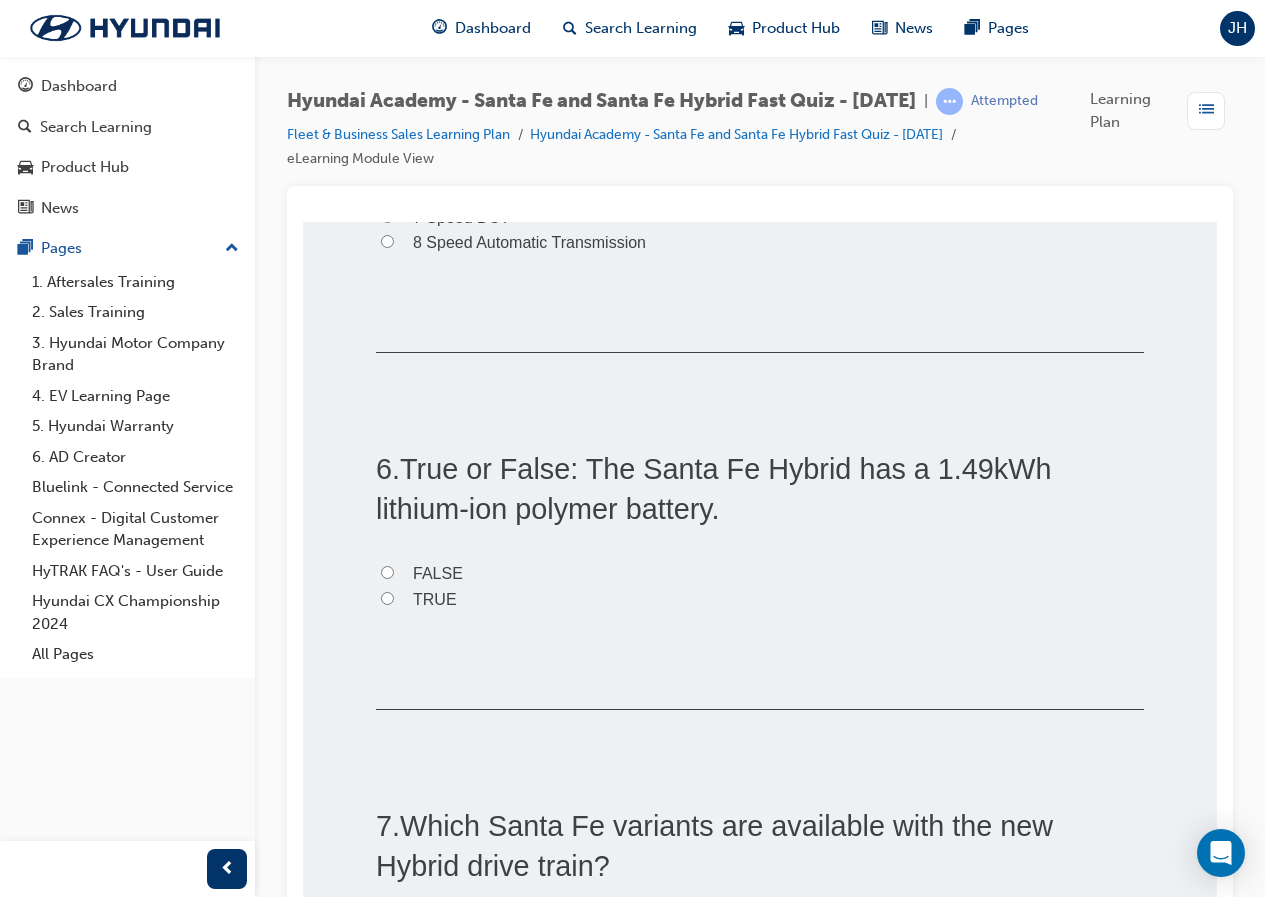 click on "TRUE" at bounding box center (760, 600) 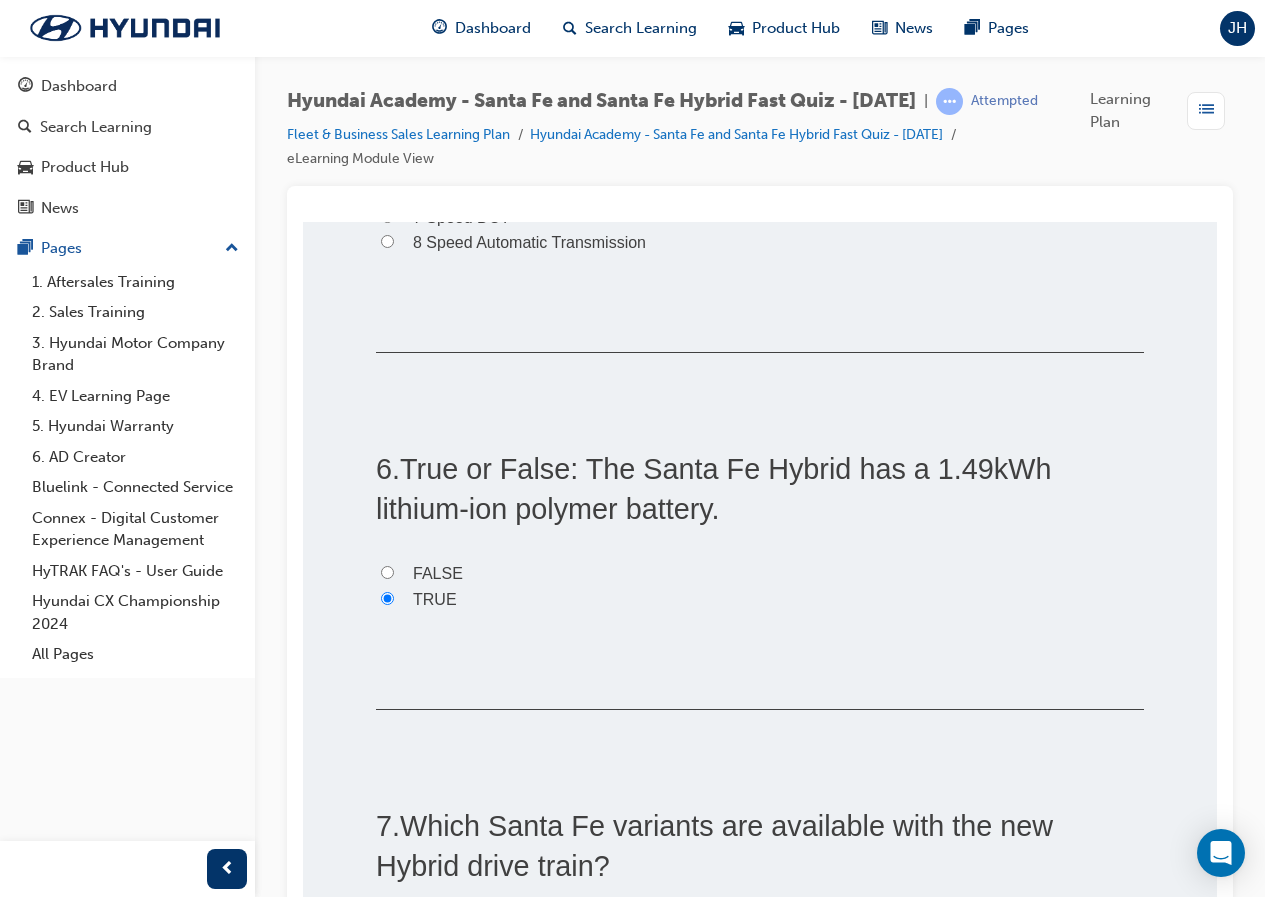 radio on "true" 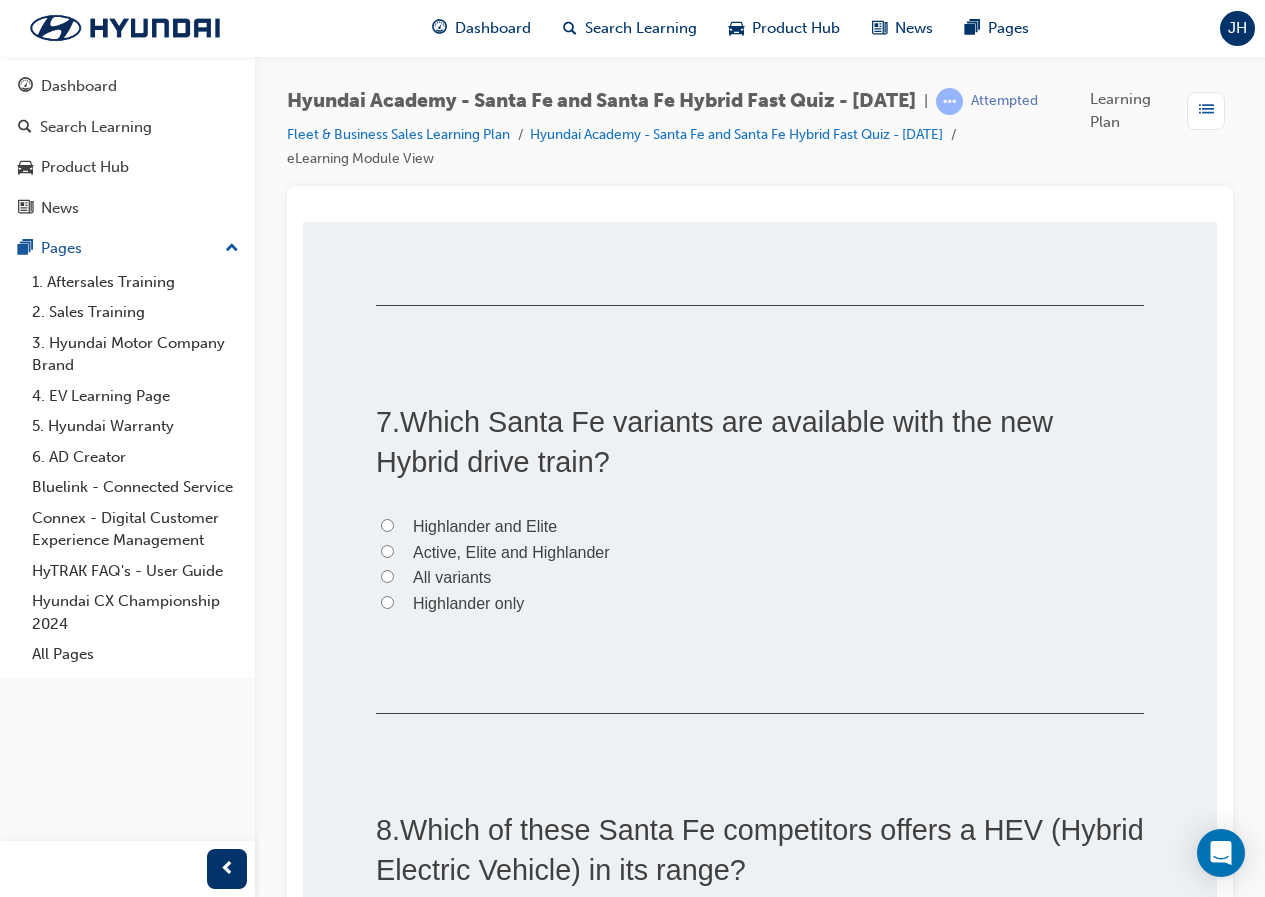 scroll, scrollTop: 2400, scrollLeft: 0, axis: vertical 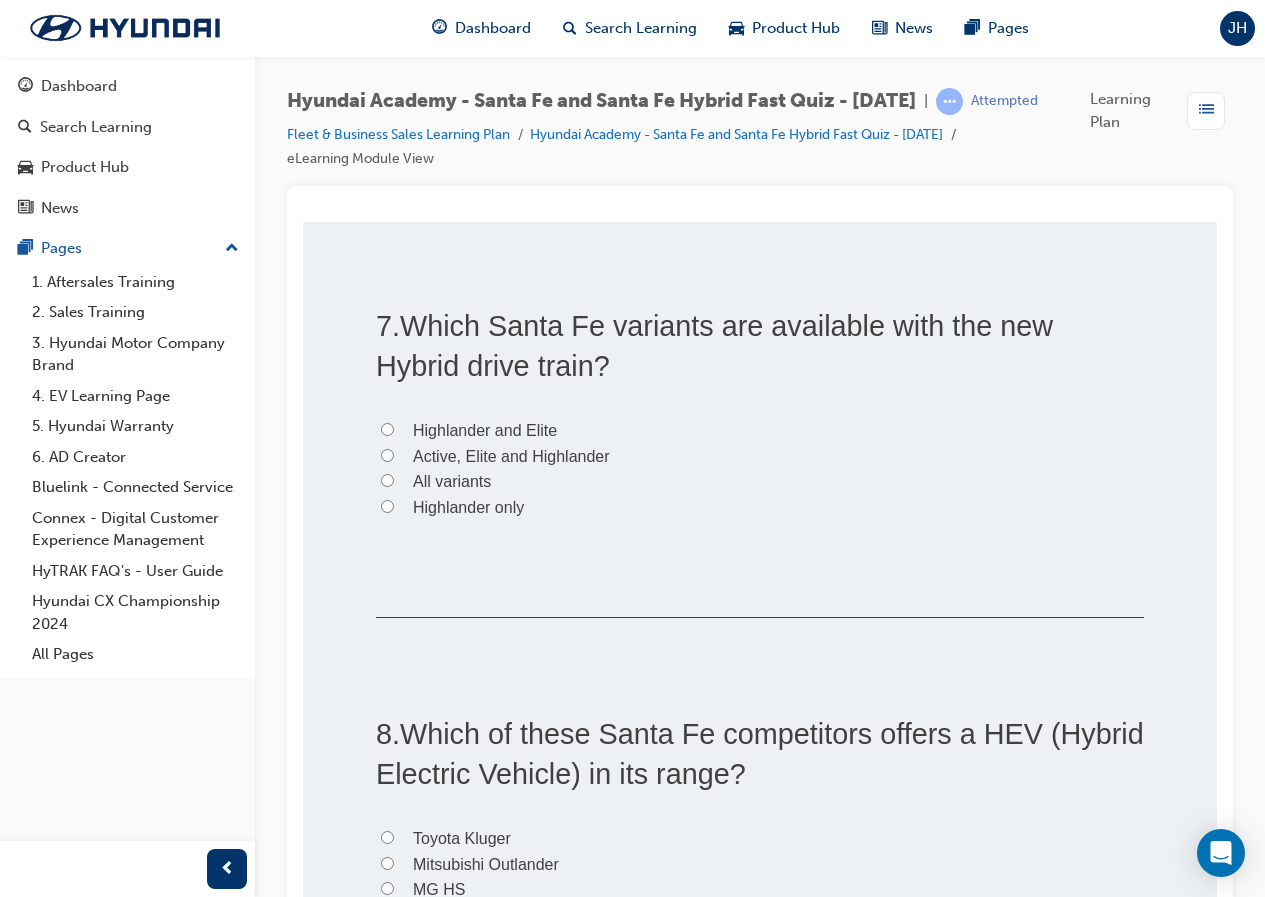 click on "All variants" at bounding box center (452, 481) 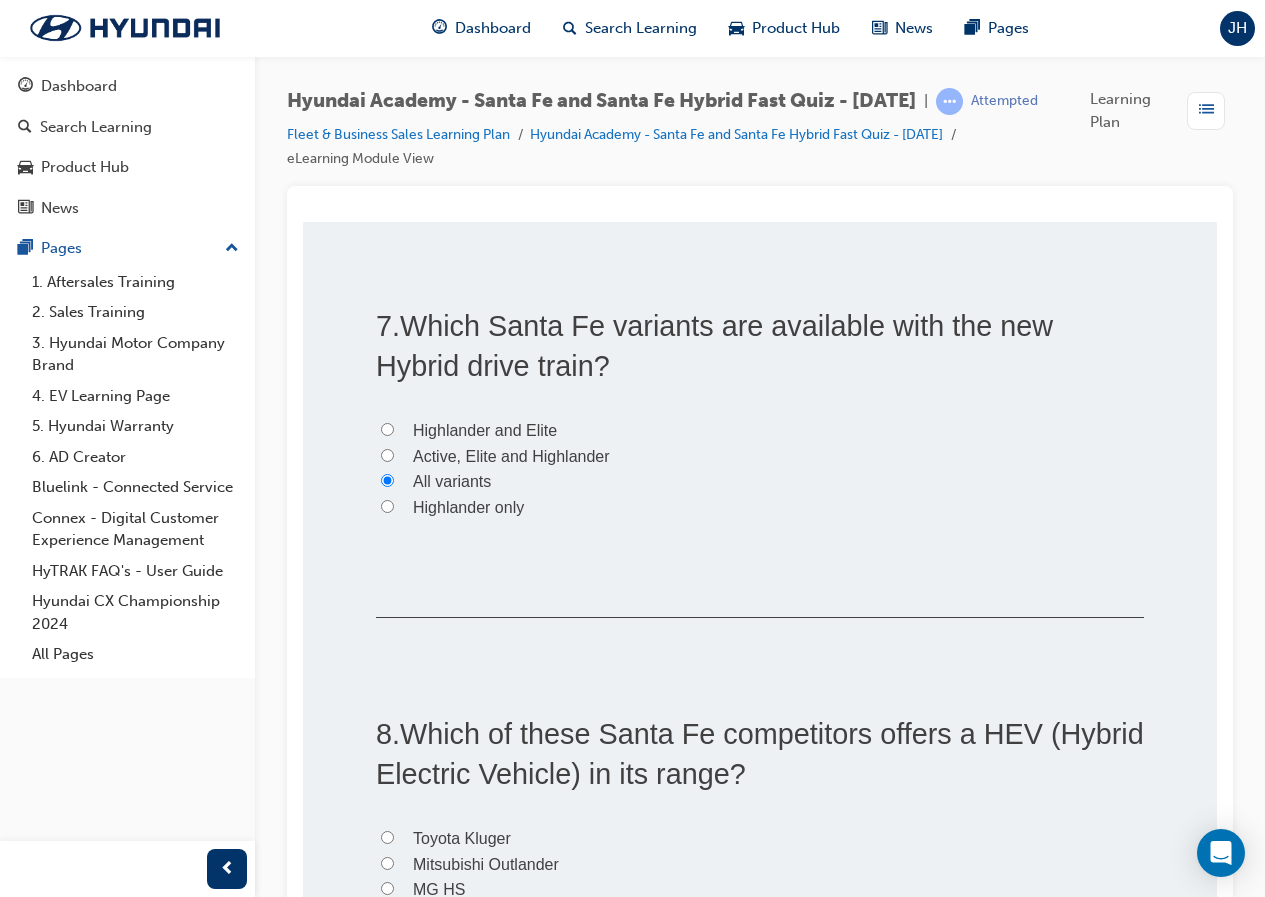 radio on "true" 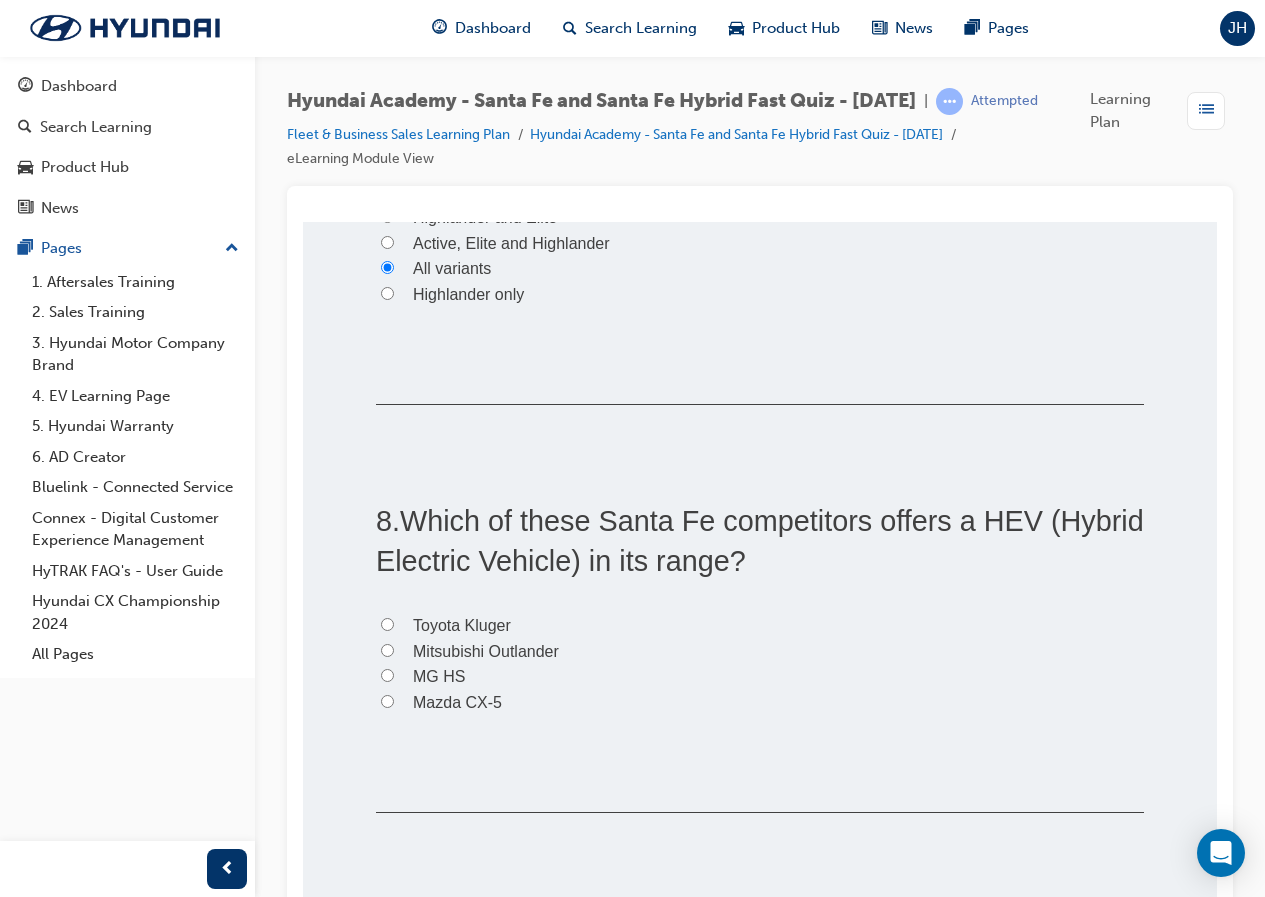 scroll, scrollTop: 2800, scrollLeft: 0, axis: vertical 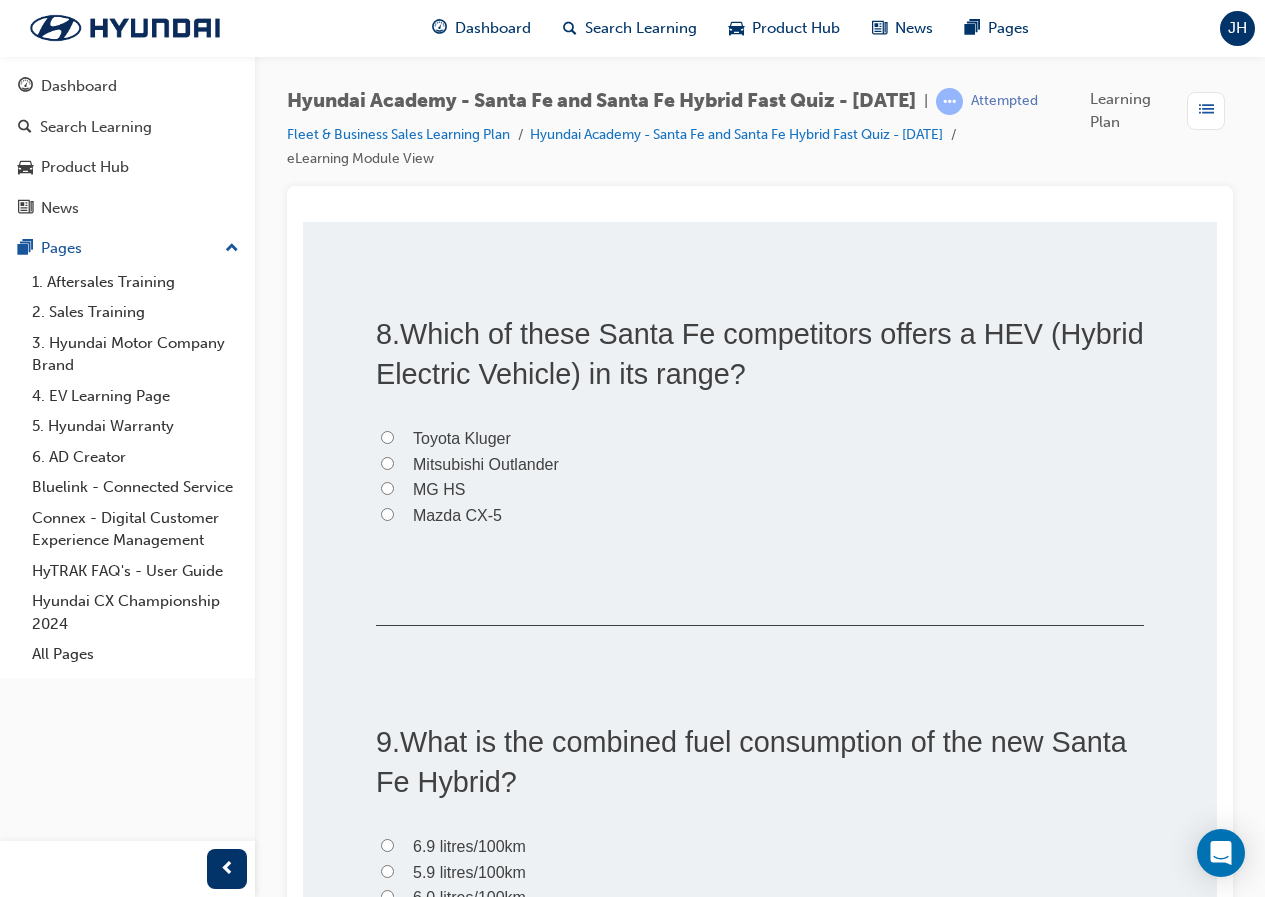 click on "Toyota Kluger" at bounding box center [462, 438] 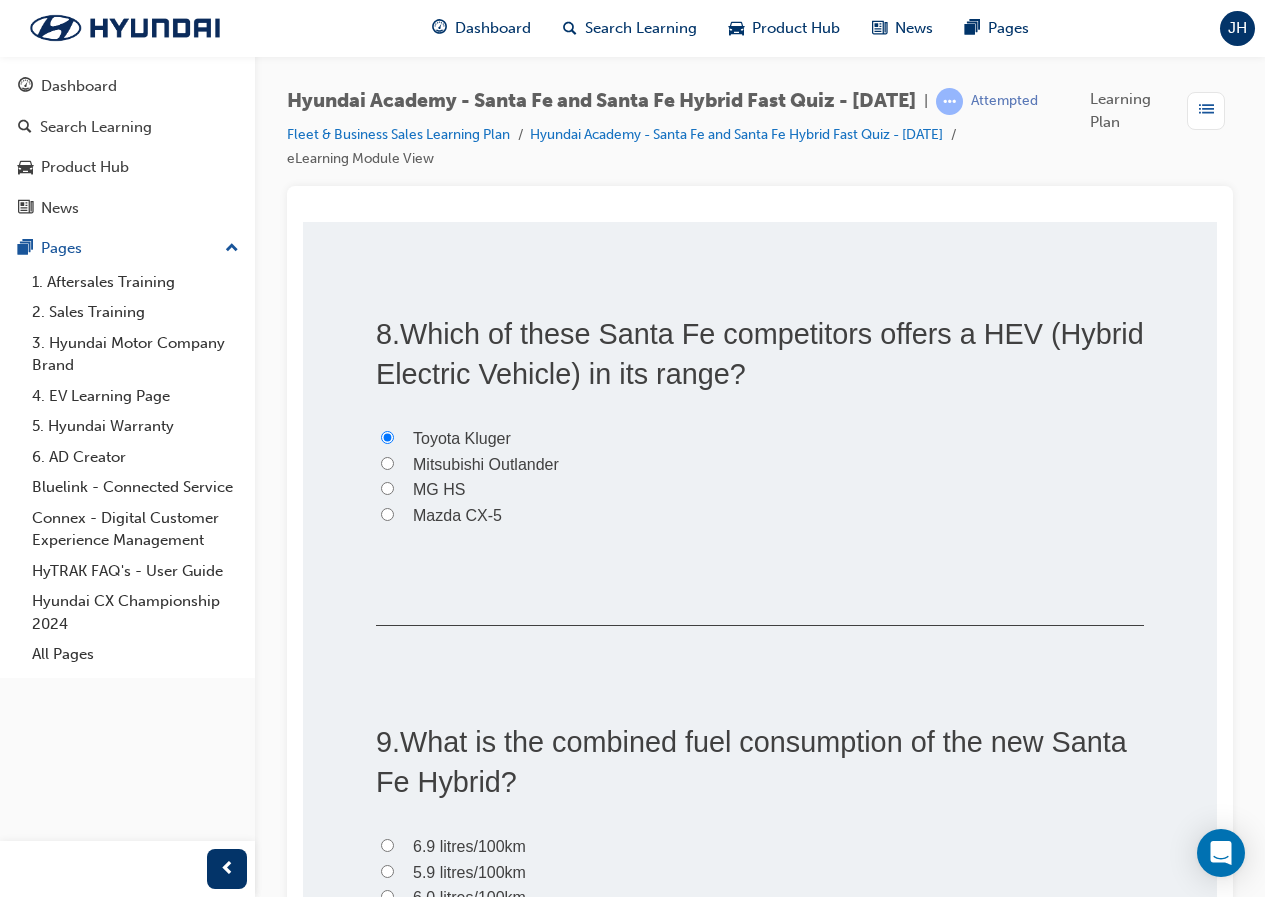 radio on "true" 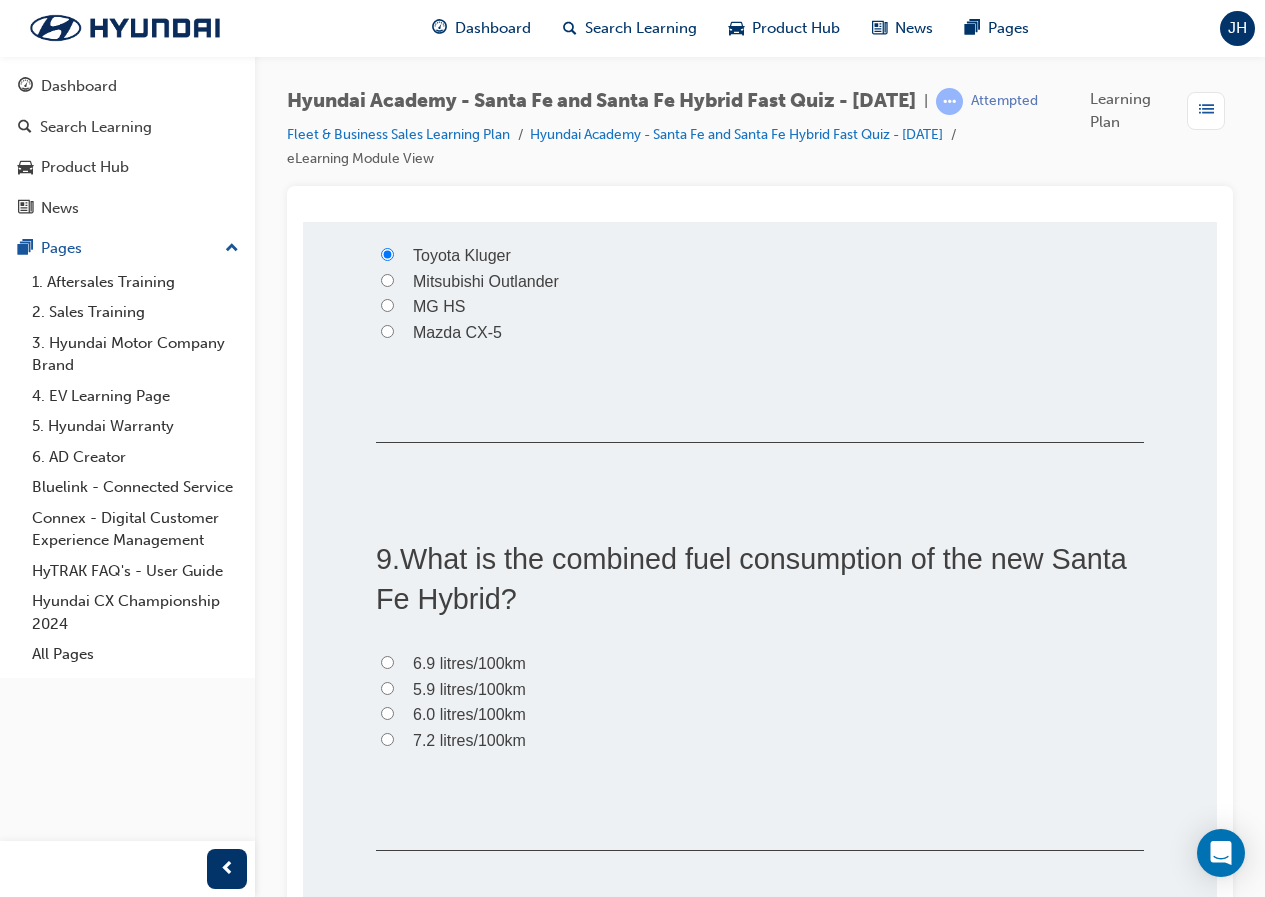 scroll, scrollTop: 3200, scrollLeft: 0, axis: vertical 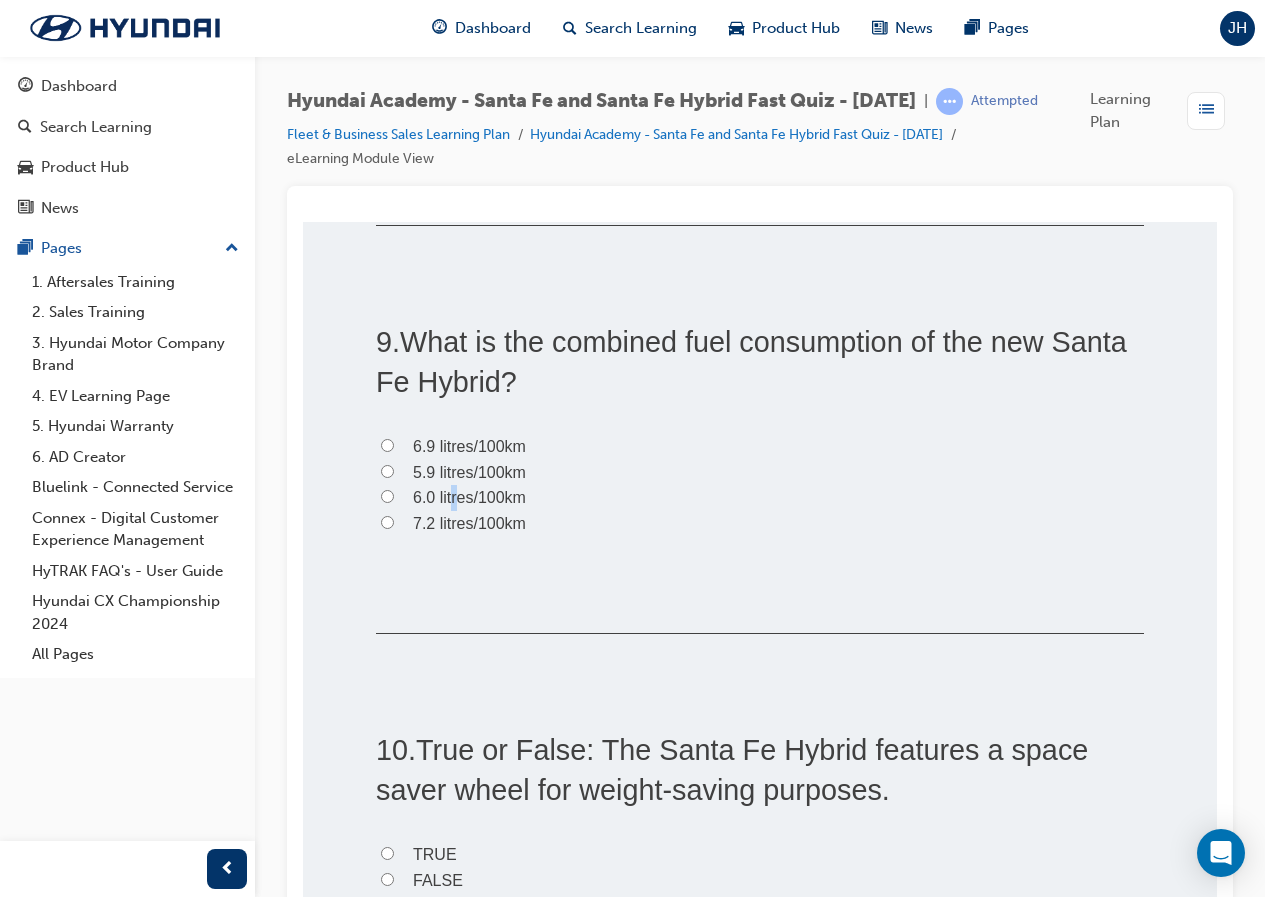 click on "6.0 litres/100km" at bounding box center (469, 497) 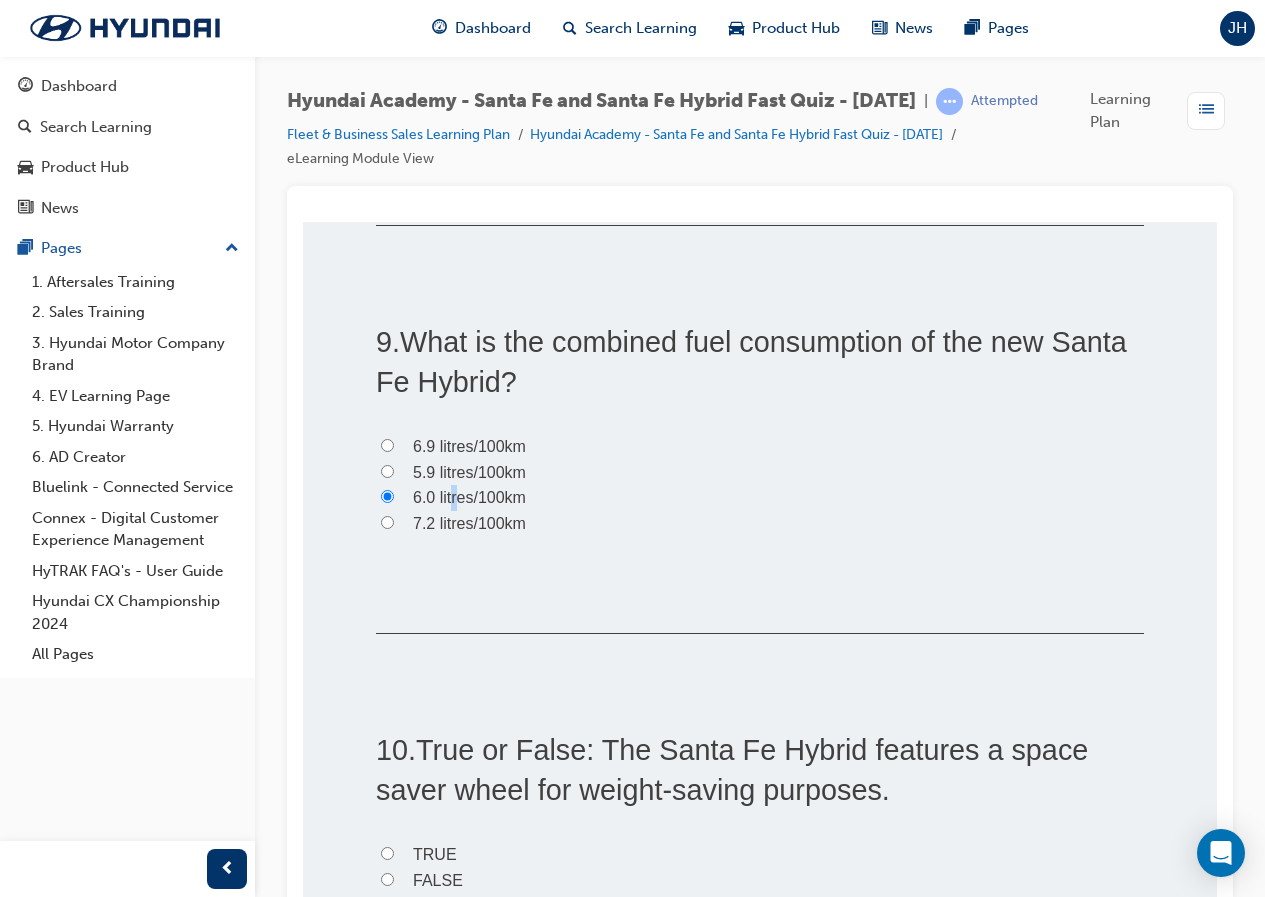 radio on "true" 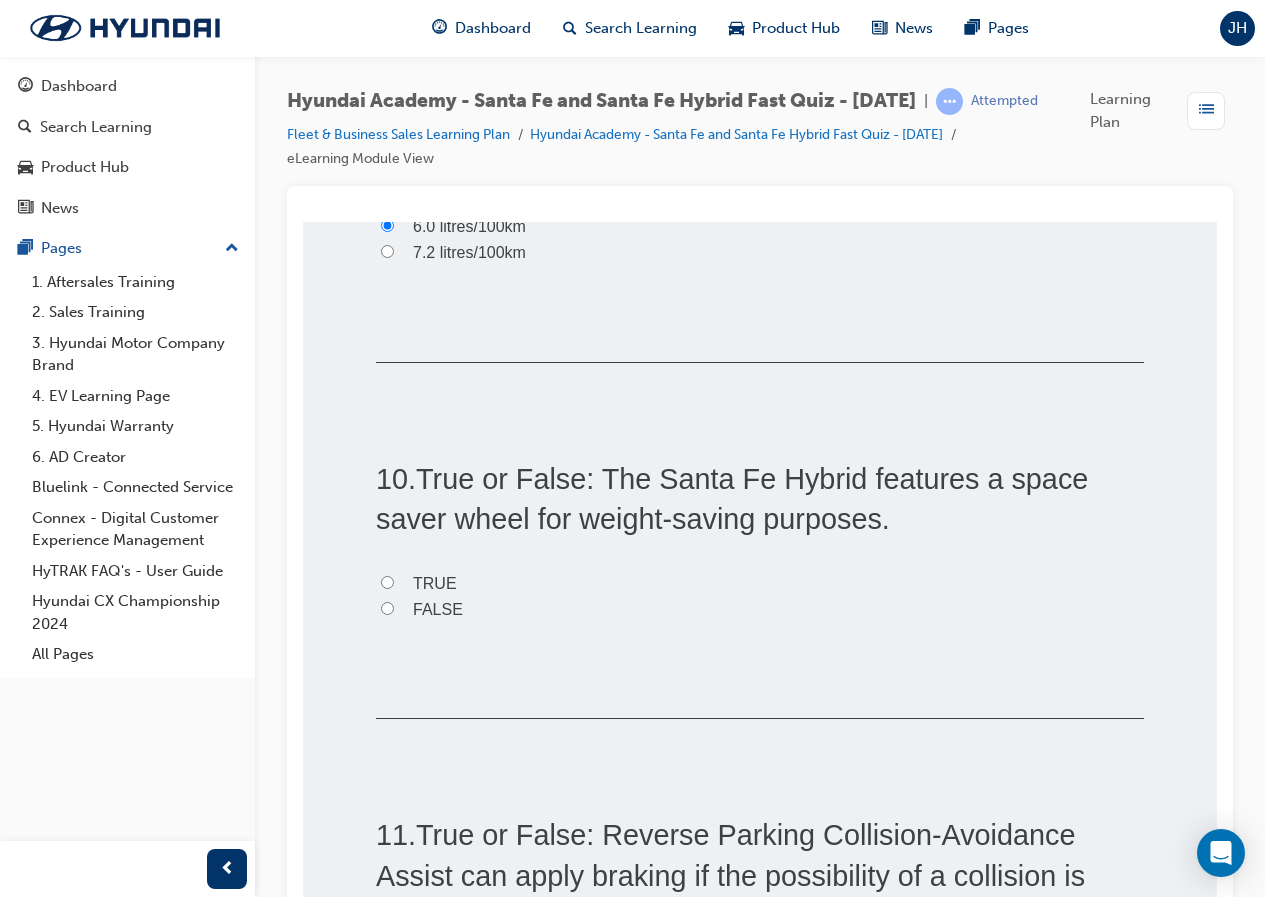 scroll, scrollTop: 3500, scrollLeft: 0, axis: vertical 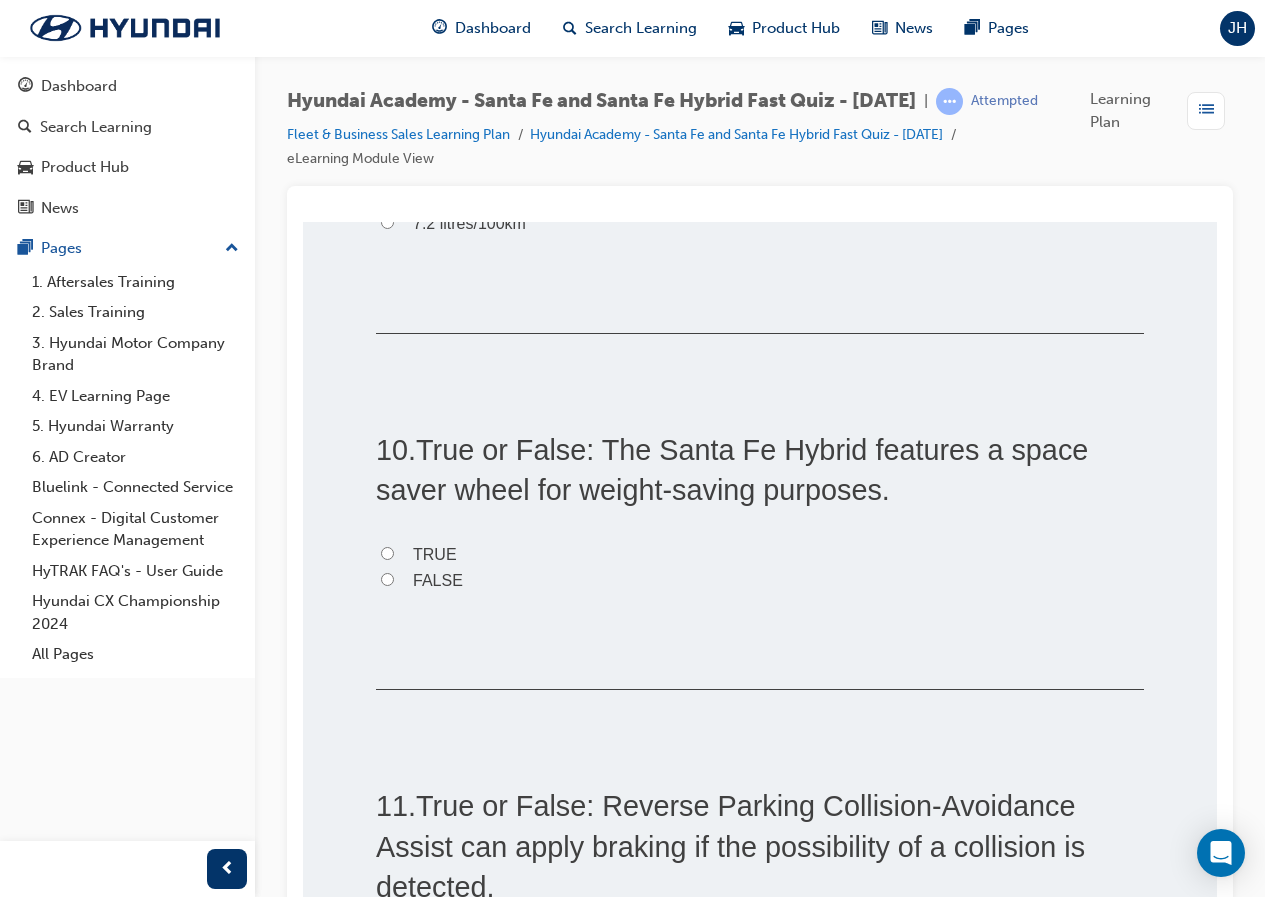 click on "TRUE" at bounding box center (435, 554) 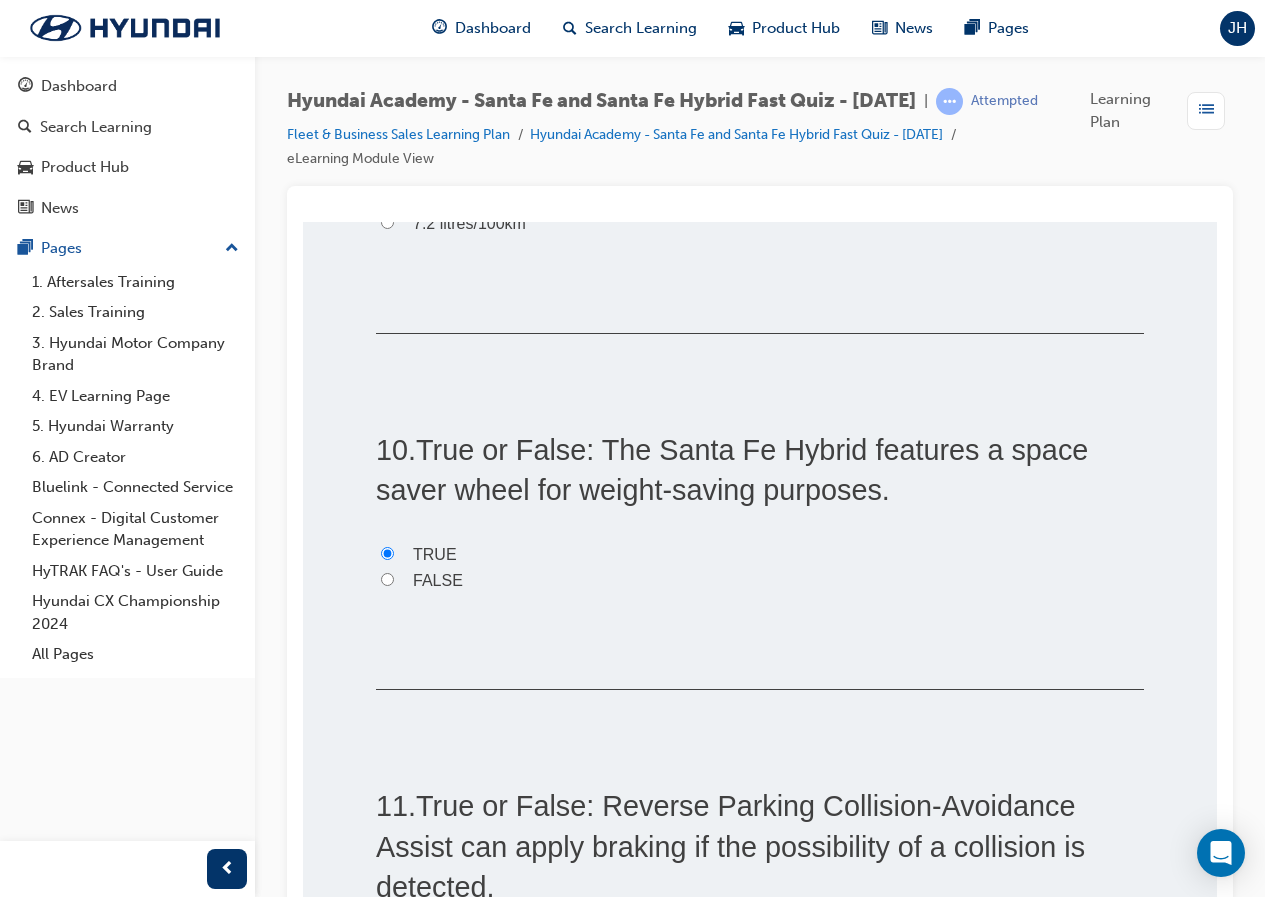 radio on "true" 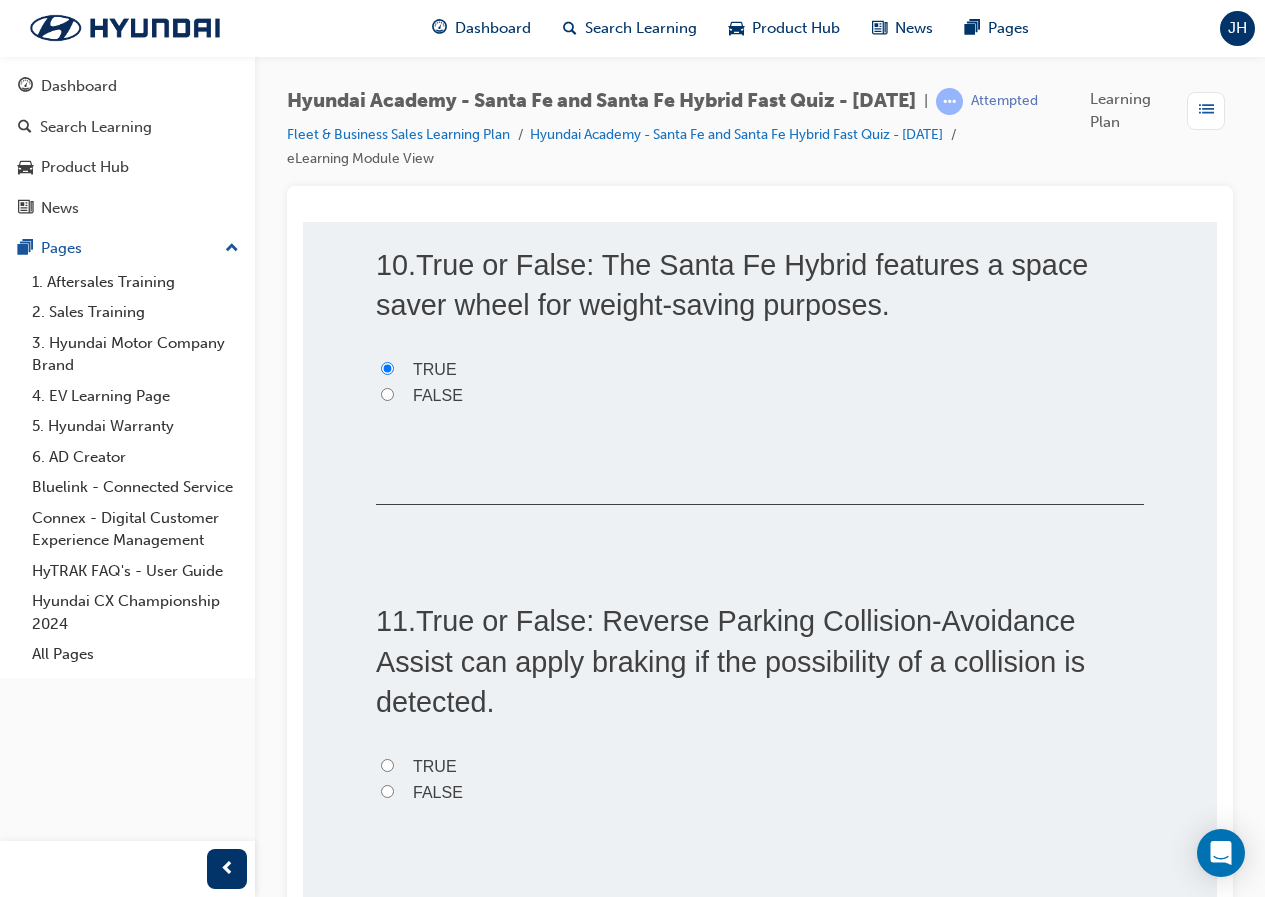 scroll, scrollTop: 3900, scrollLeft: 0, axis: vertical 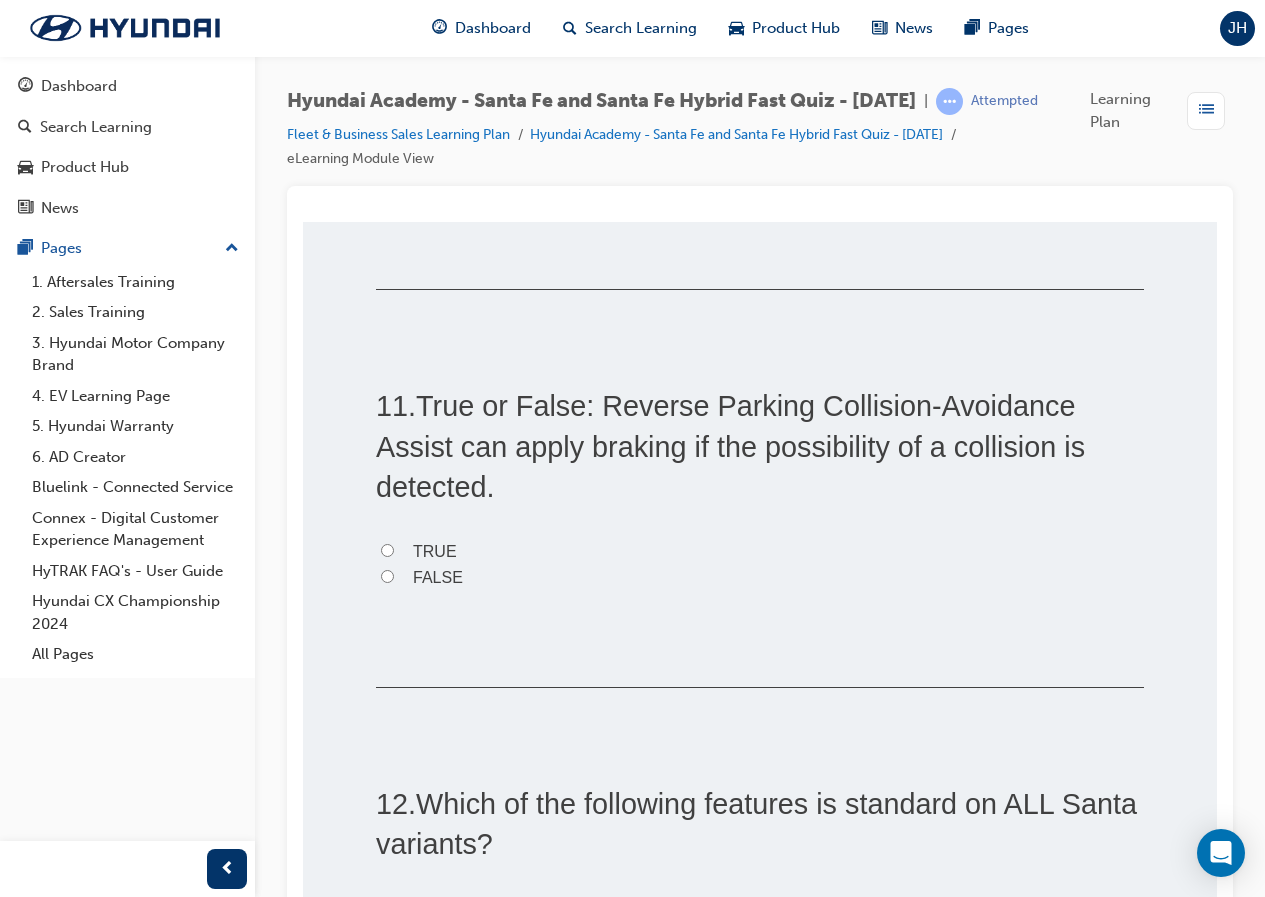 click on "TRUE" at bounding box center (435, 551) 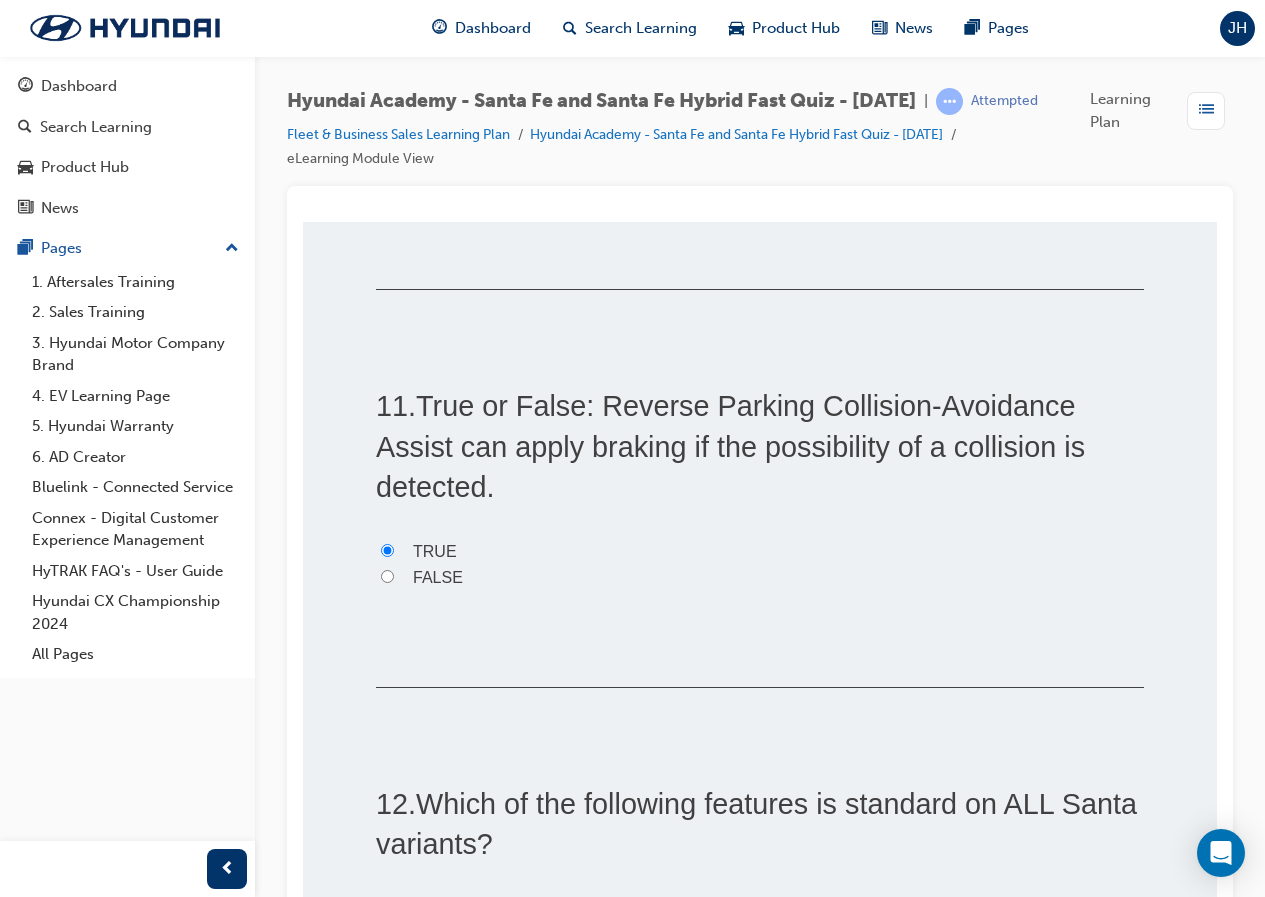 radio on "true" 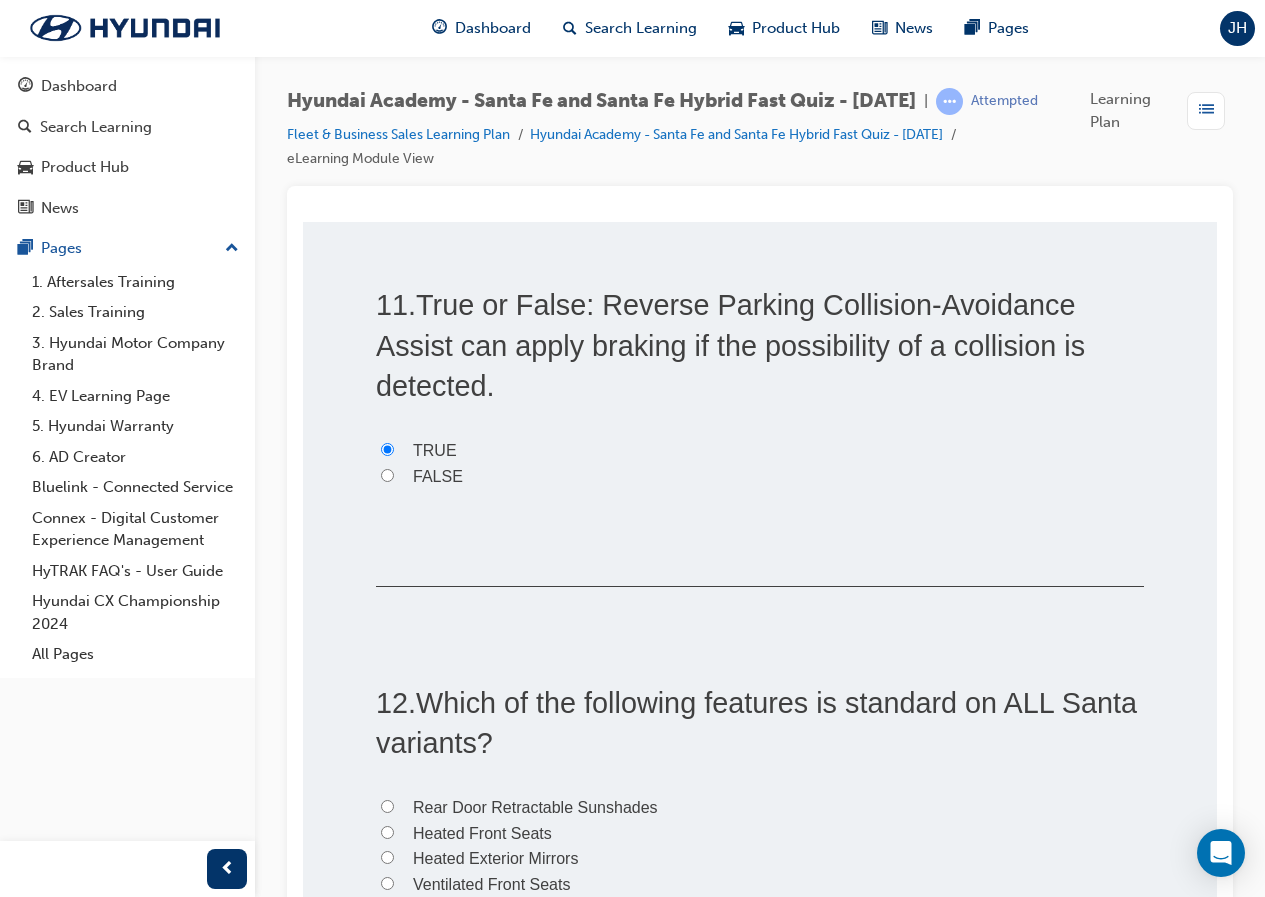 scroll, scrollTop: 4400, scrollLeft: 0, axis: vertical 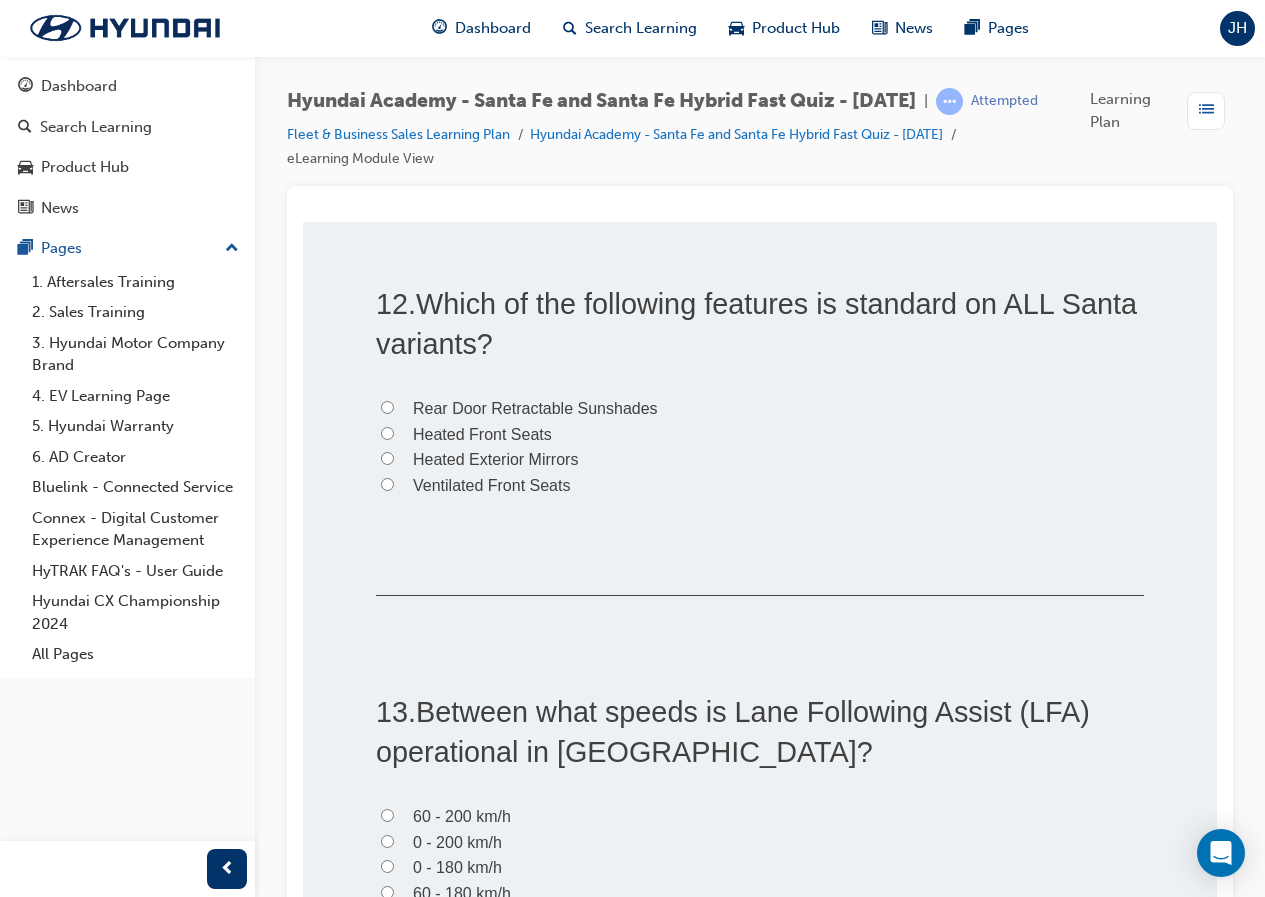 click on "Heated Exterior Mirrors" at bounding box center (495, 459) 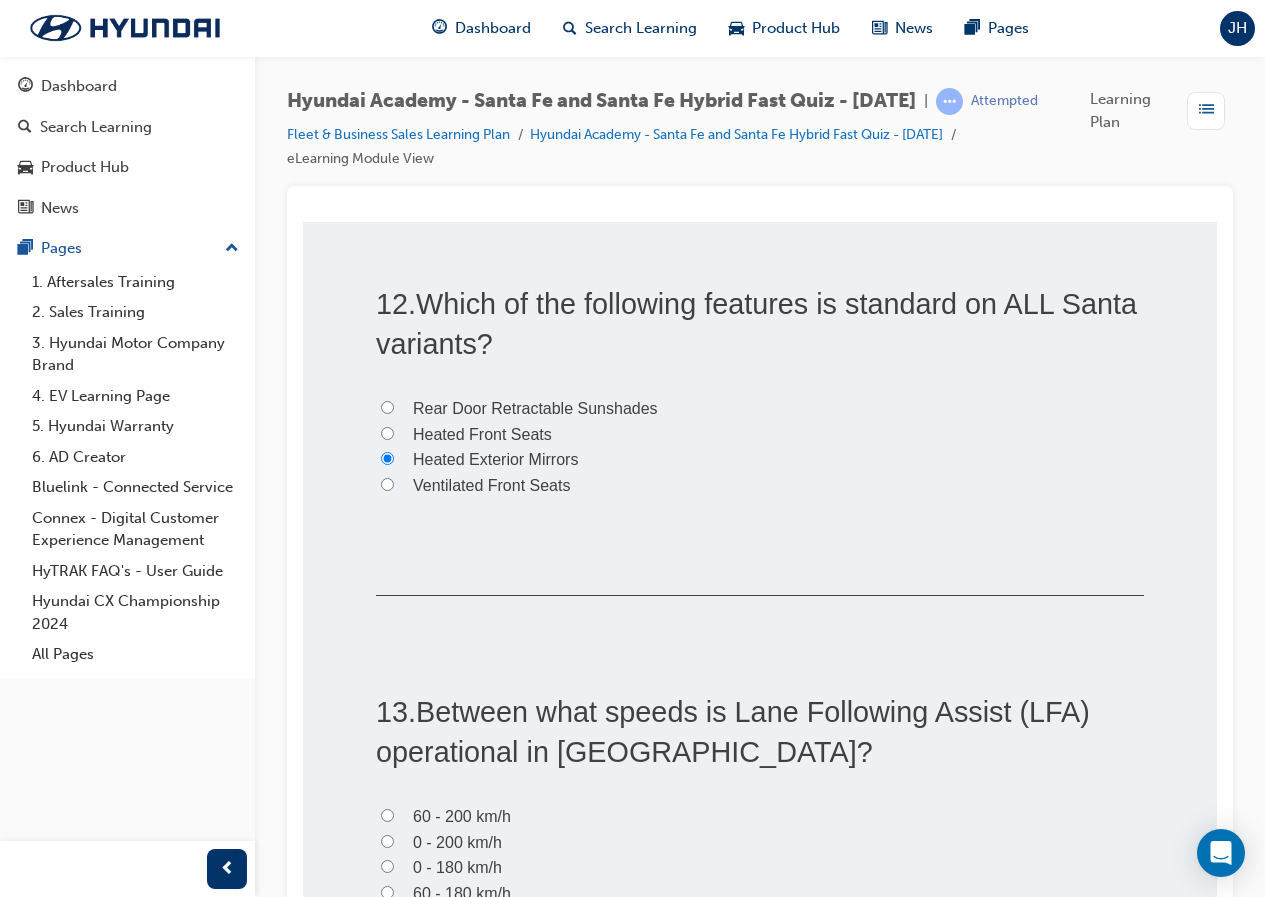 radio on "true" 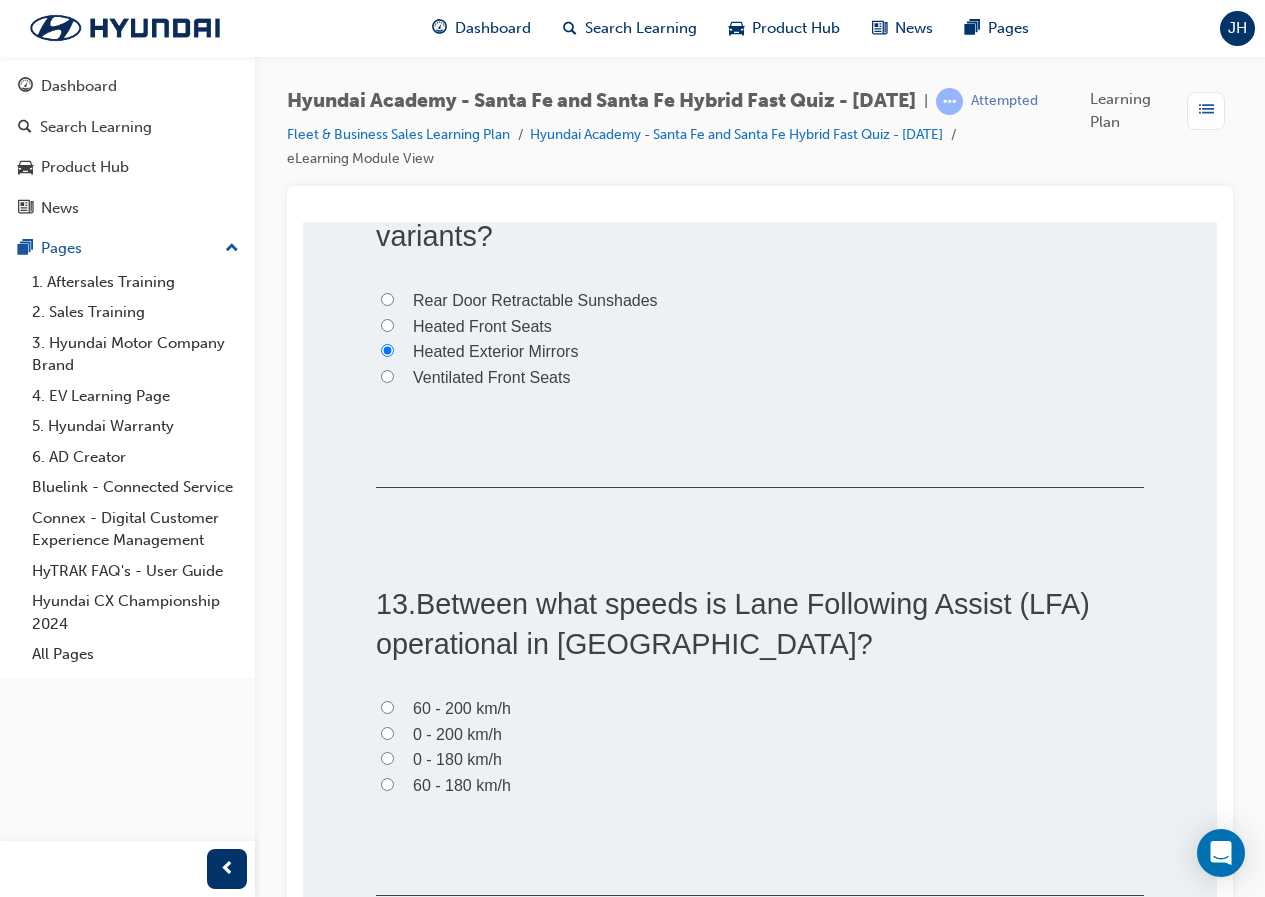 scroll, scrollTop: 4700, scrollLeft: 0, axis: vertical 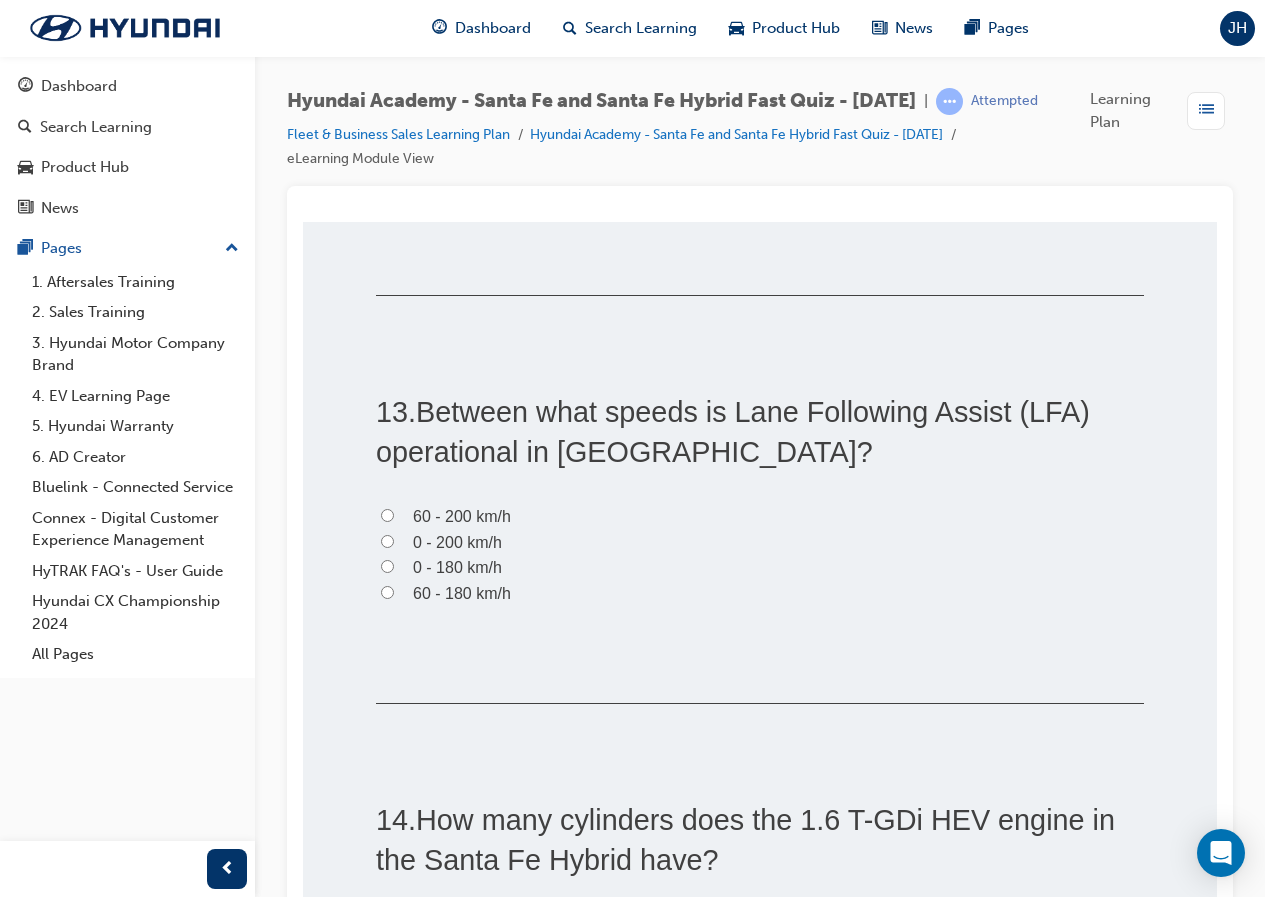 click on "0 - 180 km/h" at bounding box center [457, 567] 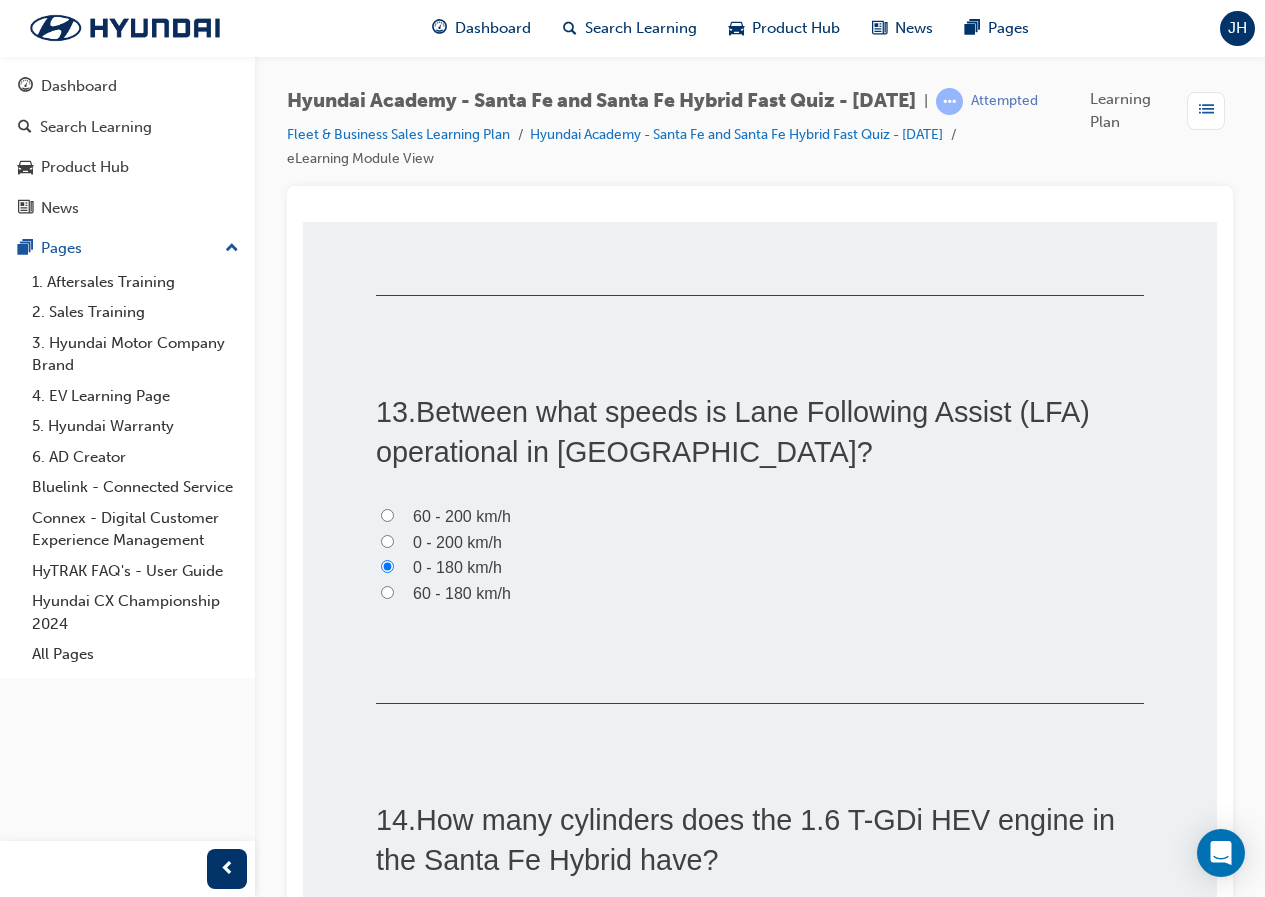 radio on "true" 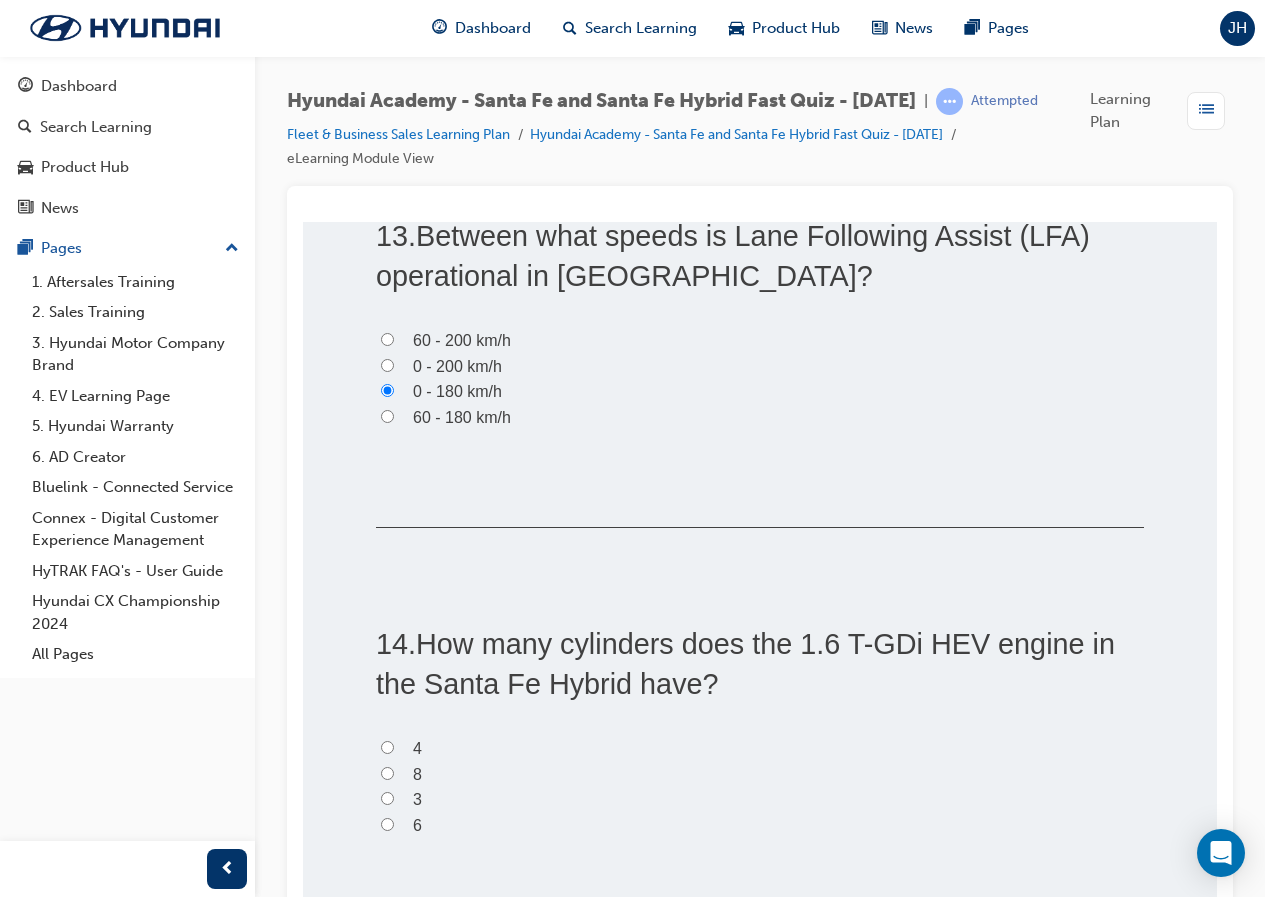 scroll, scrollTop: 5200, scrollLeft: 0, axis: vertical 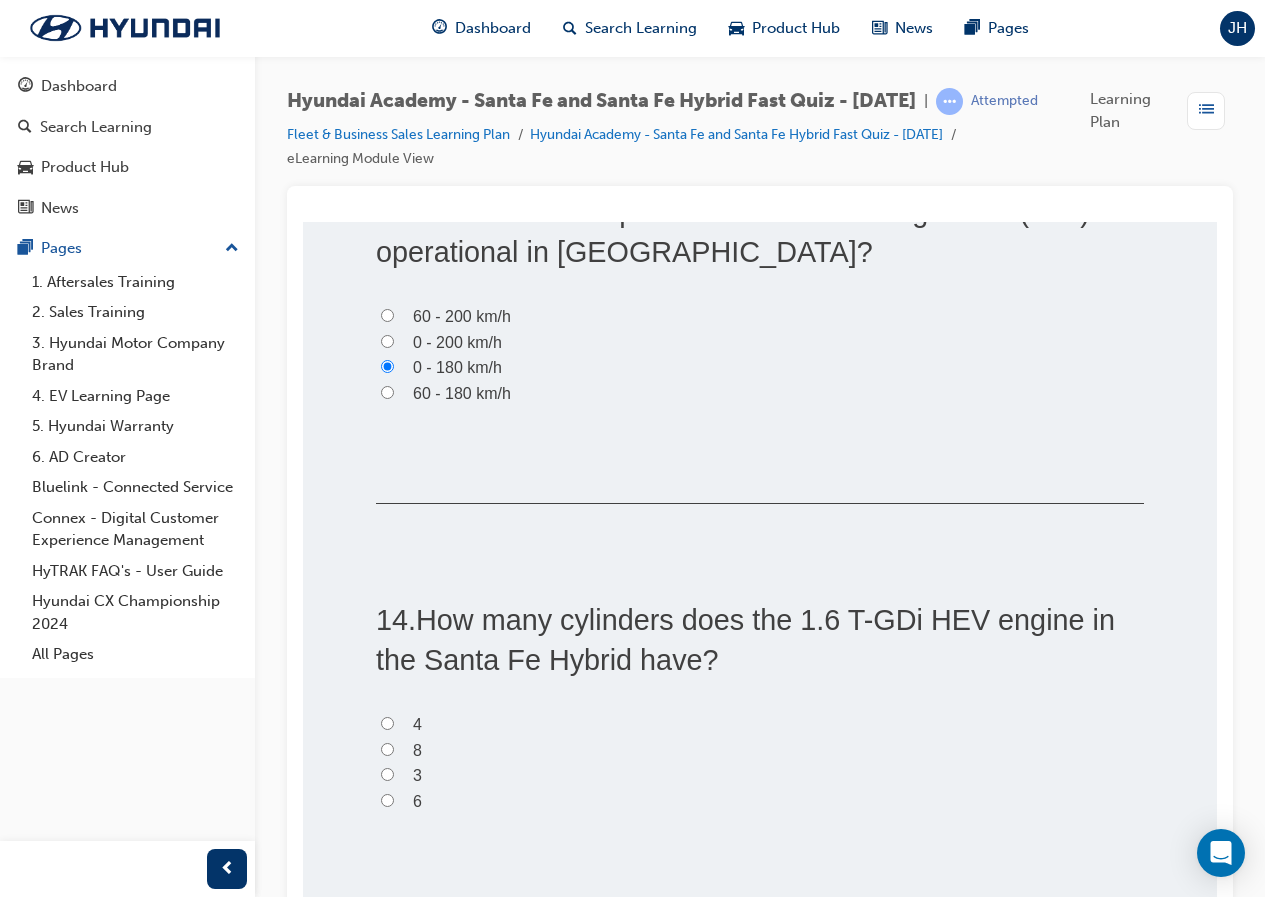 click on "60 - 180 km/h" at bounding box center (462, 393) 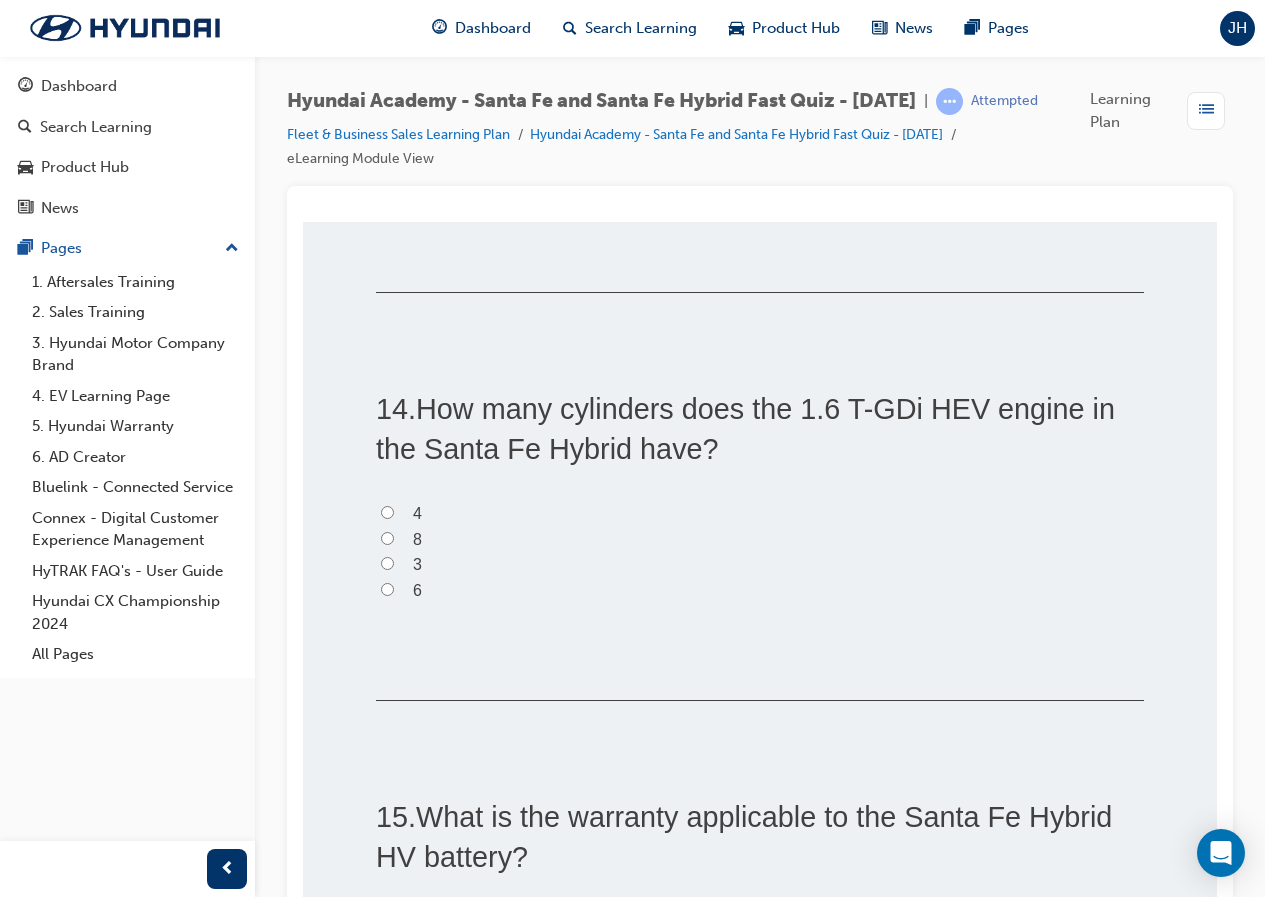 scroll, scrollTop: 5200, scrollLeft: 0, axis: vertical 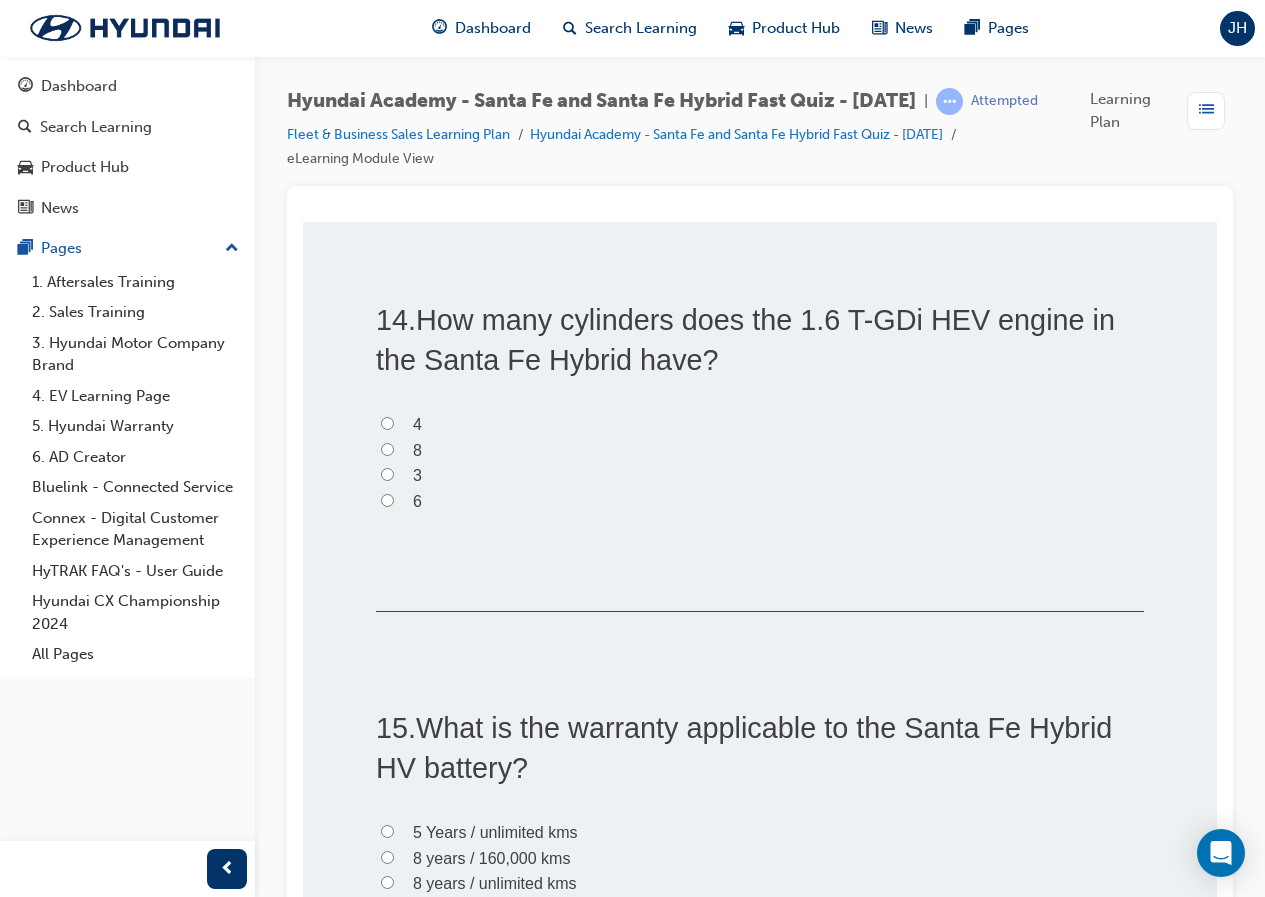 click on "4" at bounding box center [760, 425] 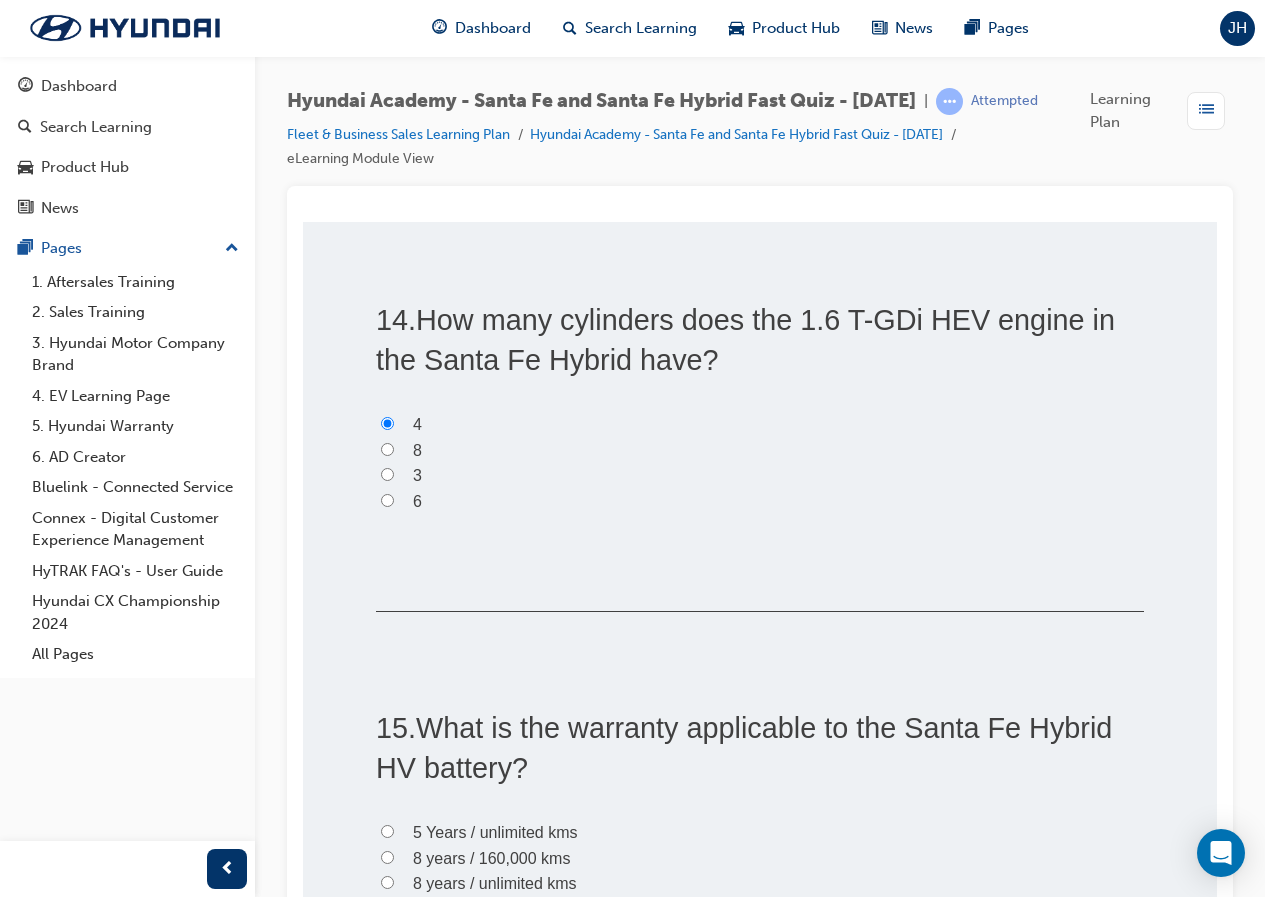 radio on "true" 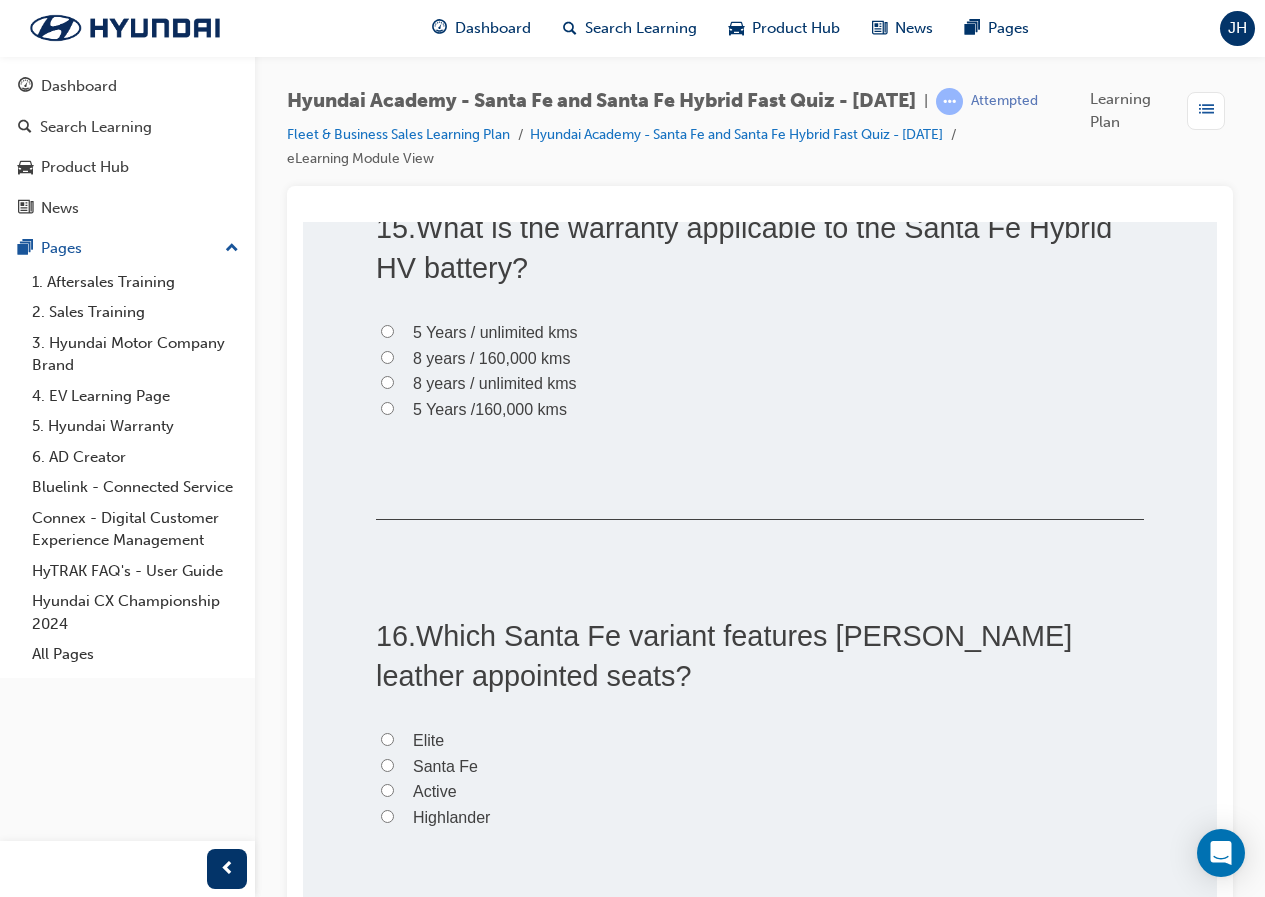 drag, startPoint x: 532, startPoint y: 394, endPoint x: 605, endPoint y: 418, distance: 76.843994 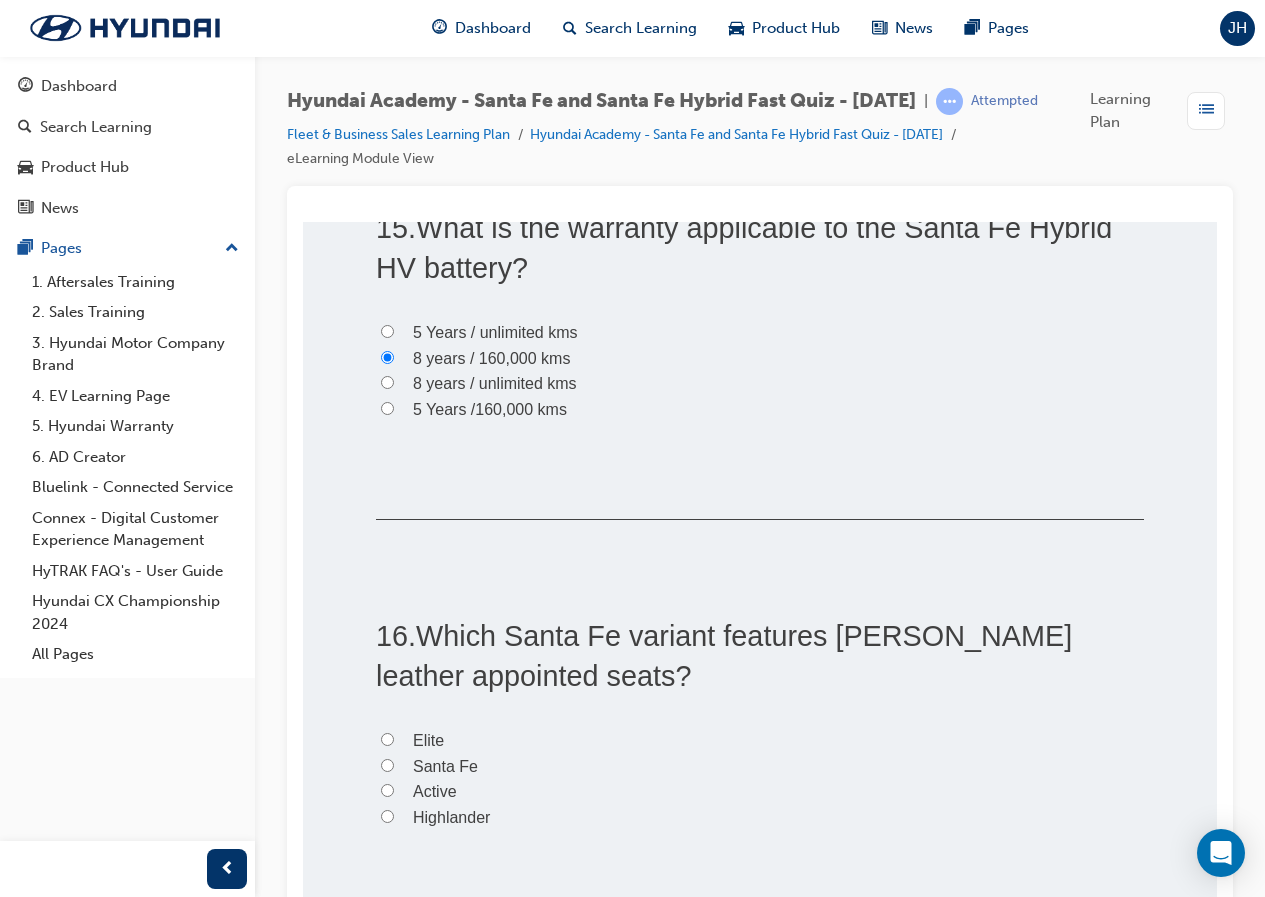 radio on "true" 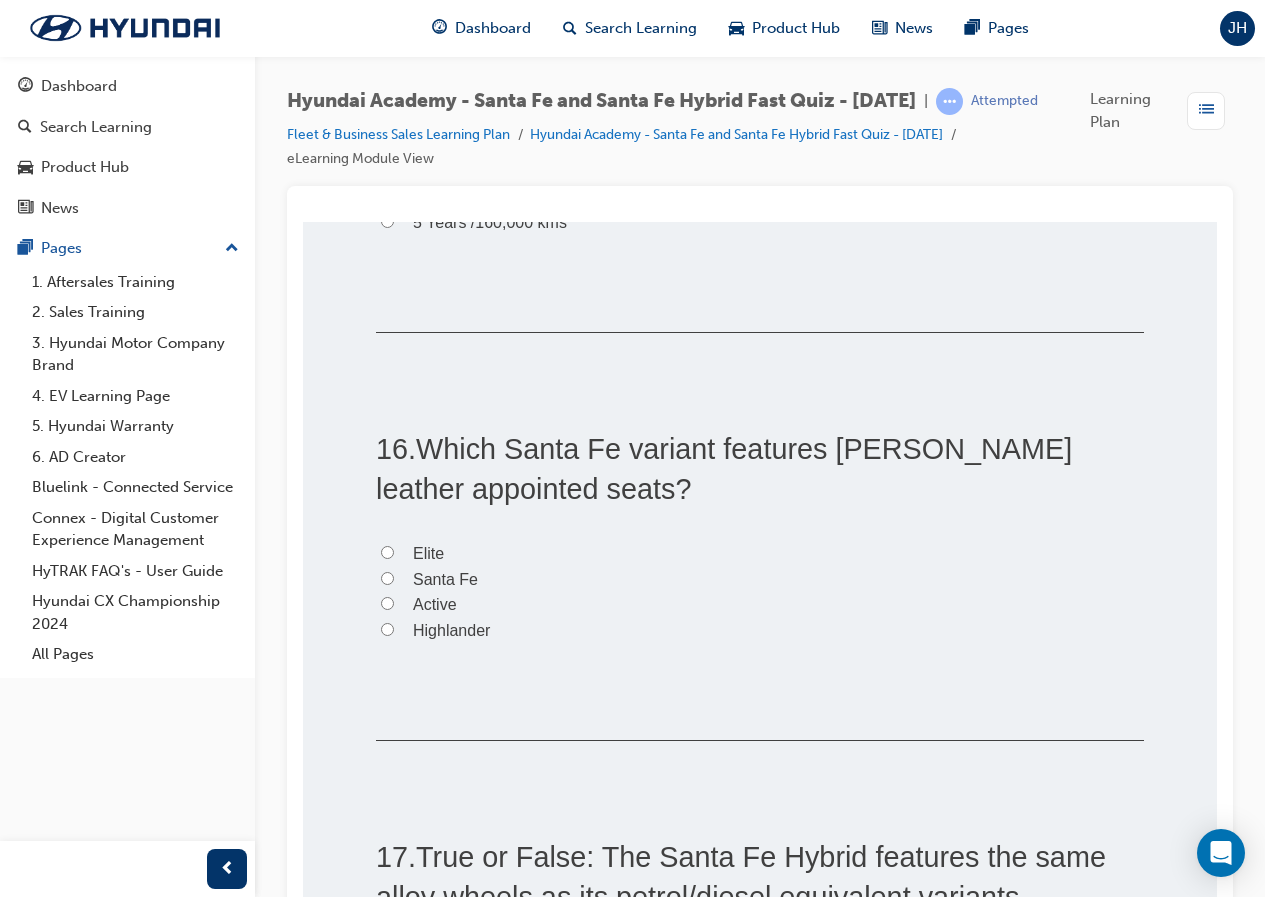 scroll, scrollTop: 5900, scrollLeft: 0, axis: vertical 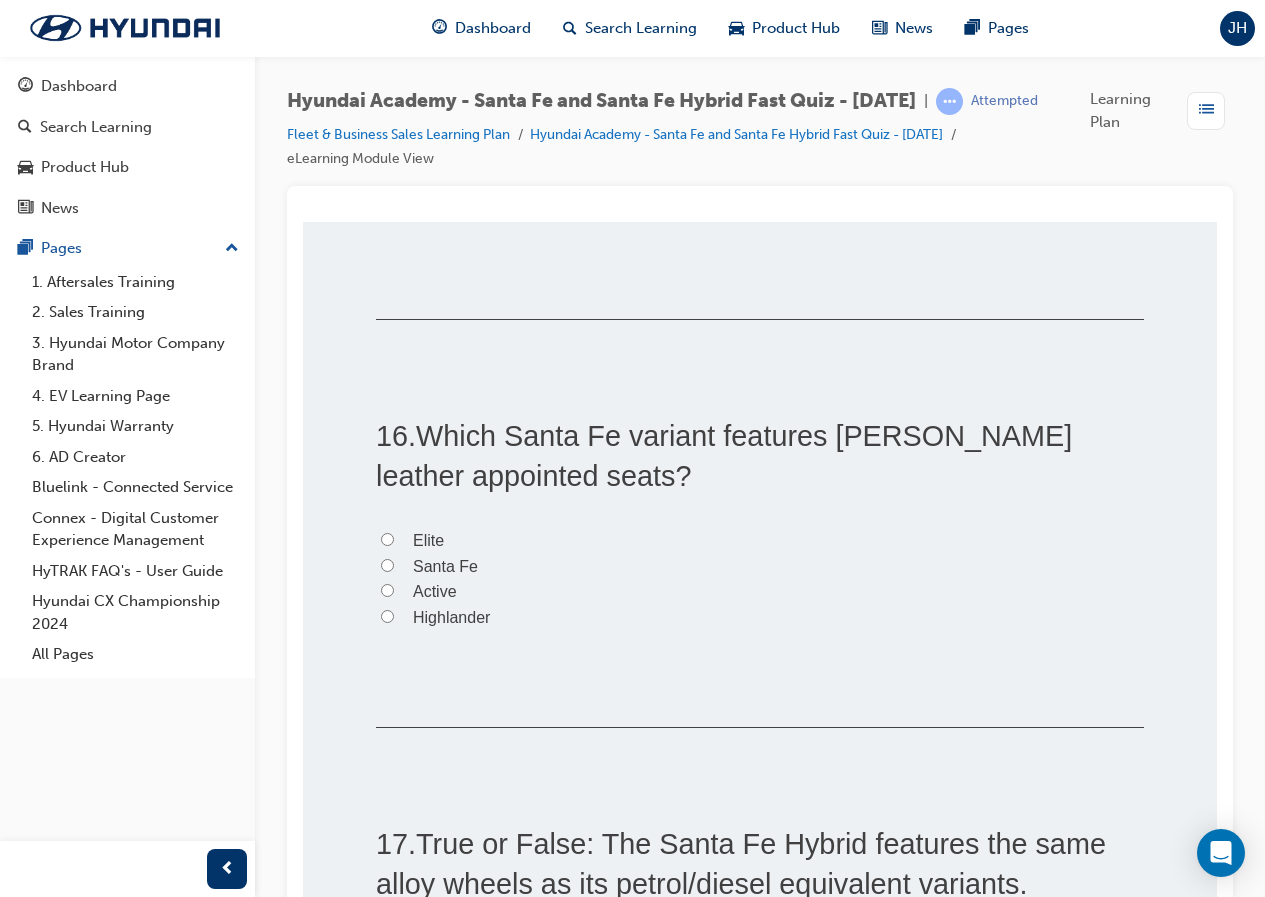 click on "Highlander" at bounding box center [451, 617] 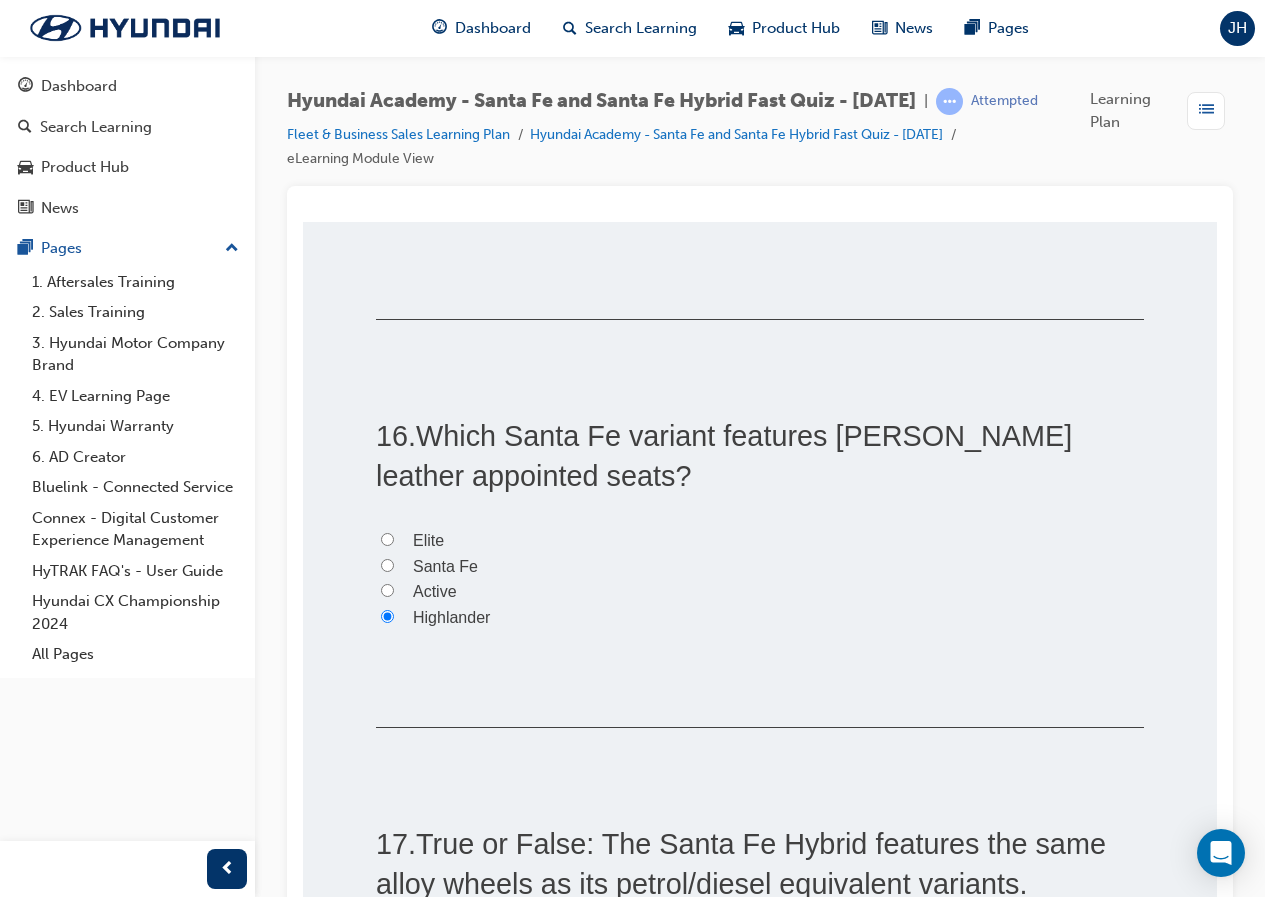 radio on "true" 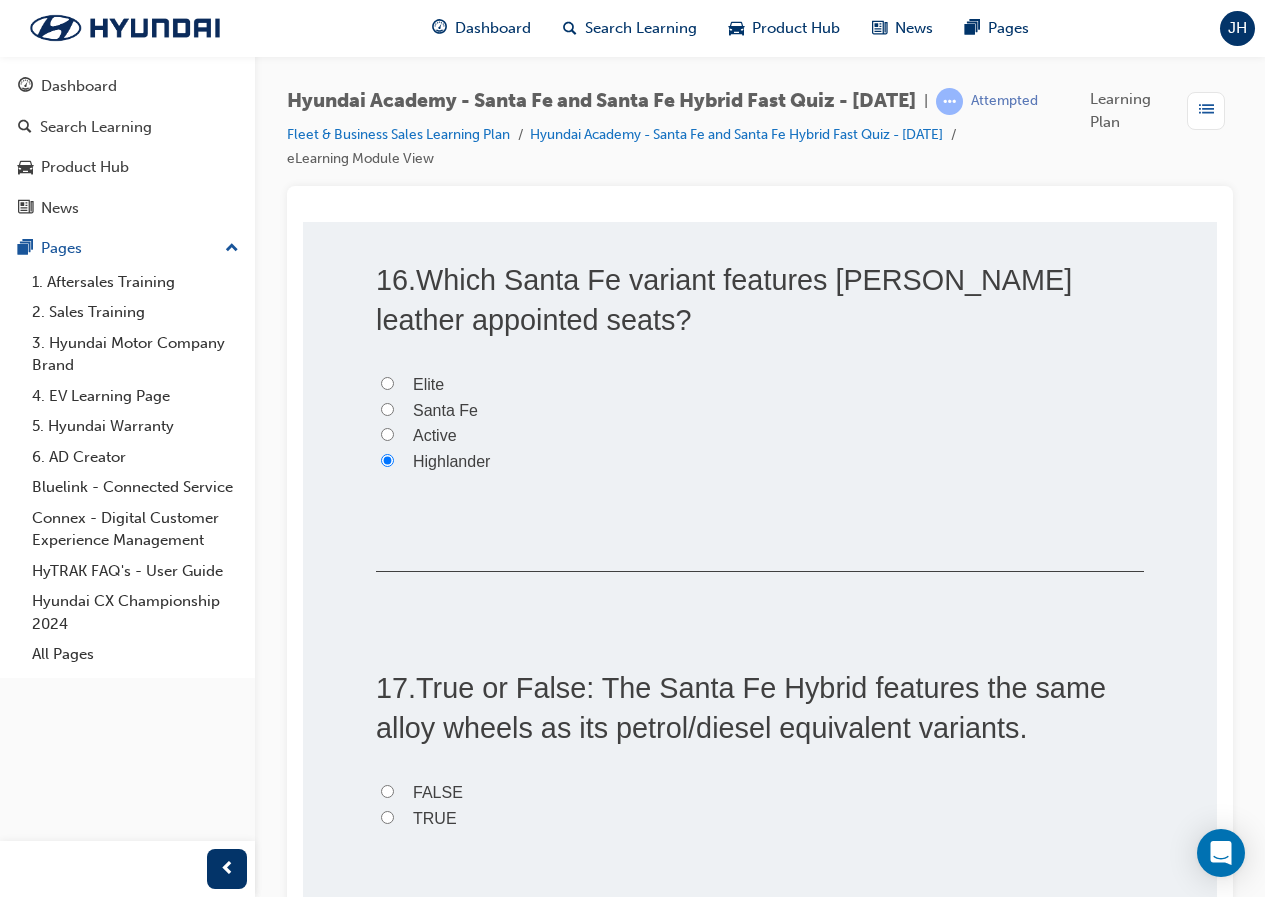 scroll, scrollTop: 6200, scrollLeft: 0, axis: vertical 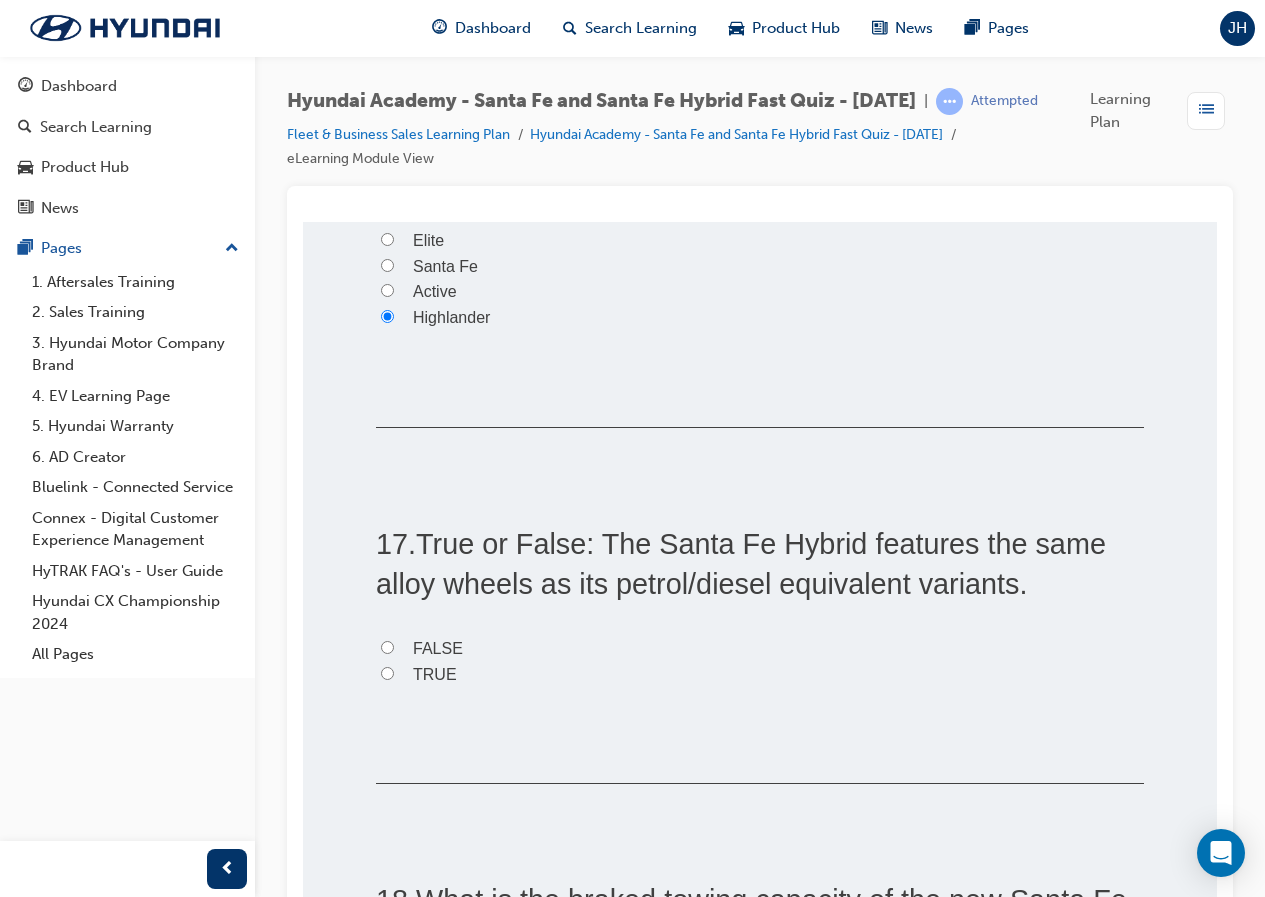 click on "FALSE" at bounding box center [438, 648] 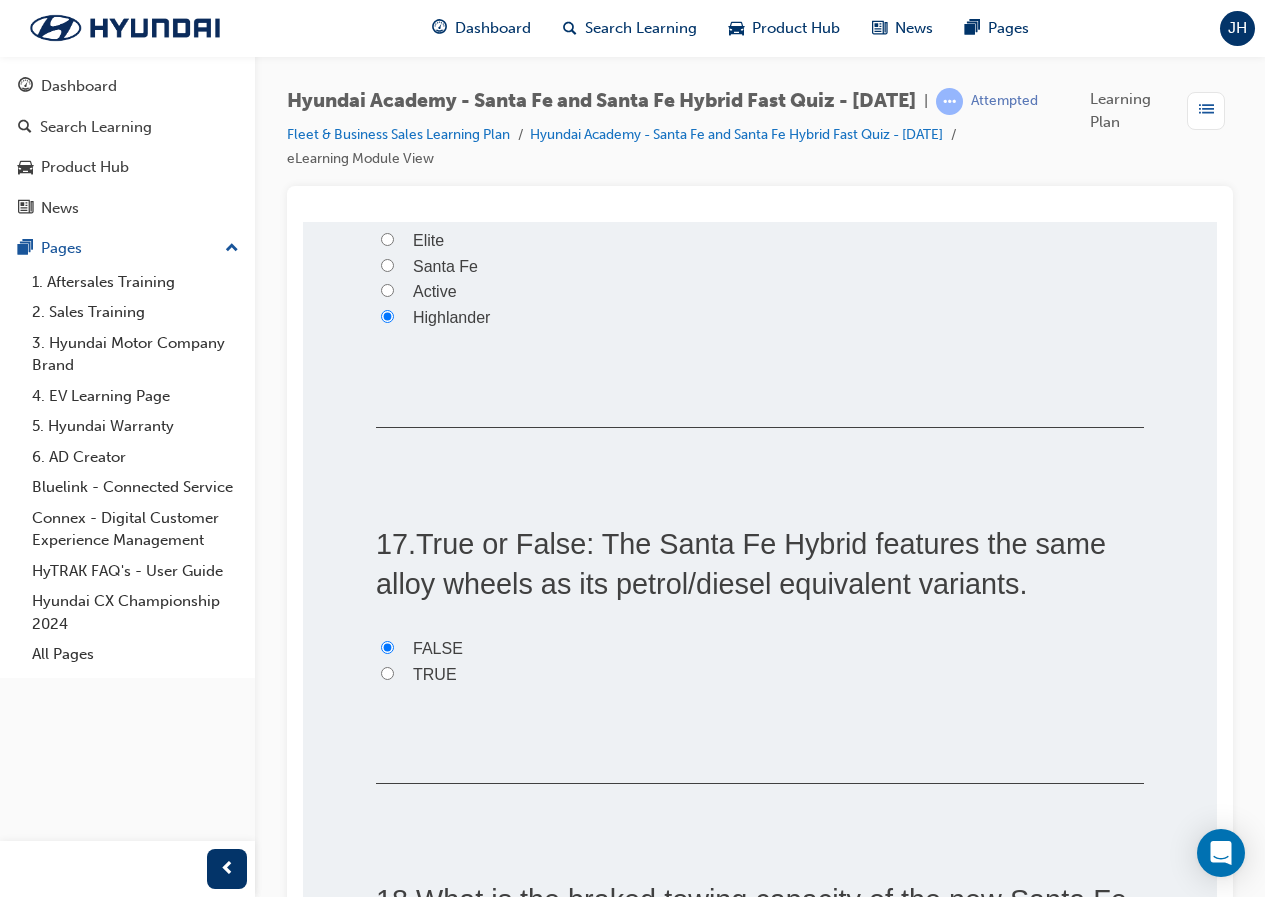 radio on "true" 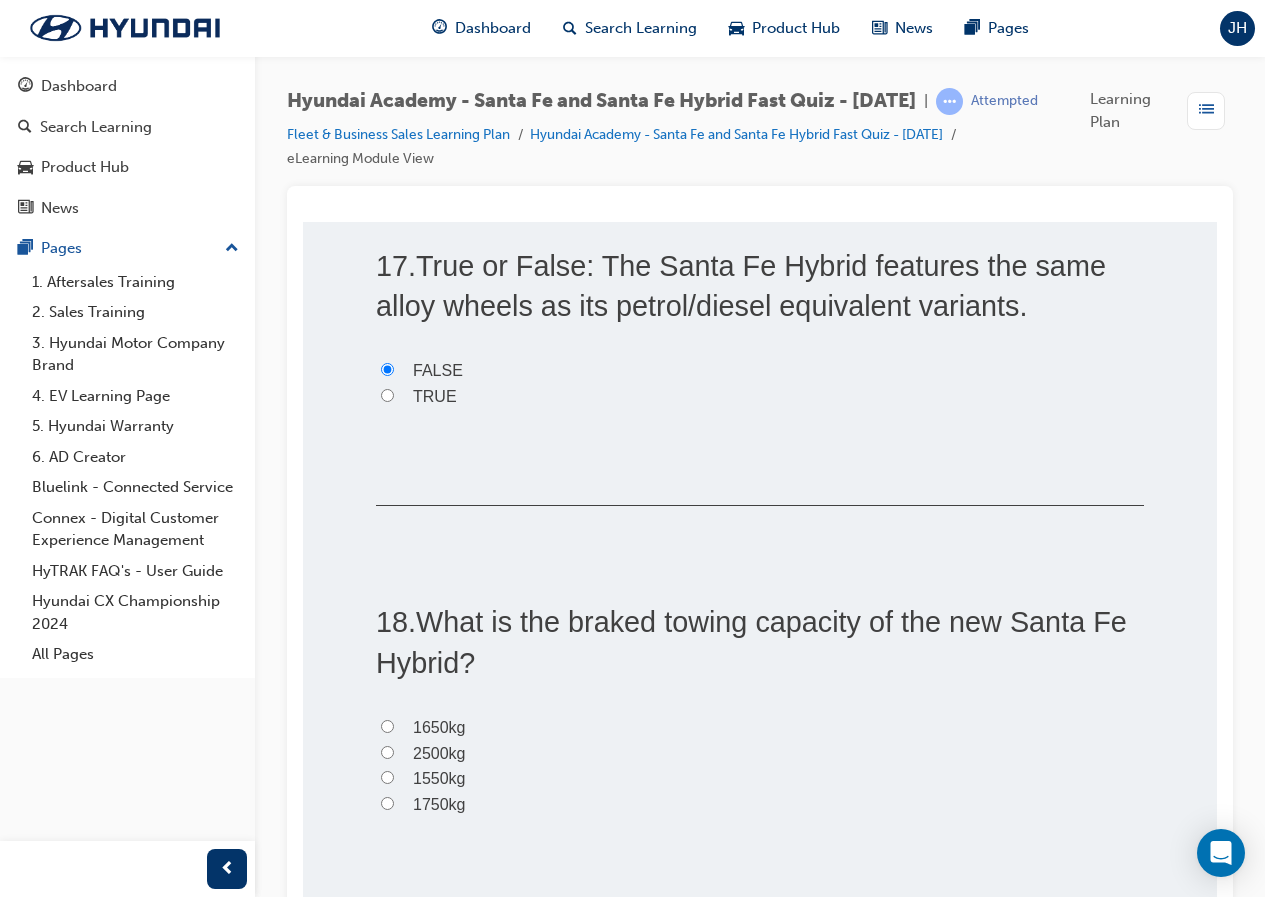 scroll, scrollTop: 6600, scrollLeft: 0, axis: vertical 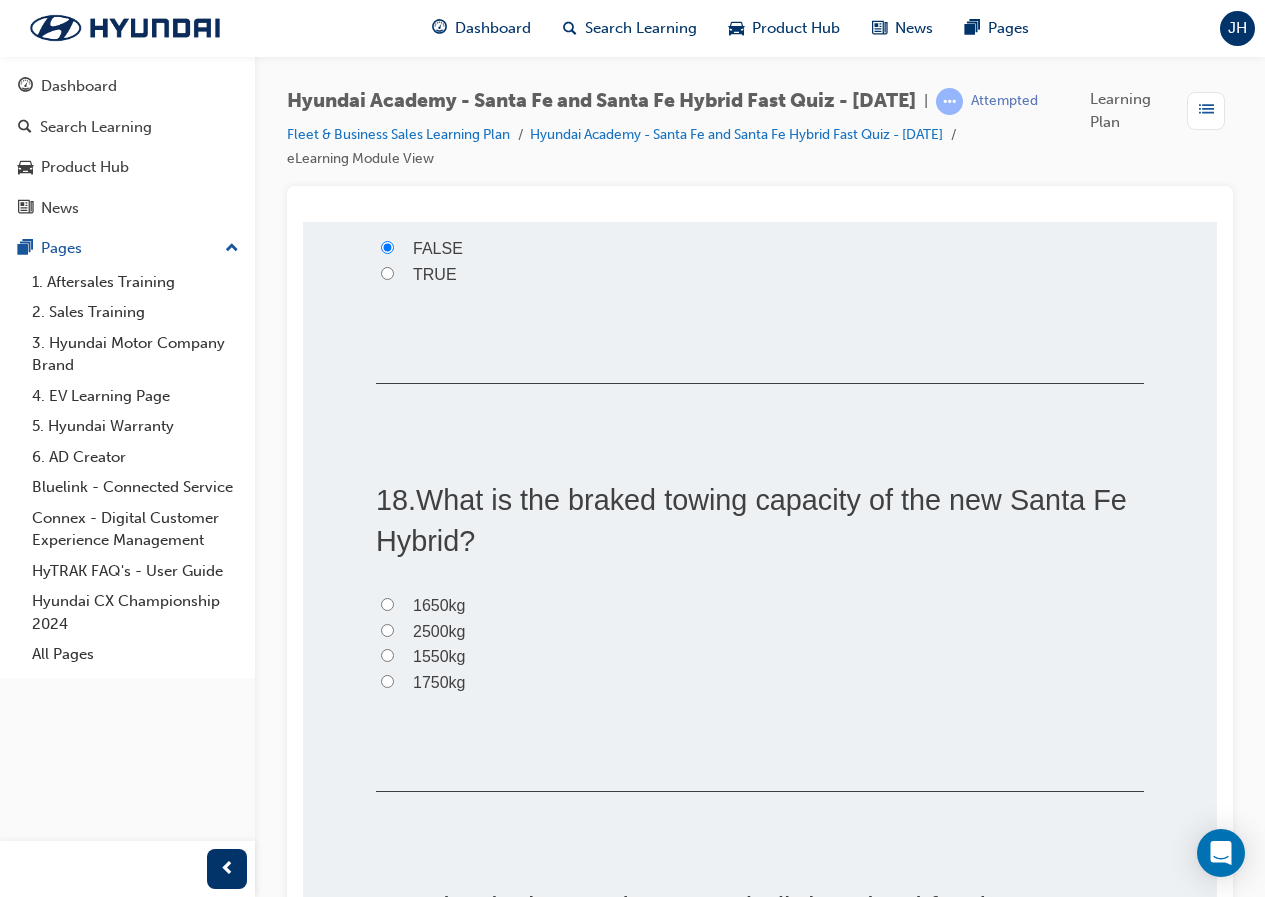 click on "1650kg" at bounding box center (439, 605) 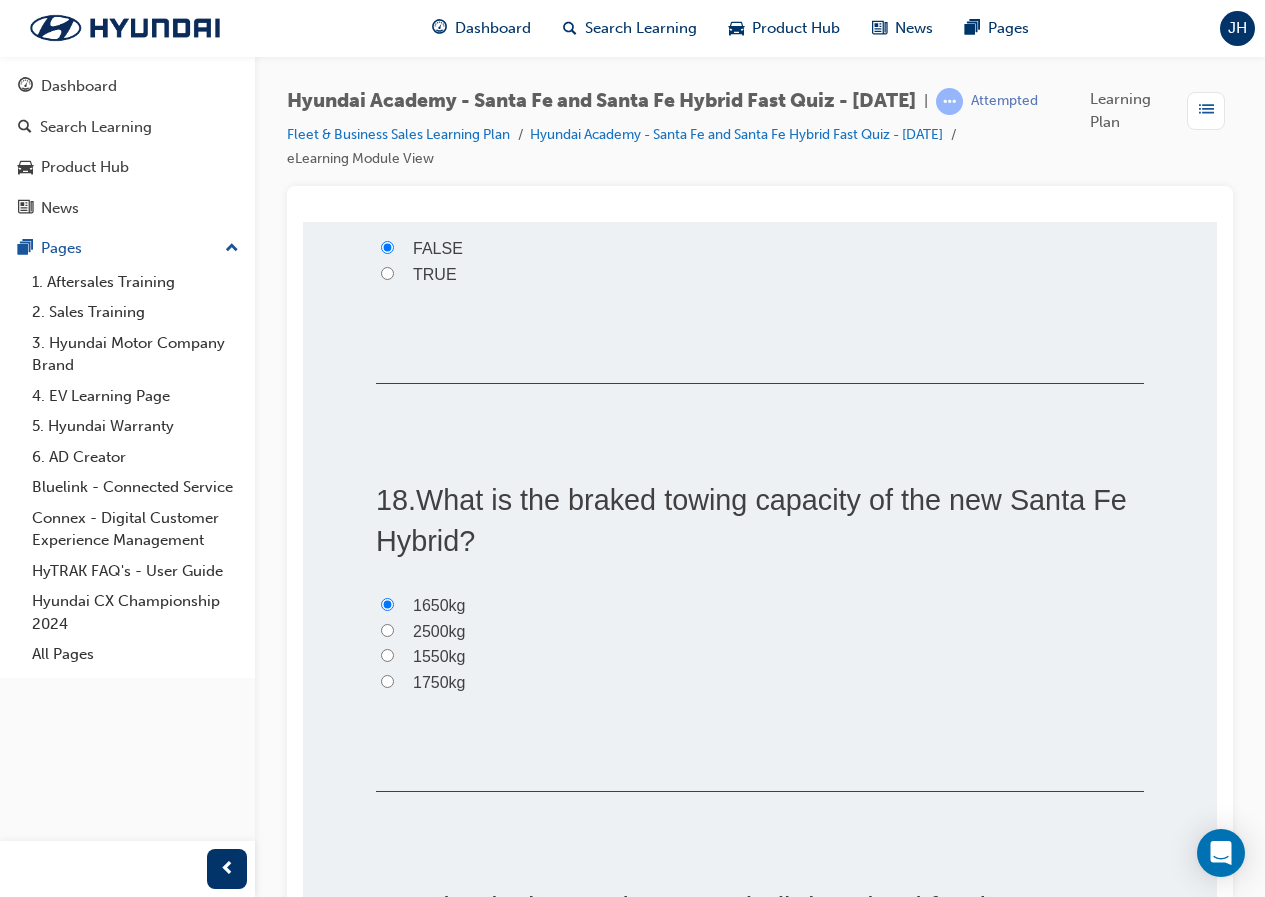 radio on "true" 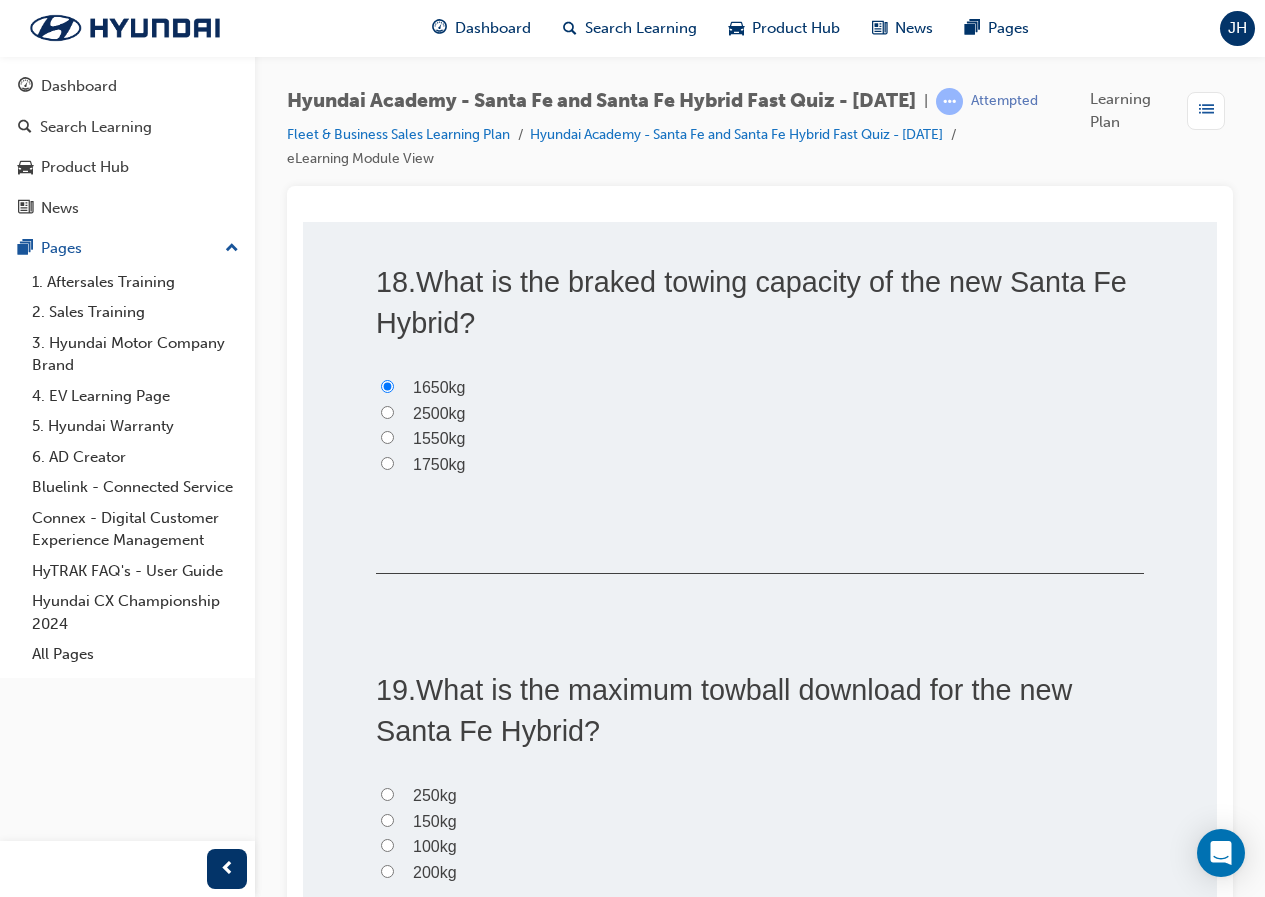 scroll, scrollTop: 7000, scrollLeft: 0, axis: vertical 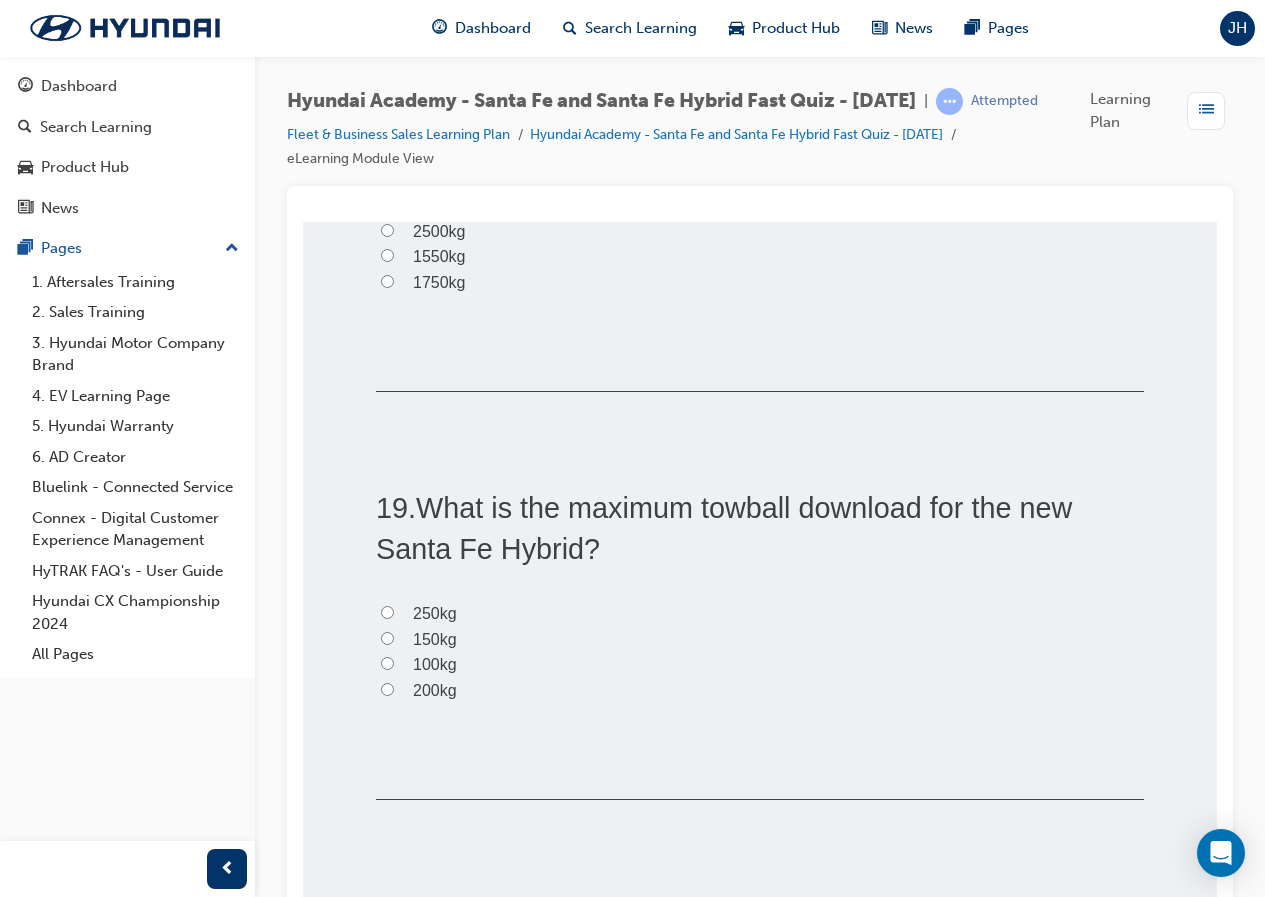 click on "100kg" at bounding box center (387, 663) 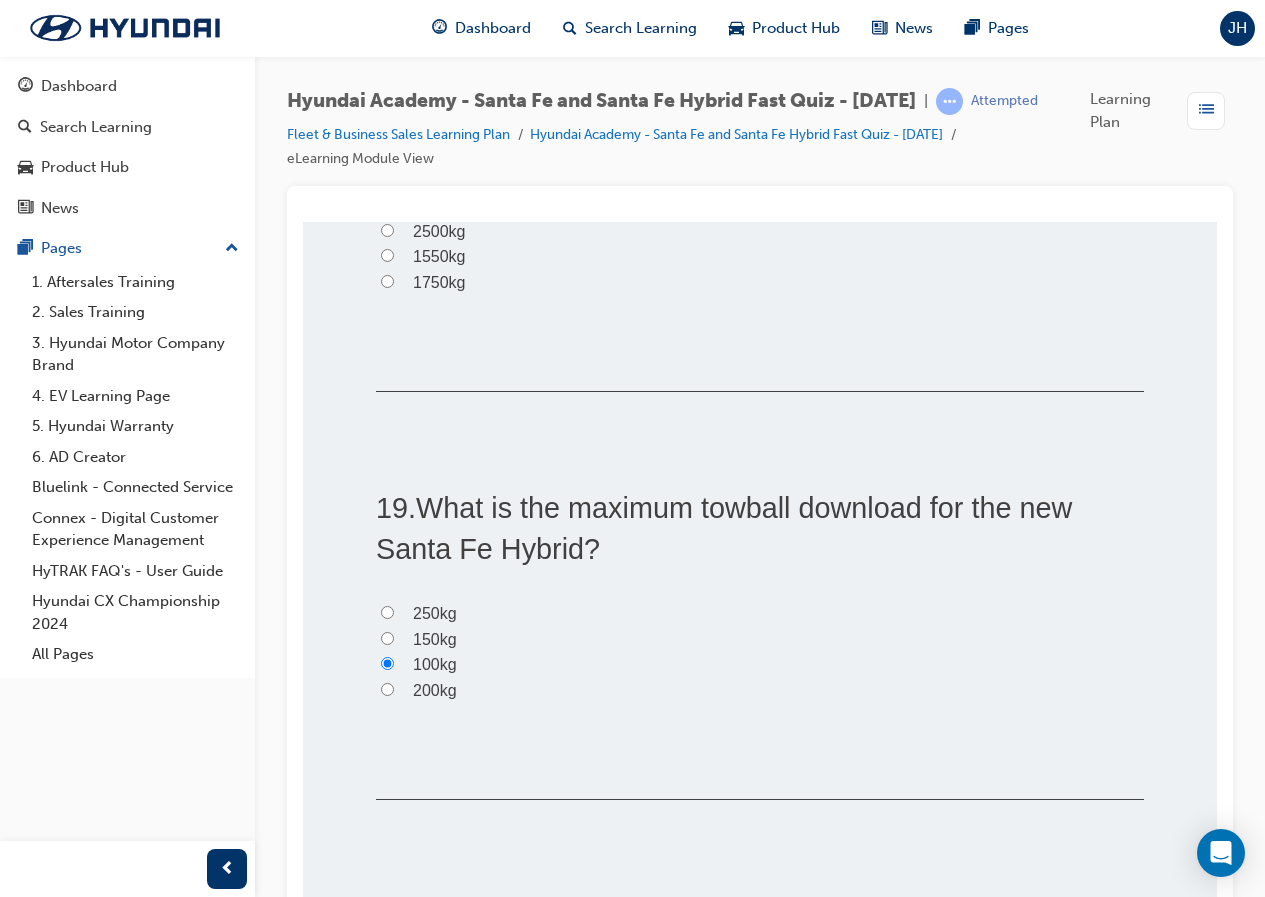 radio on "true" 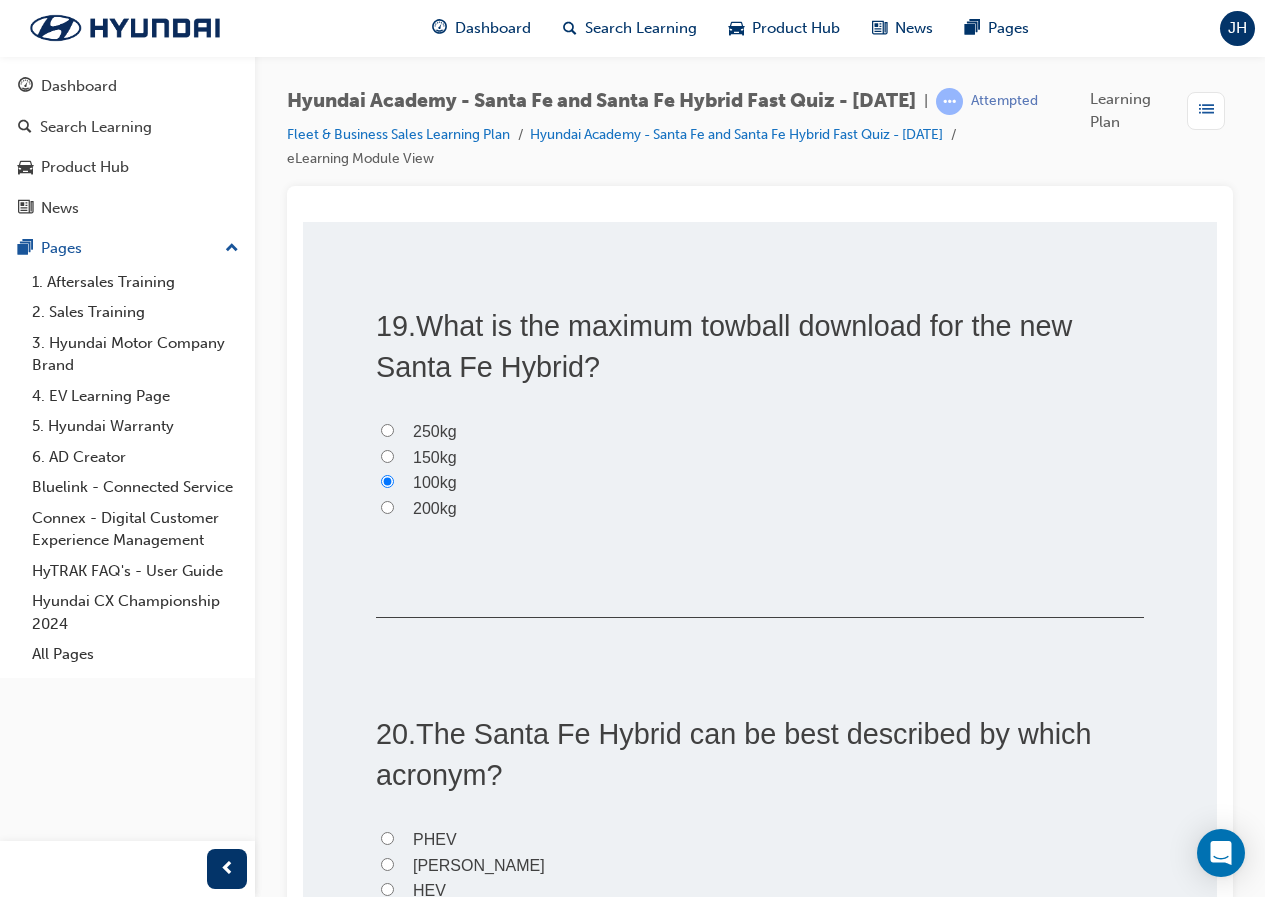 scroll, scrollTop: 7500, scrollLeft: 0, axis: vertical 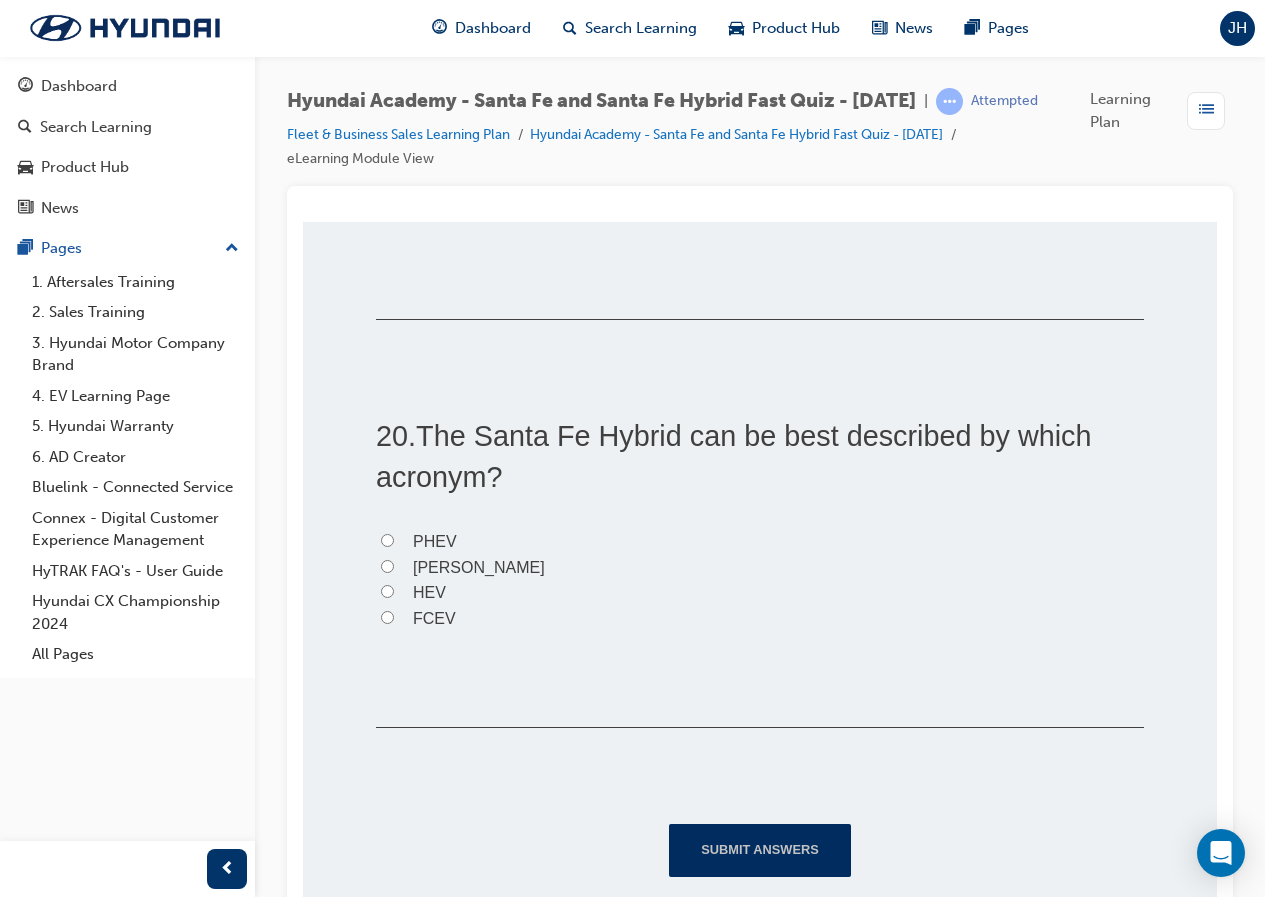 click on "HEV" at bounding box center [429, 592] 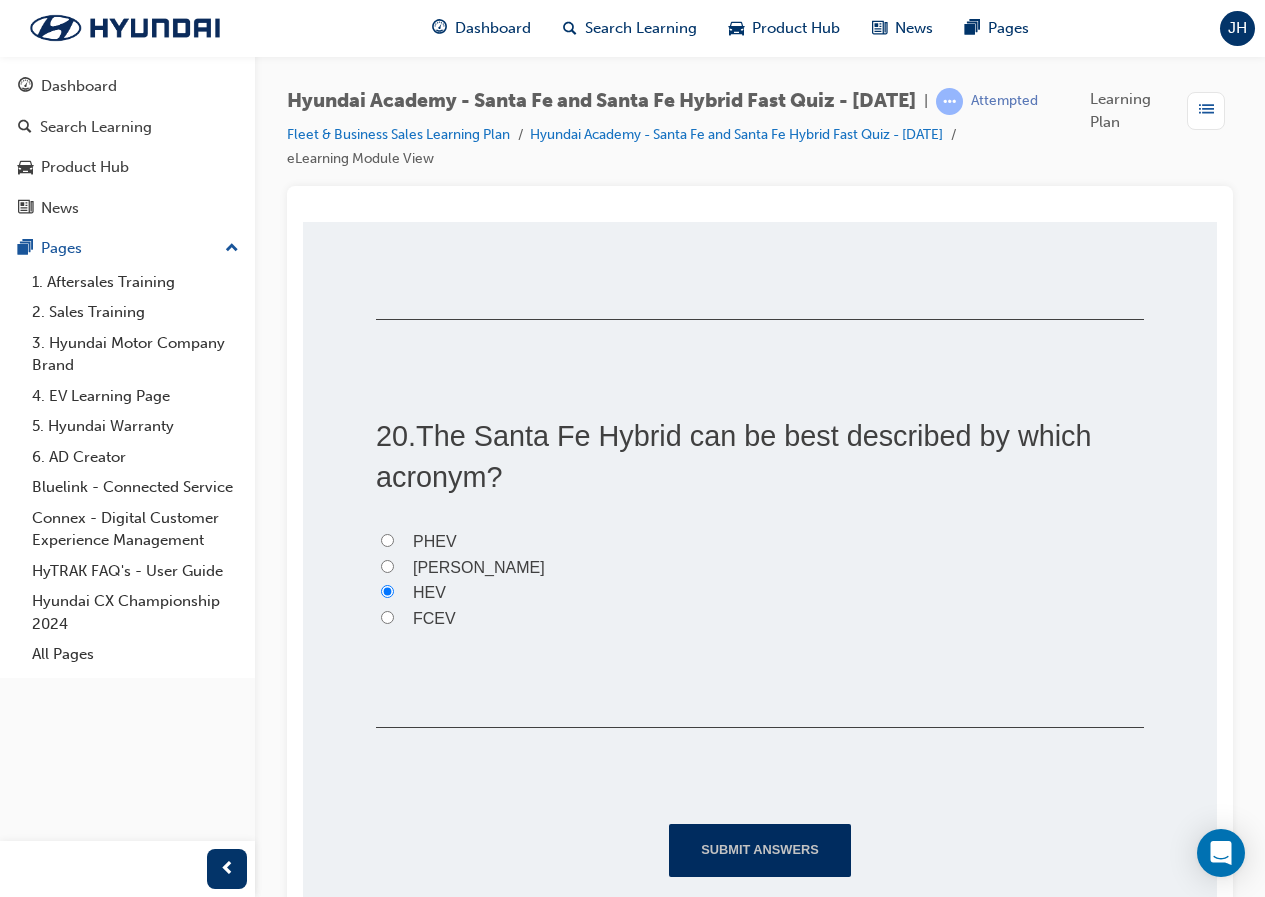 radio on "true" 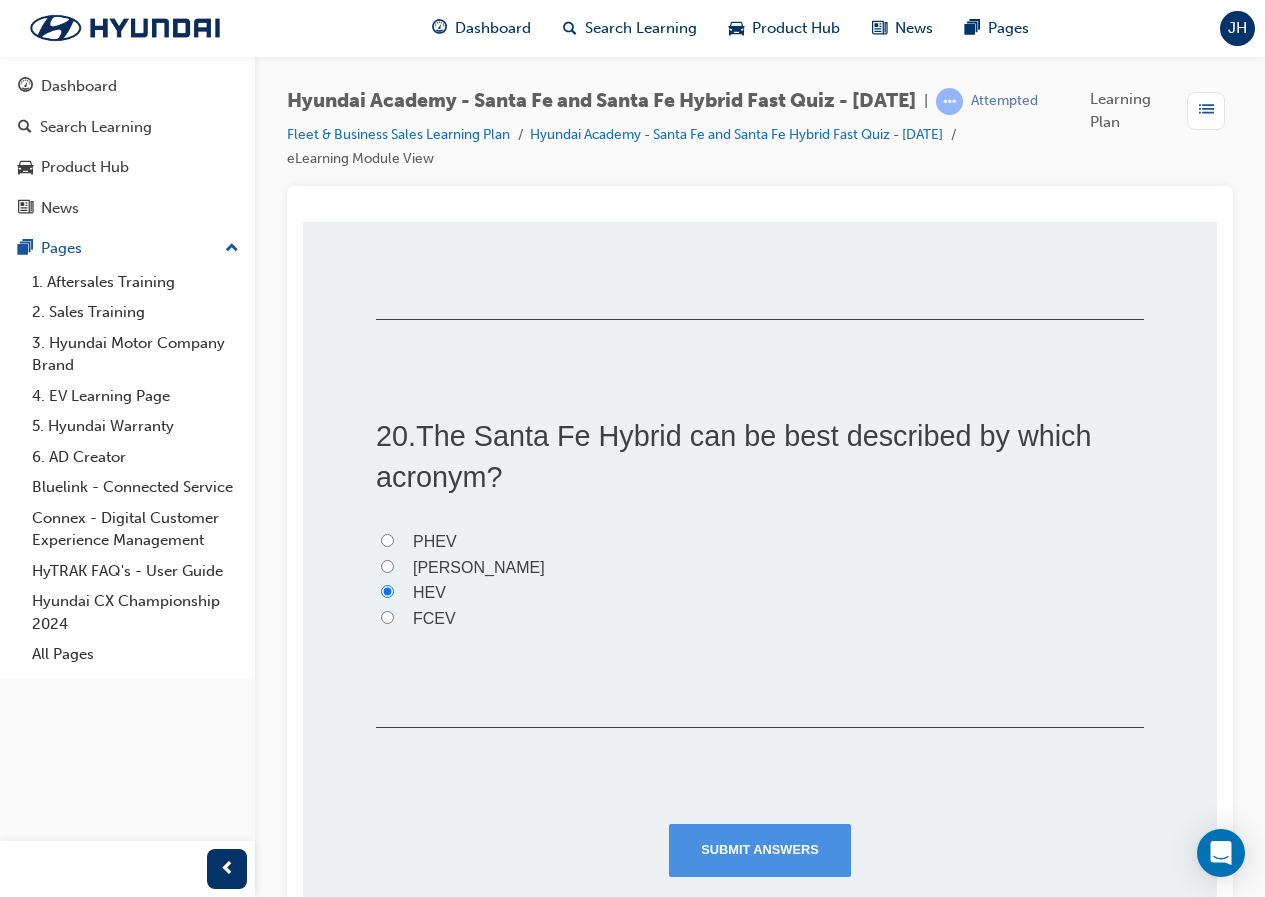 click on "Submit Answers" at bounding box center [760, 850] 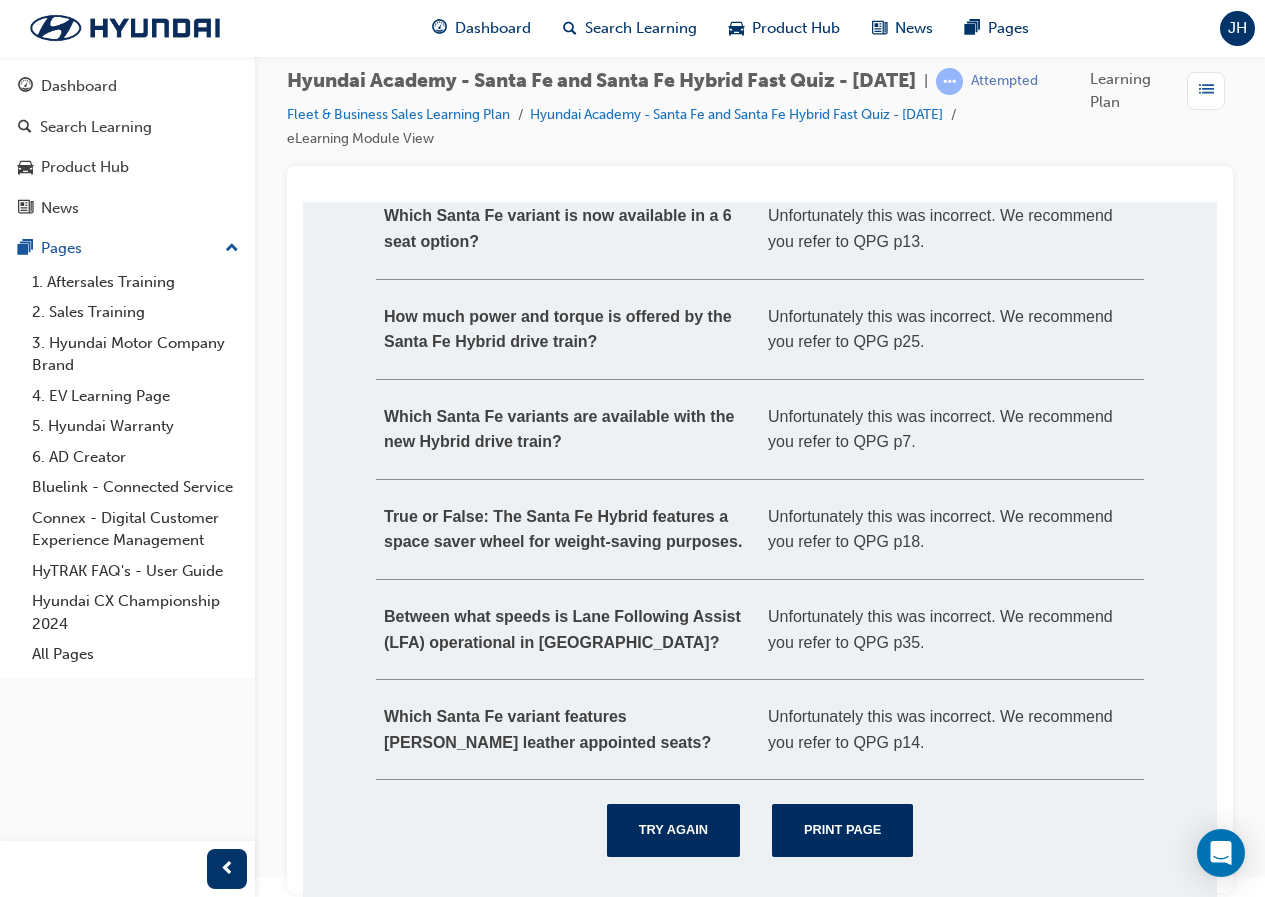 scroll, scrollTop: 38, scrollLeft: 0, axis: vertical 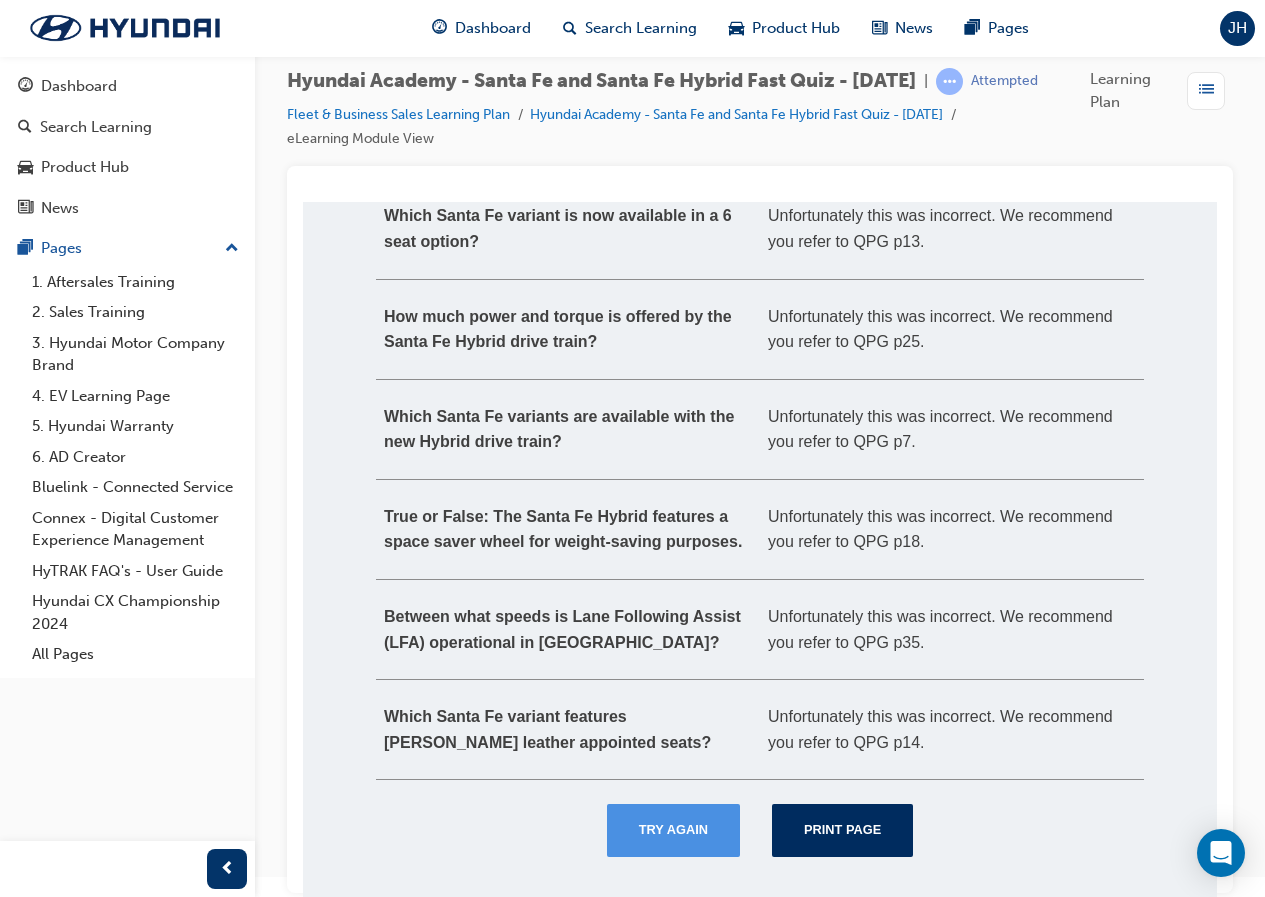 click on "Try Again" at bounding box center (673, 830) 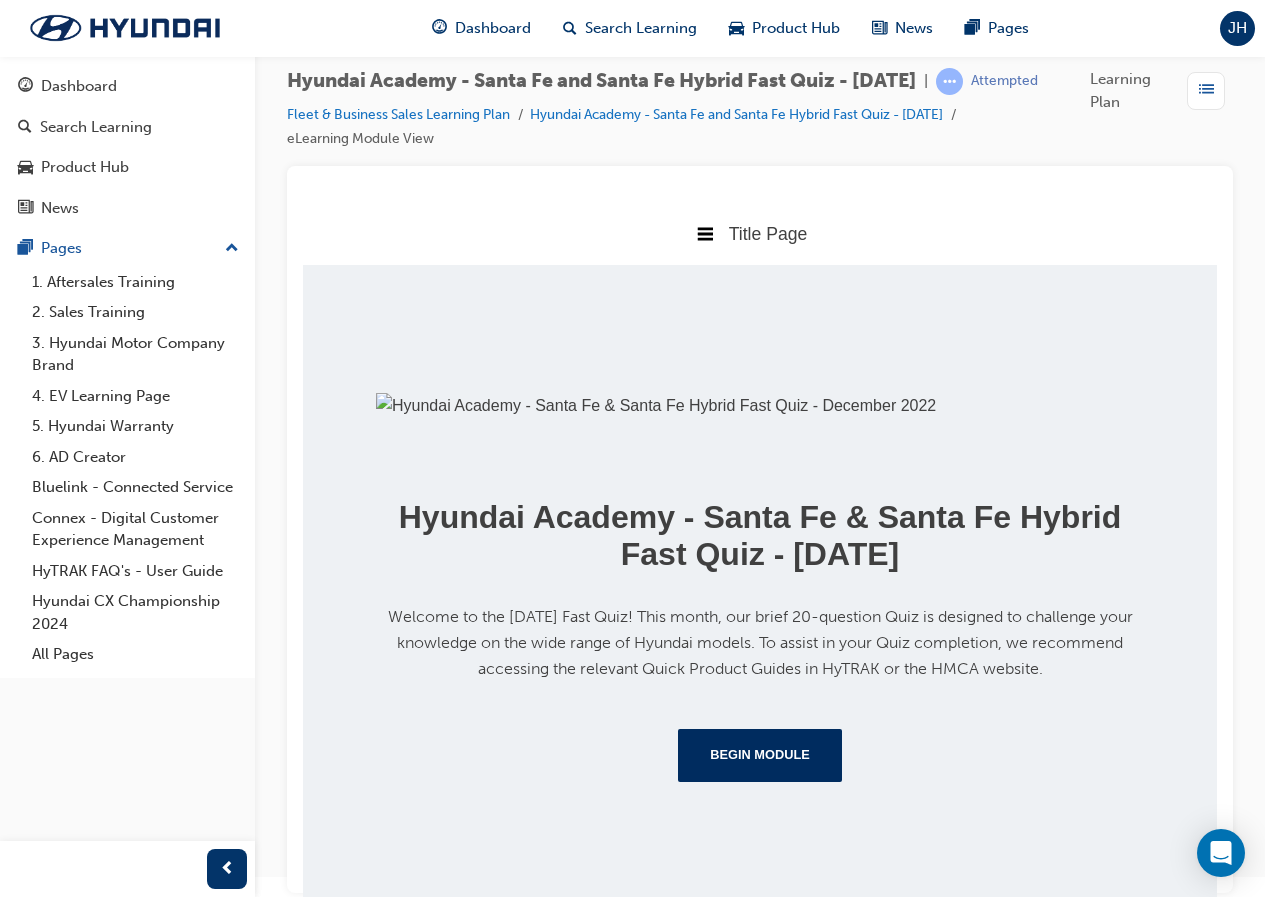 scroll, scrollTop: 366, scrollLeft: 0, axis: vertical 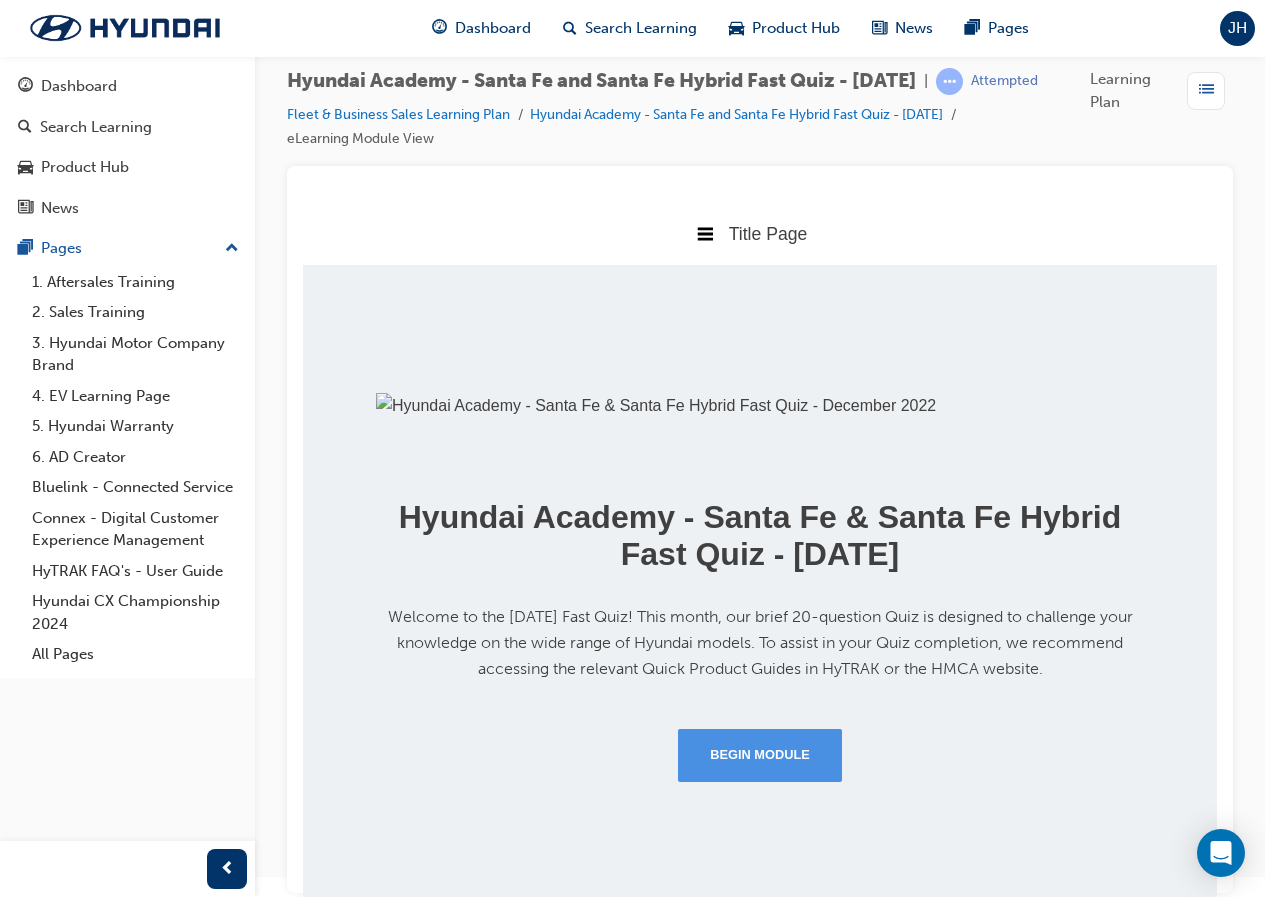 click on "Begin Module" at bounding box center (760, 755) 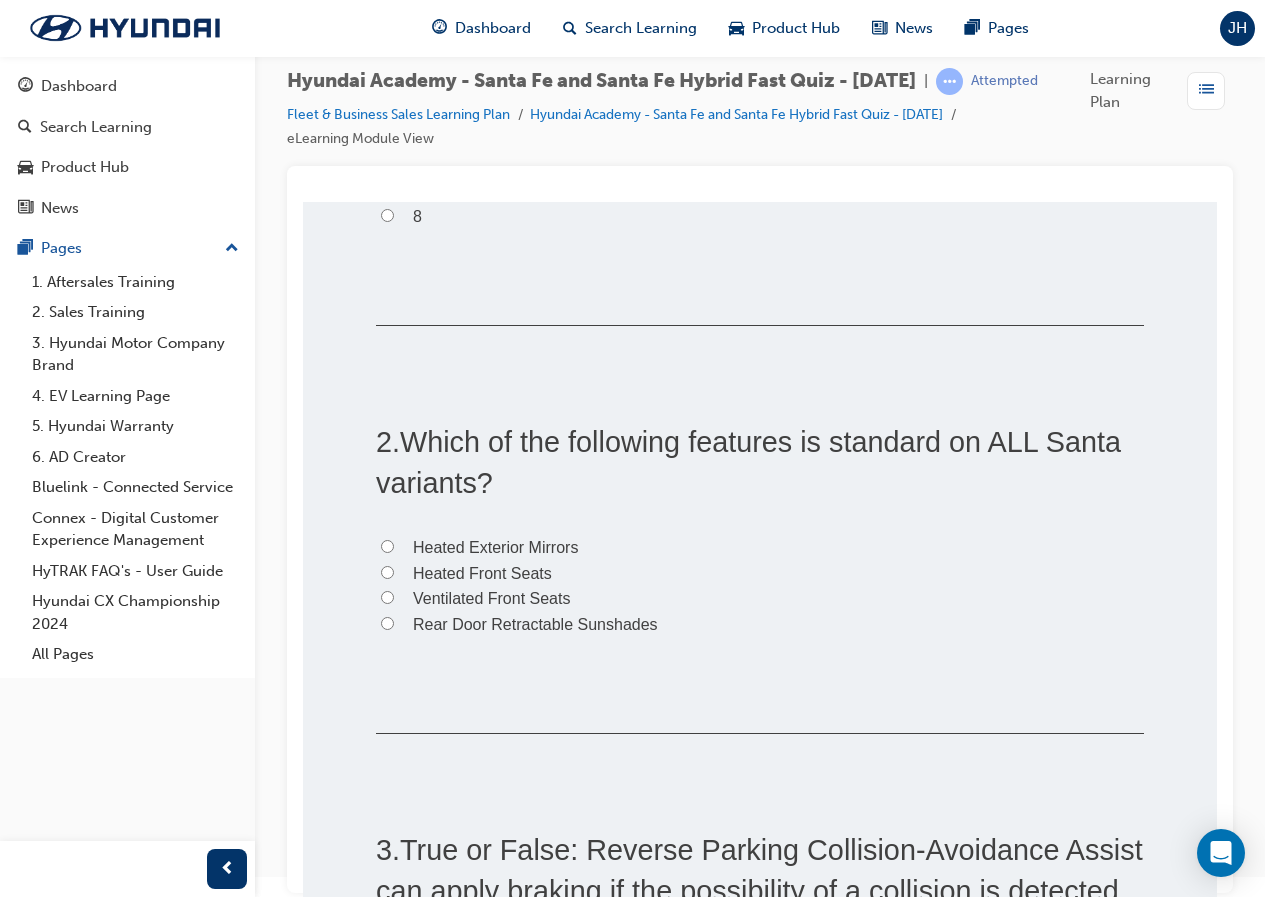 scroll, scrollTop: 0, scrollLeft: 0, axis: both 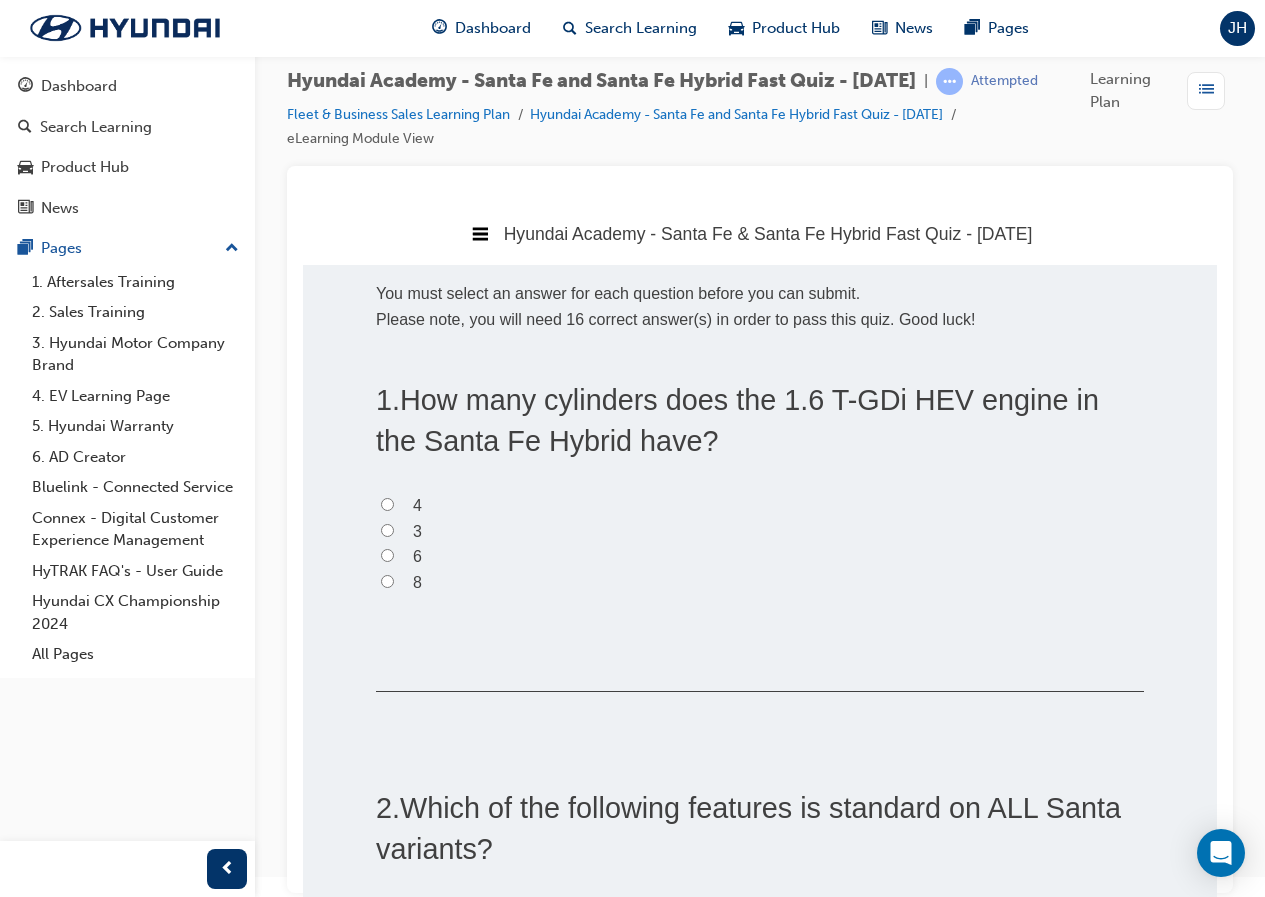 click on "4" at bounding box center (387, 504) 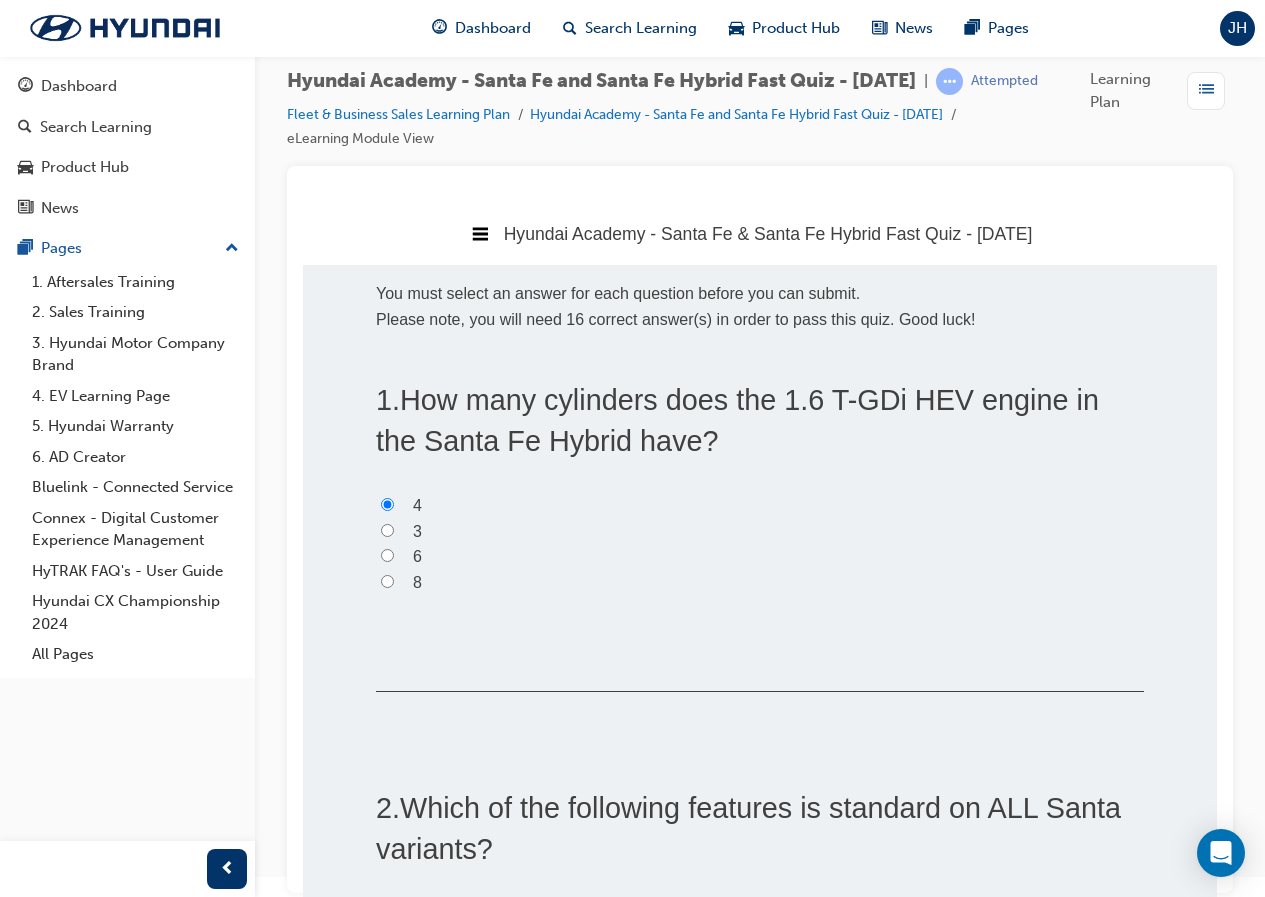 radio on "true" 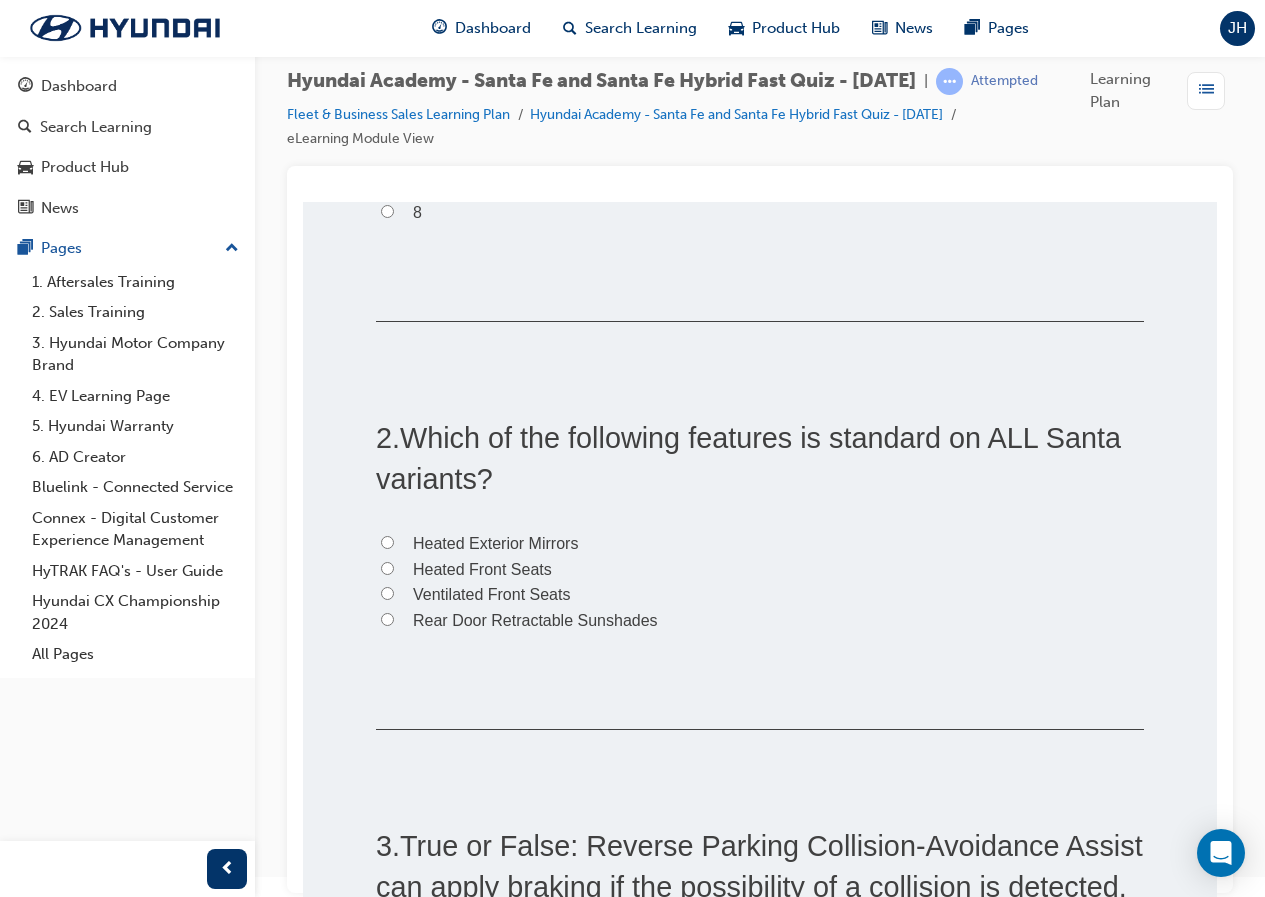 scroll, scrollTop: 400, scrollLeft: 0, axis: vertical 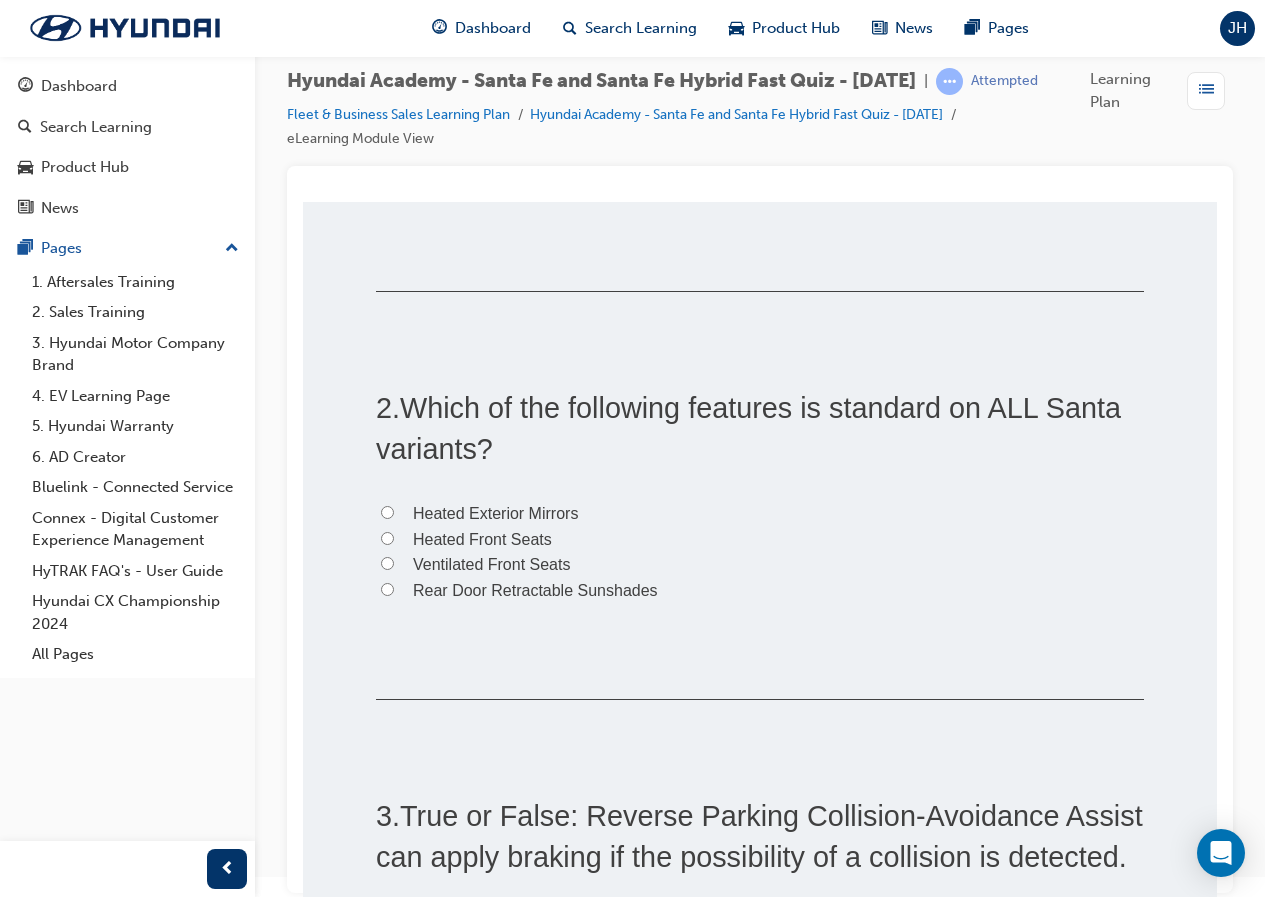 click on "Heated Exterior Mirrors" at bounding box center (495, 513) 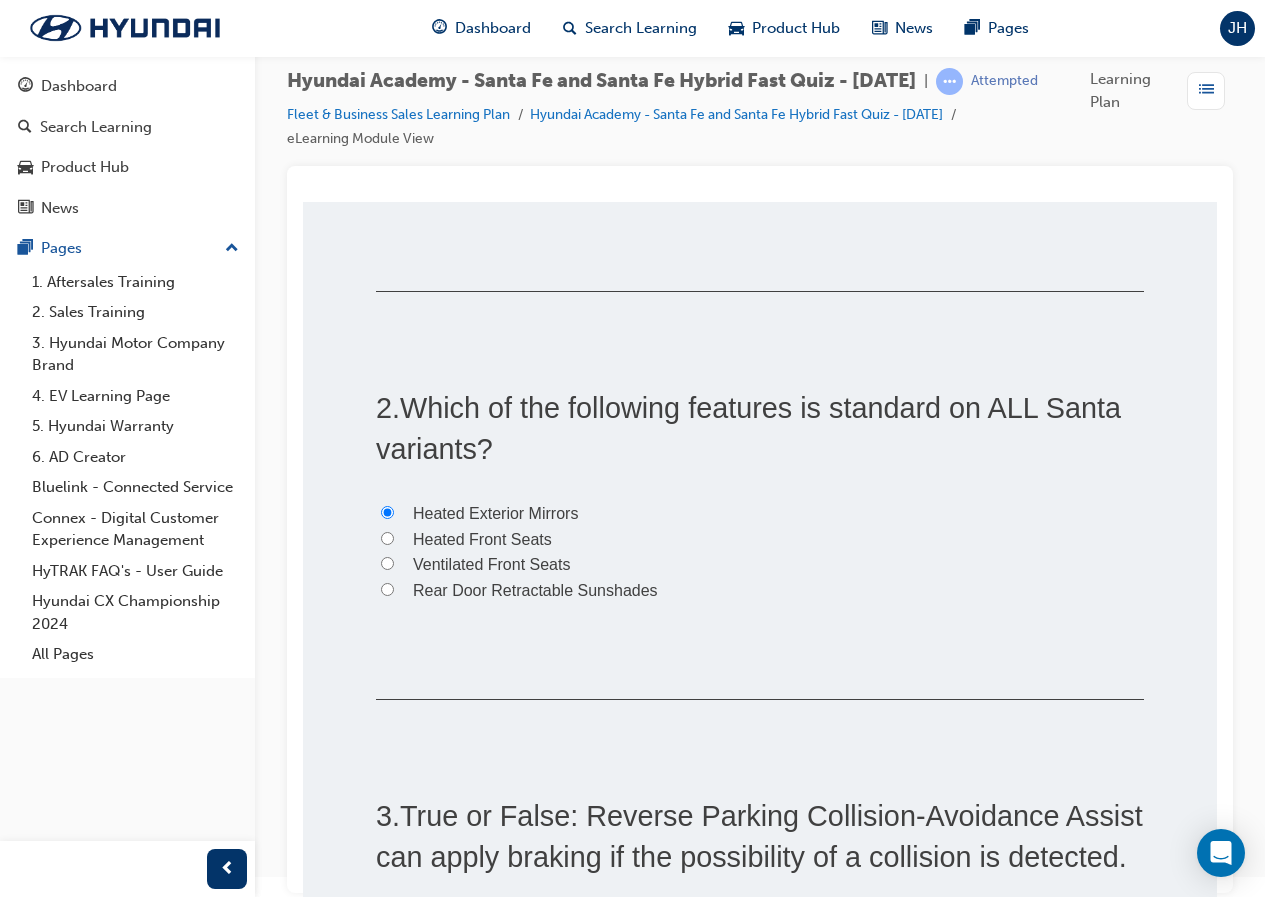 radio on "true" 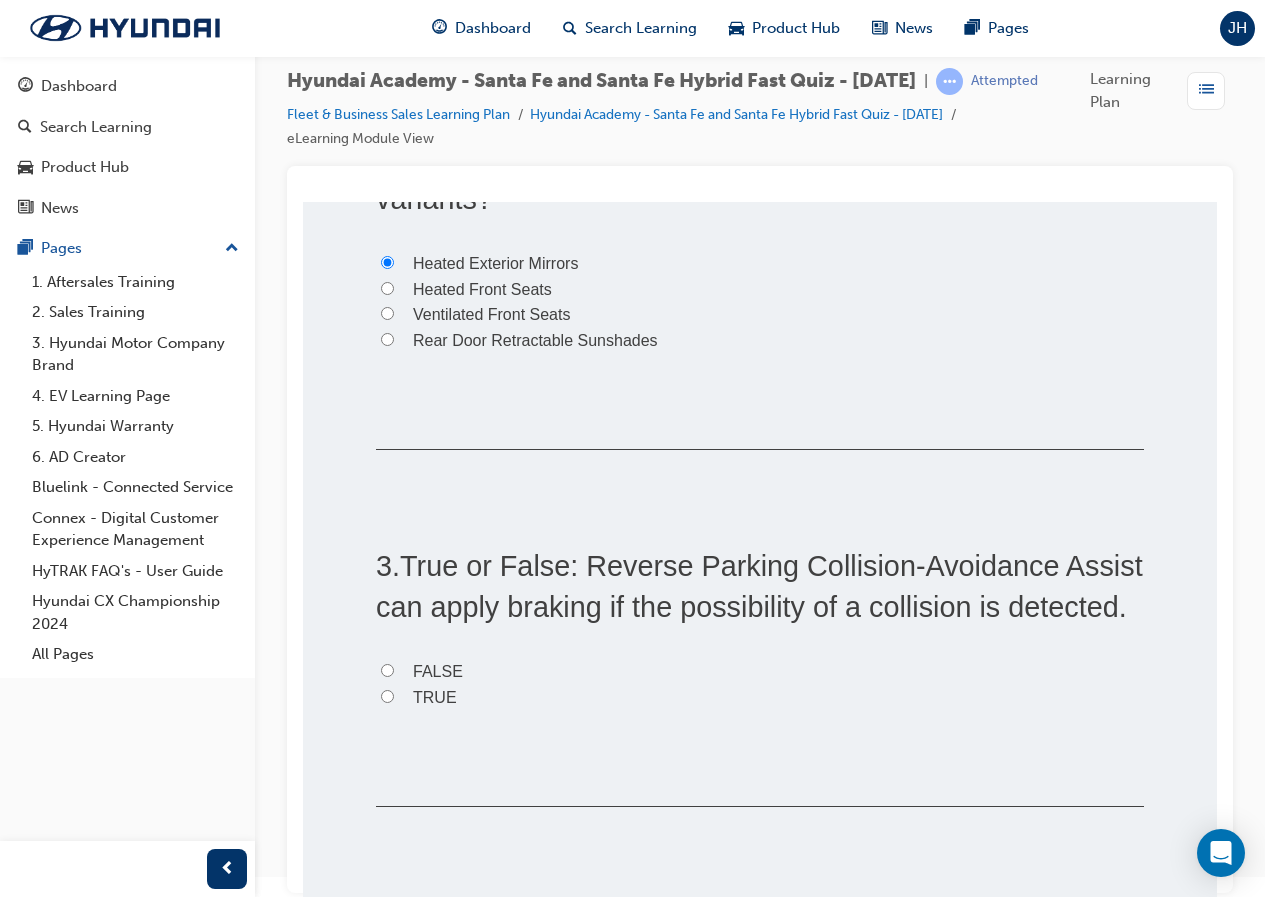 scroll, scrollTop: 700, scrollLeft: 0, axis: vertical 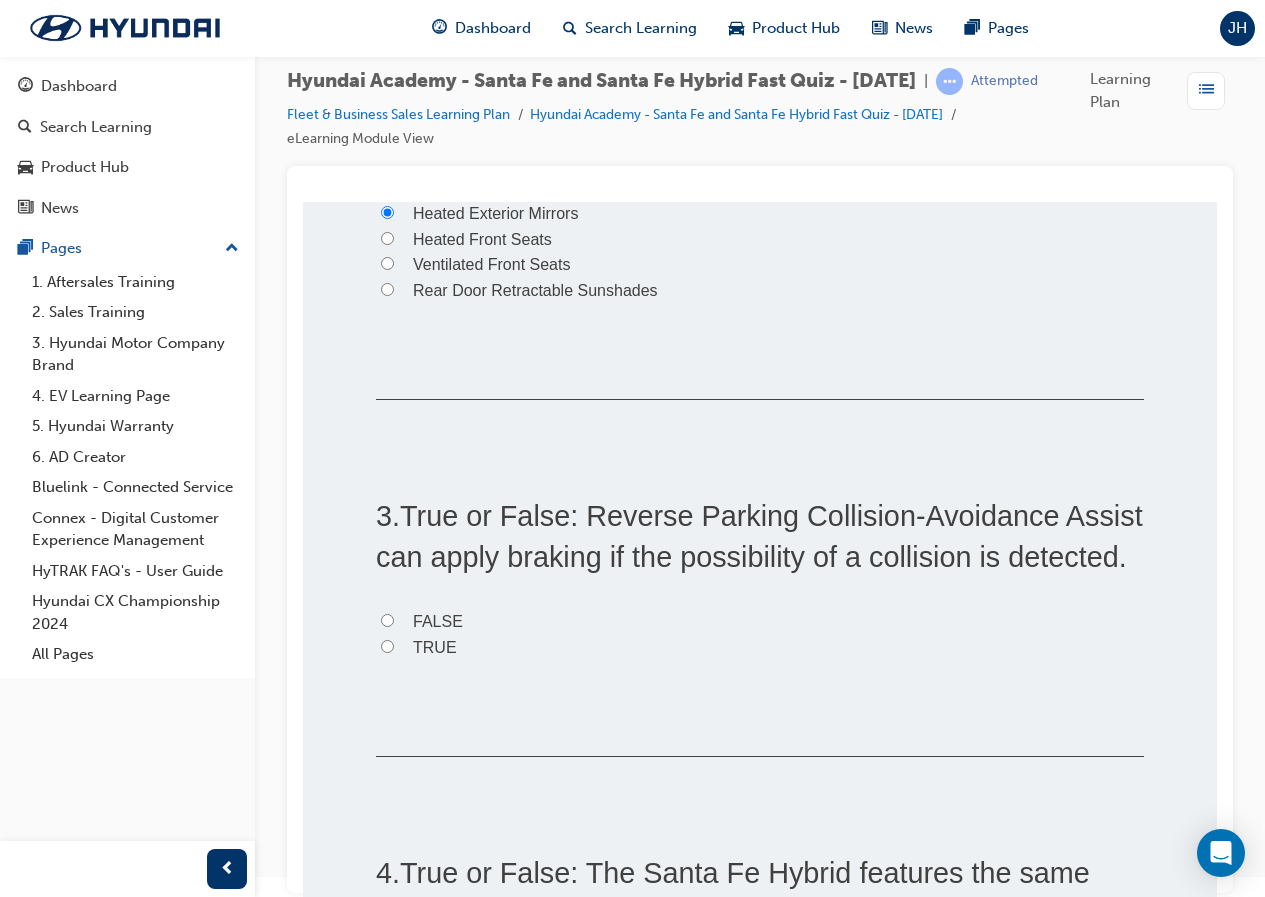 click on "TRUE" at bounding box center (435, 647) 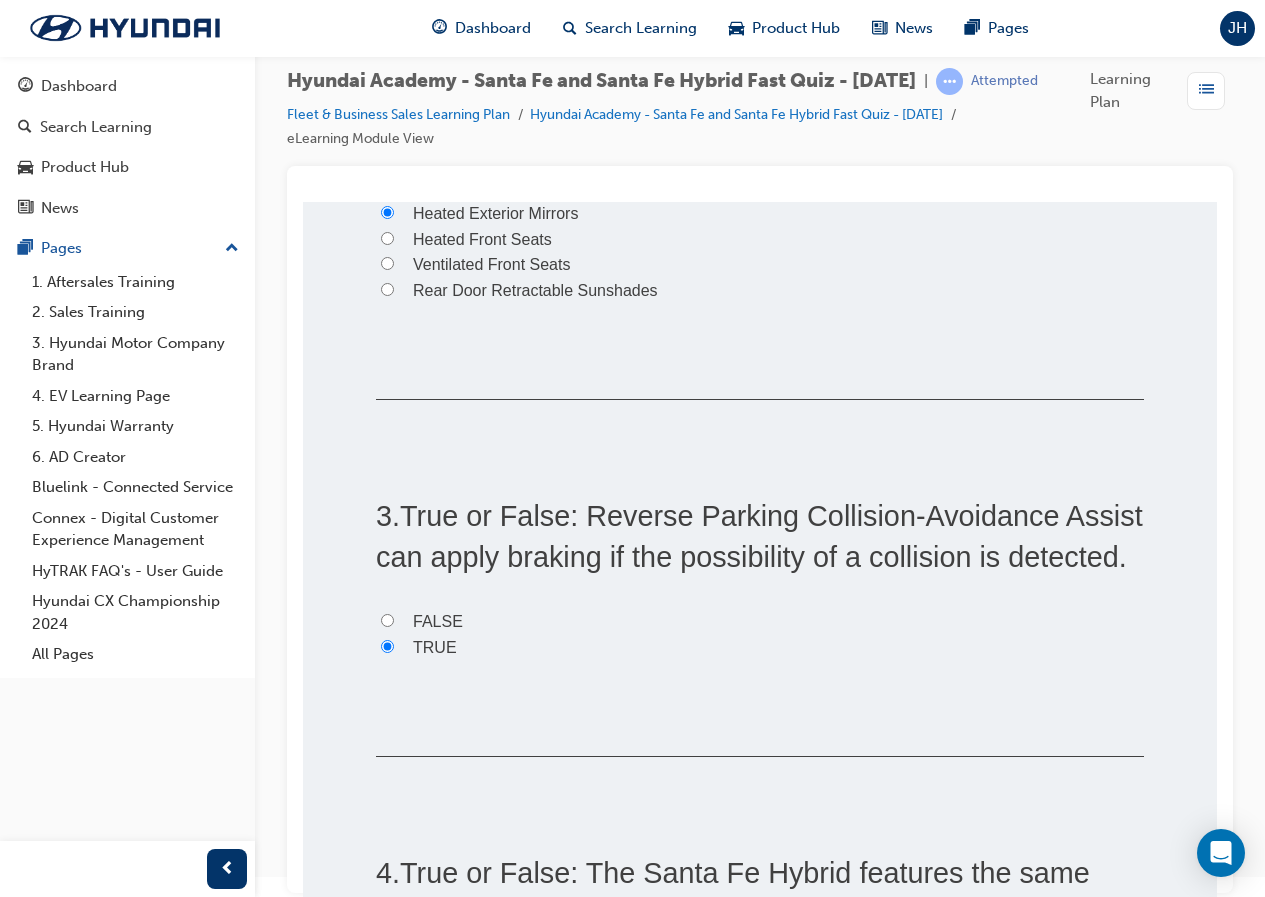 radio on "true" 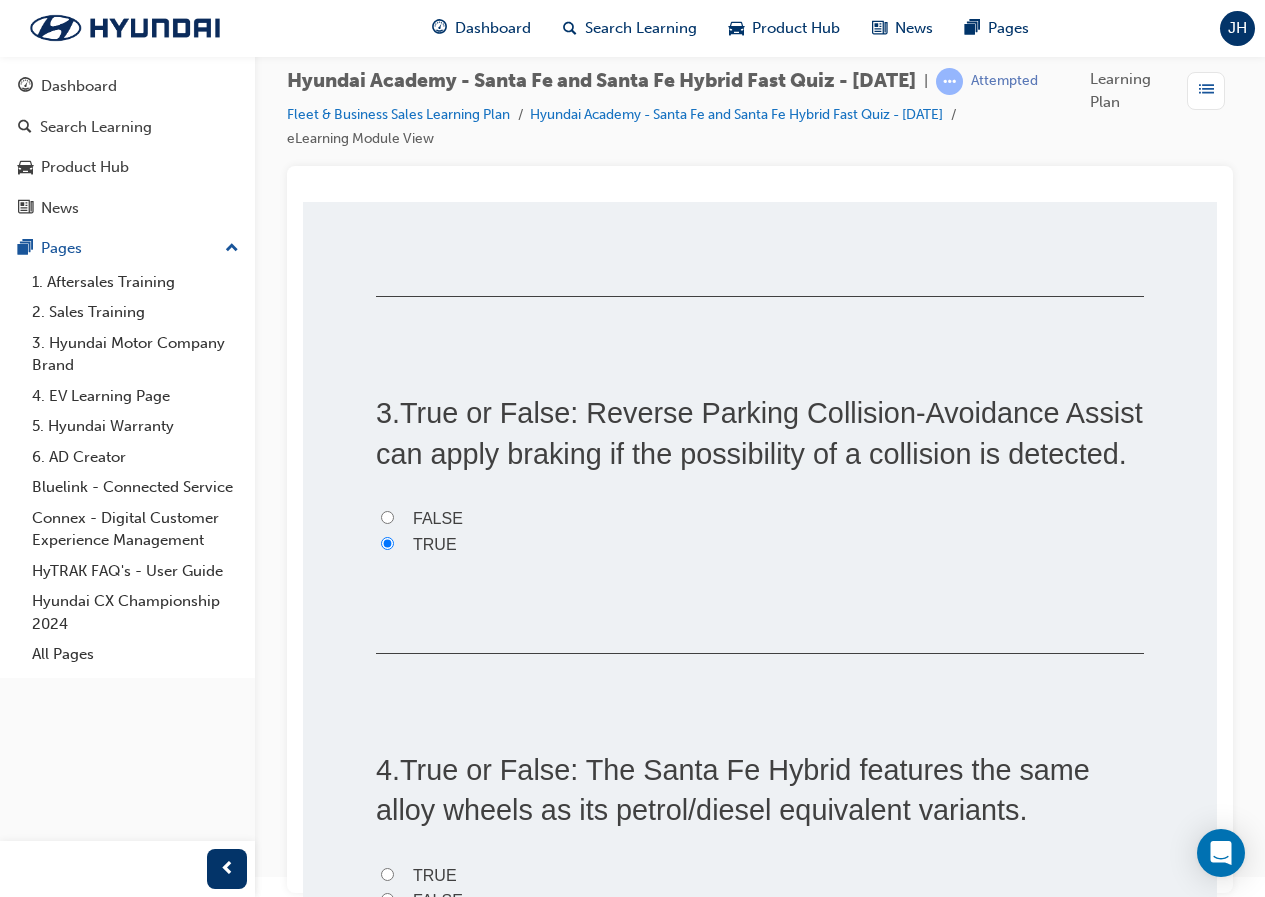 scroll, scrollTop: 1100, scrollLeft: 0, axis: vertical 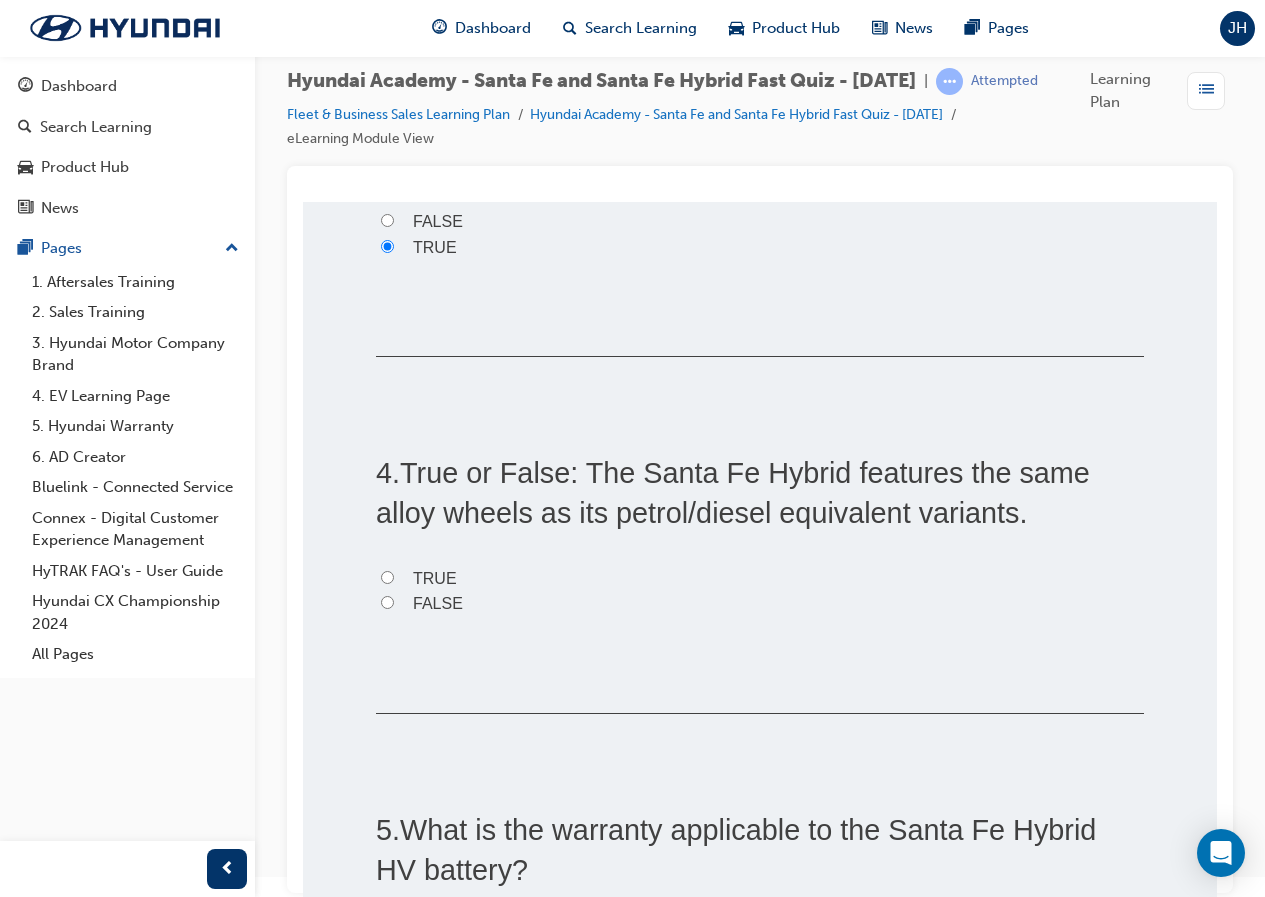 click on "FALSE" at bounding box center (438, 603) 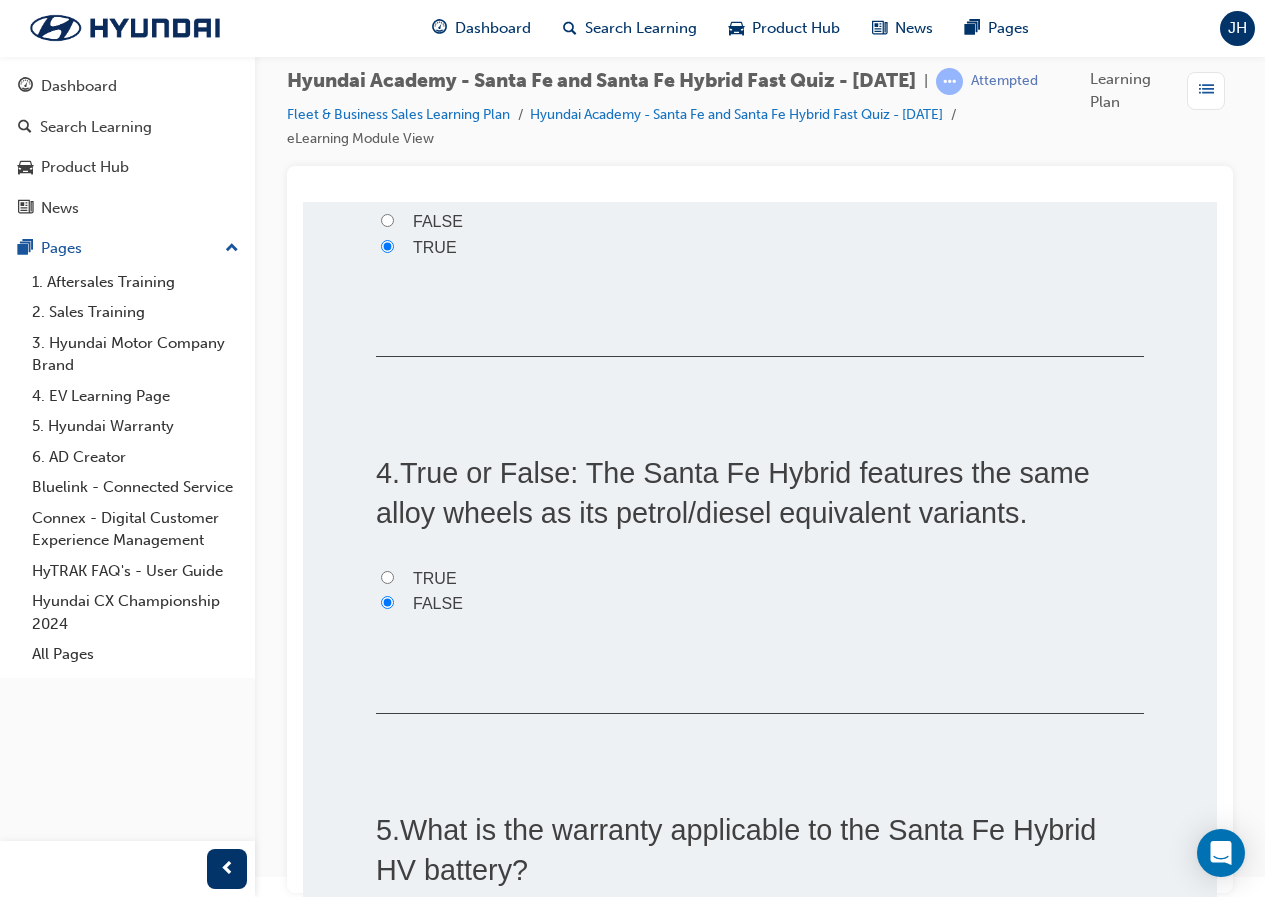 radio on "true" 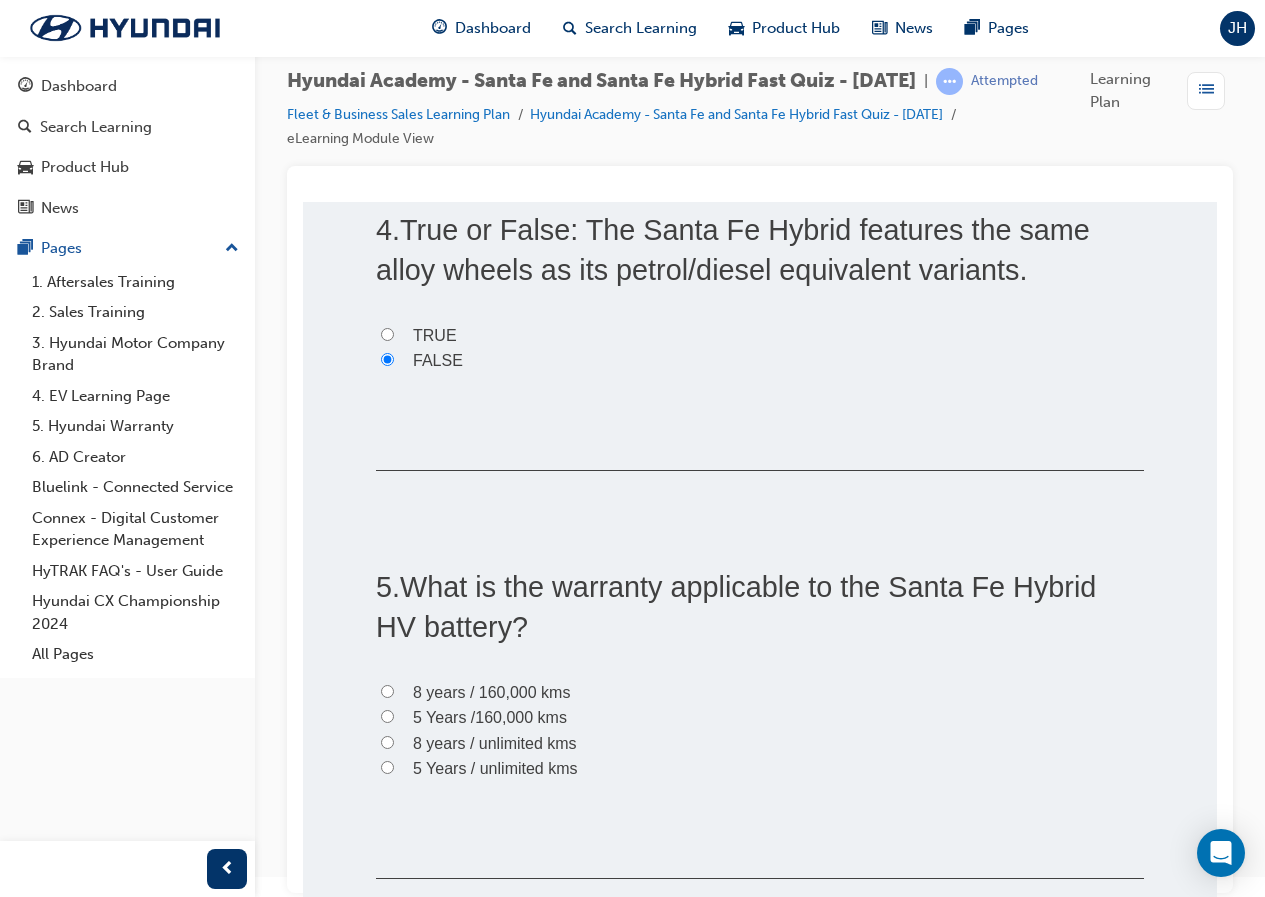 scroll, scrollTop: 1500, scrollLeft: 0, axis: vertical 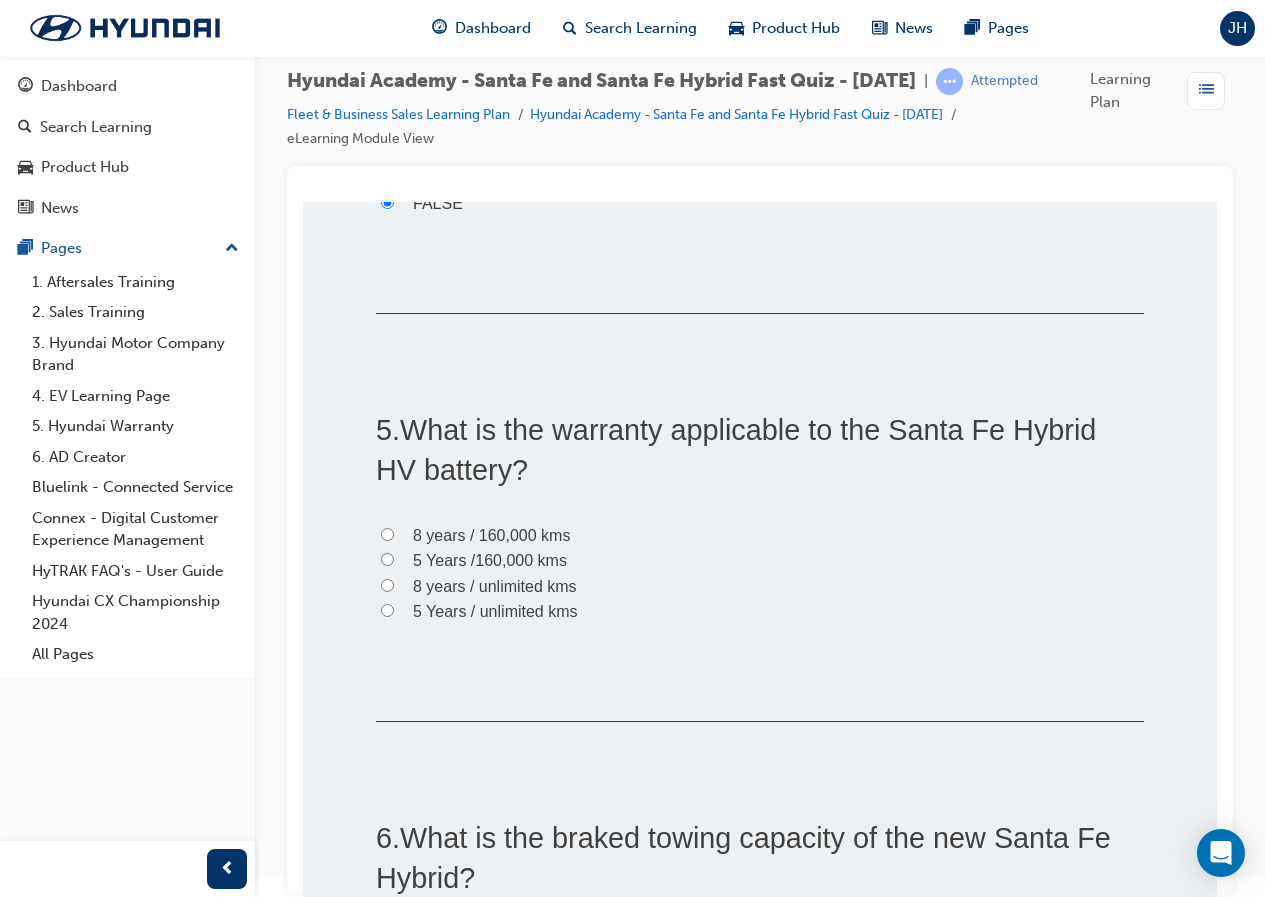 click on "8 years / 160,000 kms" at bounding box center [491, 535] 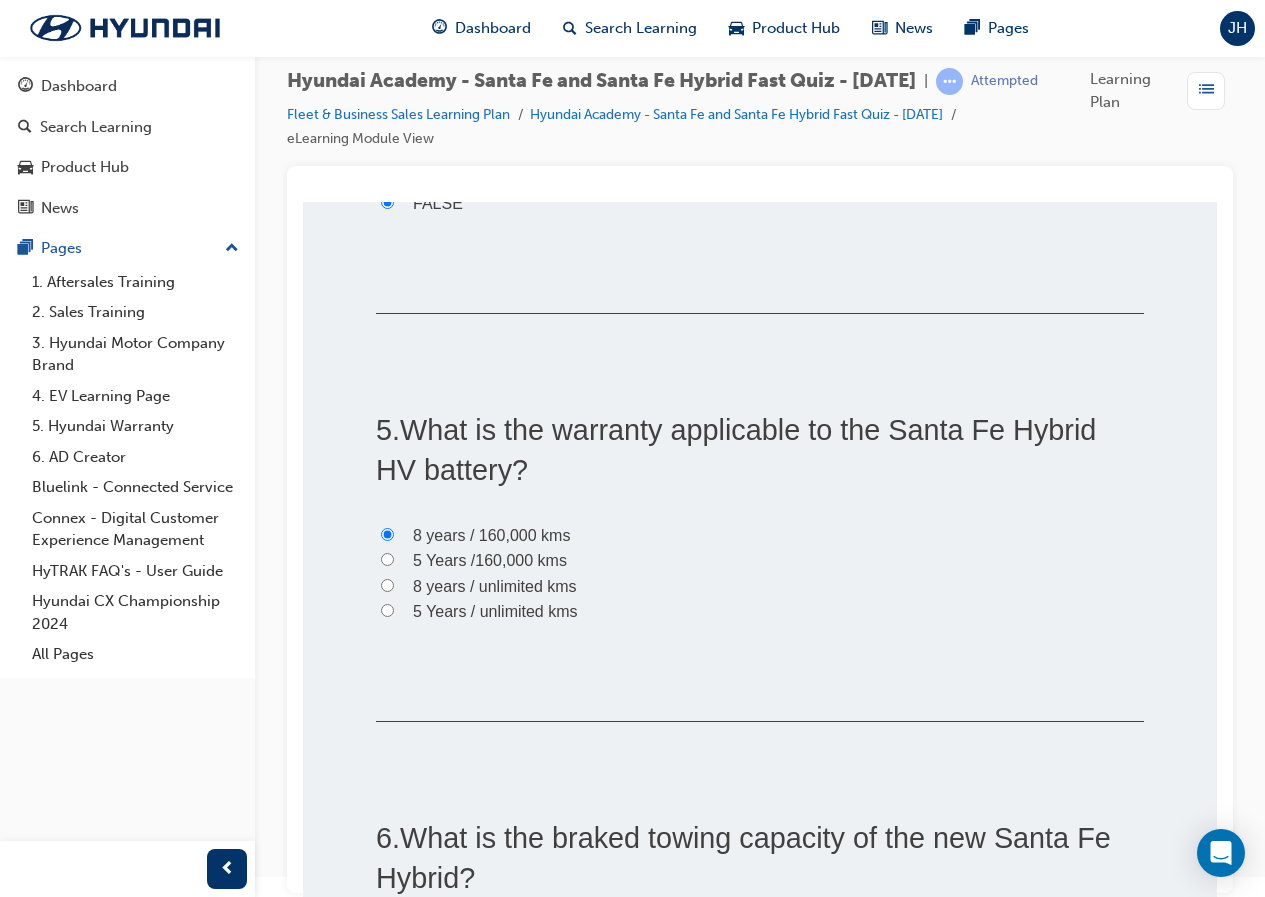 radio on "true" 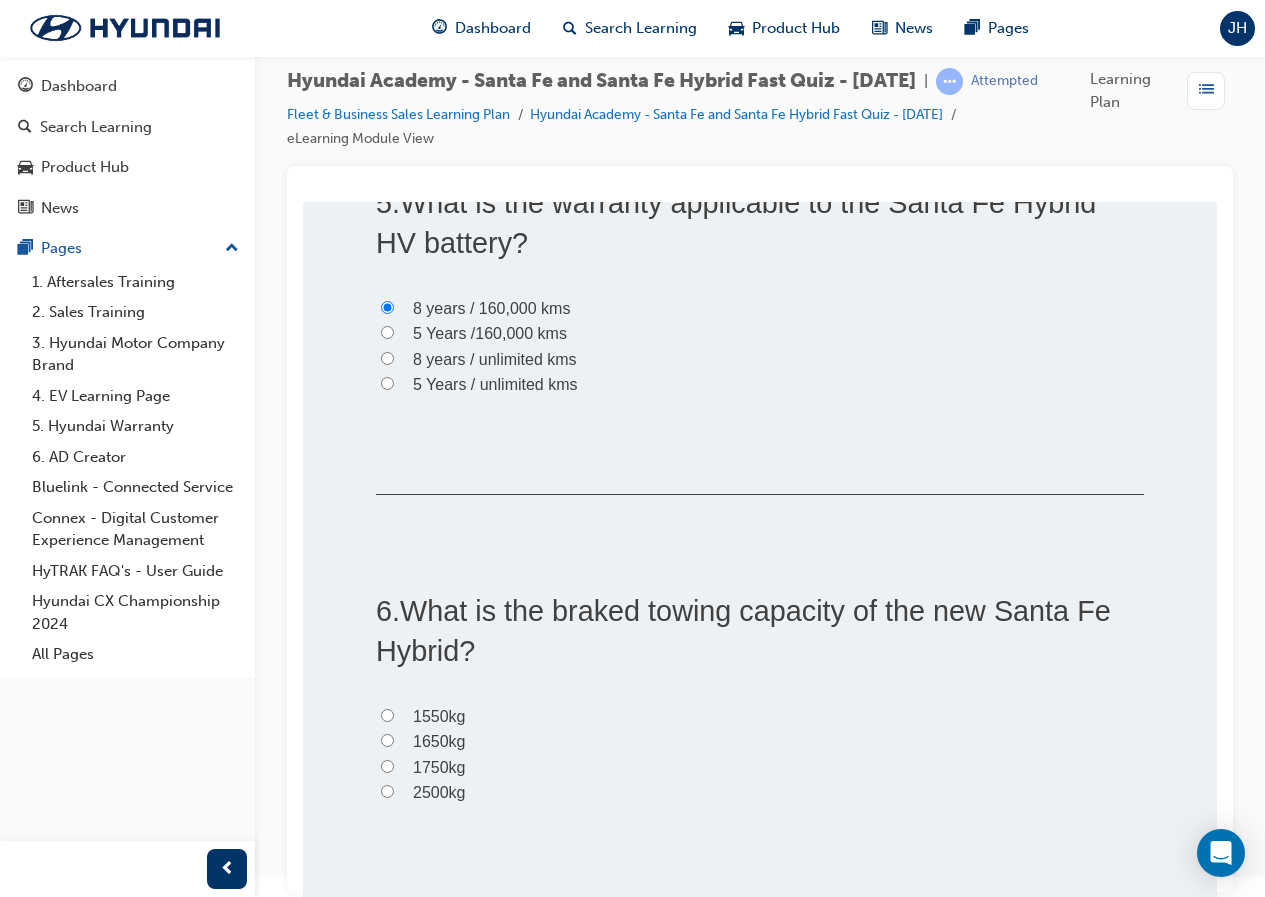 scroll, scrollTop: 1900, scrollLeft: 0, axis: vertical 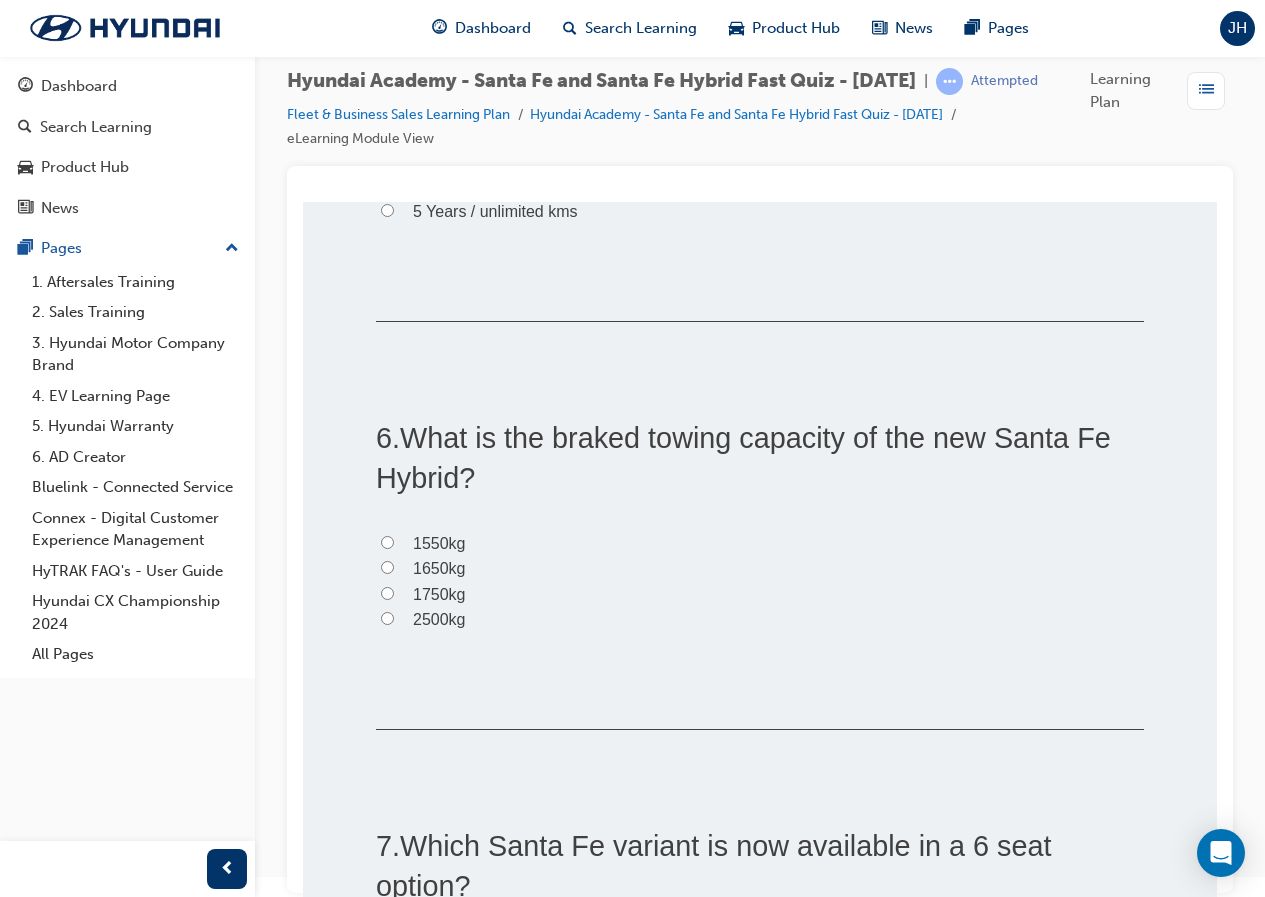 click on "1650kg" at bounding box center [439, 568] 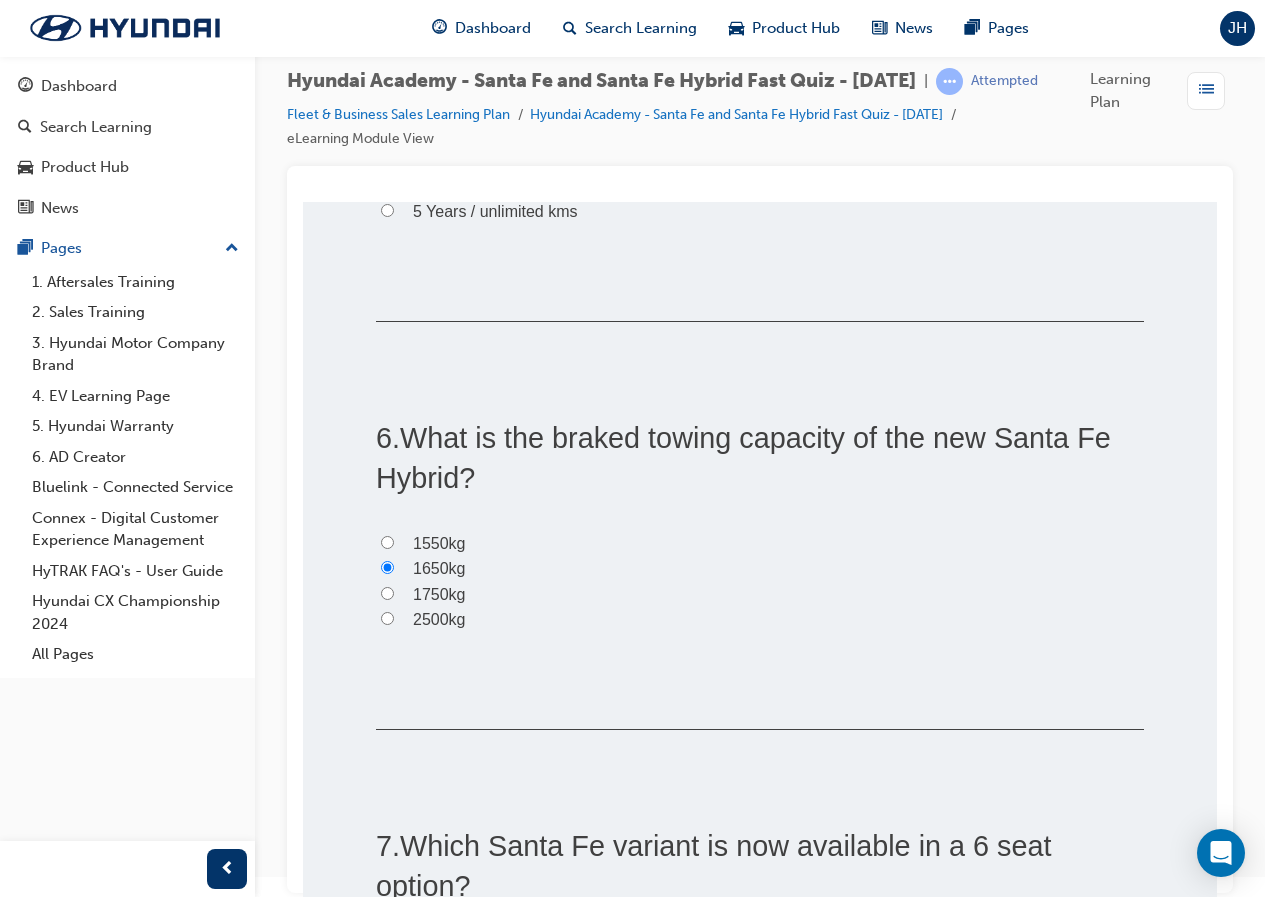 radio on "true" 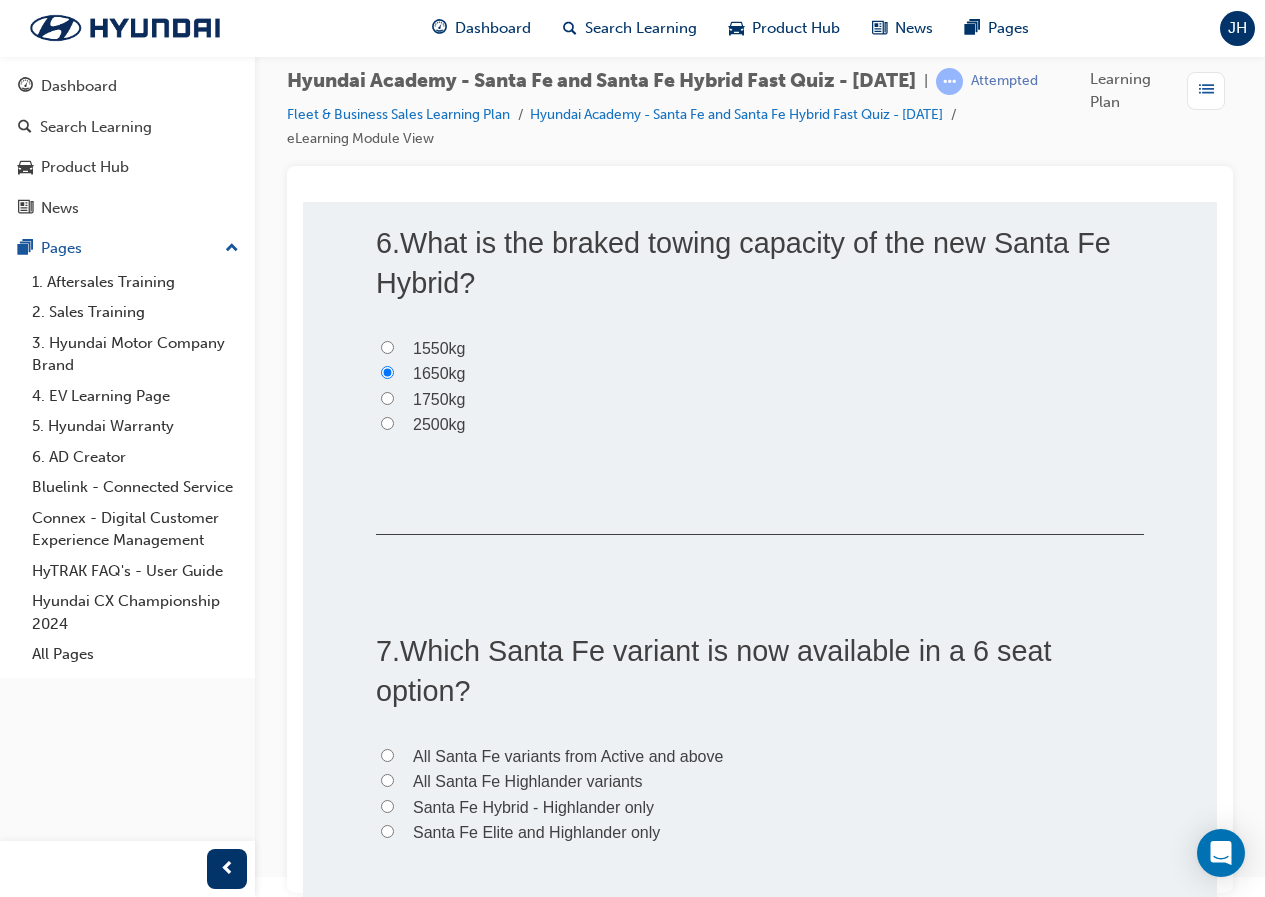 scroll, scrollTop: 2300, scrollLeft: 0, axis: vertical 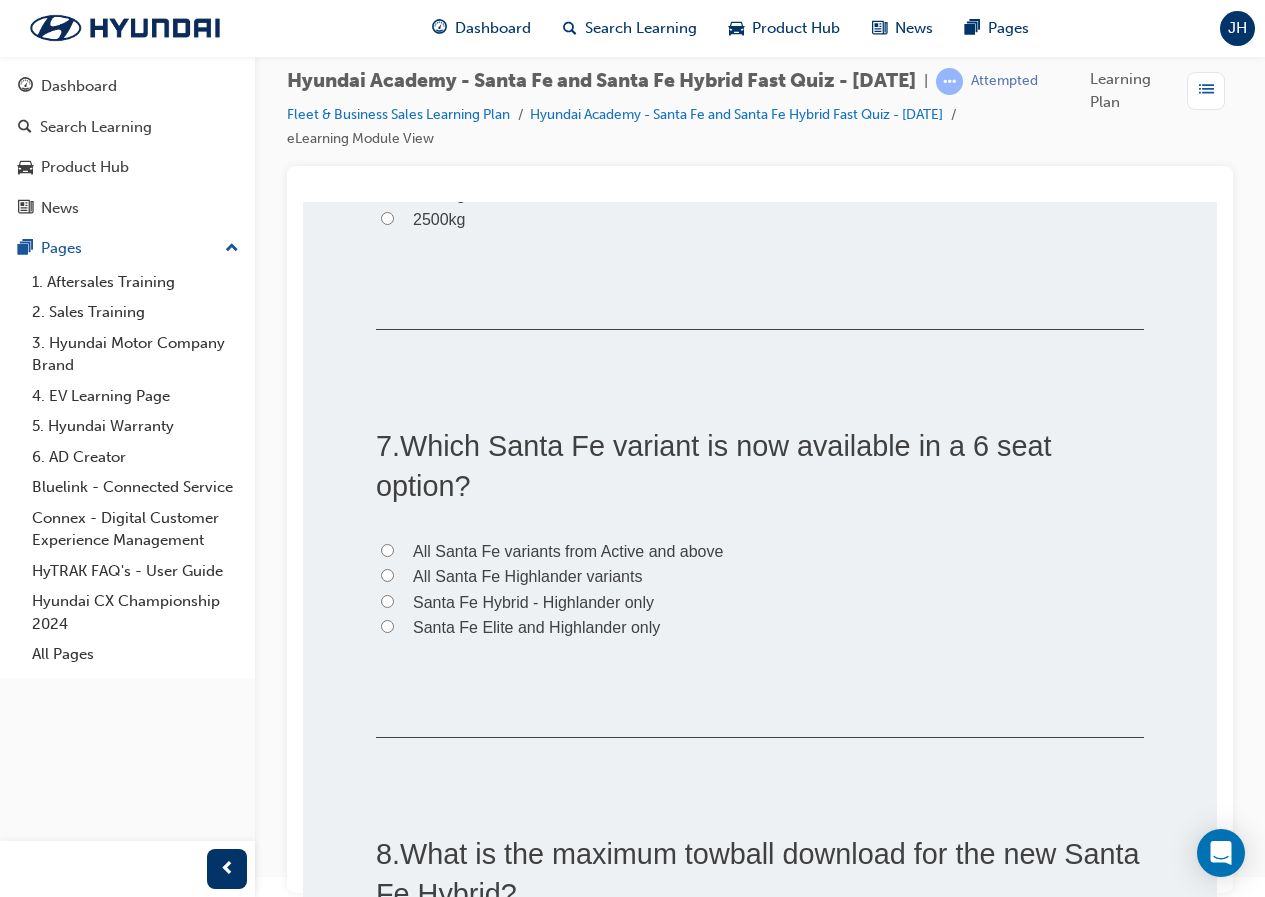 click on "Santa Fe Hybrid - Highlander only" at bounding box center (533, 602) 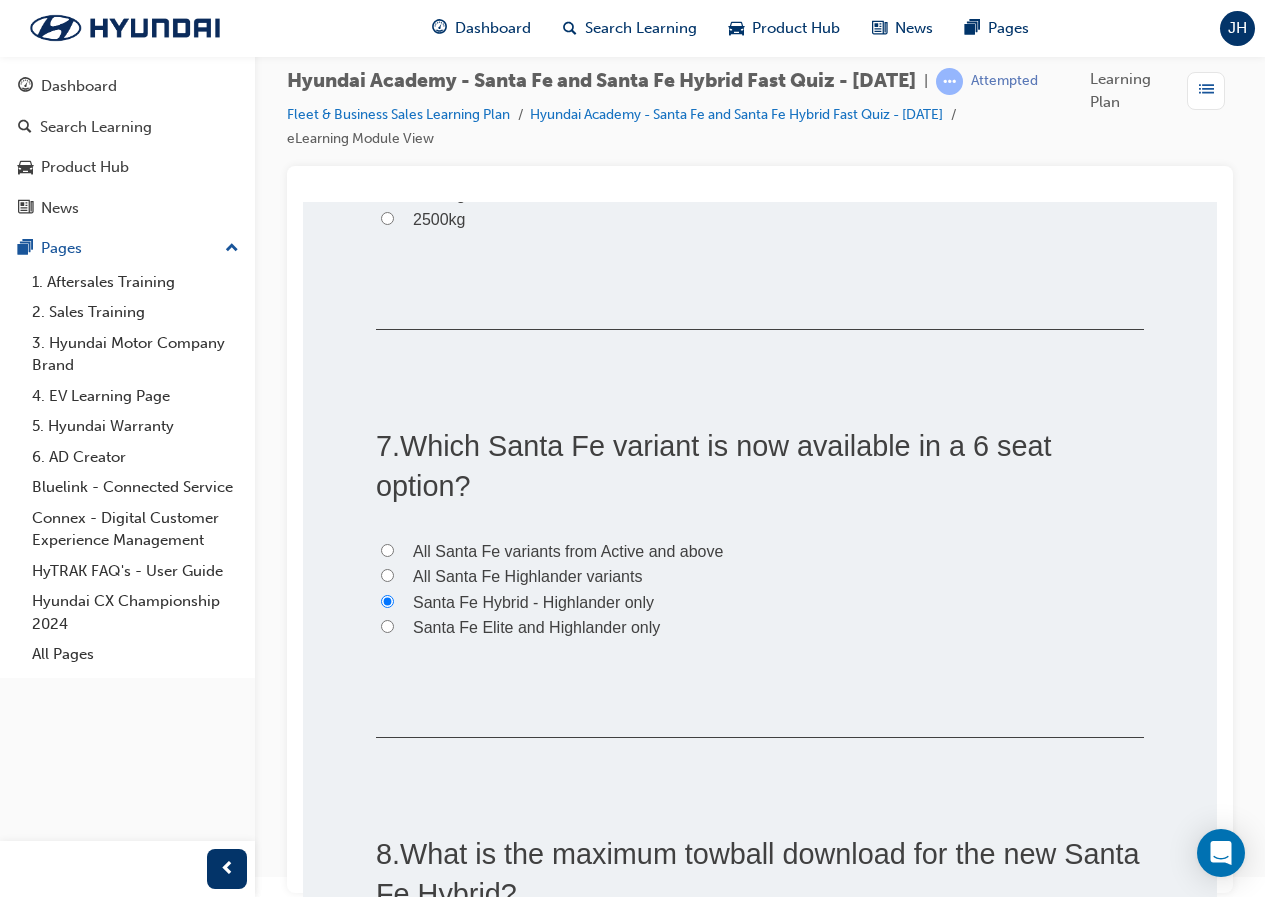 radio on "true" 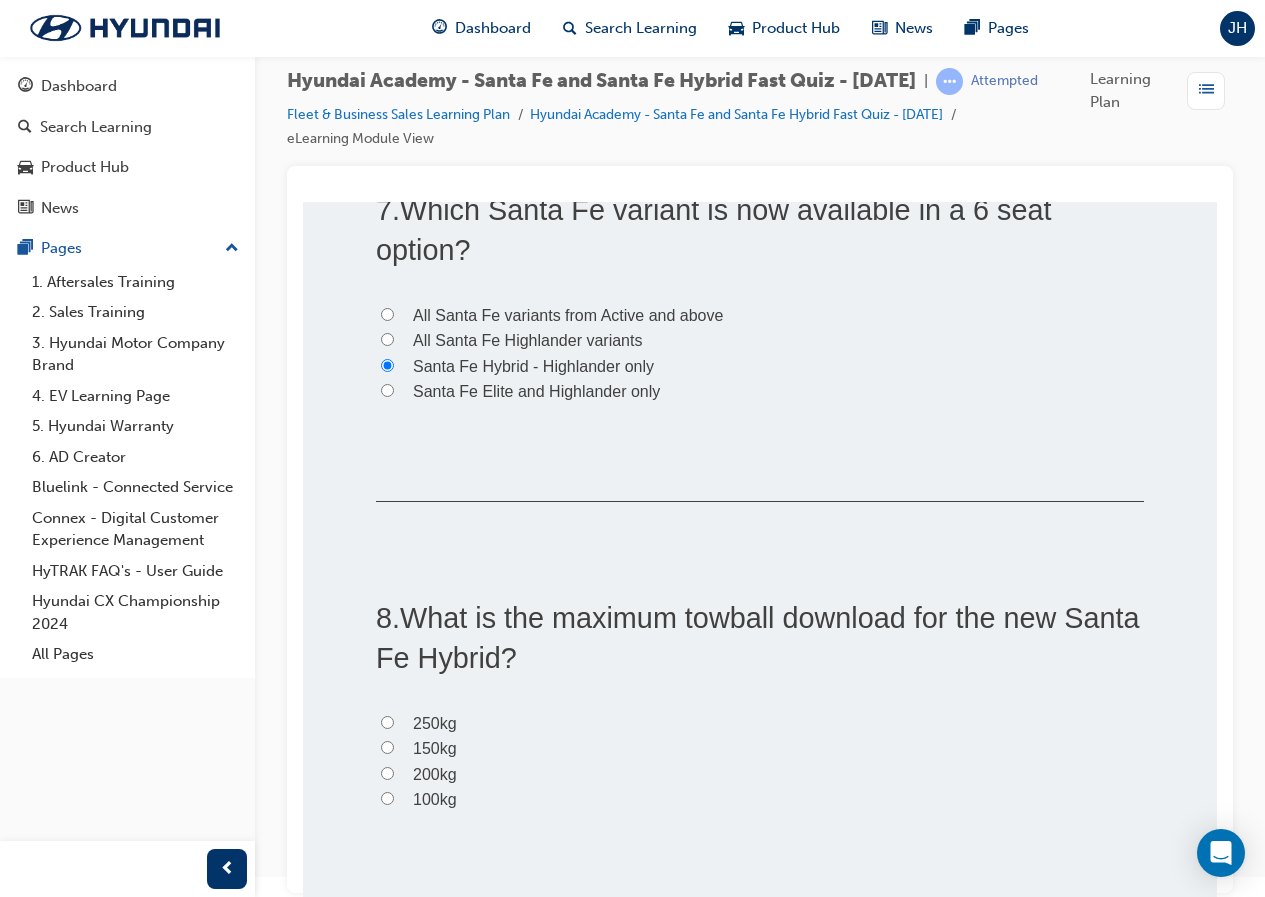 scroll, scrollTop: 2600, scrollLeft: 0, axis: vertical 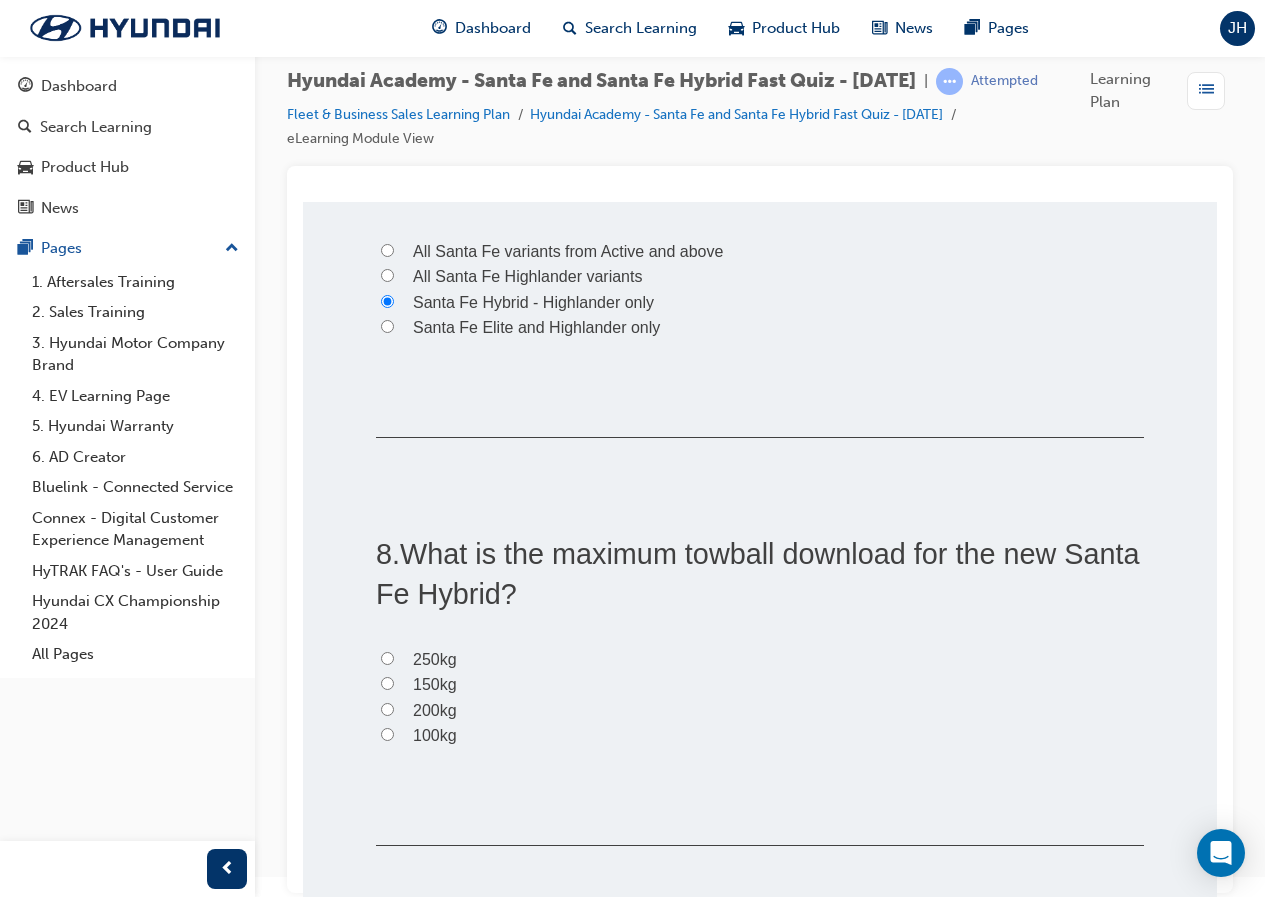 drag, startPoint x: 426, startPoint y: 770, endPoint x: 522, endPoint y: 747, distance: 98.71677 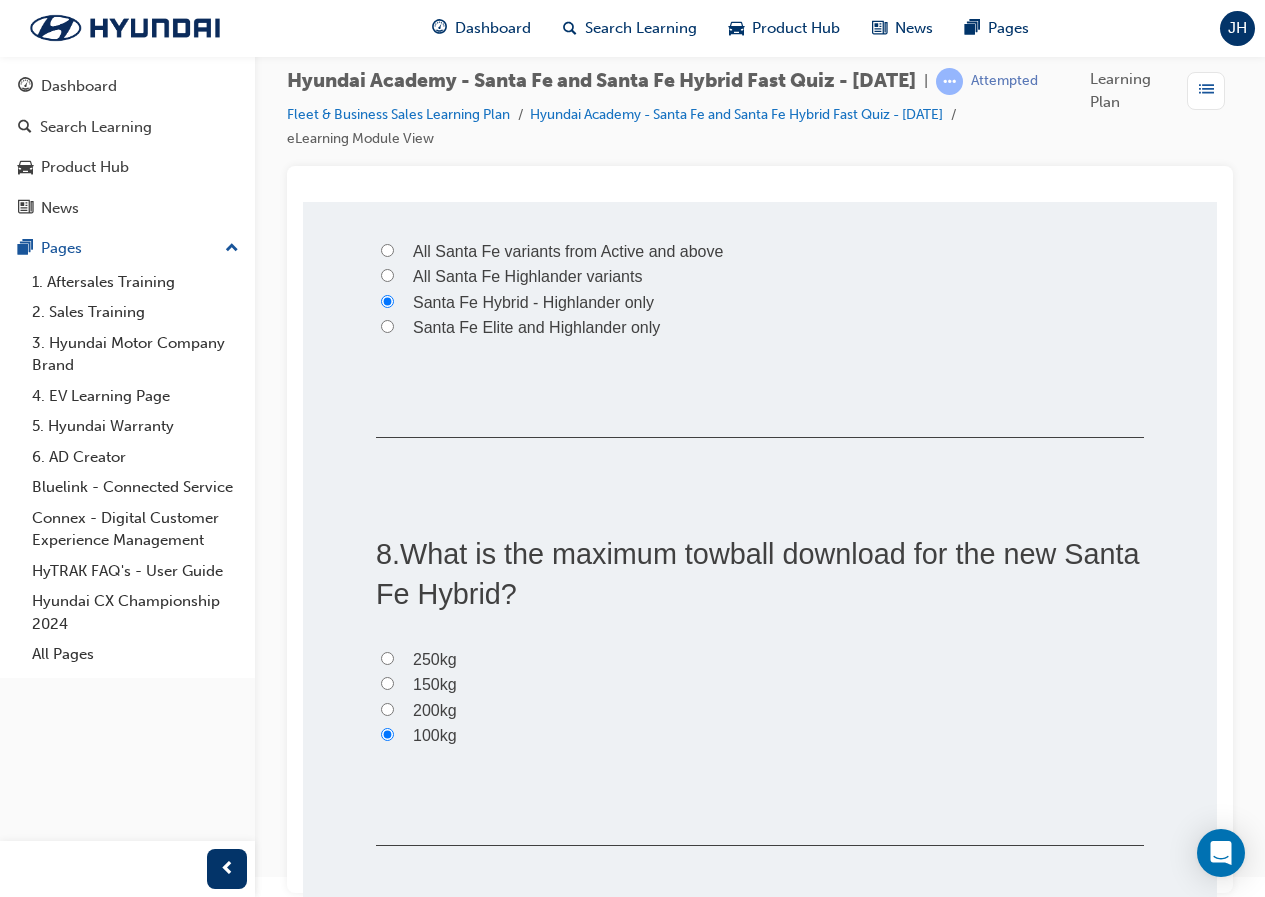 radio on "true" 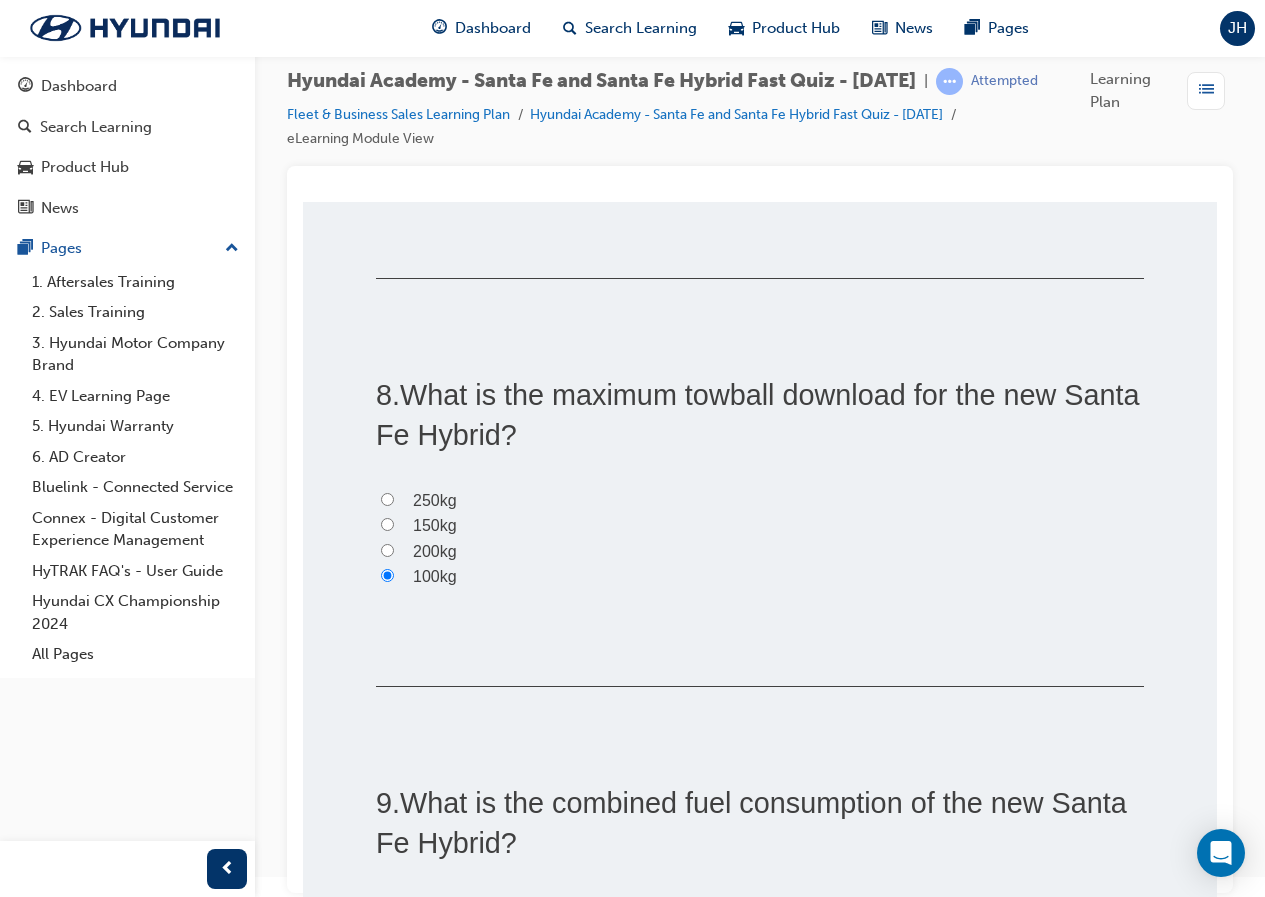 scroll, scrollTop: 3000, scrollLeft: 0, axis: vertical 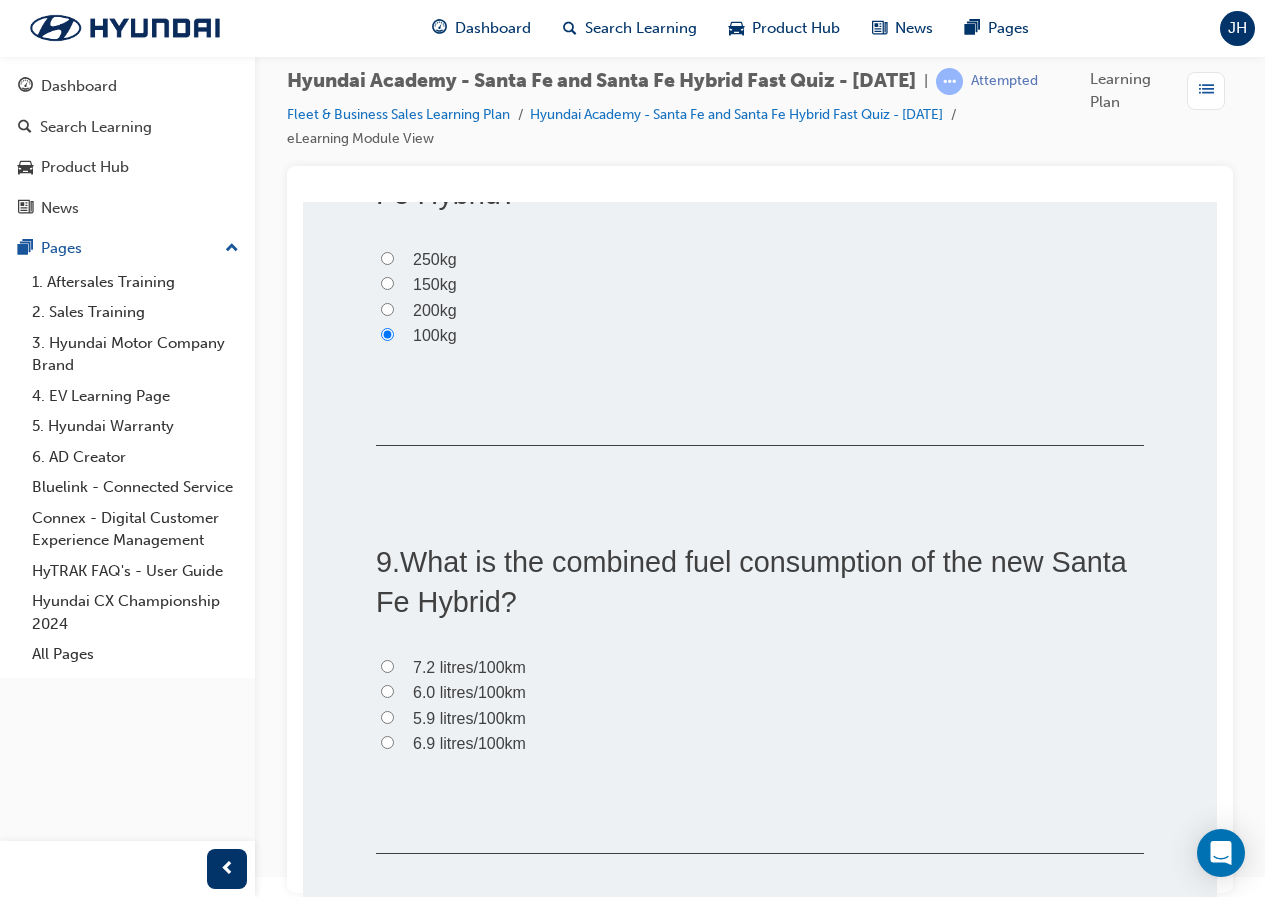 click on "6.0 litres/100km" at bounding box center (469, 692) 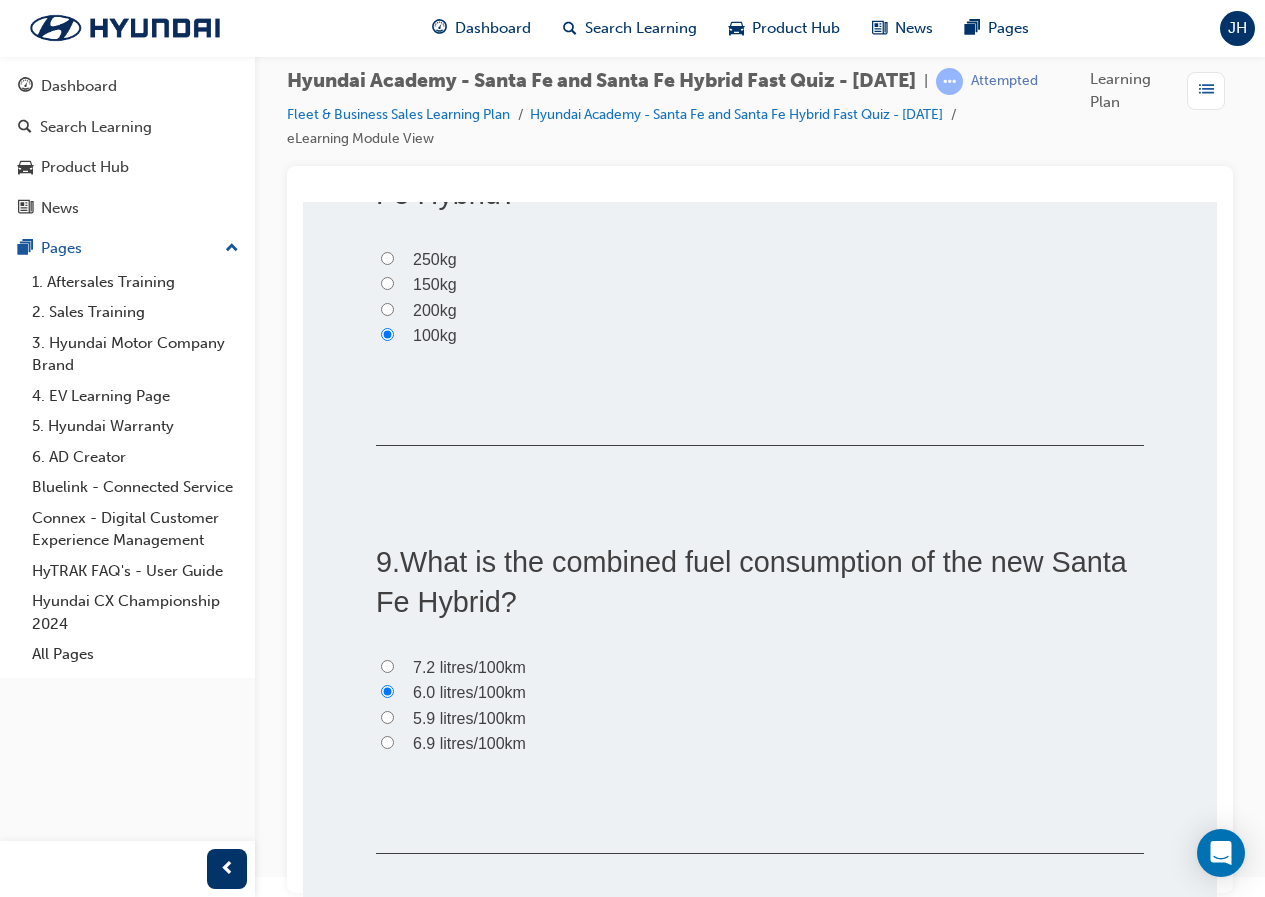 radio on "true" 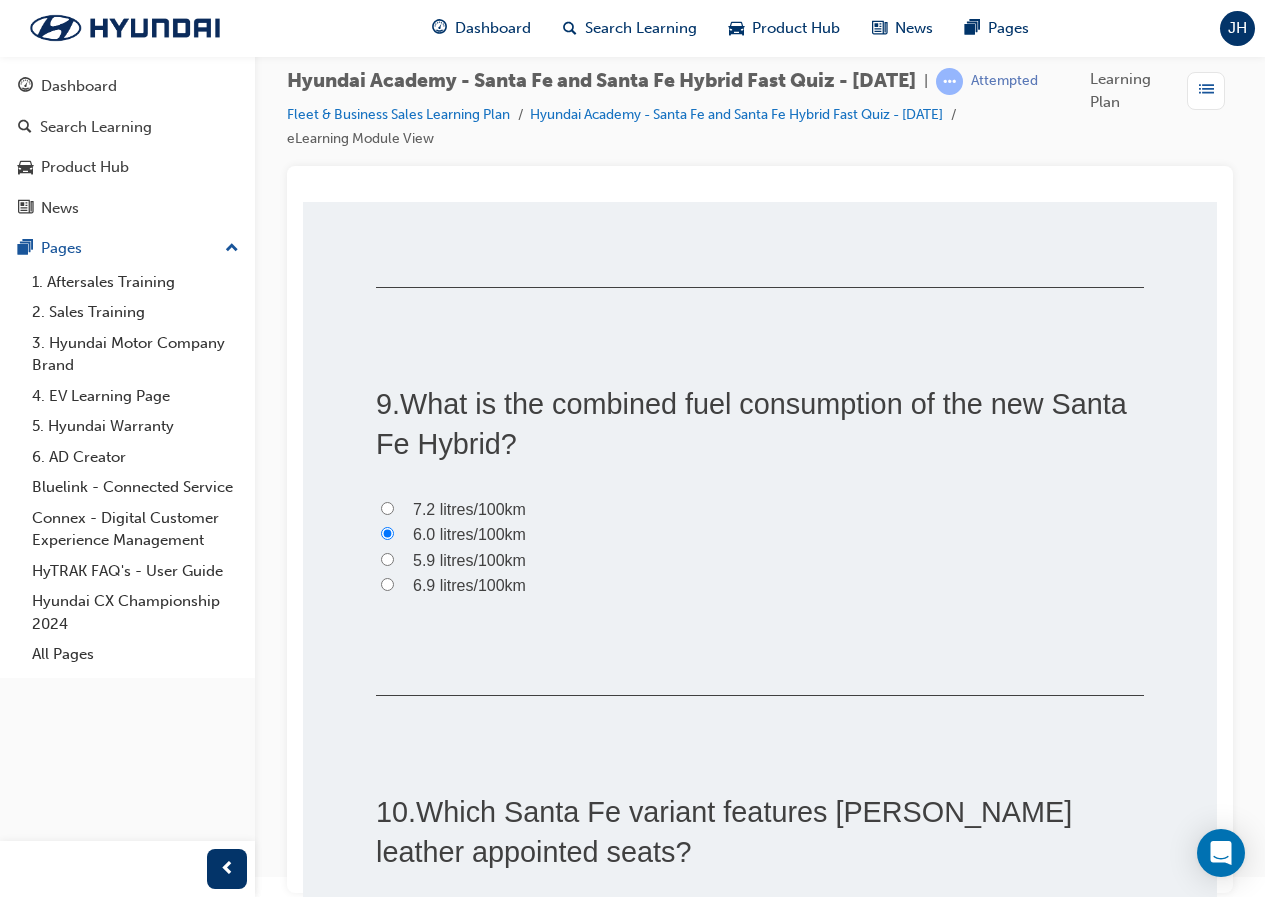 scroll, scrollTop: 3400, scrollLeft: 0, axis: vertical 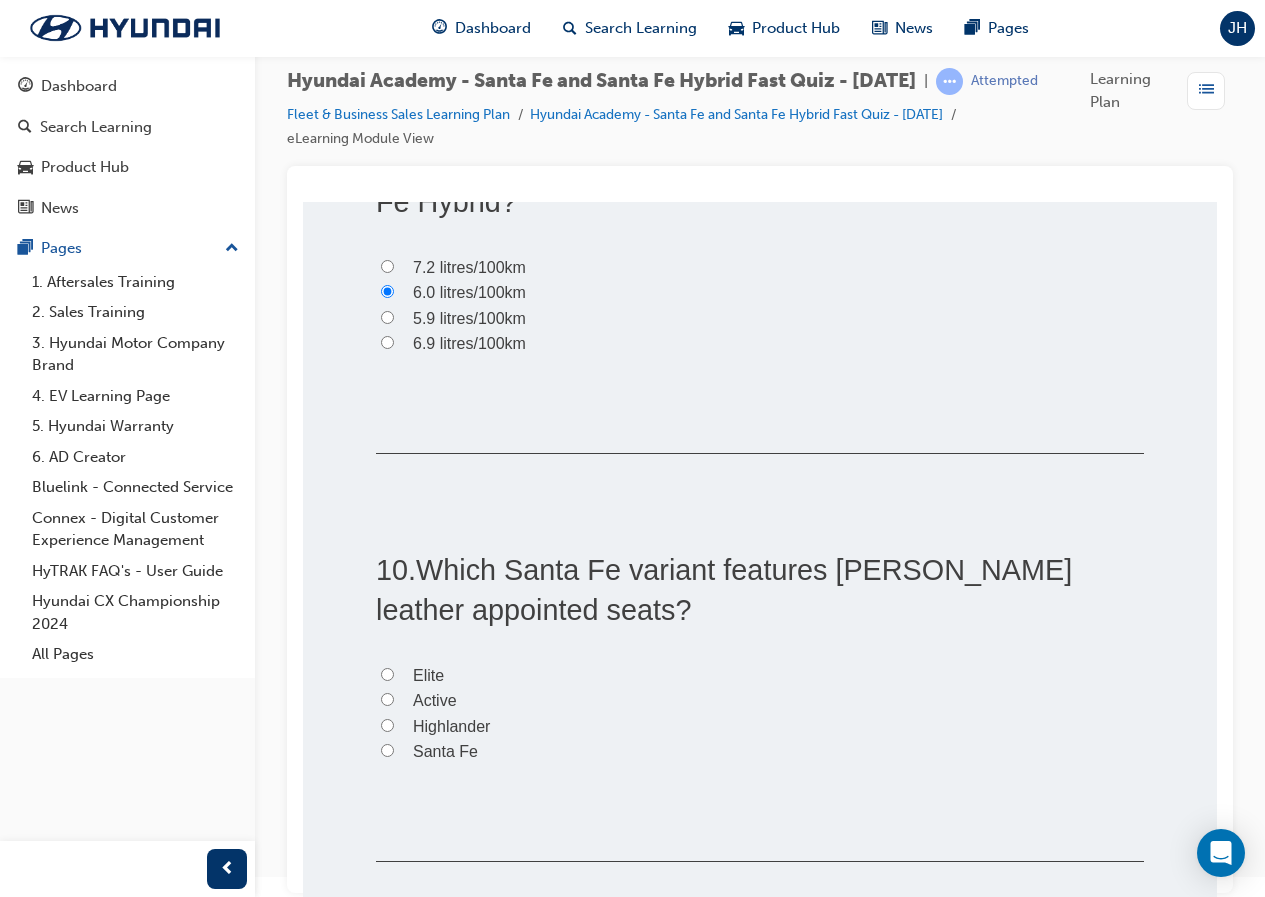 click on "Elite" at bounding box center [428, 675] 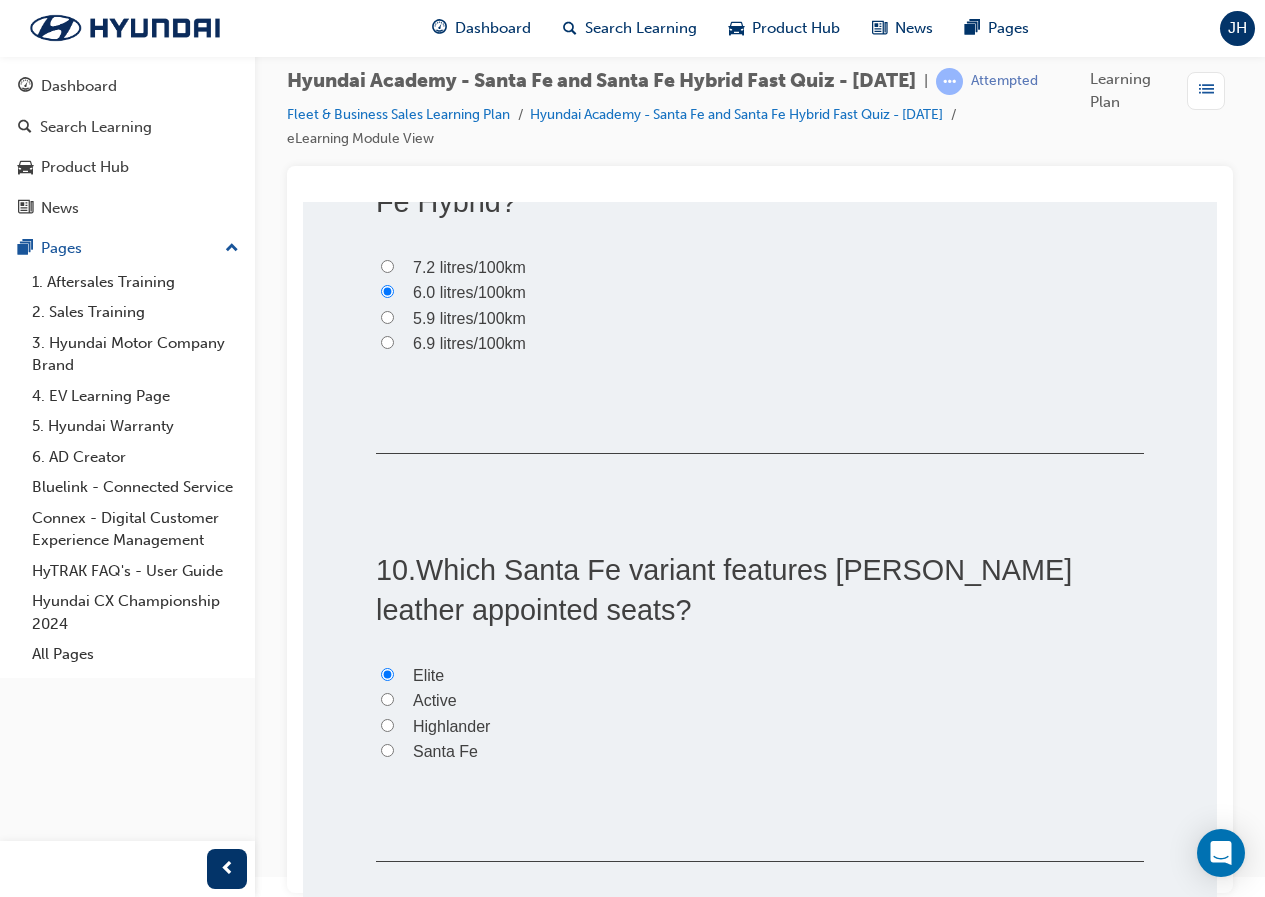 radio on "true" 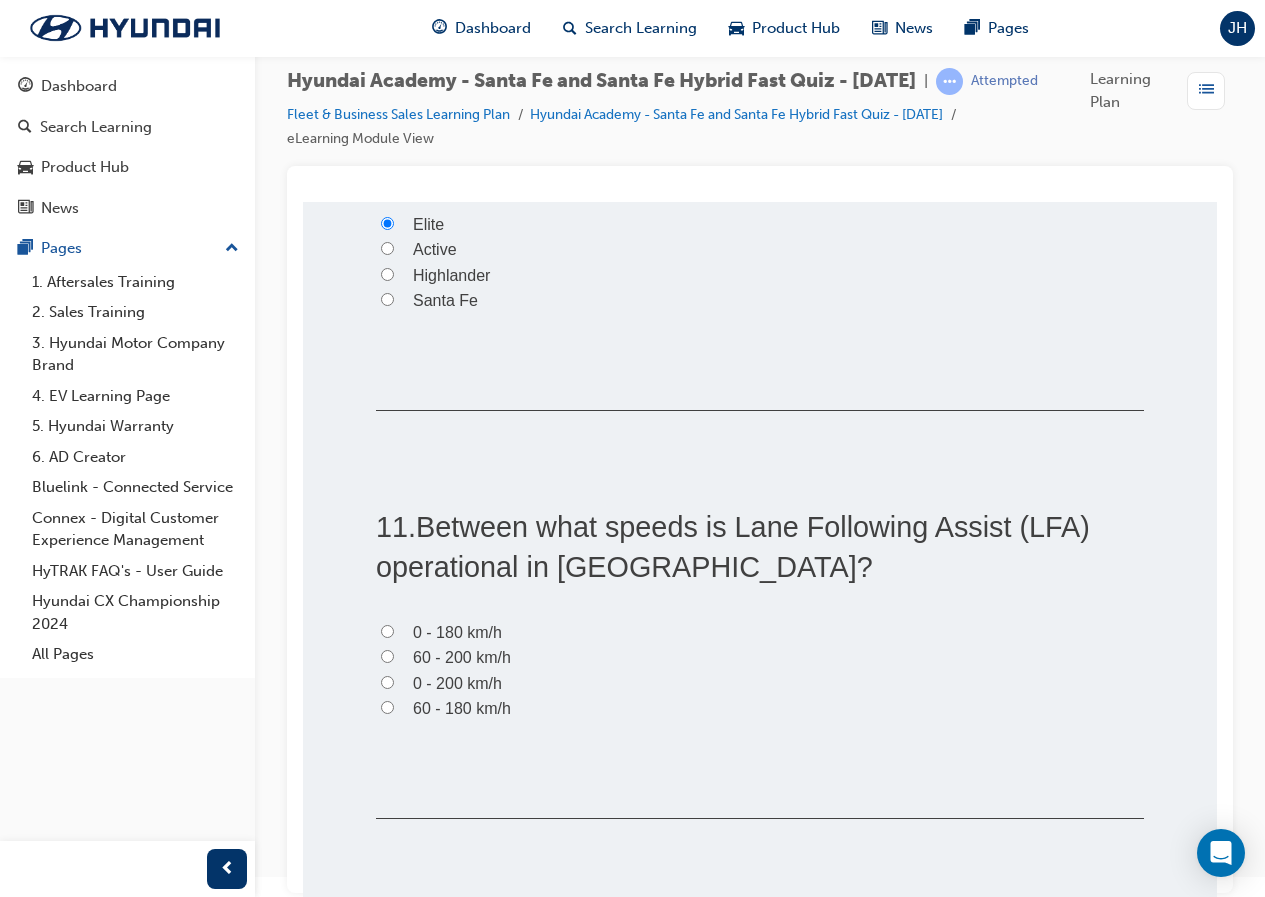 scroll, scrollTop: 3900, scrollLeft: 0, axis: vertical 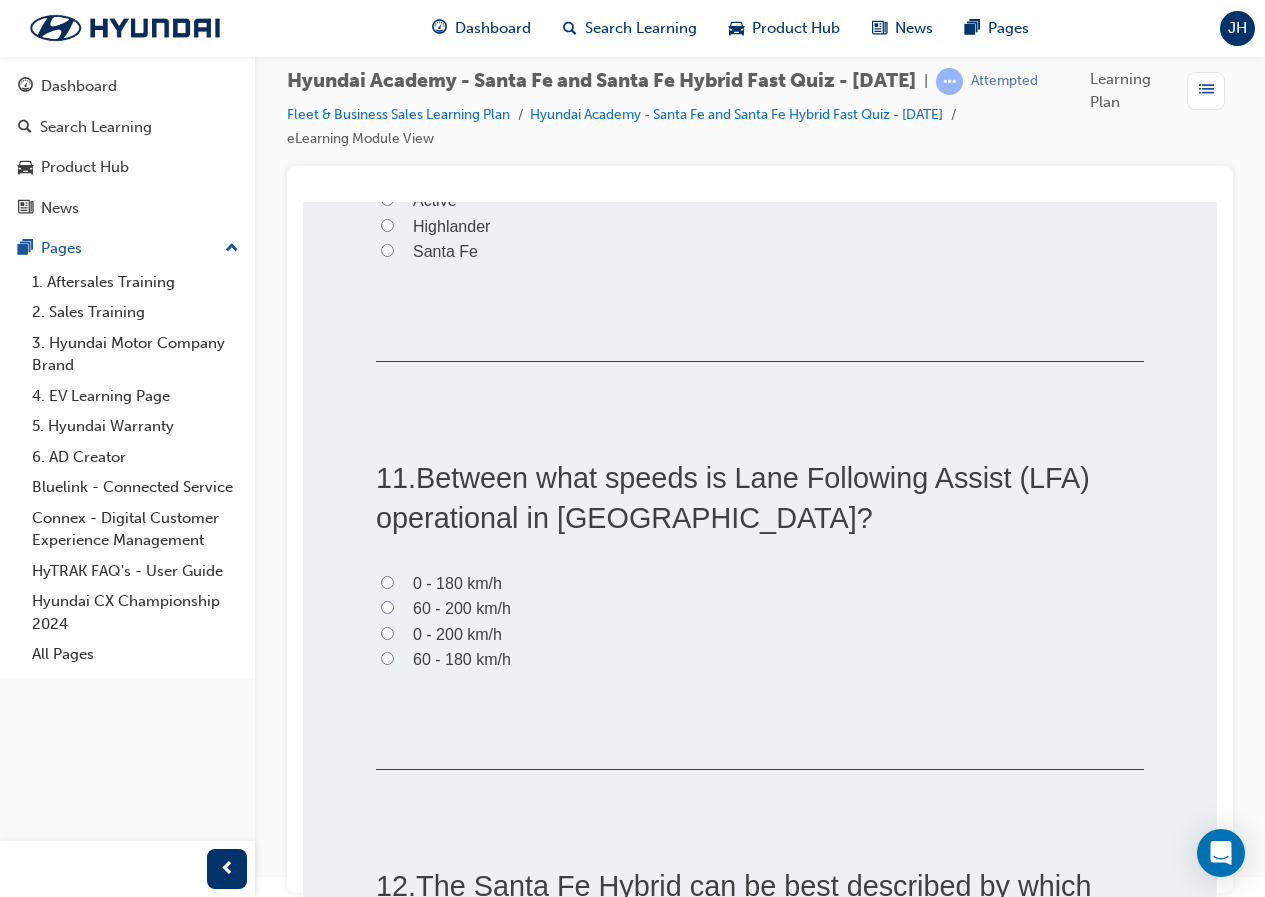 click on "60 - 180 km/h" at bounding box center [462, 659] 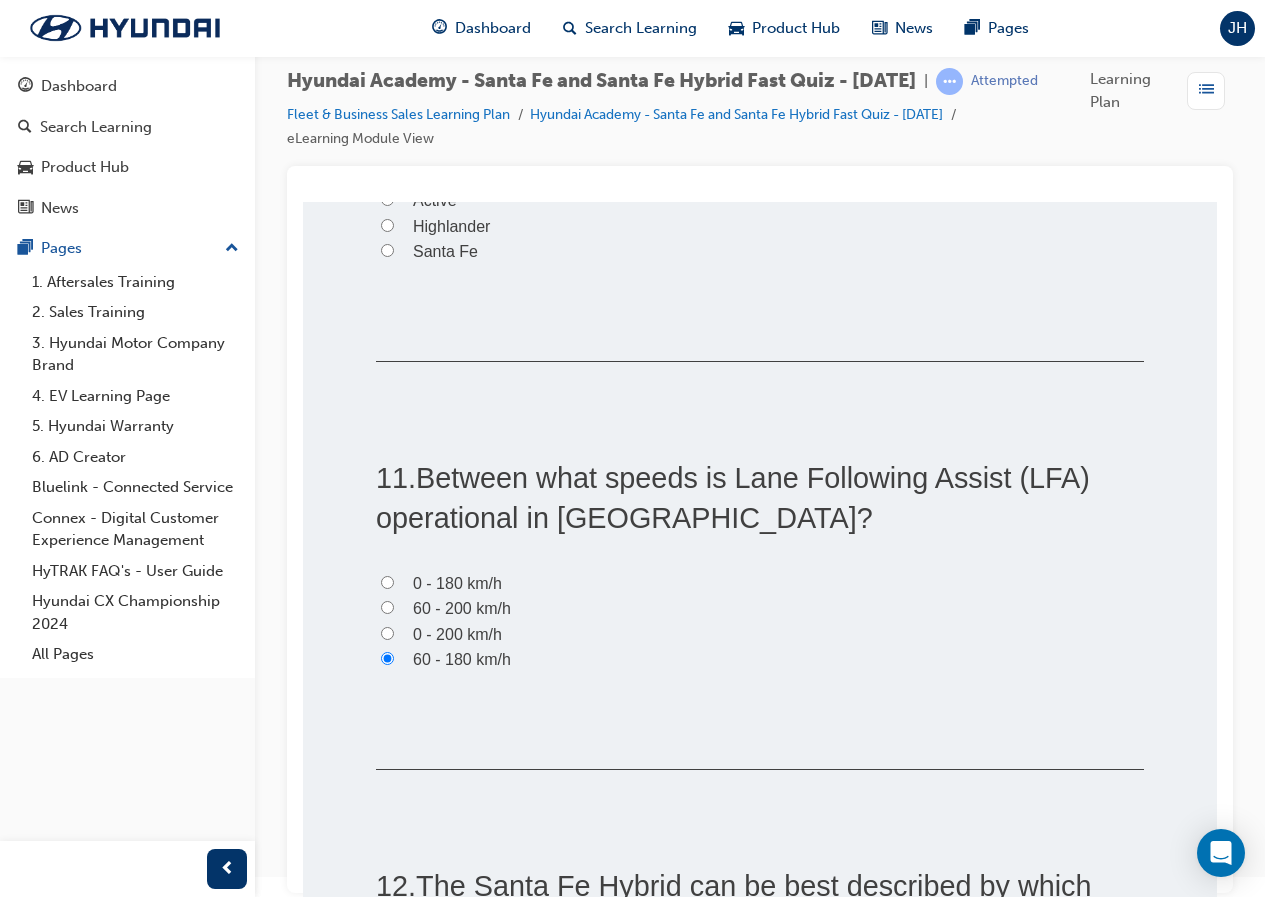 radio on "true" 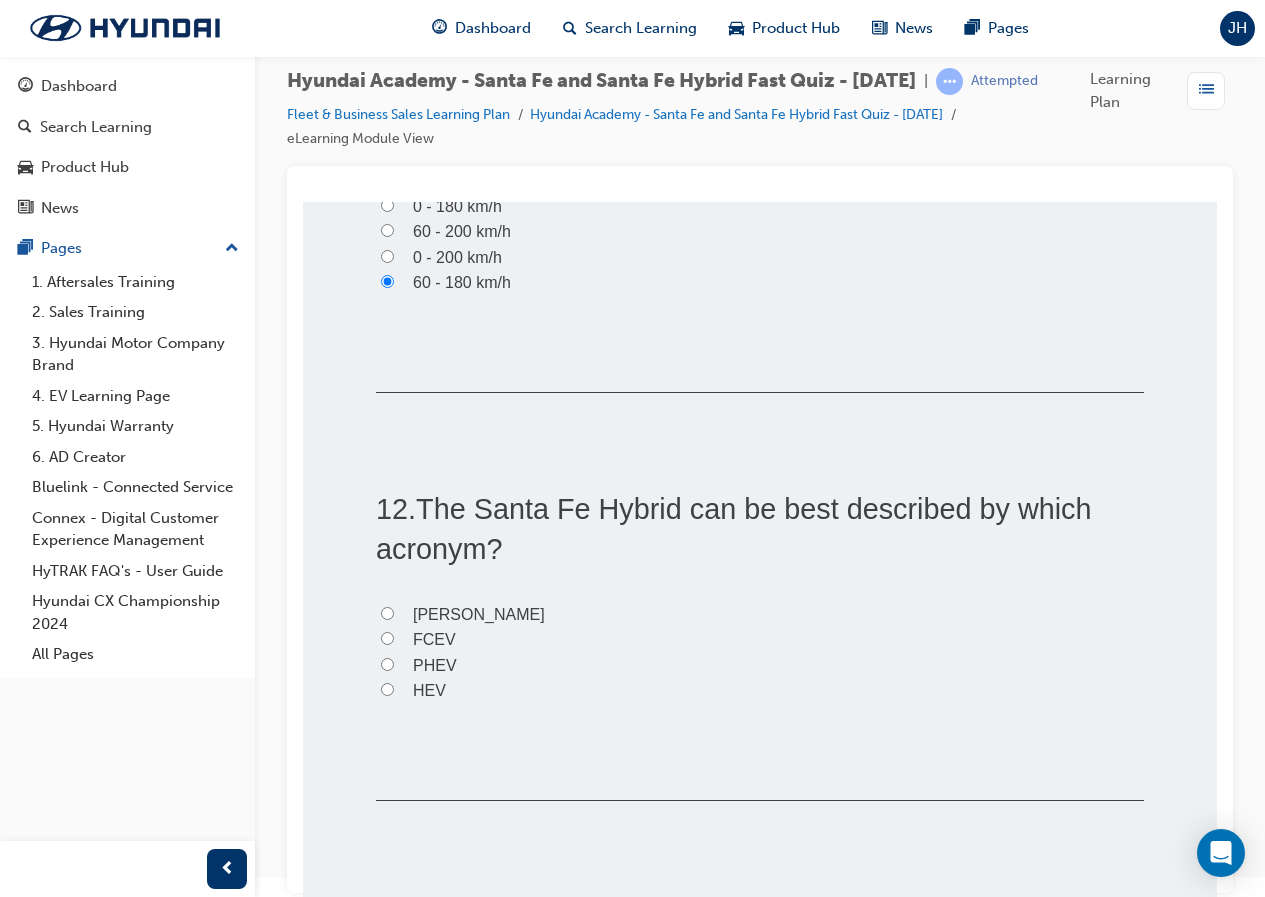 scroll, scrollTop: 4200, scrollLeft: 0, axis: vertical 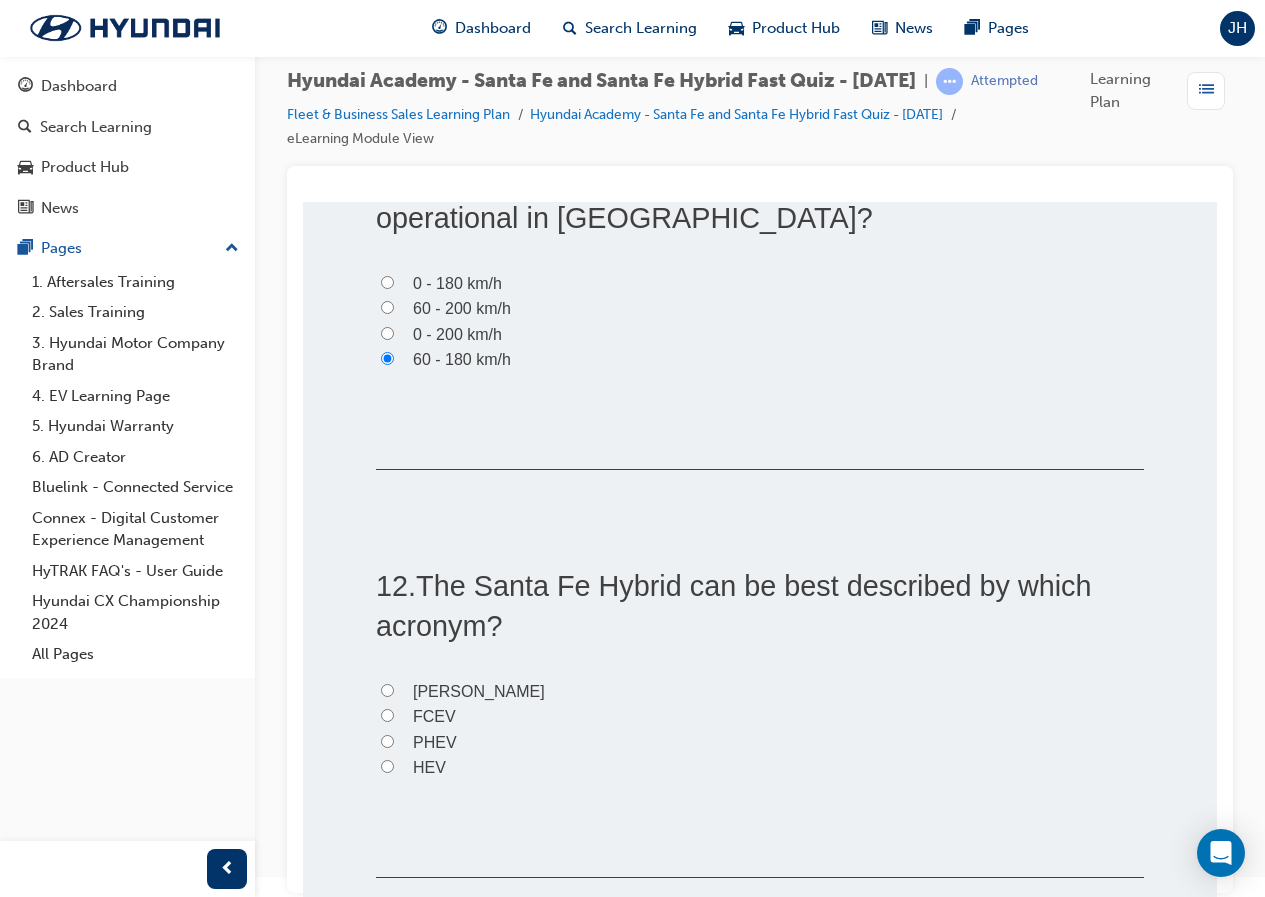 click on "60 - 200 km/h" at bounding box center (462, 308) 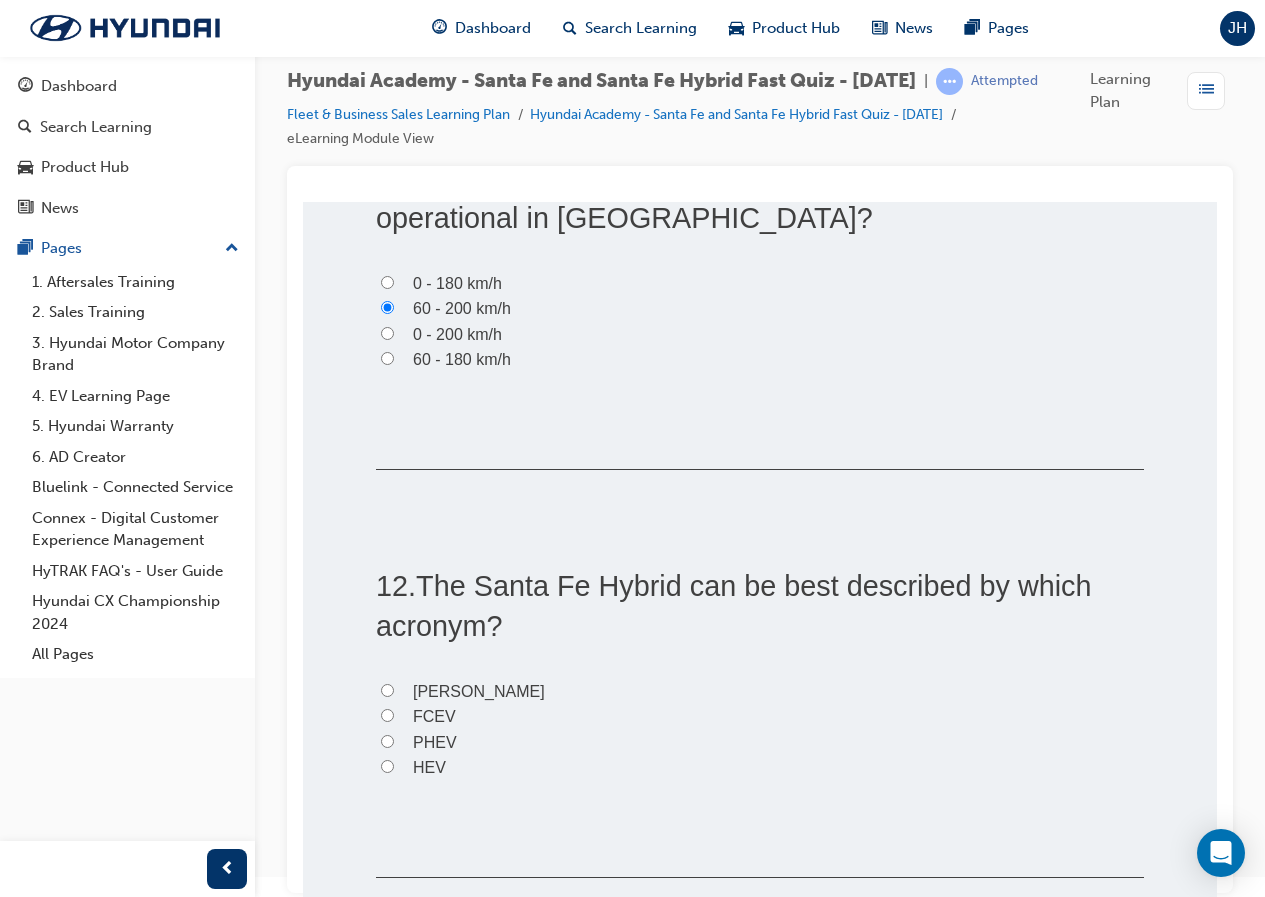 click on "0 - 180 km/h" at bounding box center [457, 283] 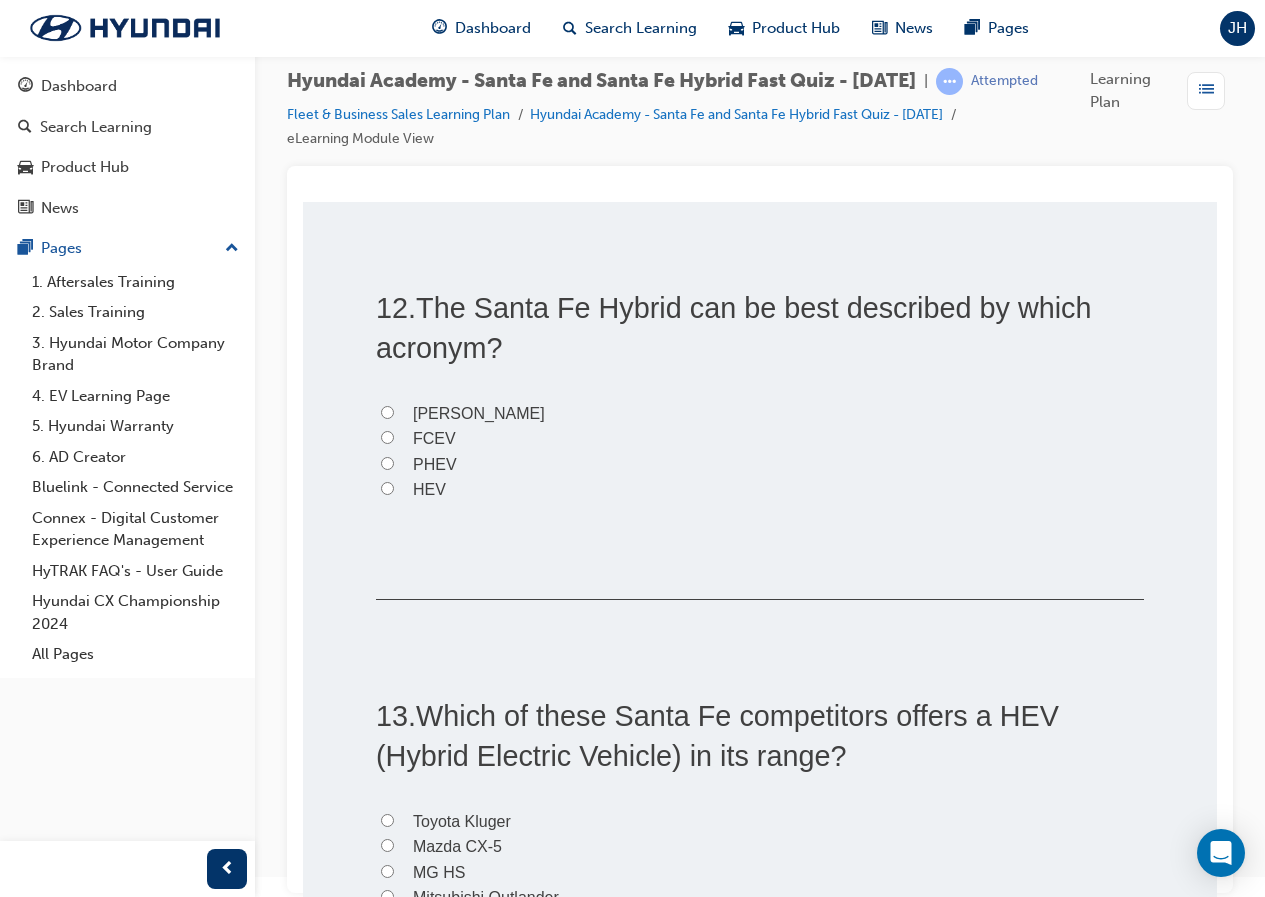 scroll, scrollTop: 4500, scrollLeft: 0, axis: vertical 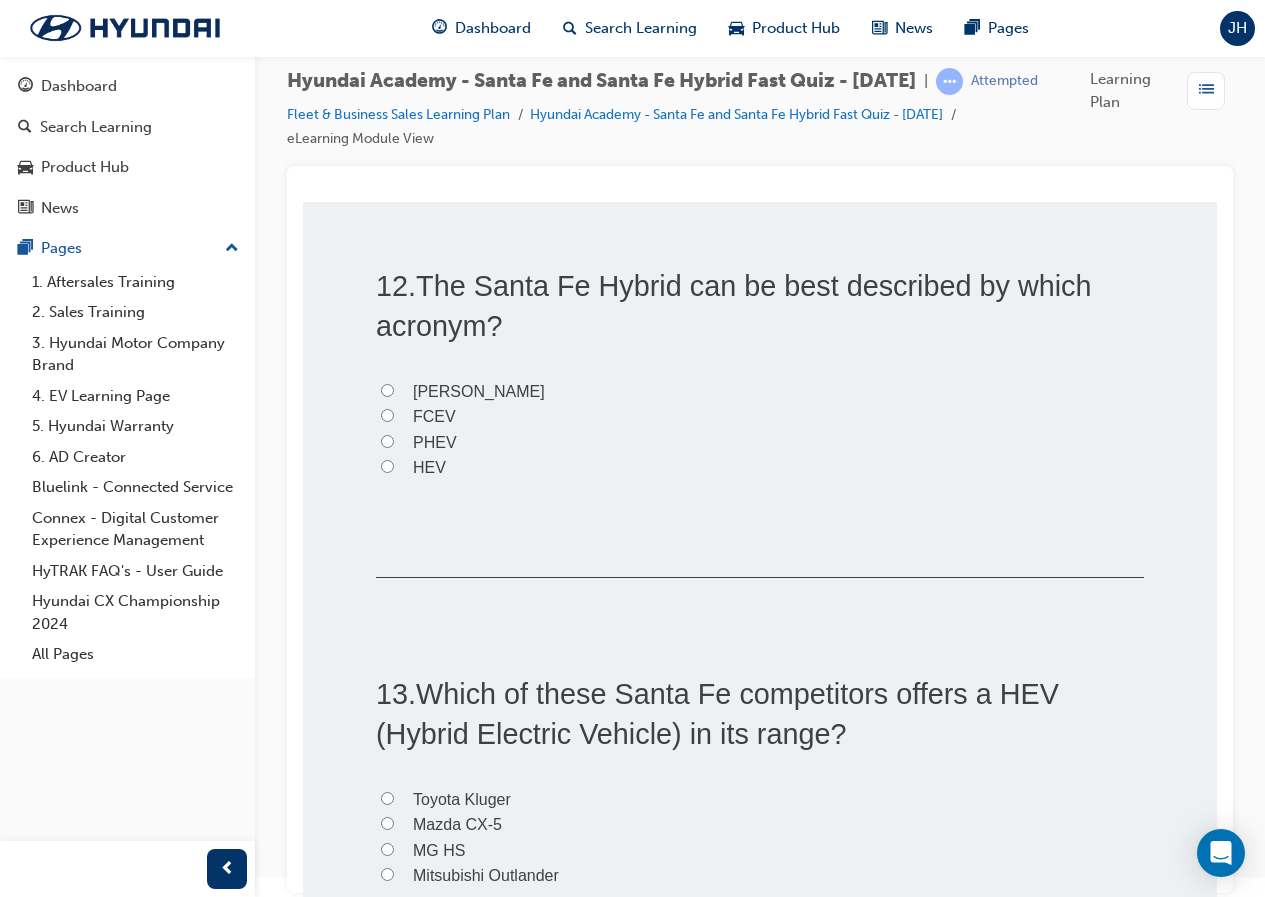 click on "HEV" at bounding box center (429, 467) 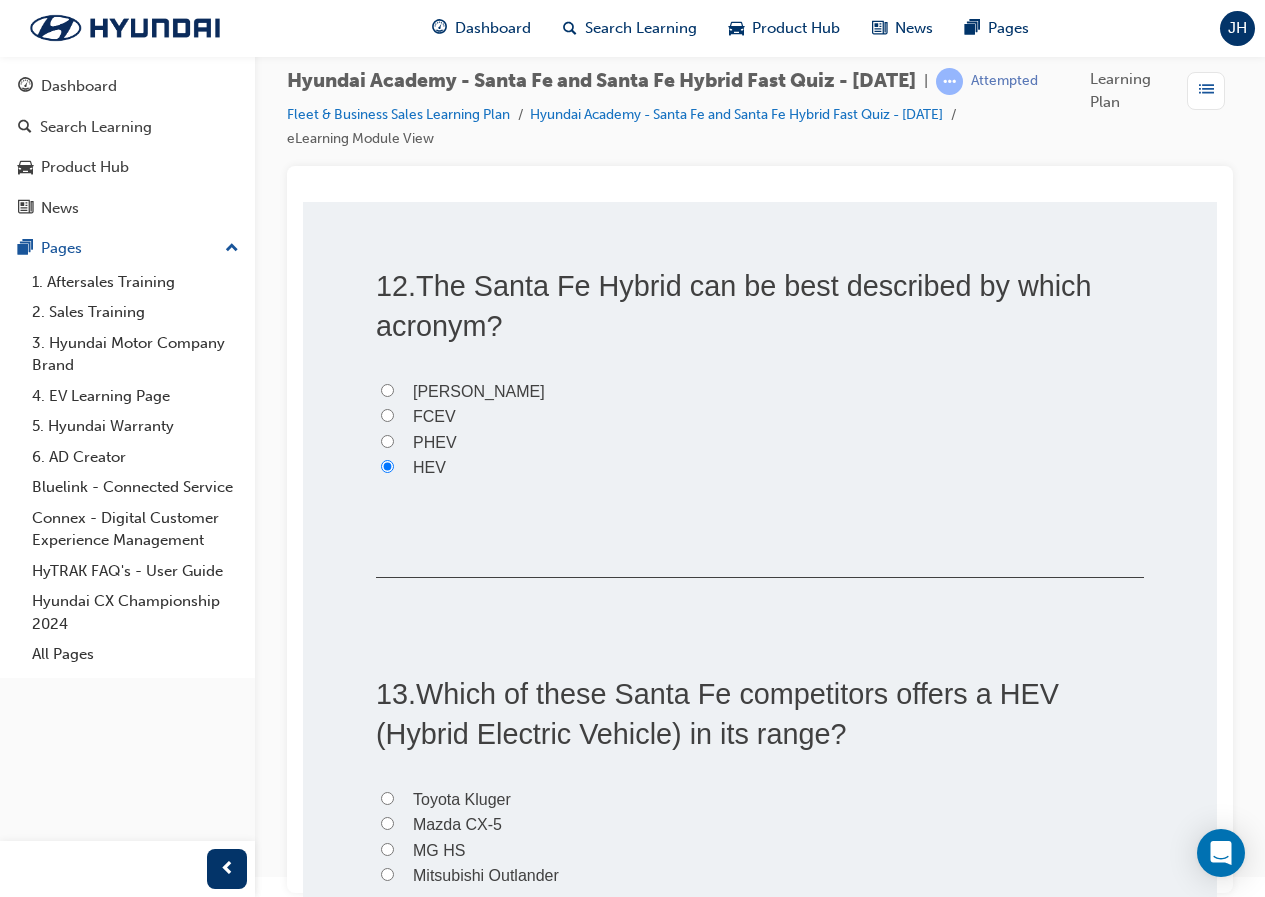 radio on "true" 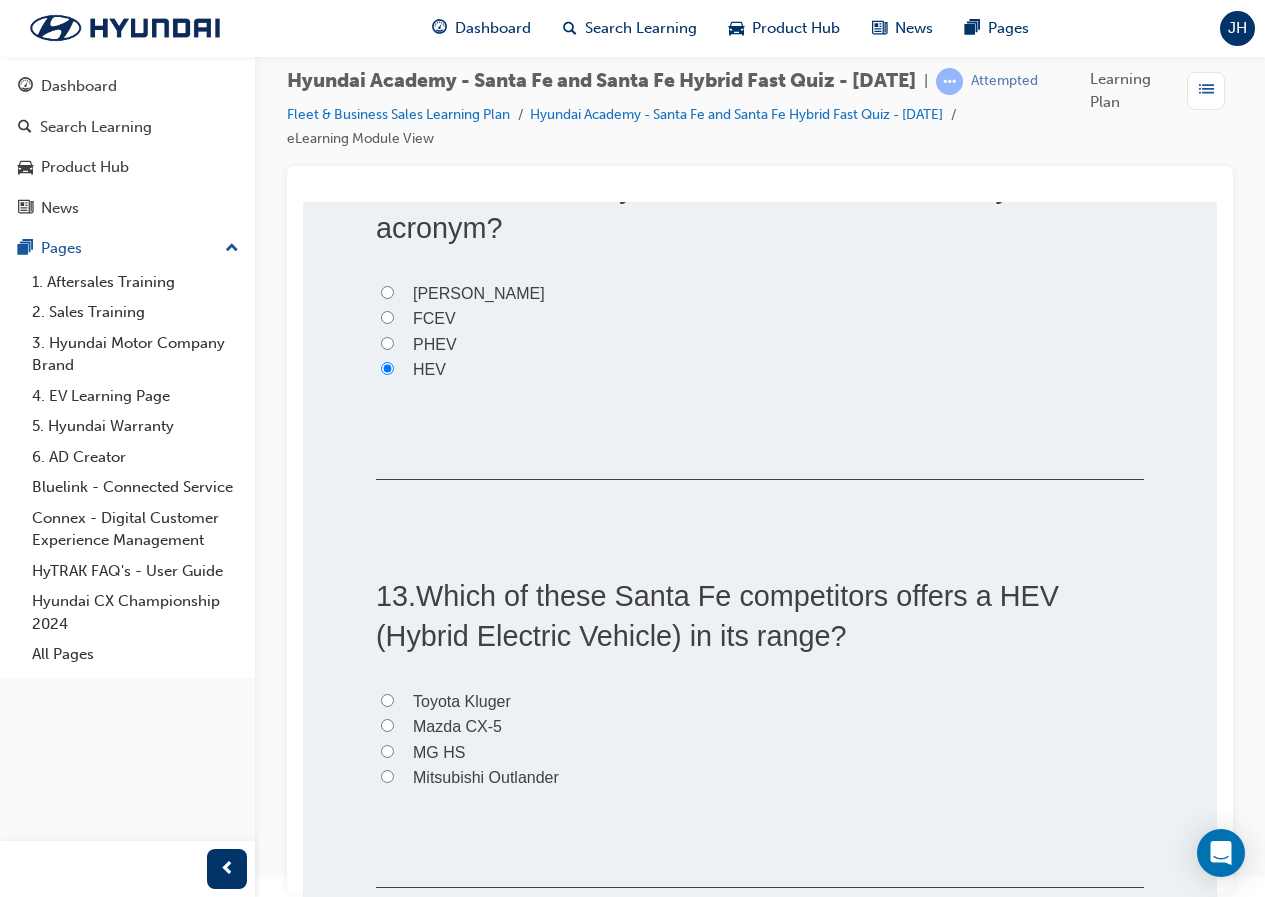 scroll, scrollTop: 4800, scrollLeft: 0, axis: vertical 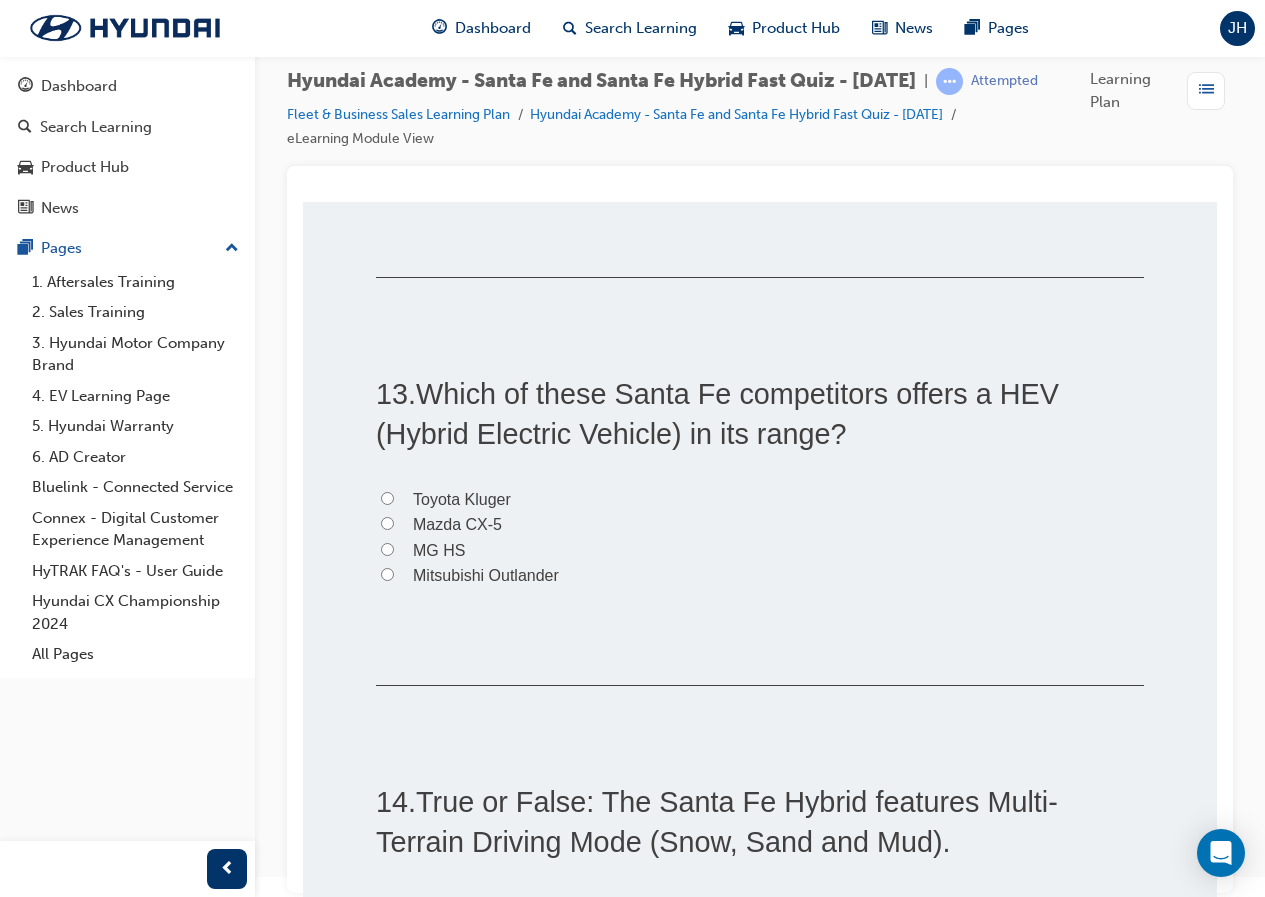 click on "Toyota Kluger" at bounding box center [462, 499] 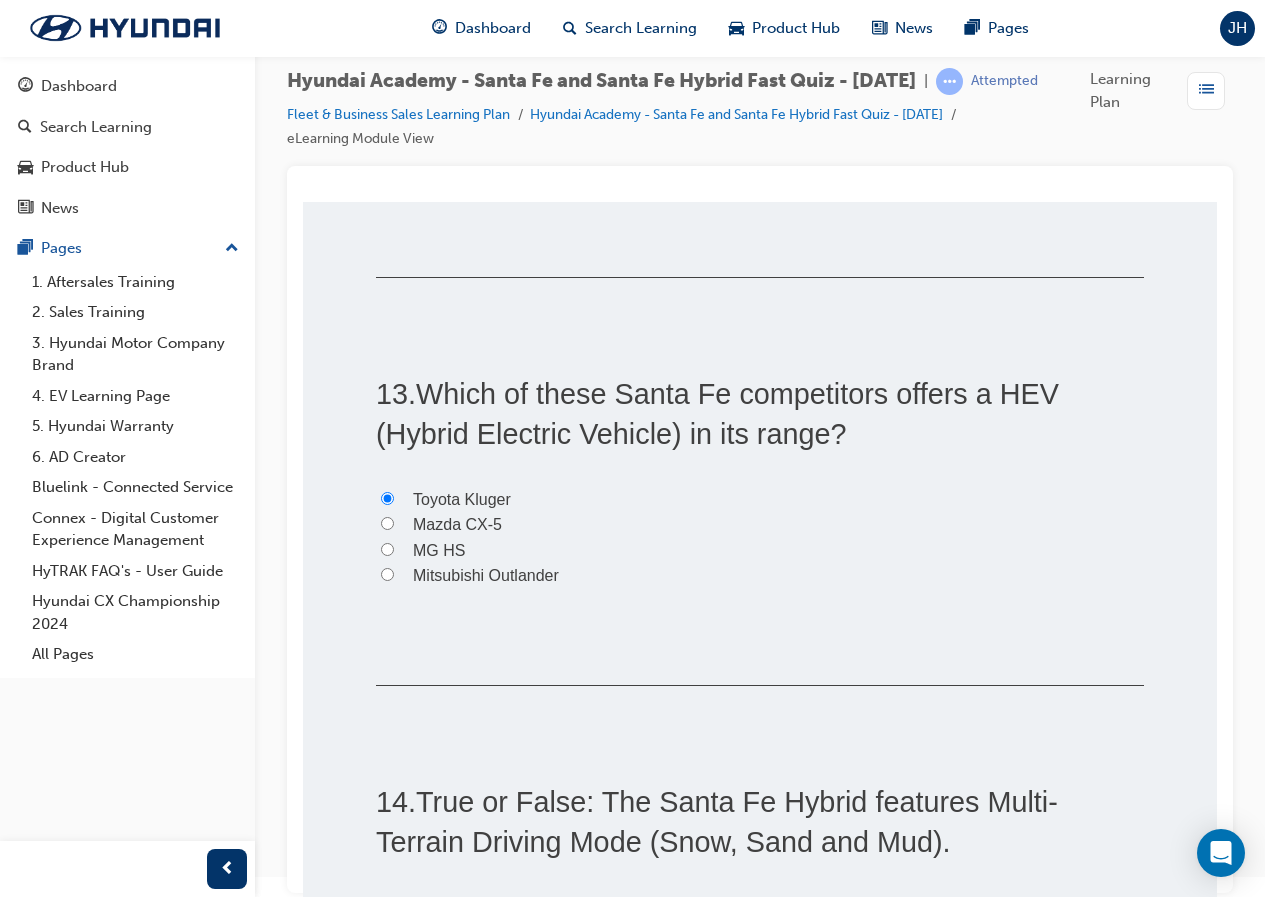 radio on "true" 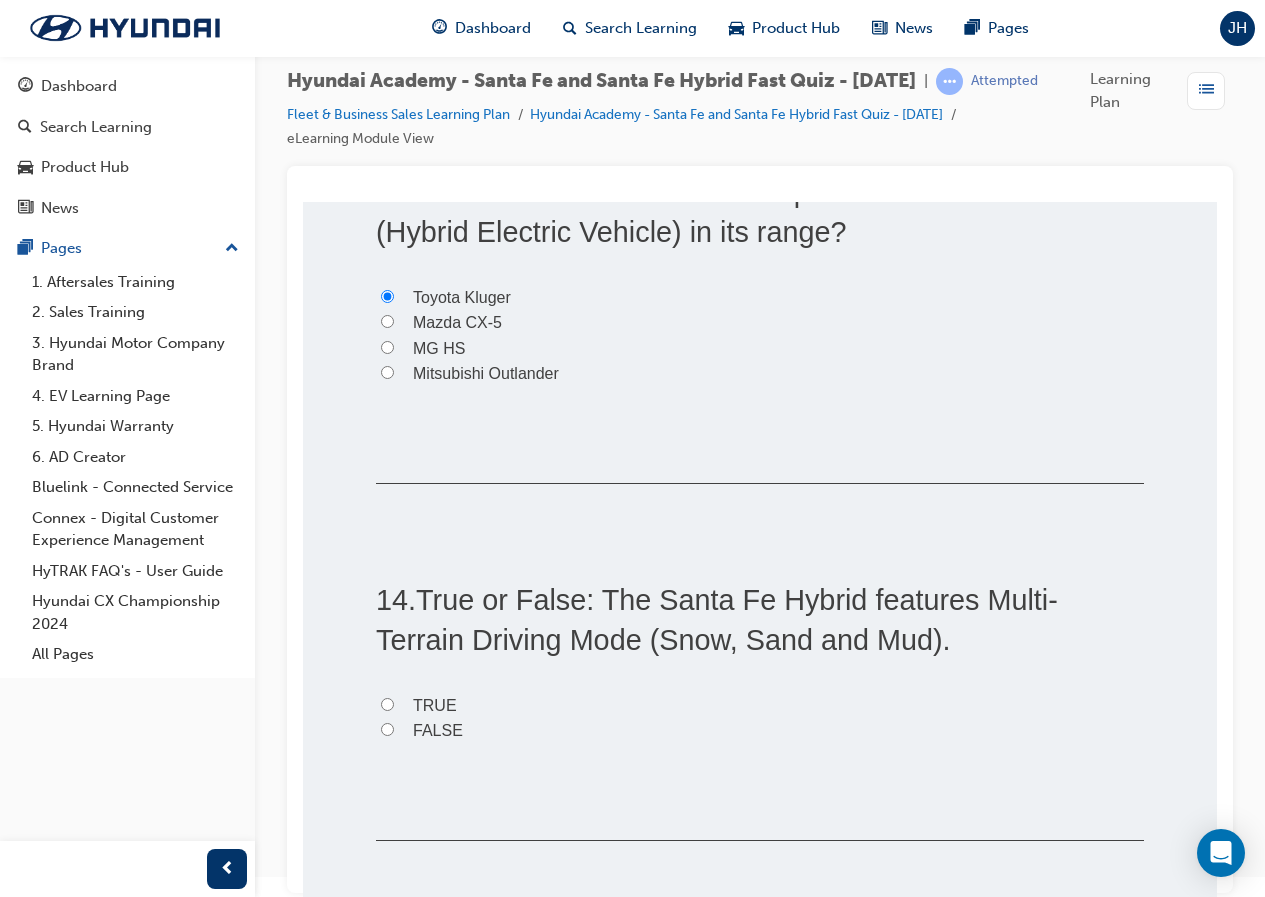 scroll, scrollTop: 5200, scrollLeft: 0, axis: vertical 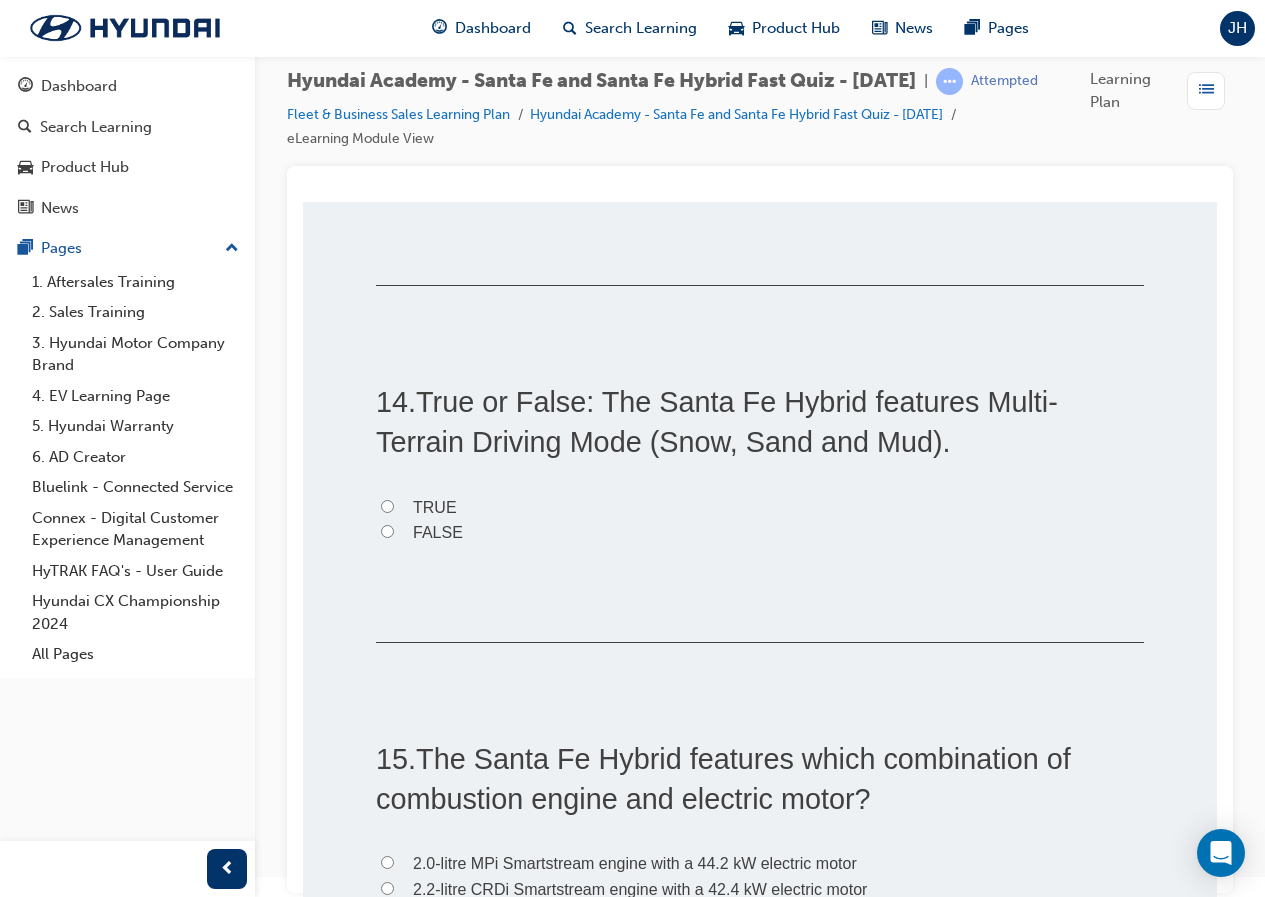 click on "TRUE" at bounding box center (435, 507) 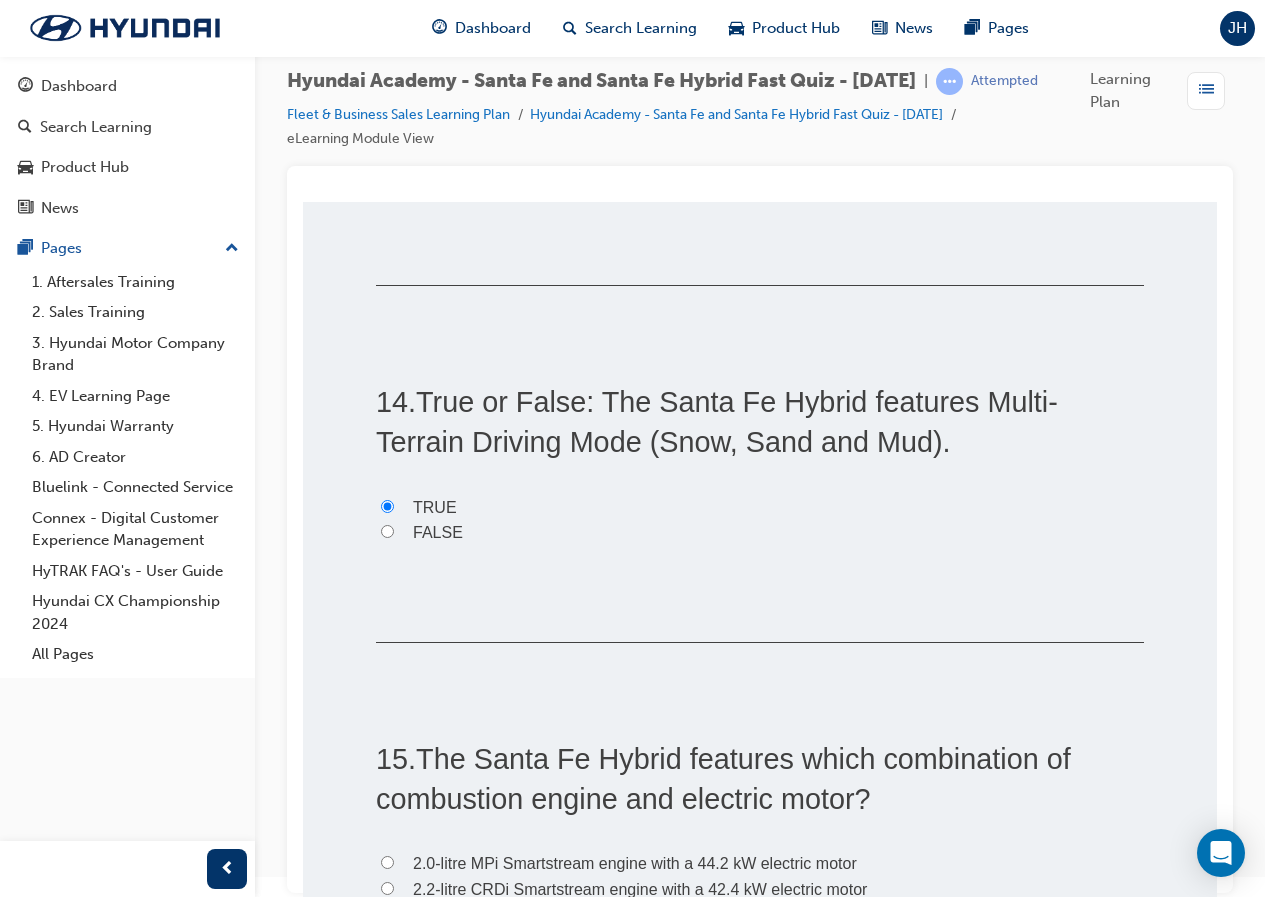 radio on "true" 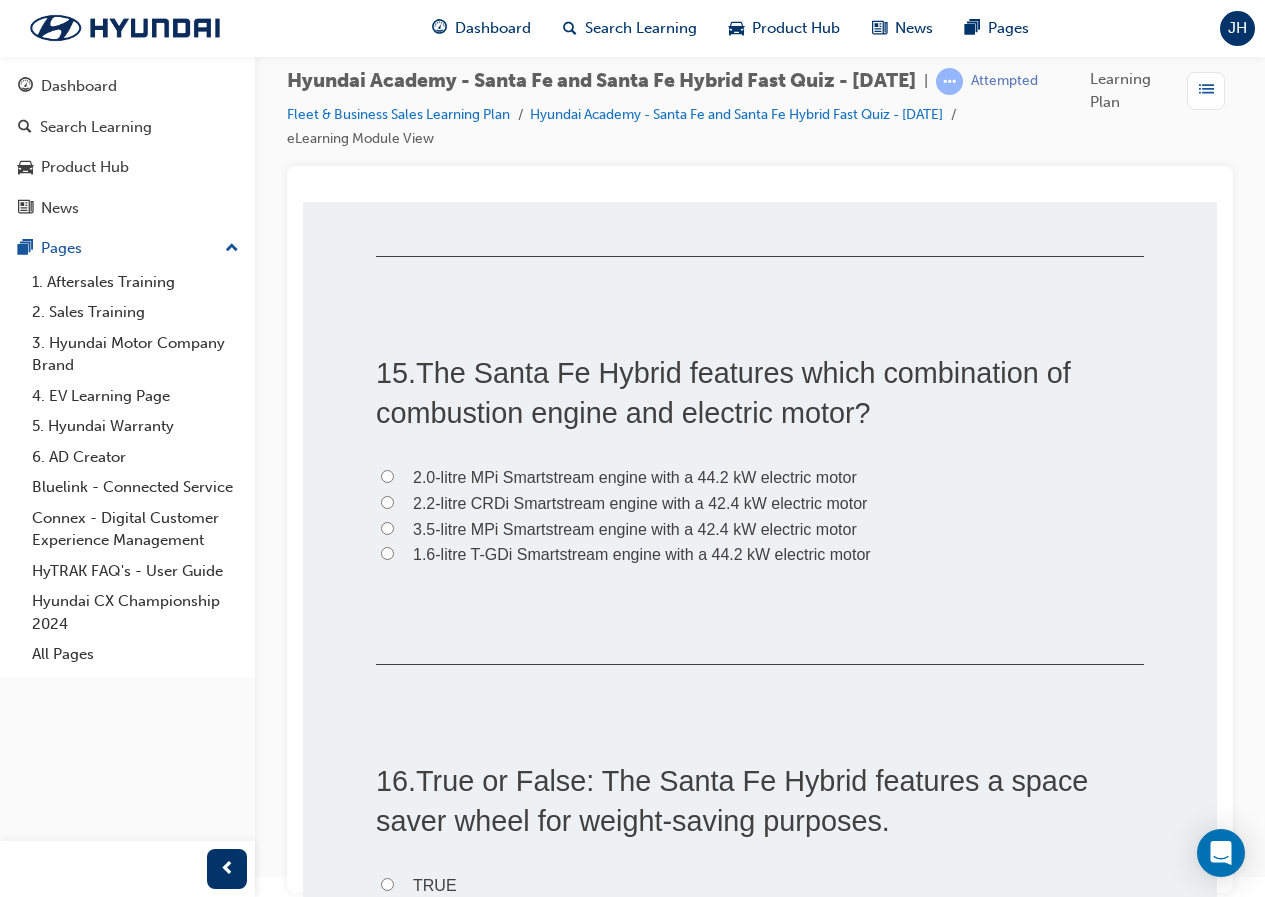 scroll, scrollTop: 5600, scrollLeft: 0, axis: vertical 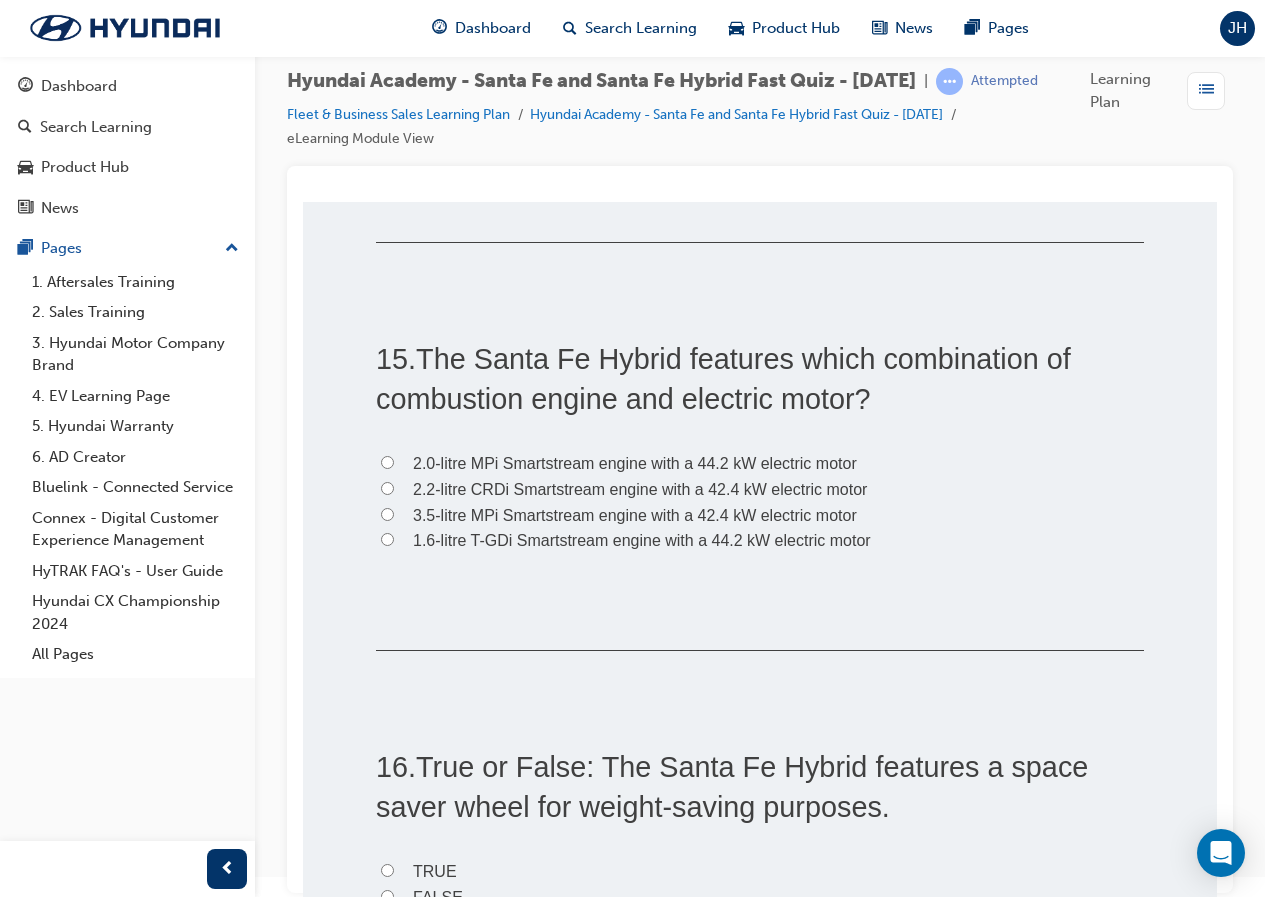 click on "1.6-litre T-GDi Smartstream engine with a 44.2 kW electric motor" at bounding box center [642, 540] 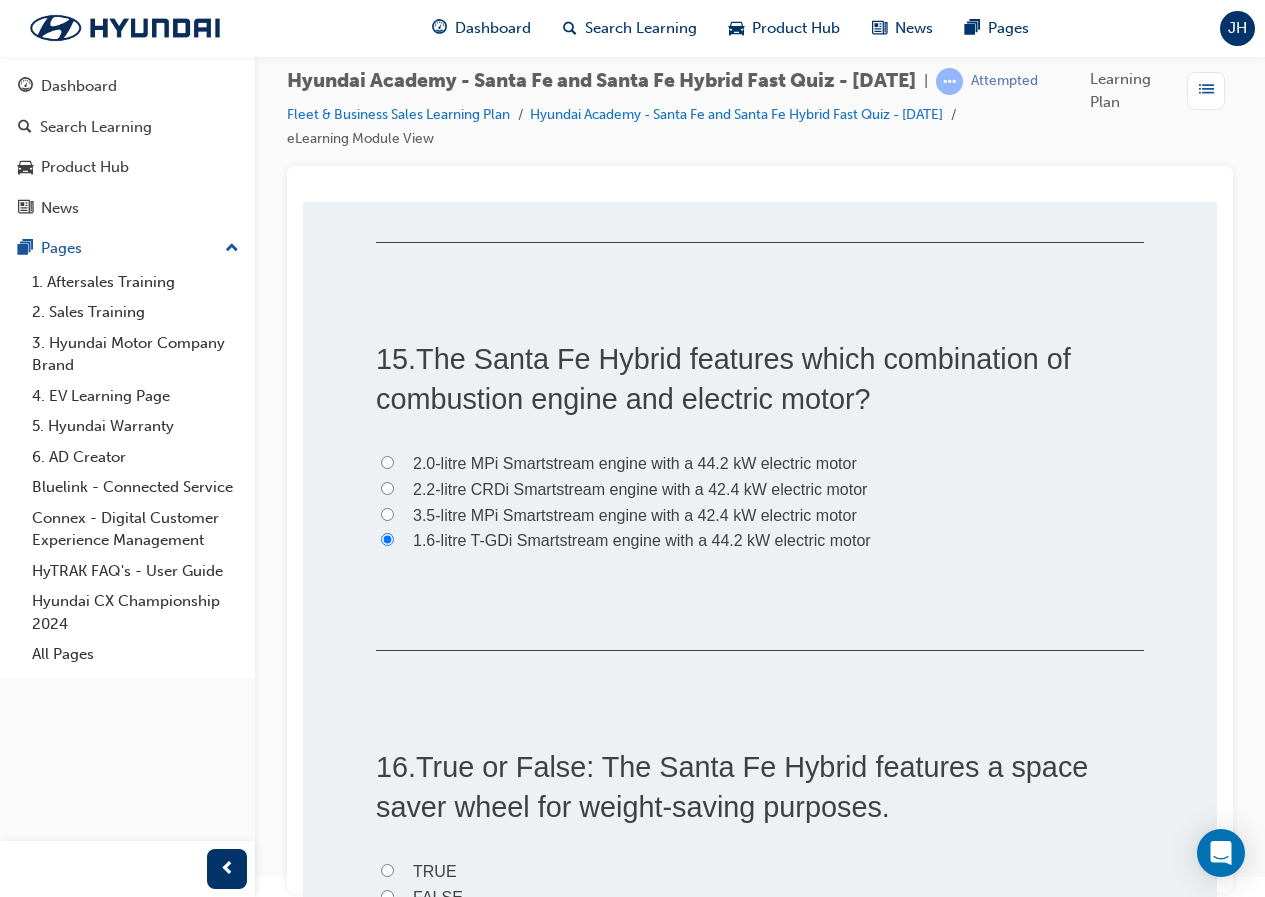 radio on "true" 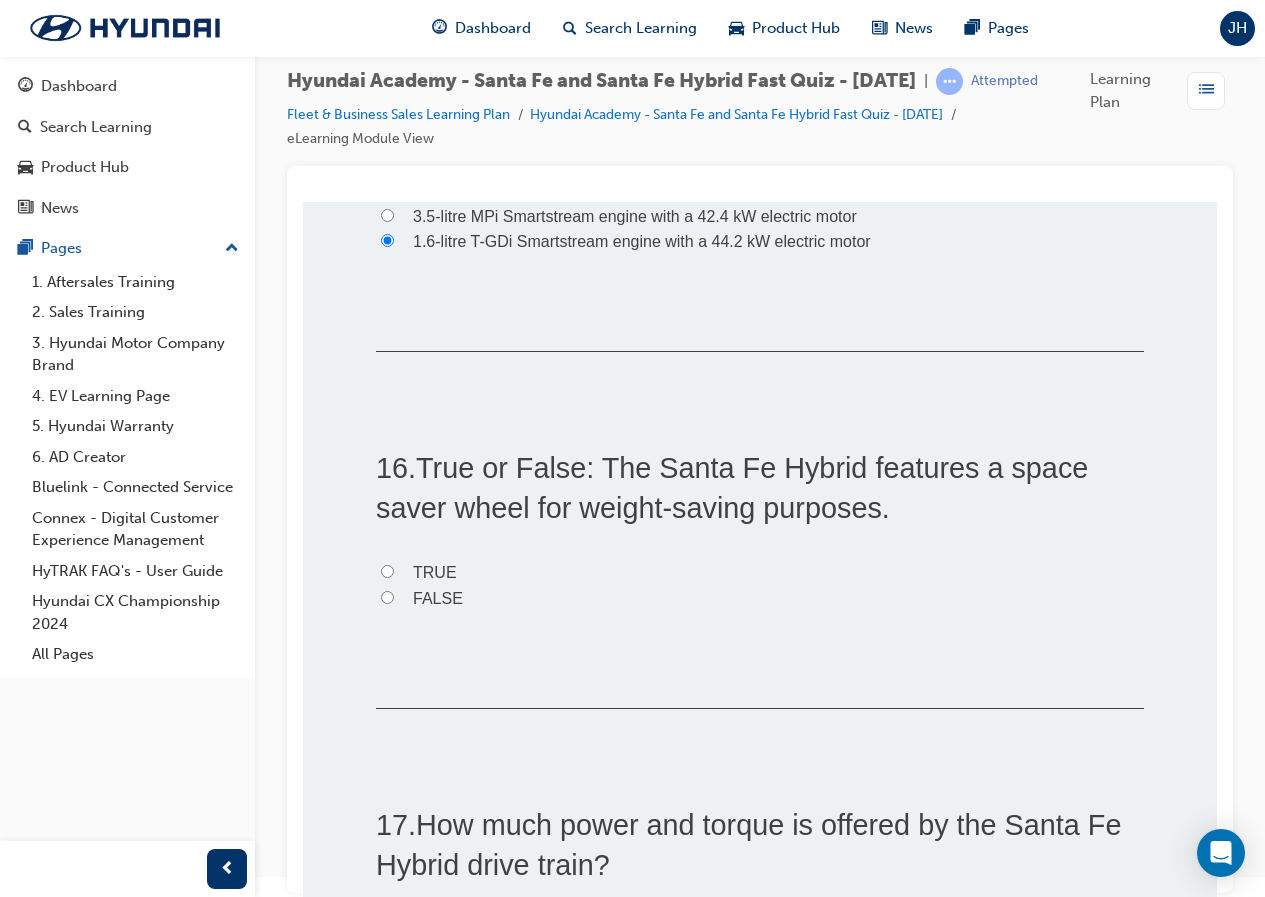 scroll, scrollTop: 5900, scrollLeft: 0, axis: vertical 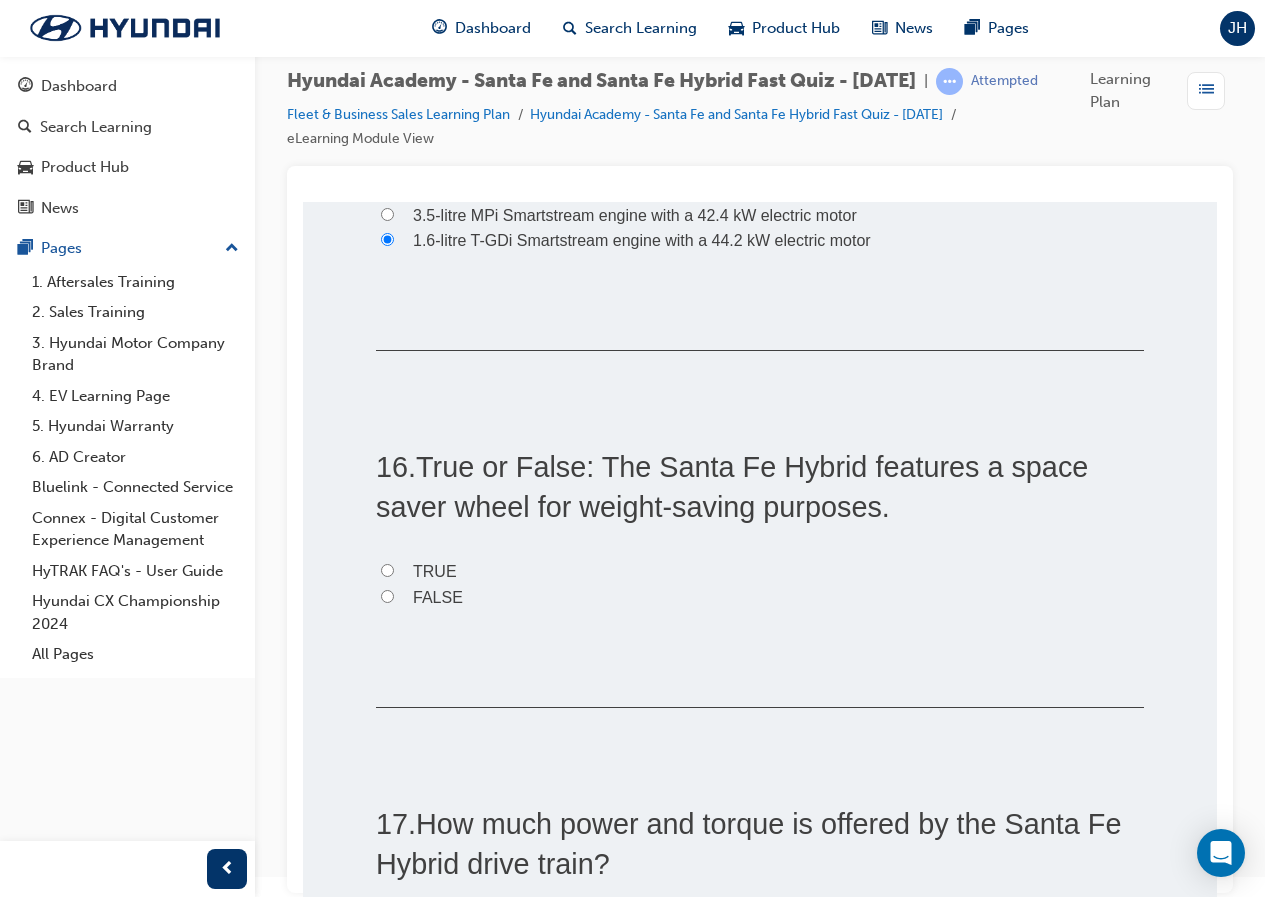 click on "TRUE" at bounding box center [435, 571] 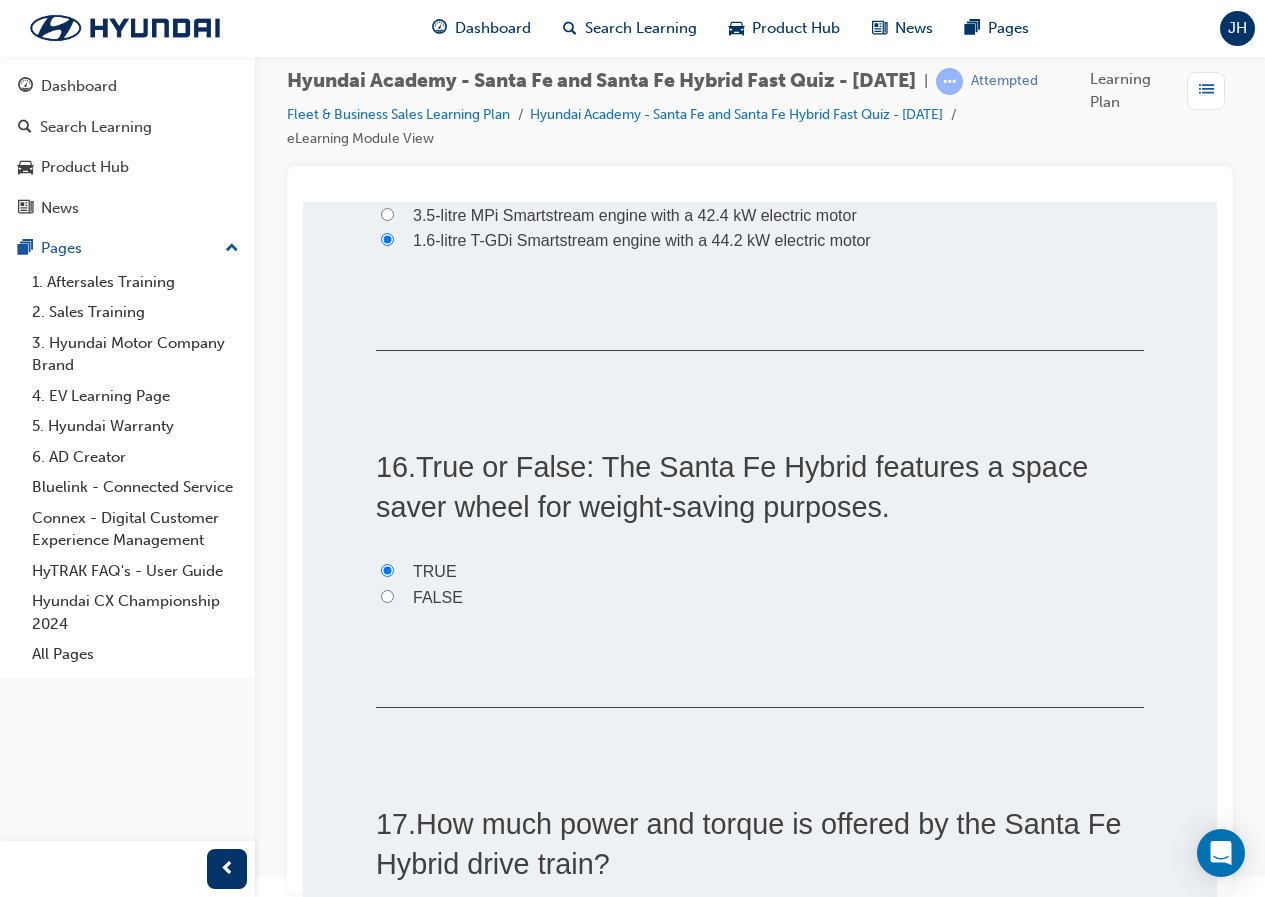 radio on "true" 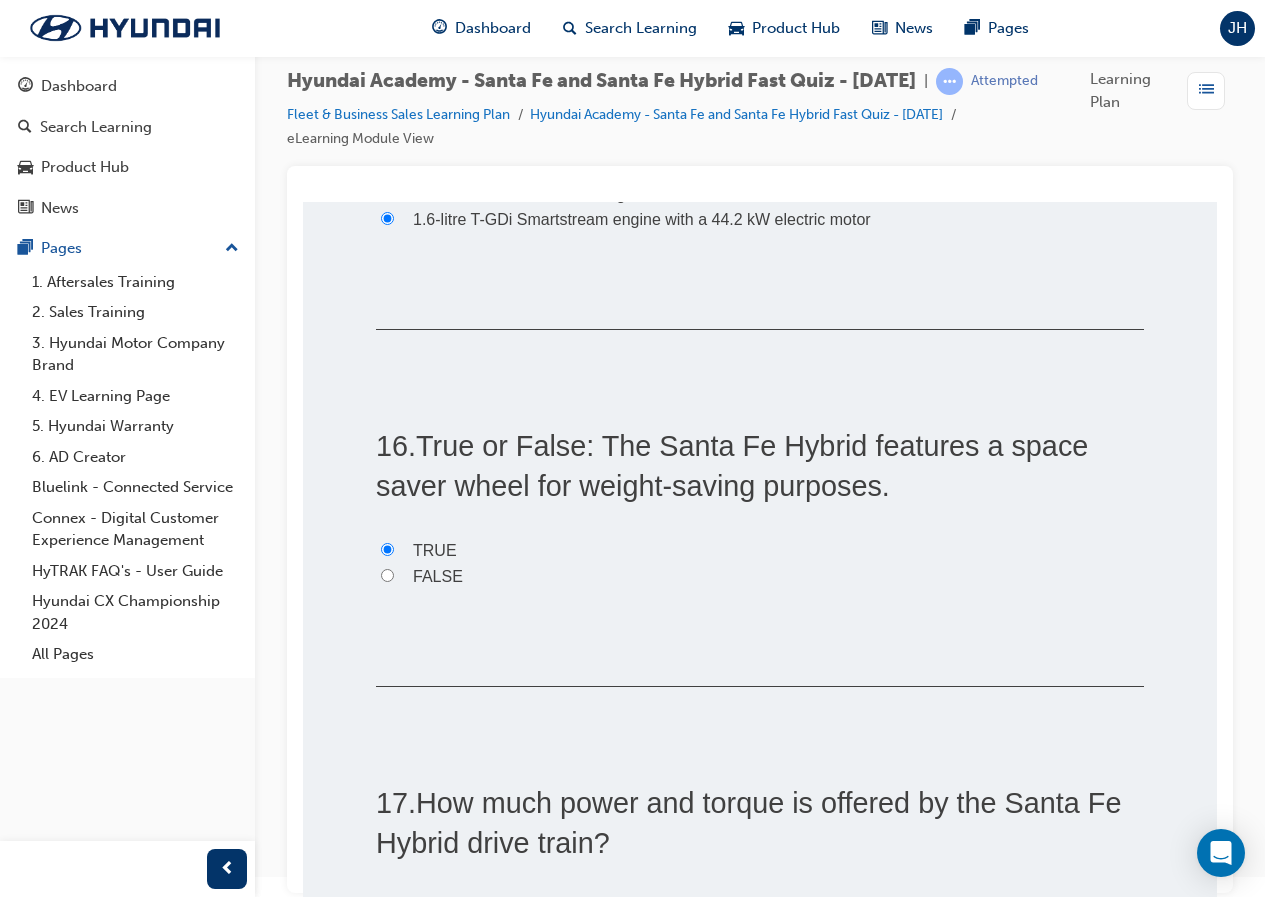 scroll, scrollTop: 6300, scrollLeft: 0, axis: vertical 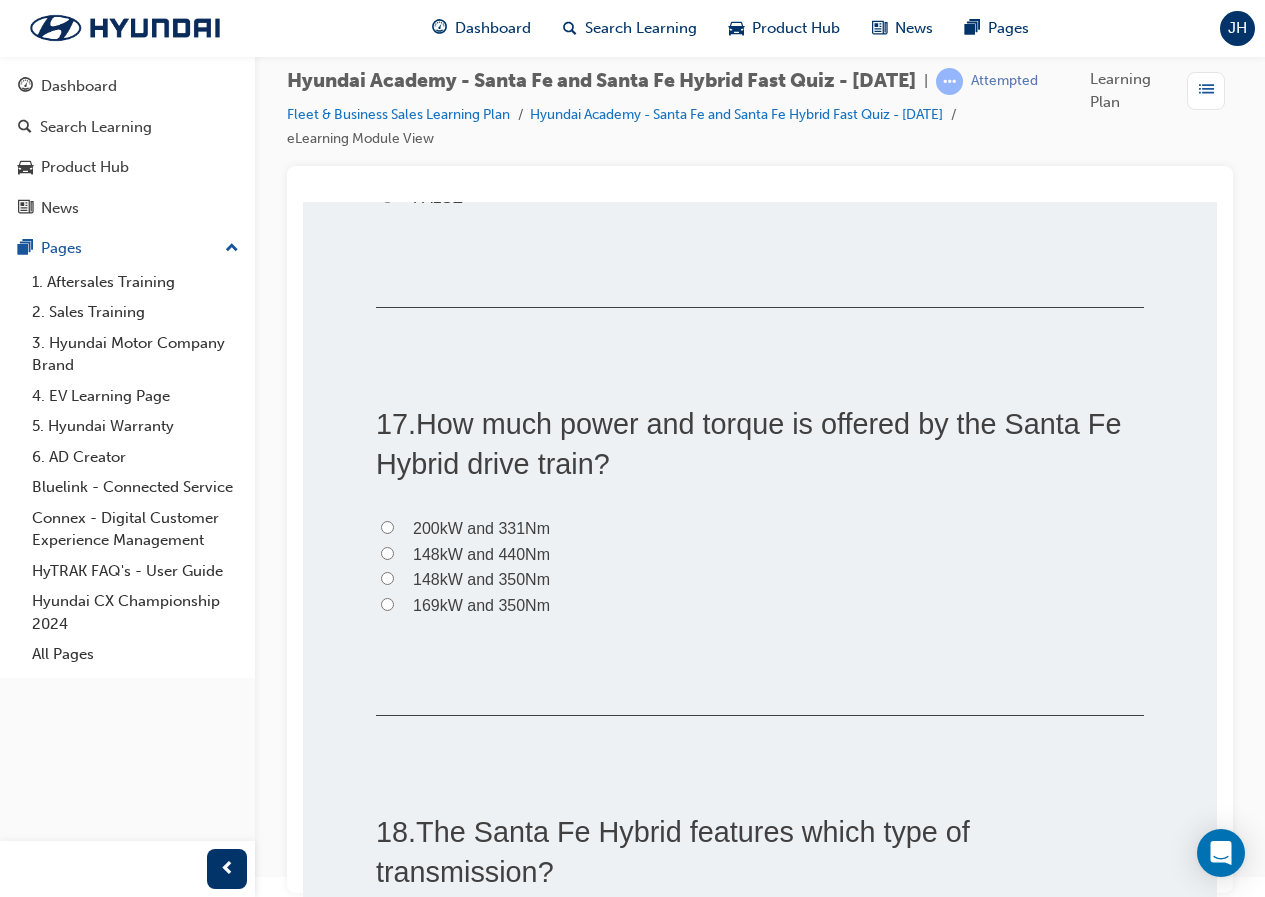 click on "148kW and 350Nm" at bounding box center [481, 579] 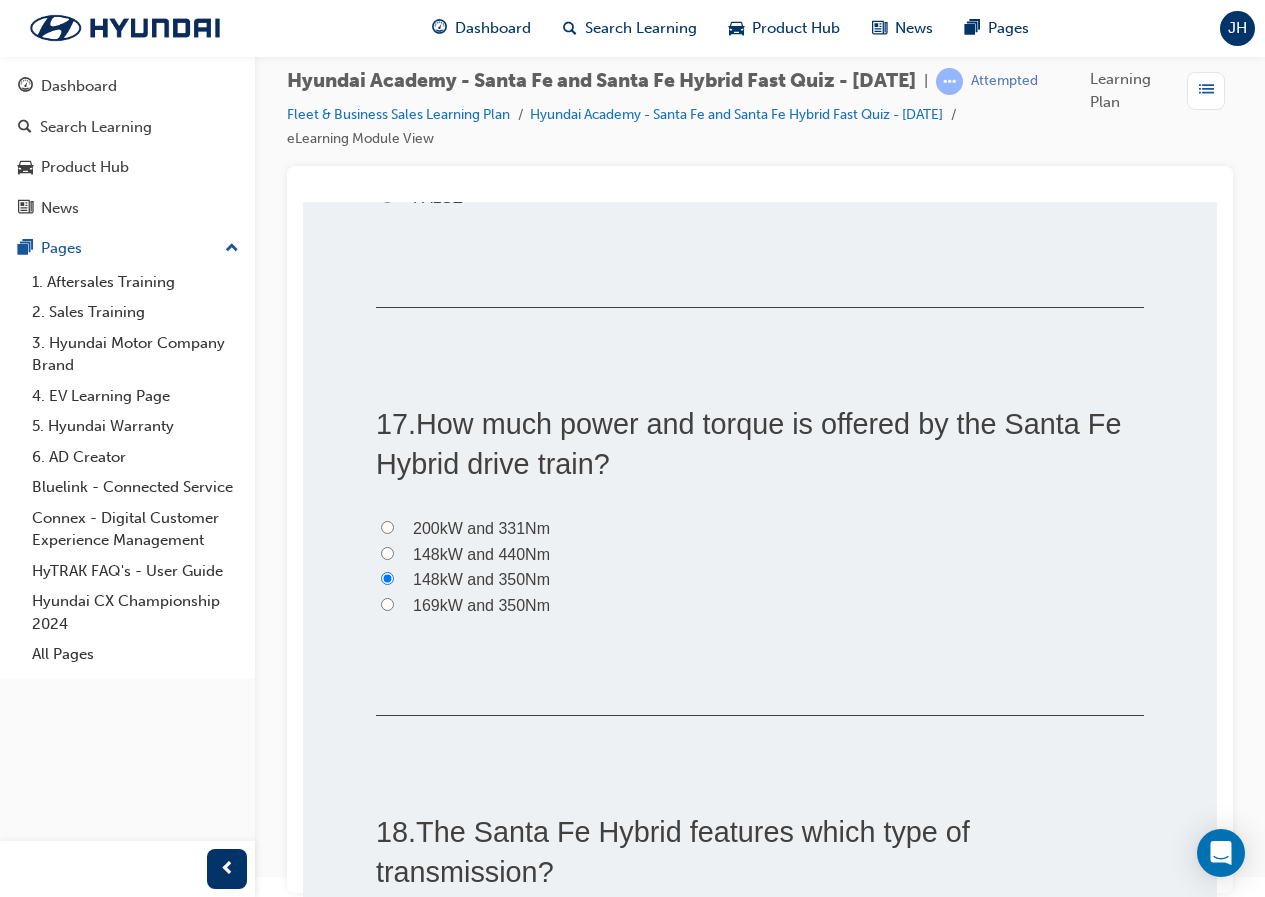 radio on "true" 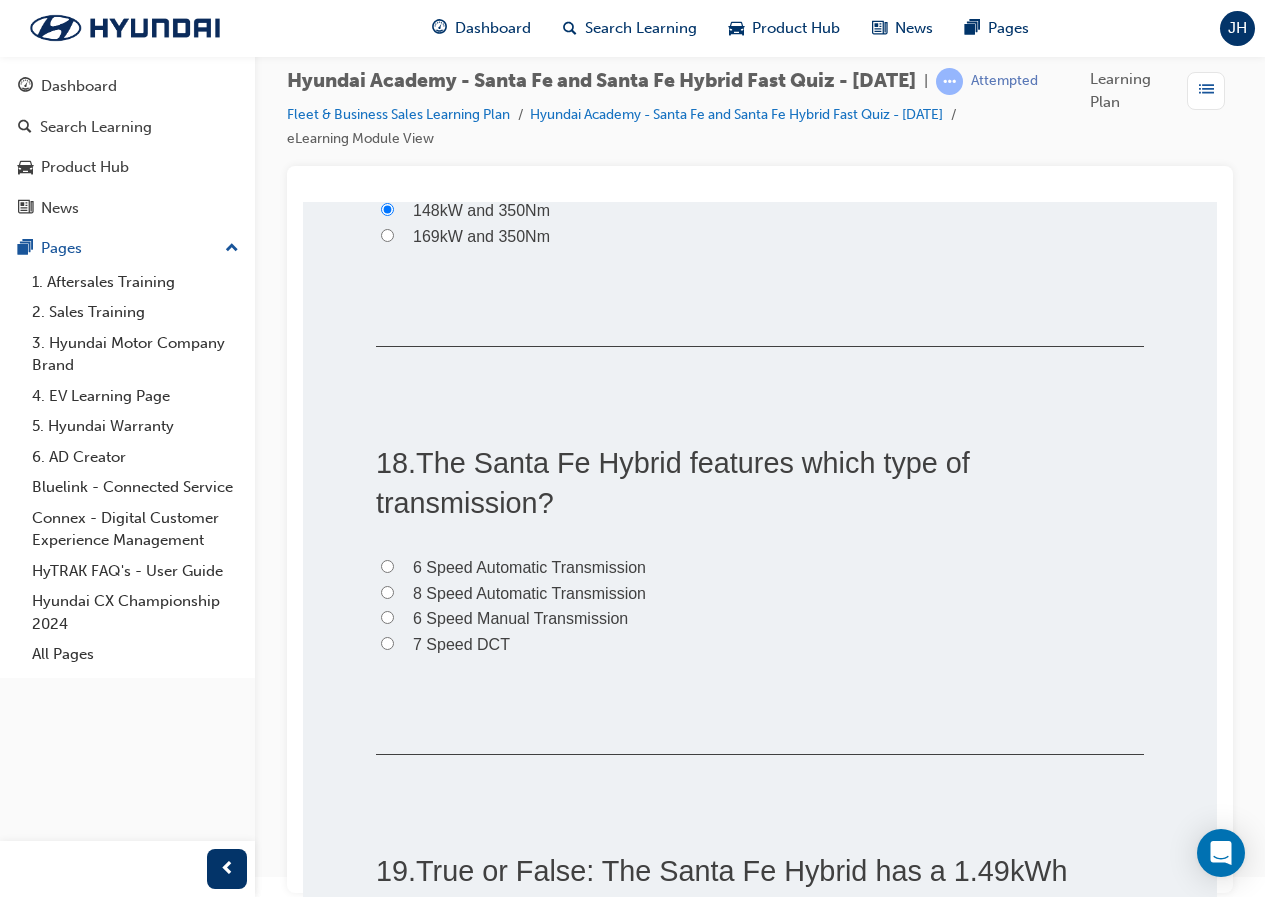 scroll, scrollTop: 6700, scrollLeft: 0, axis: vertical 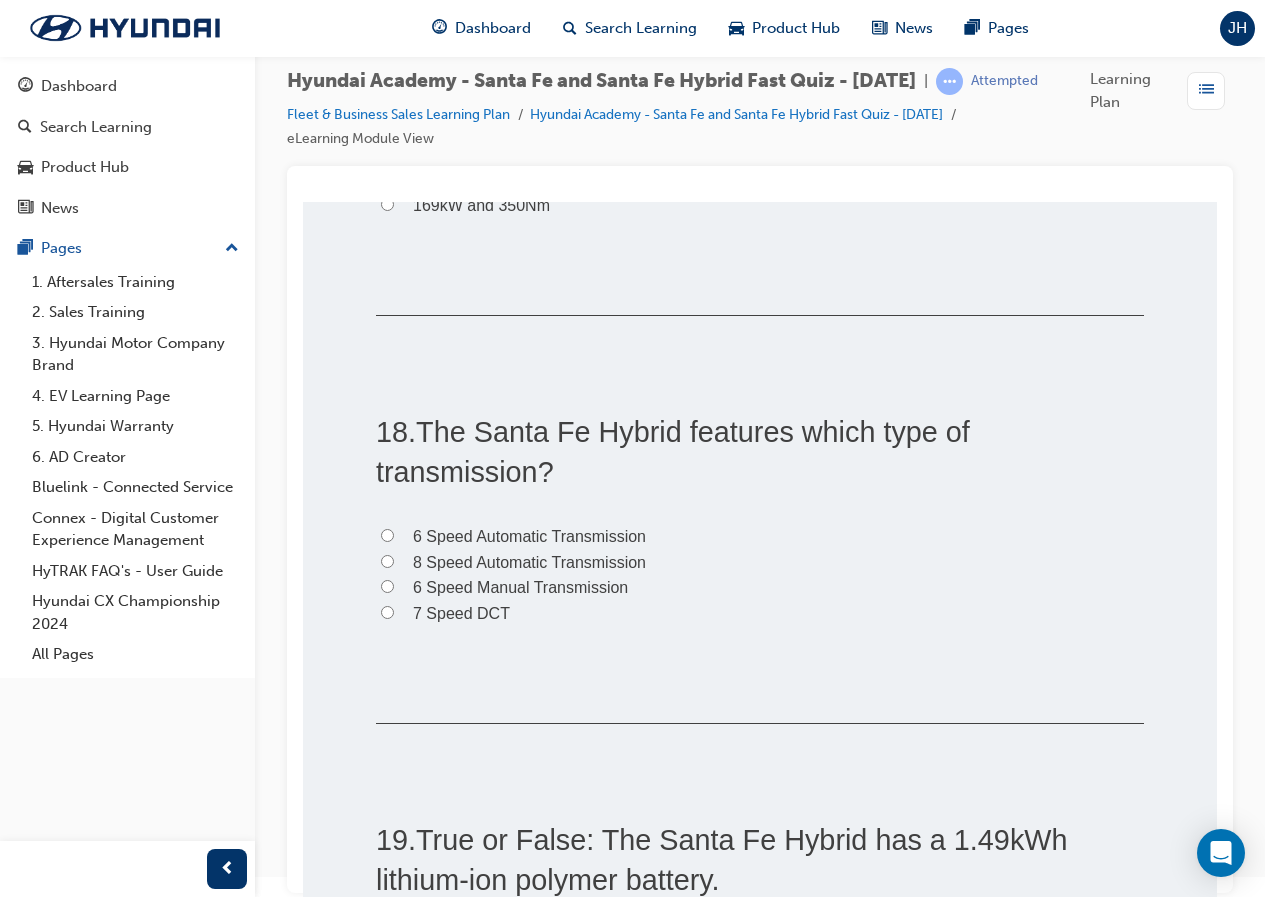 click on "6 Speed Automatic Transmission" at bounding box center [529, 536] 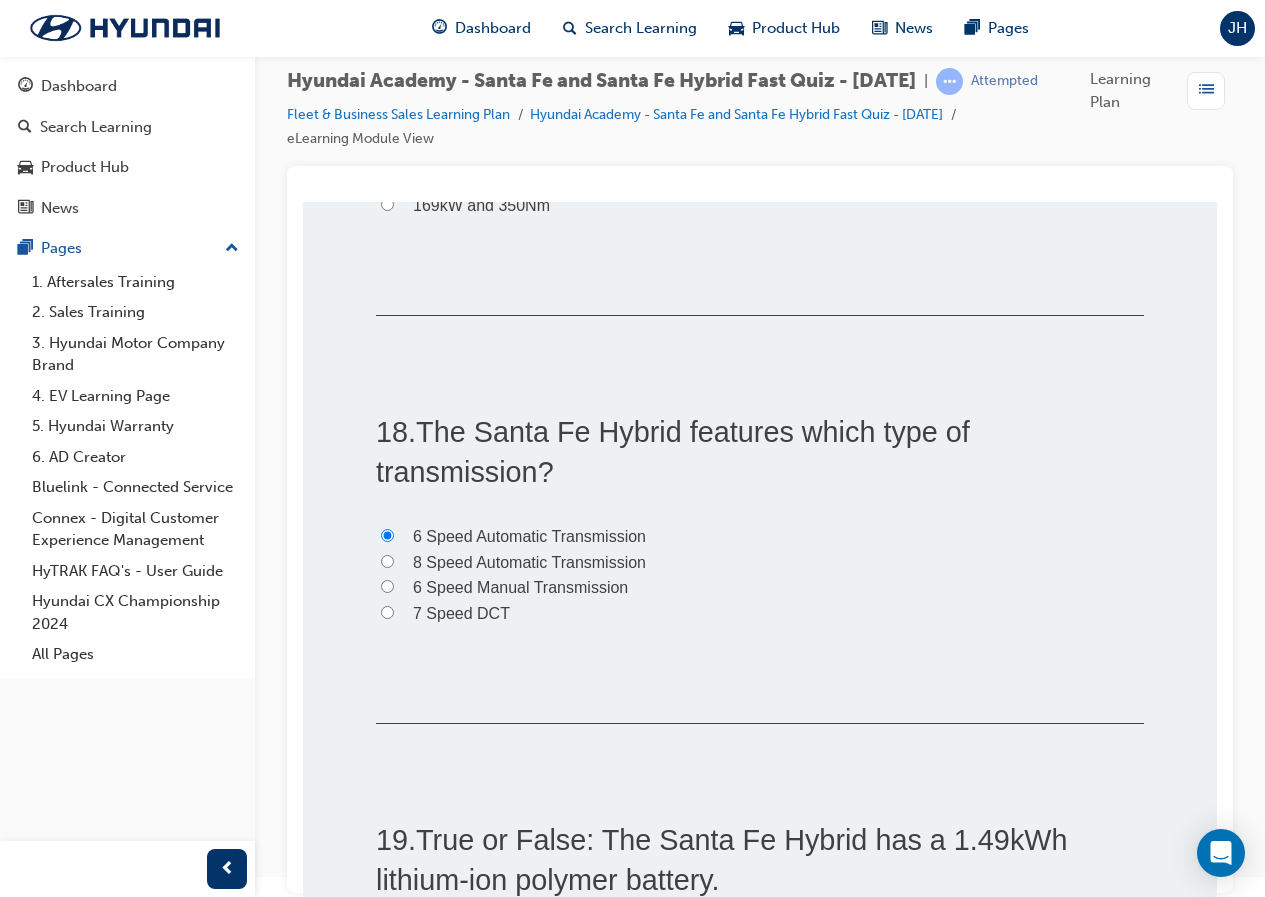 radio on "true" 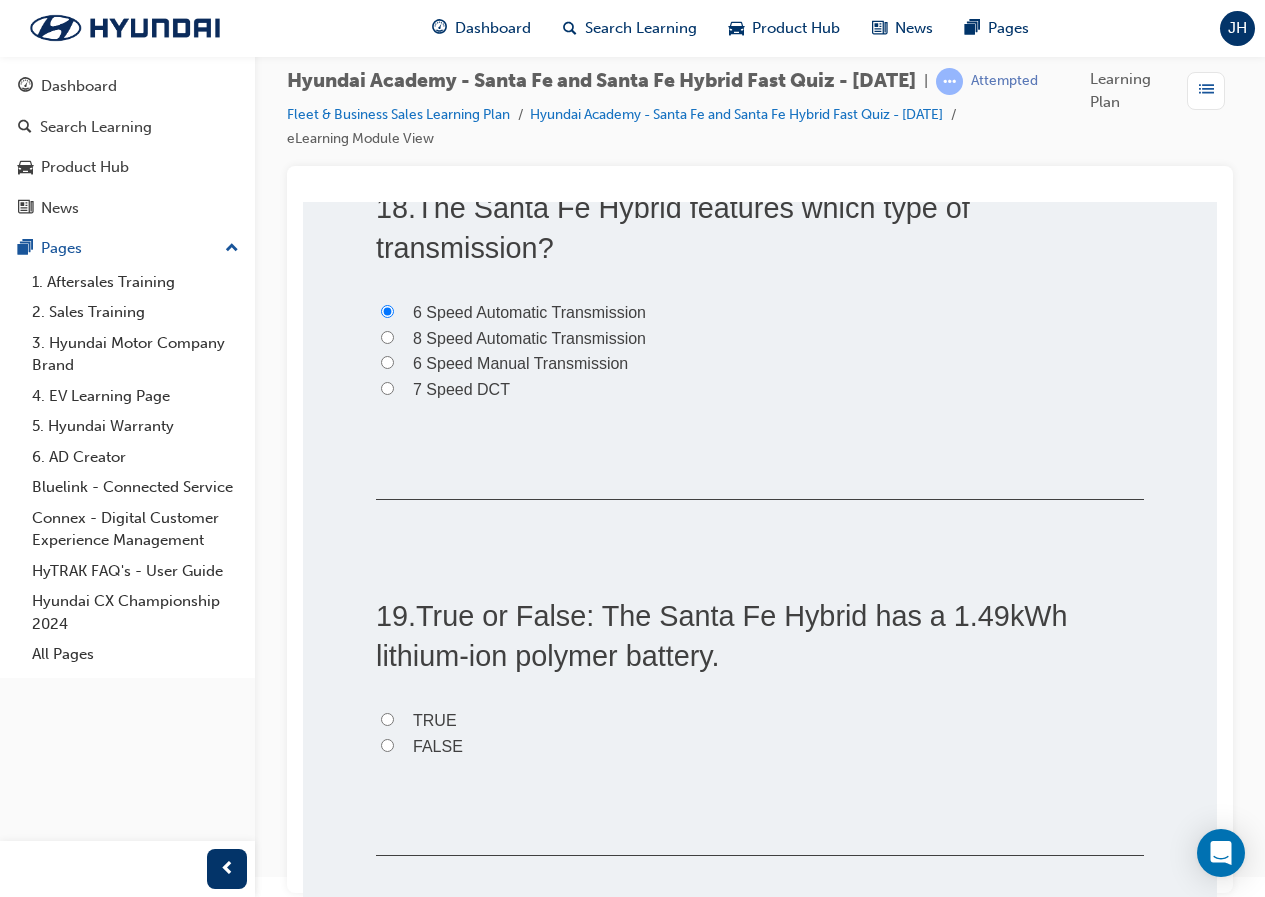 scroll, scrollTop: 7000, scrollLeft: 0, axis: vertical 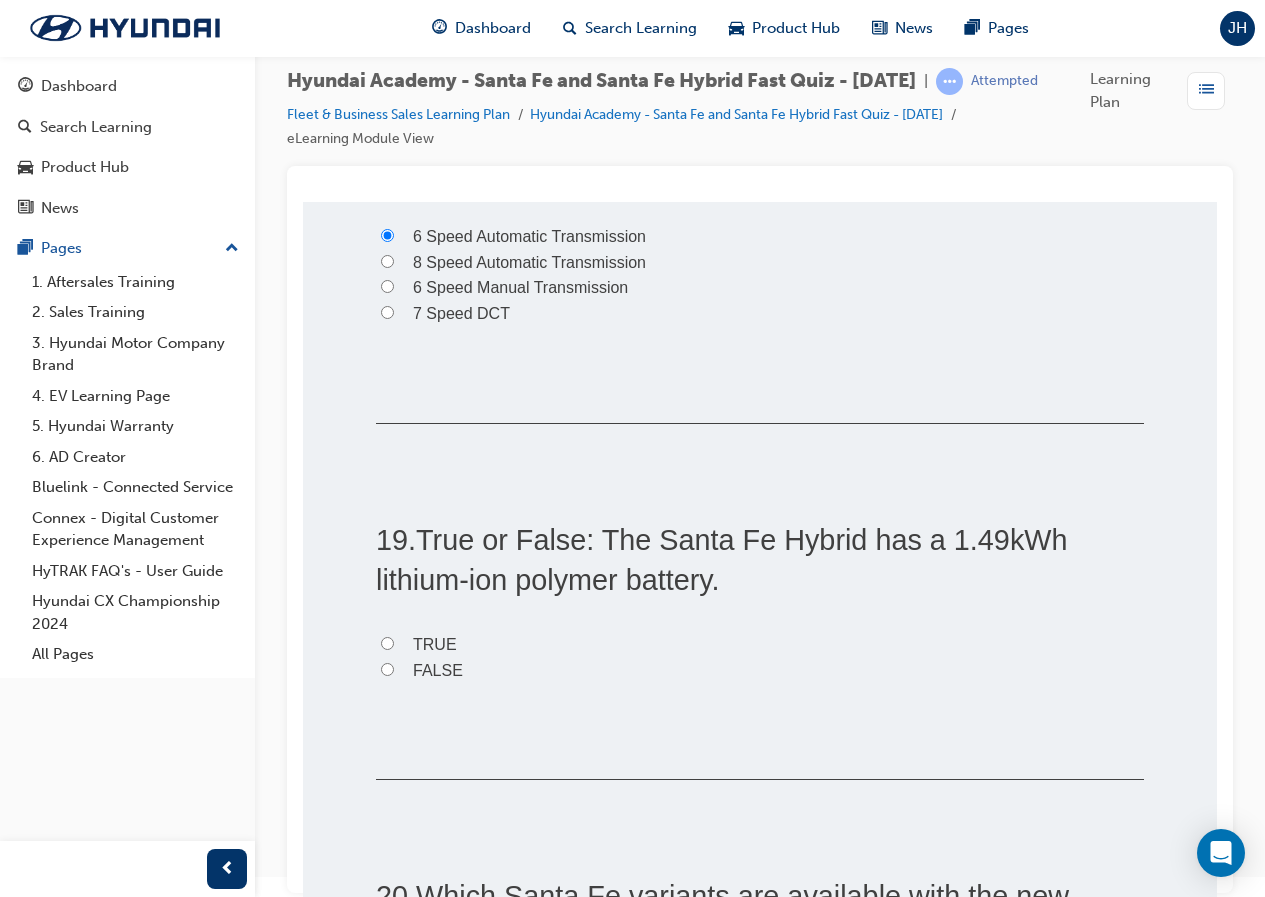 click on "TRUE" at bounding box center [435, 644] 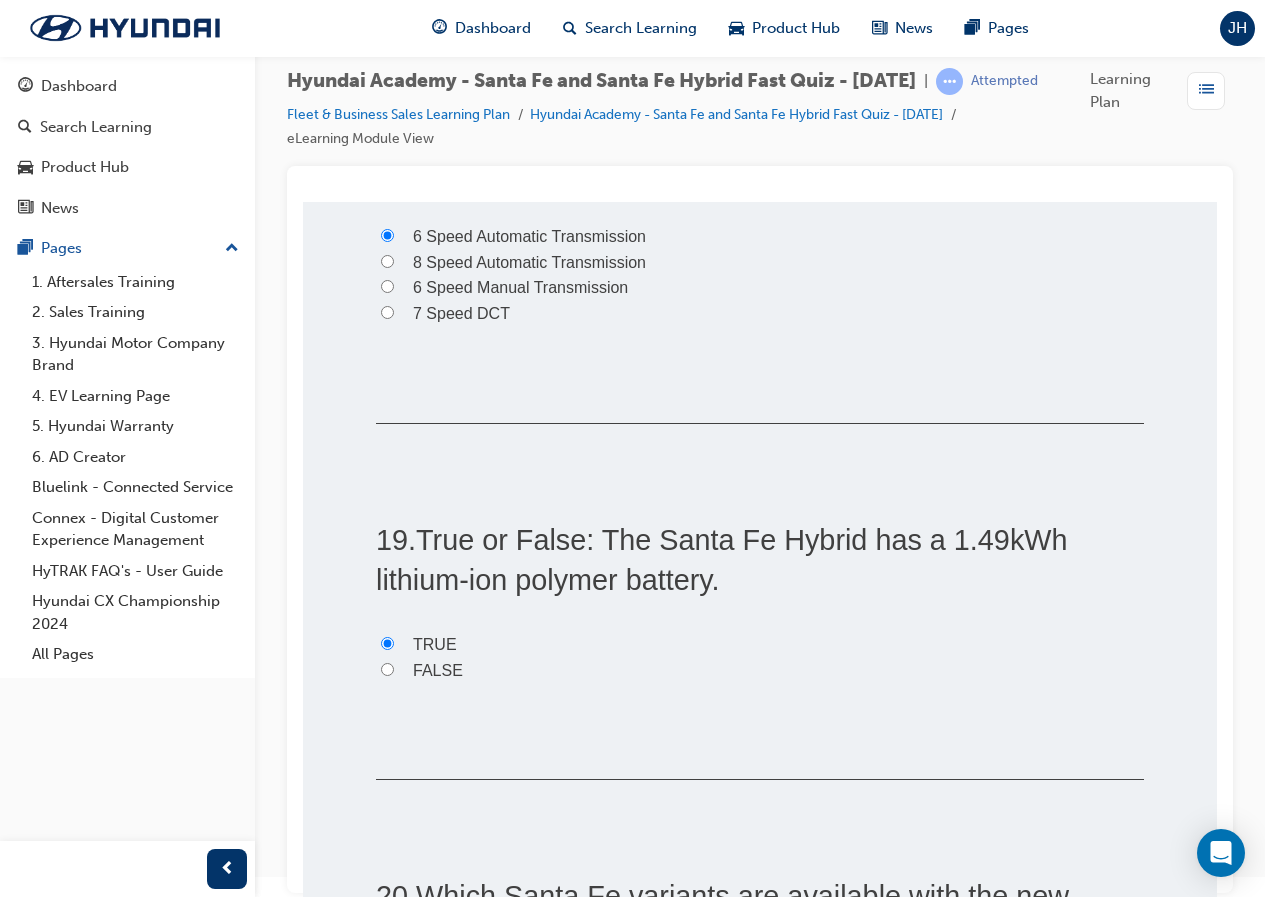 radio on "true" 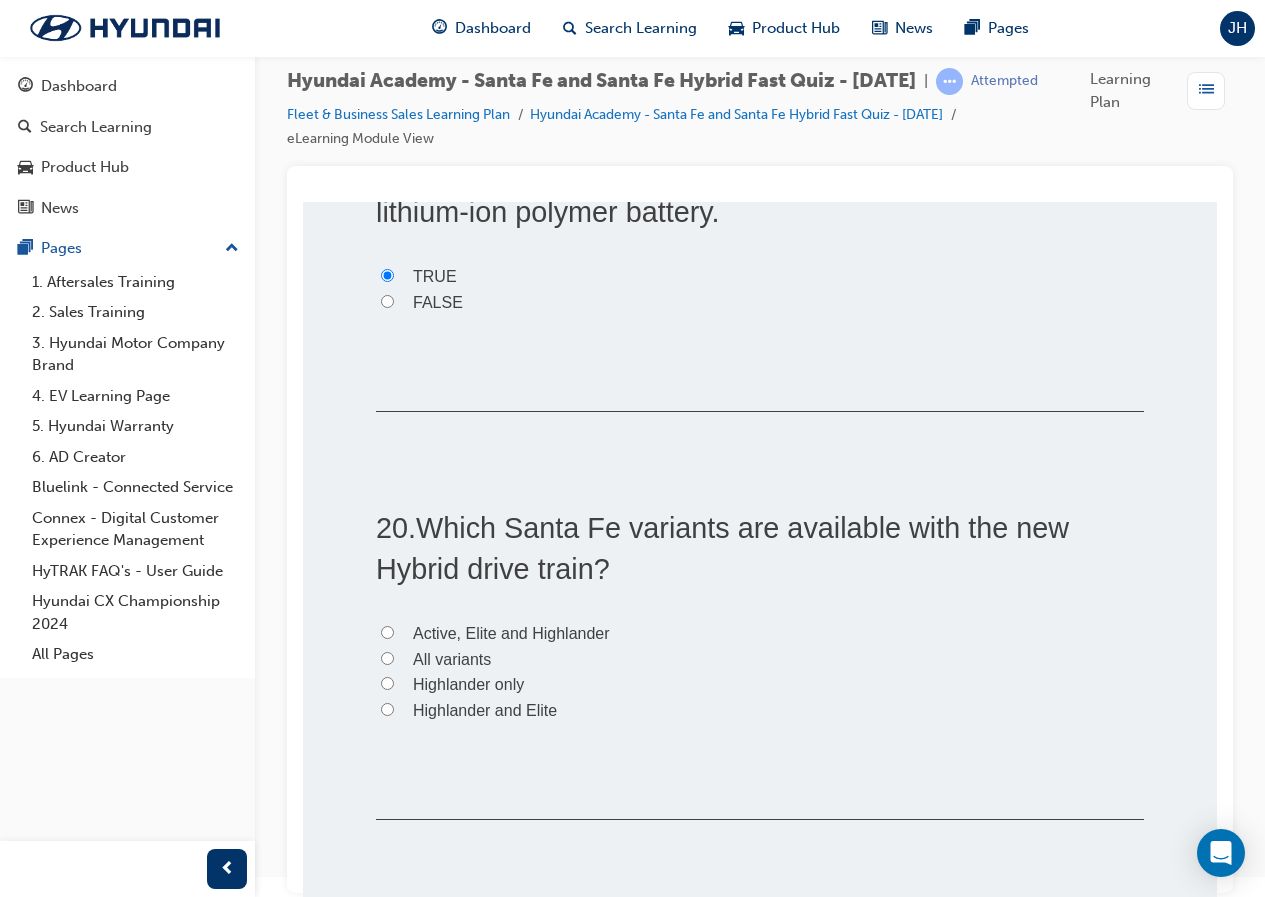 scroll, scrollTop: 7400, scrollLeft: 0, axis: vertical 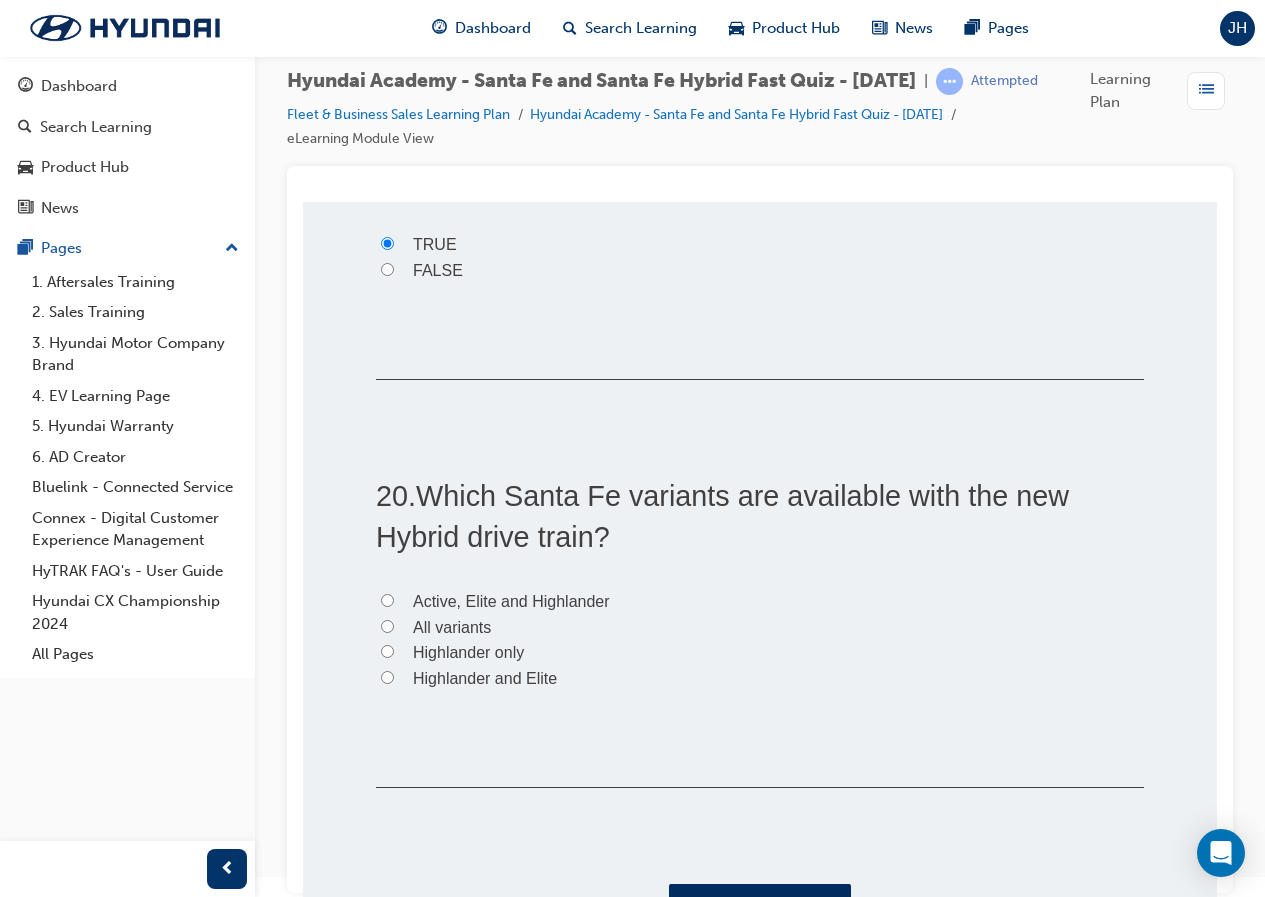click on "Active, Elite and Highlander" at bounding box center (511, 601) 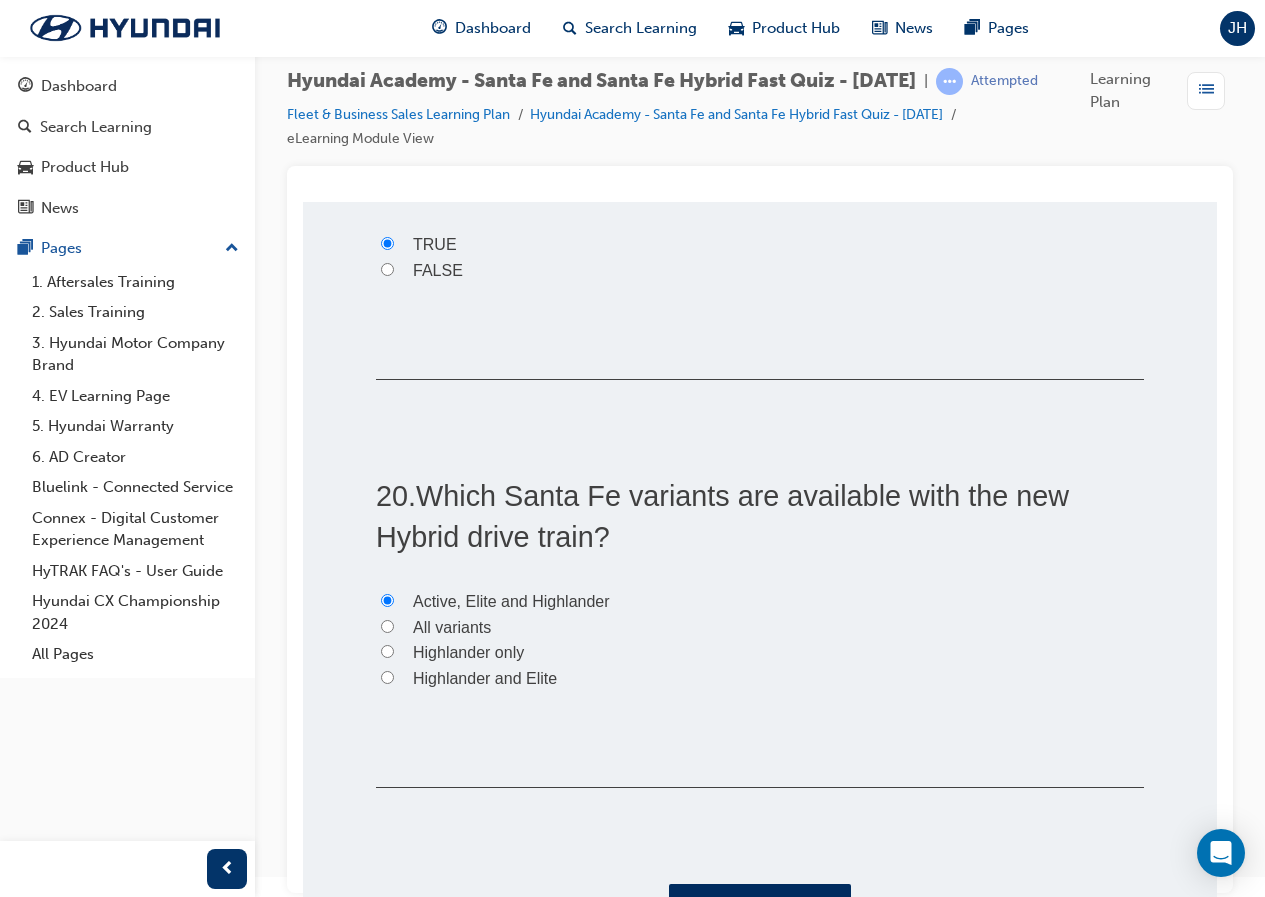 radio on "true" 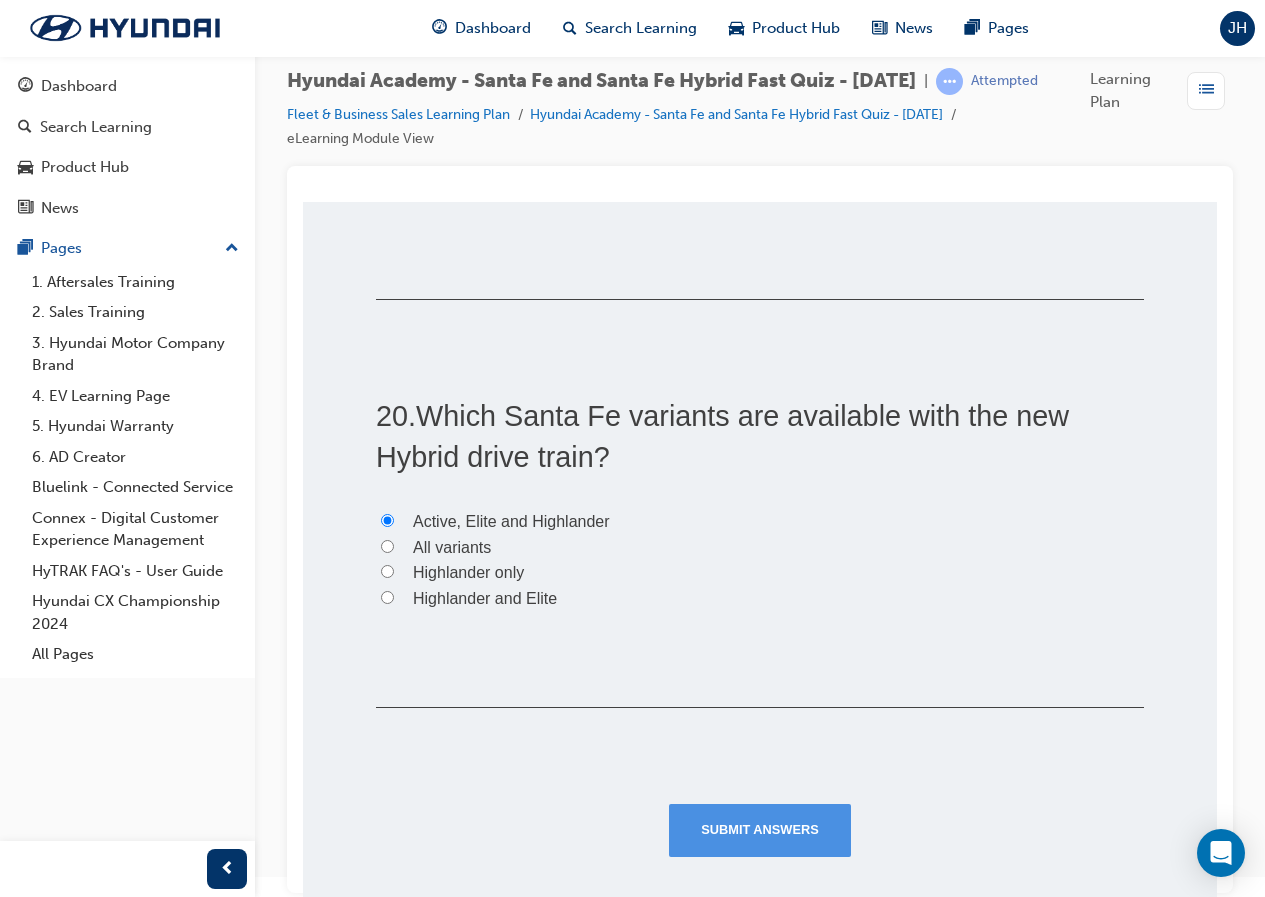 click on "Submit Answers" at bounding box center (760, 830) 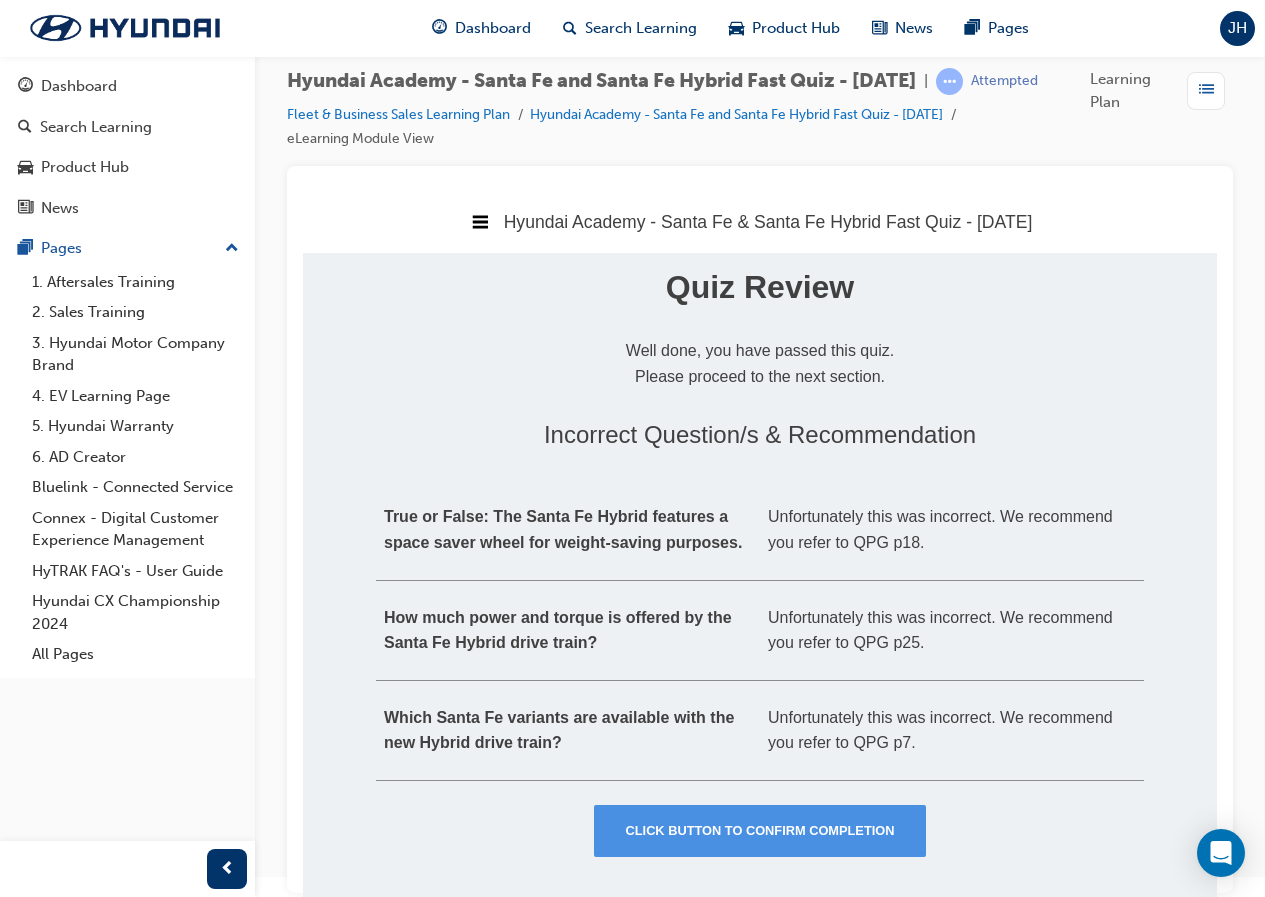 click on "Click Button to Confirm Completion" at bounding box center (760, 831) 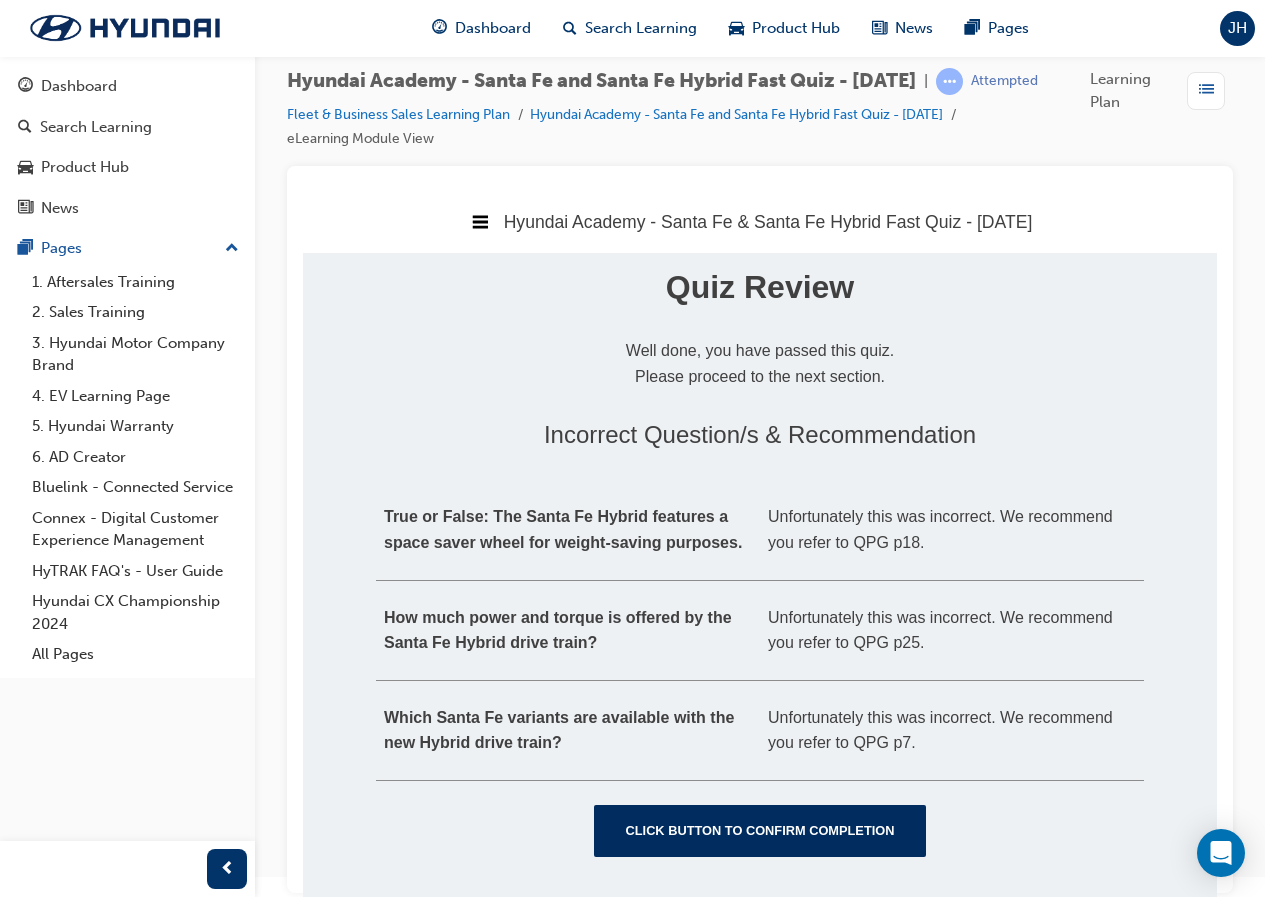 scroll, scrollTop: 0, scrollLeft: 0, axis: both 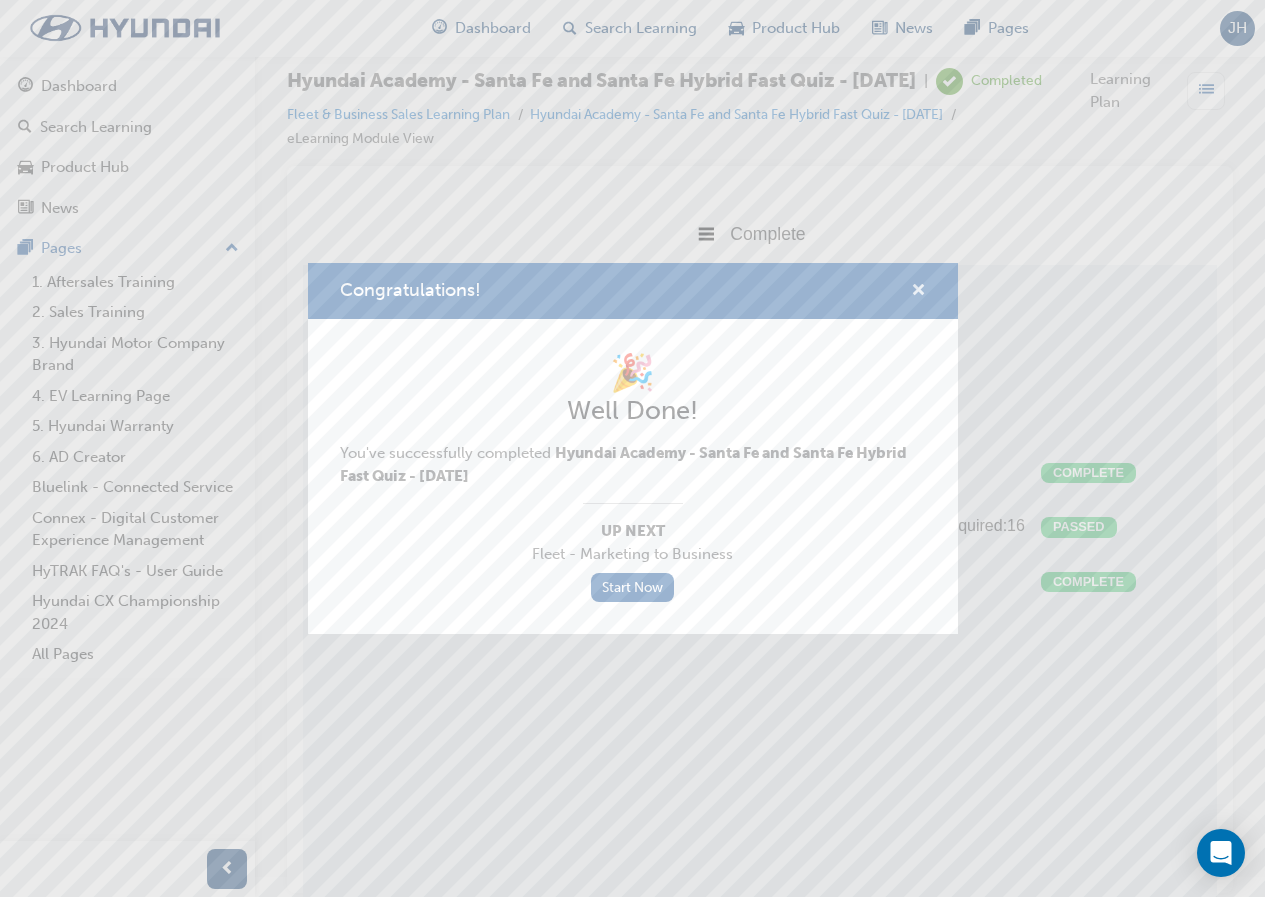 drag, startPoint x: 916, startPoint y: 289, endPoint x: 605, endPoint y: 86, distance: 371.38928 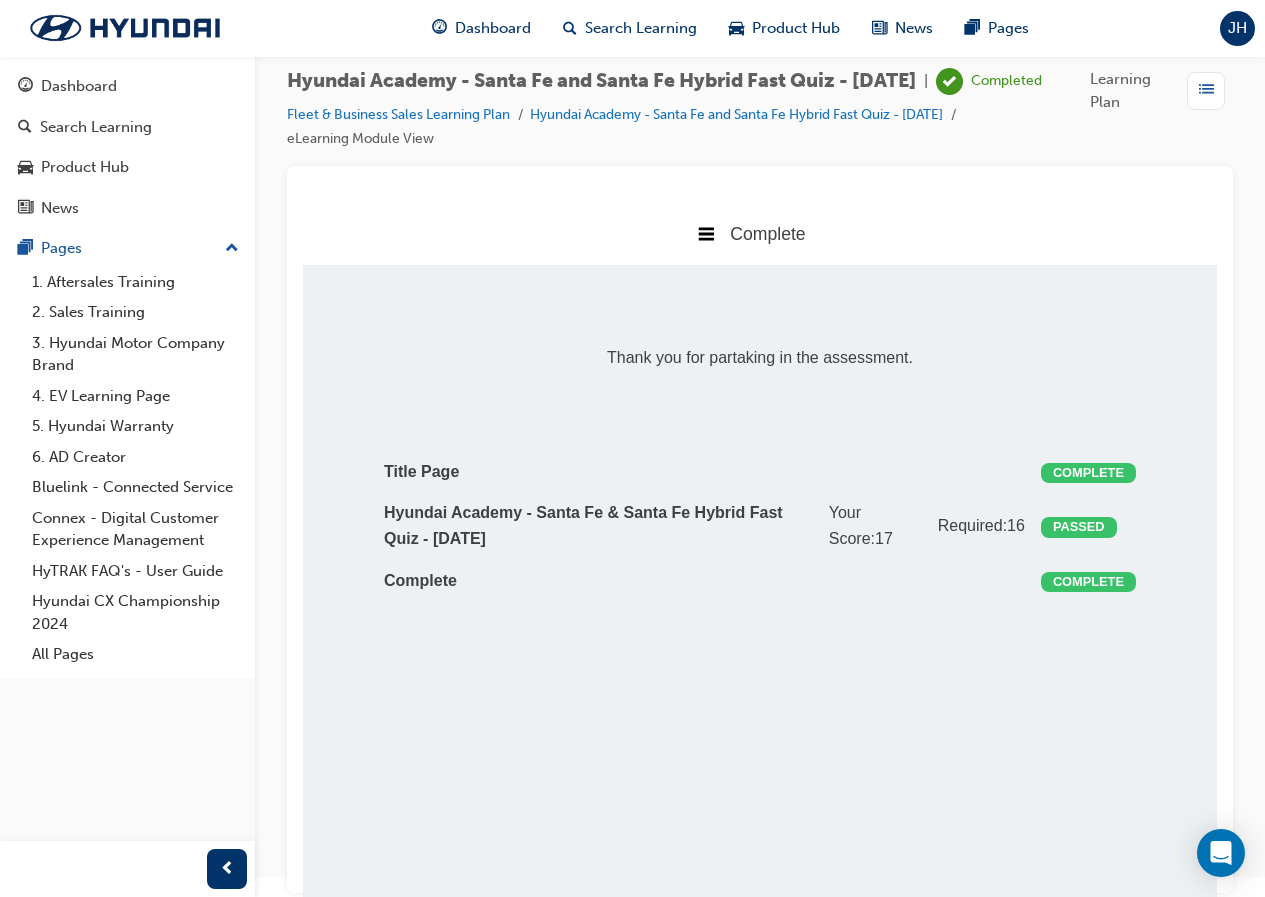 scroll, scrollTop: 0, scrollLeft: 0, axis: both 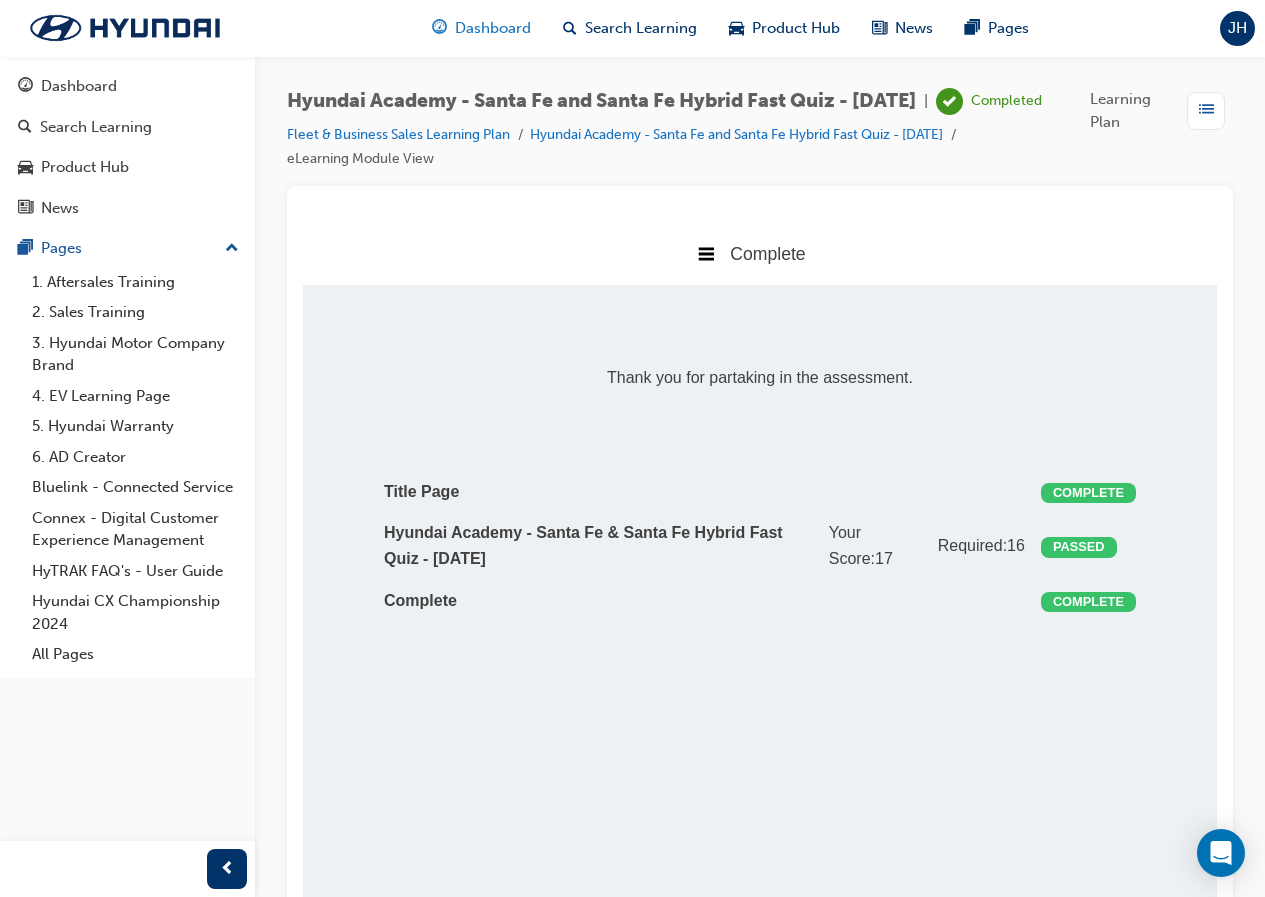 click on "Dashboard" at bounding box center (481, 28) 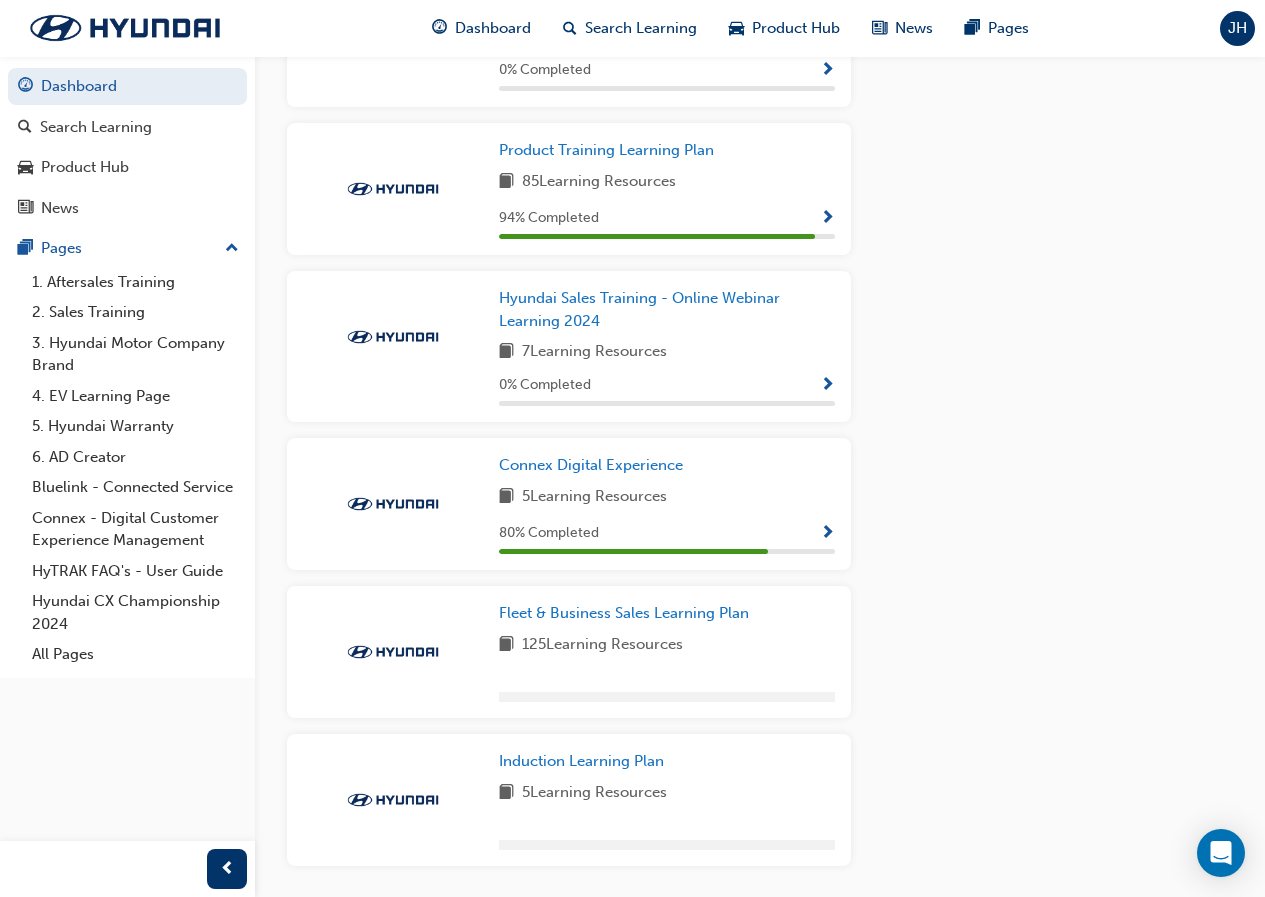 scroll, scrollTop: 1655, scrollLeft: 0, axis: vertical 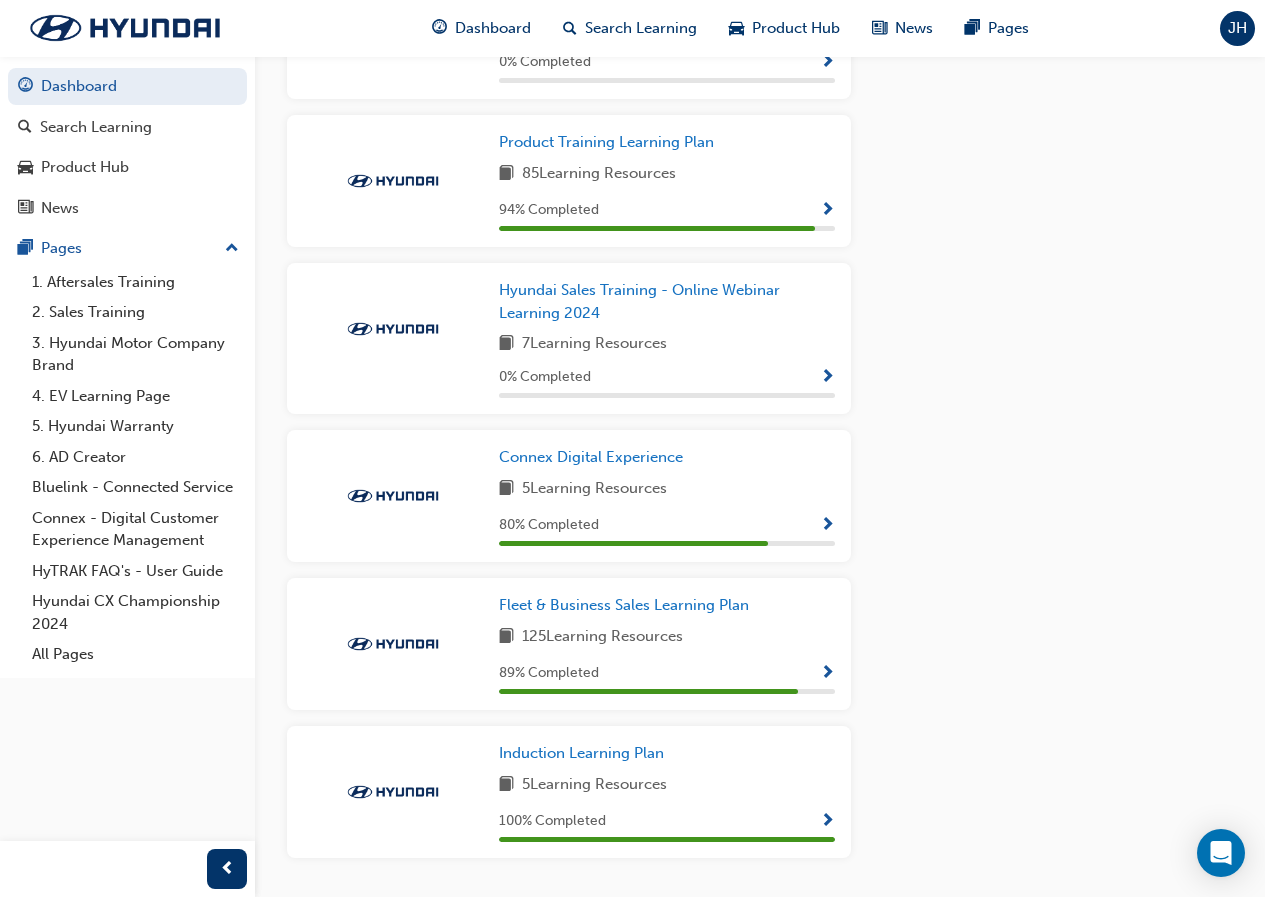 click at bounding box center (827, 674) 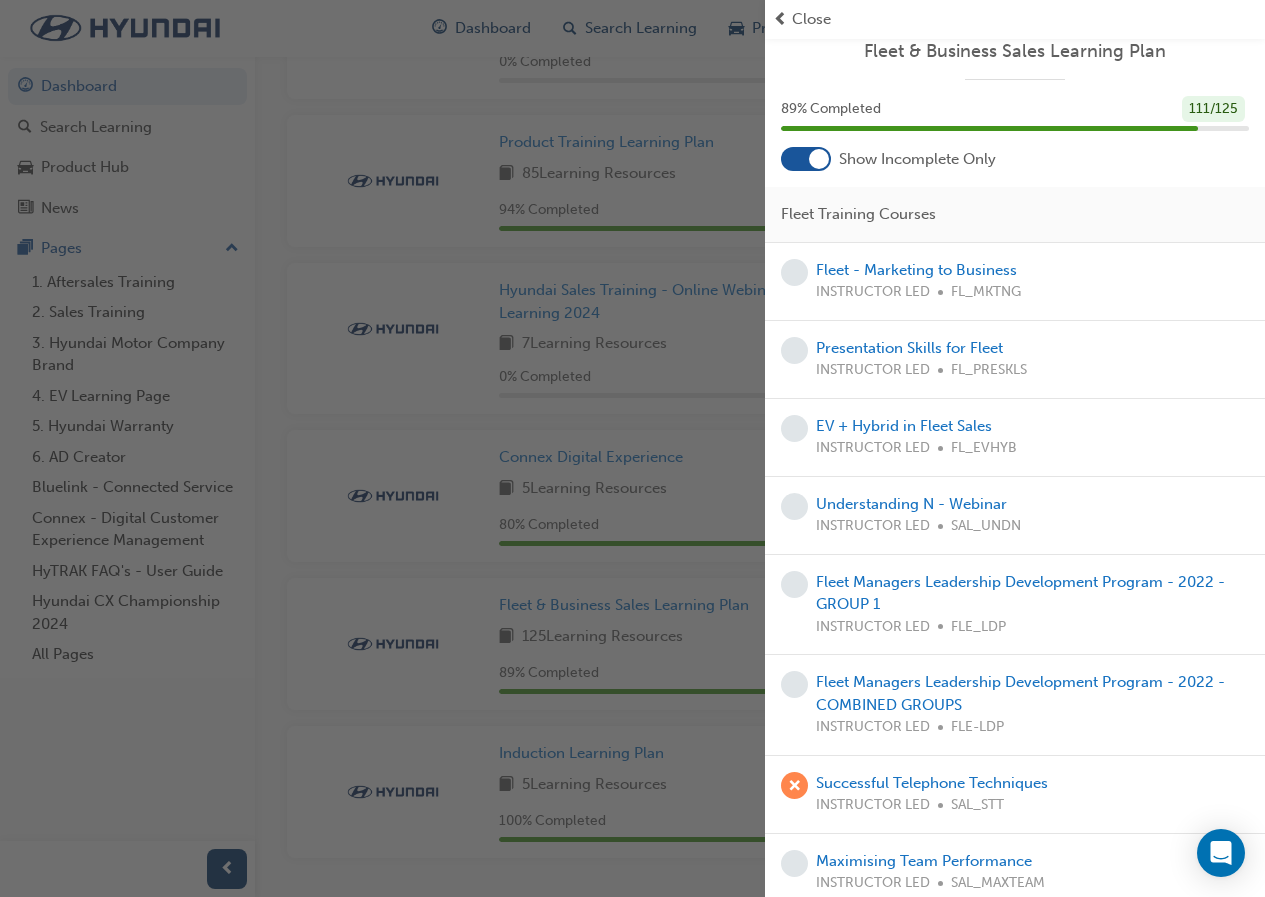 scroll, scrollTop: 0, scrollLeft: 0, axis: both 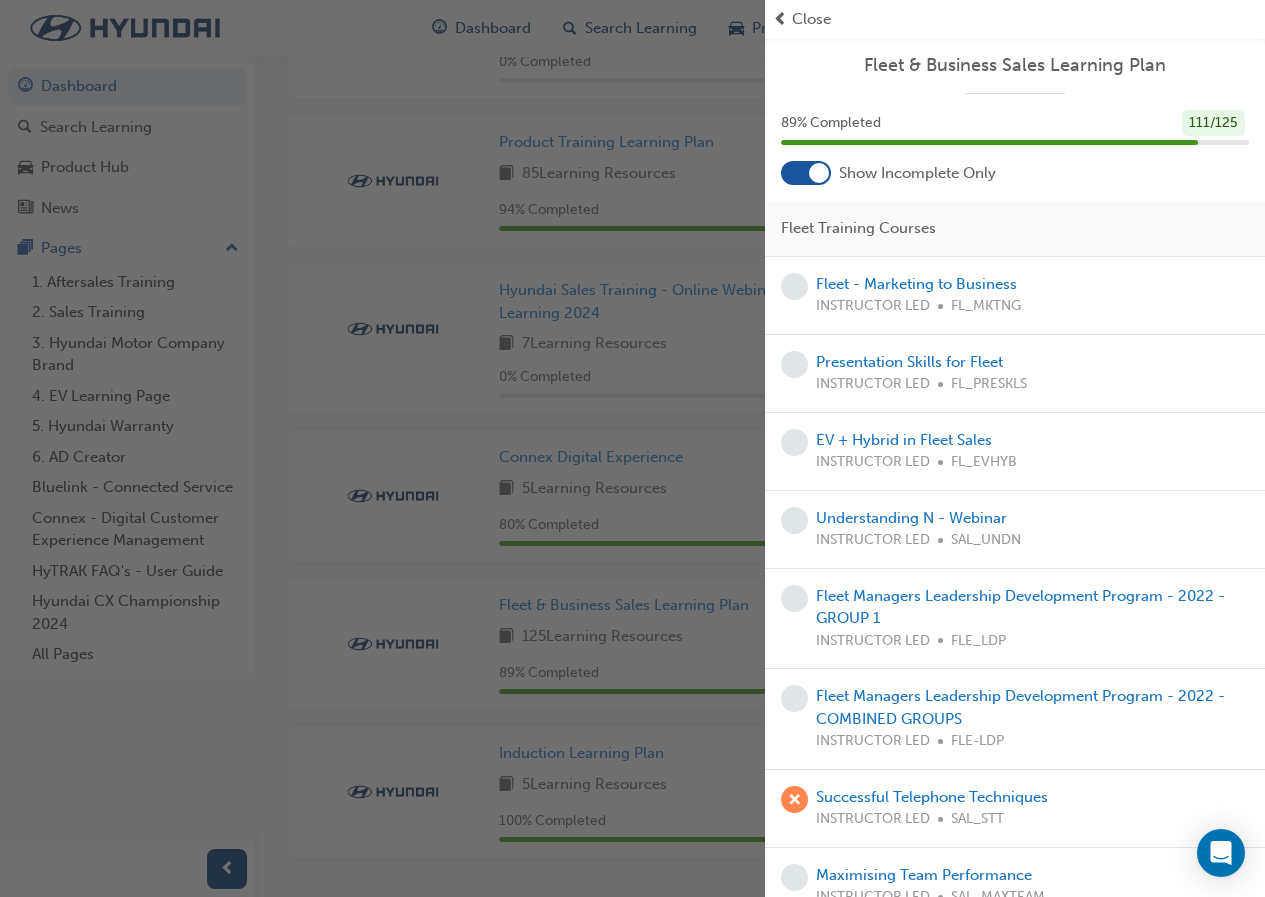 click at bounding box center (780, 19) 